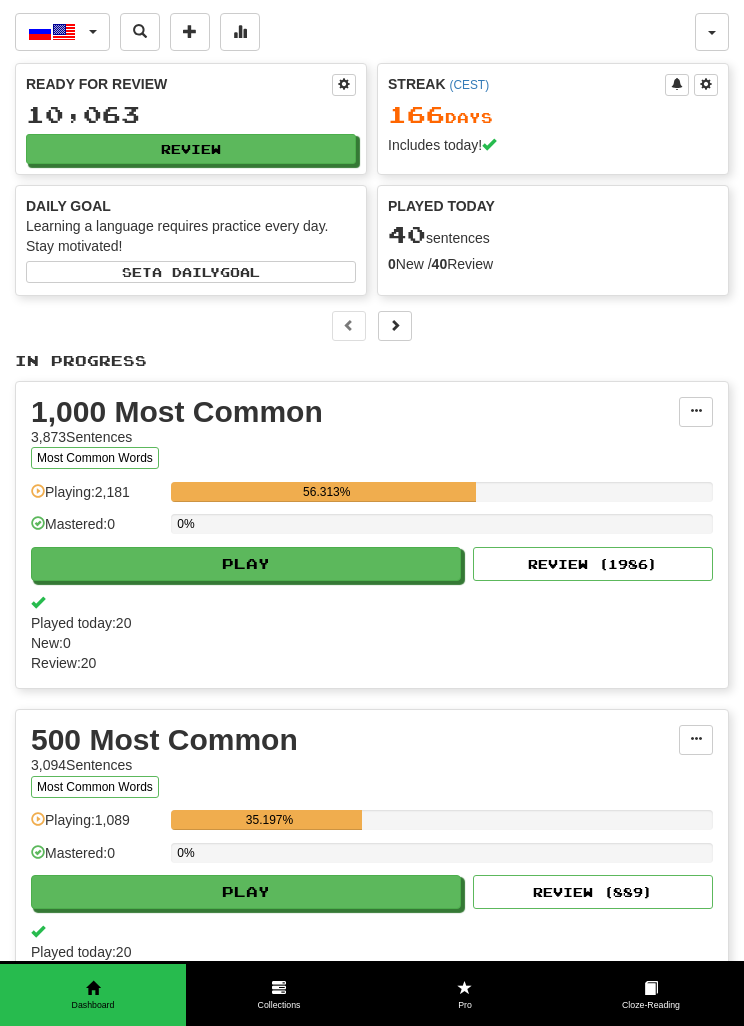scroll, scrollTop: 0, scrollLeft: 0, axis: both 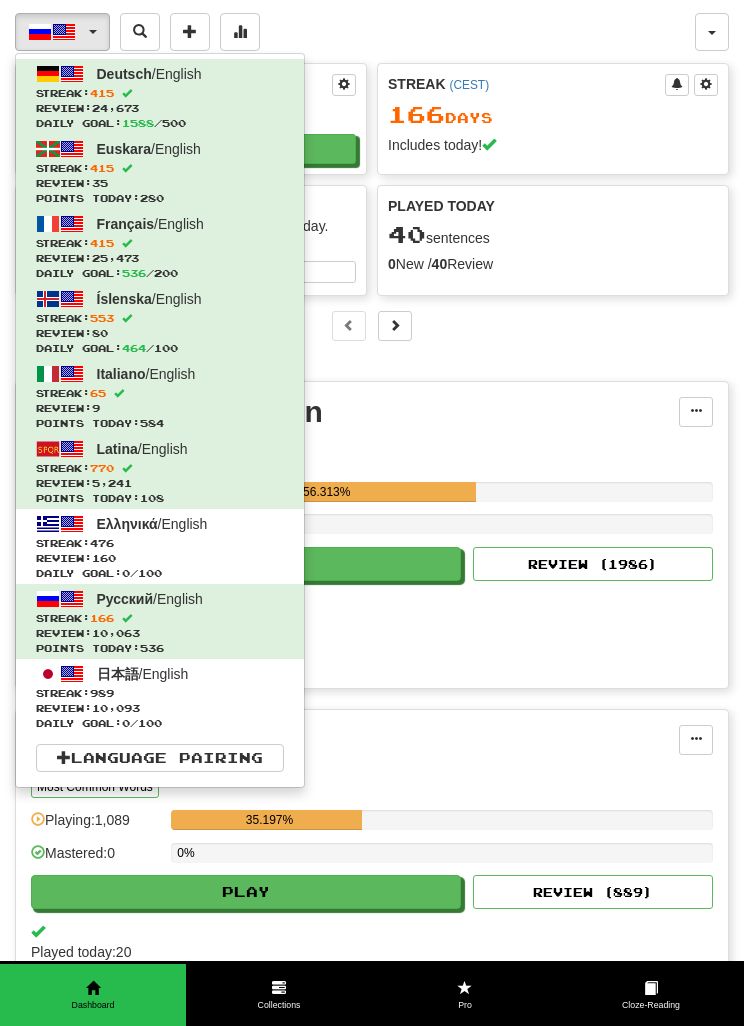 click on "Review:  160" at bounding box center (160, 558) 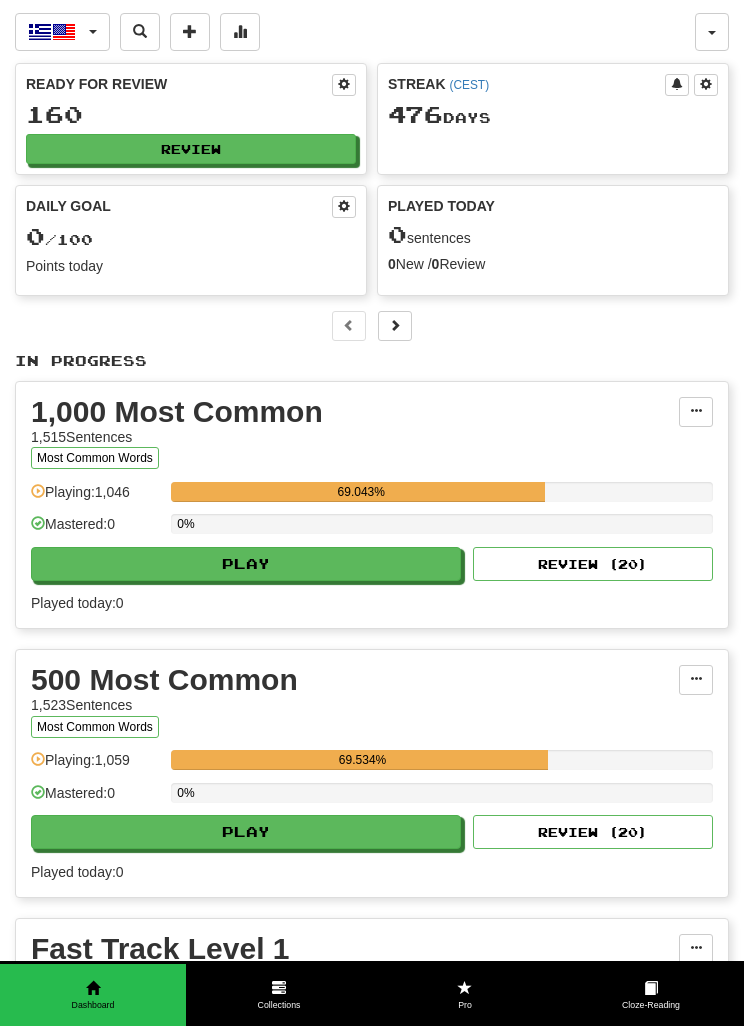 scroll, scrollTop: 0, scrollLeft: 0, axis: both 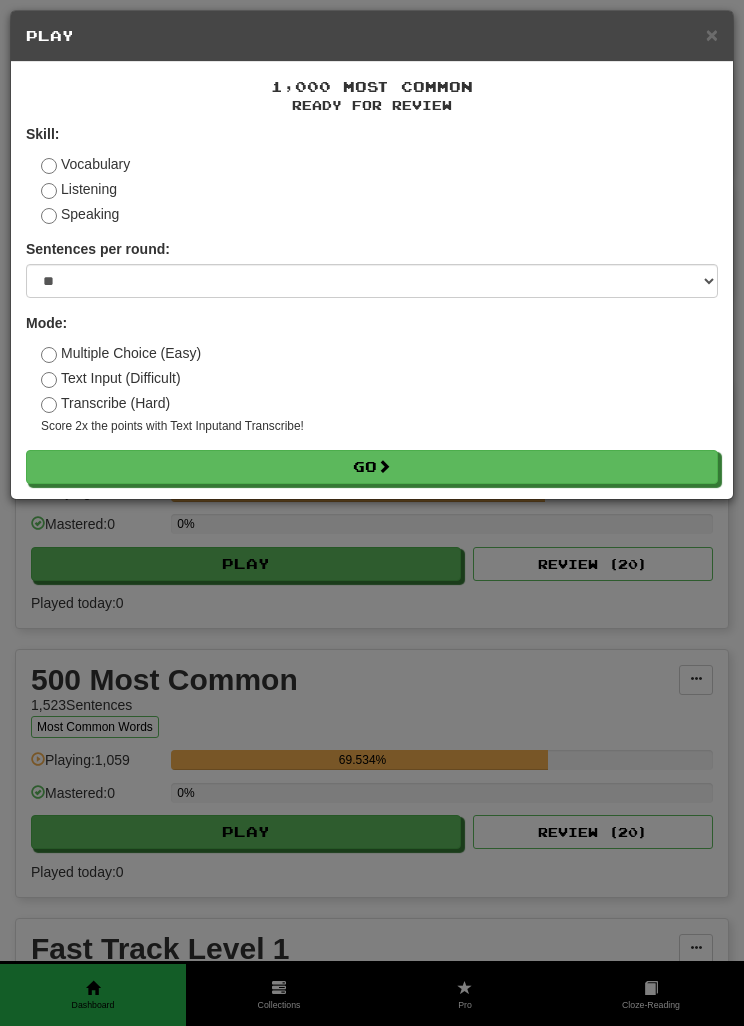 click on "Vocabulary" at bounding box center (85, 164) 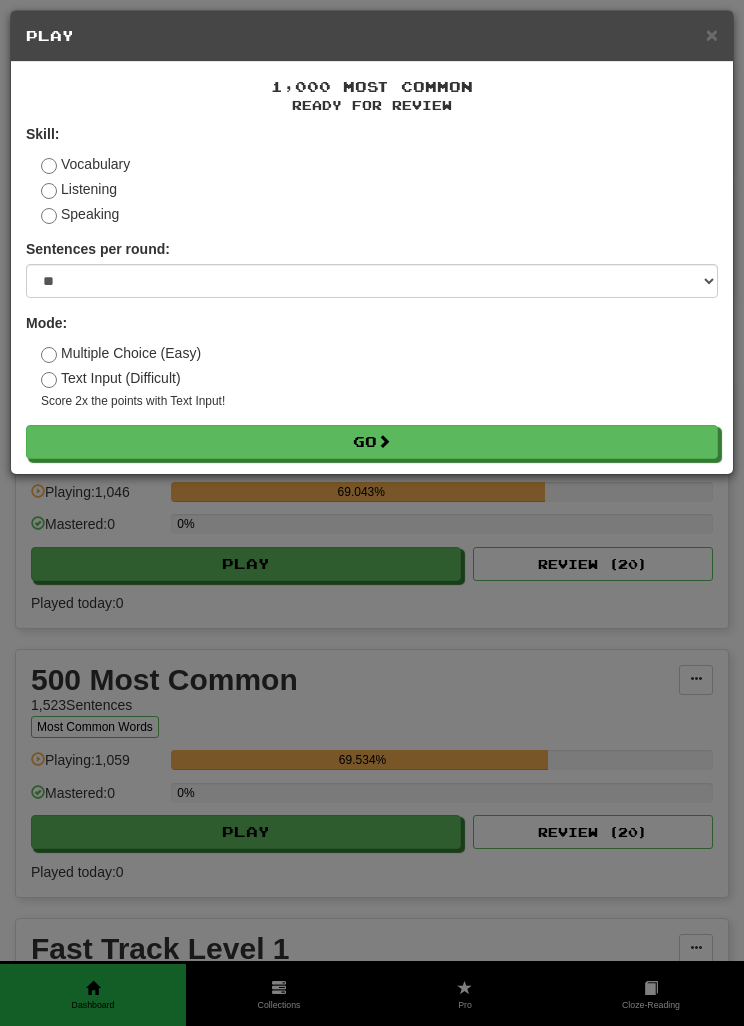 click on "Text Input (Difficult)" at bounding box center [111, 378] 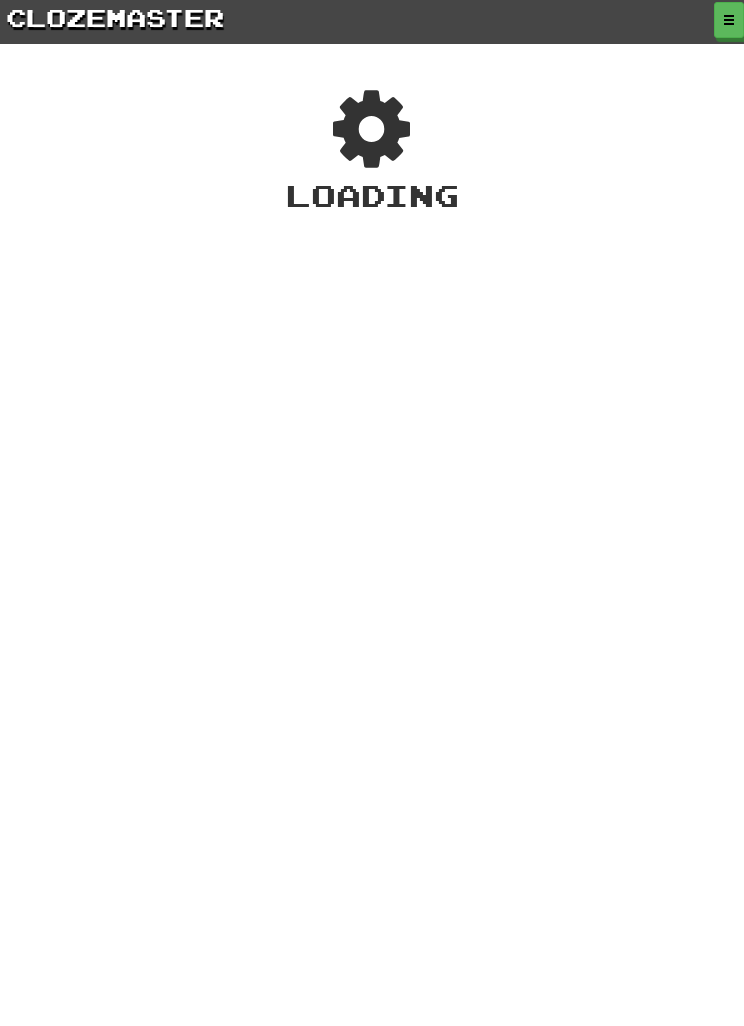 scroll, scrollTop: 0, scrollLeft: 0, axis: both 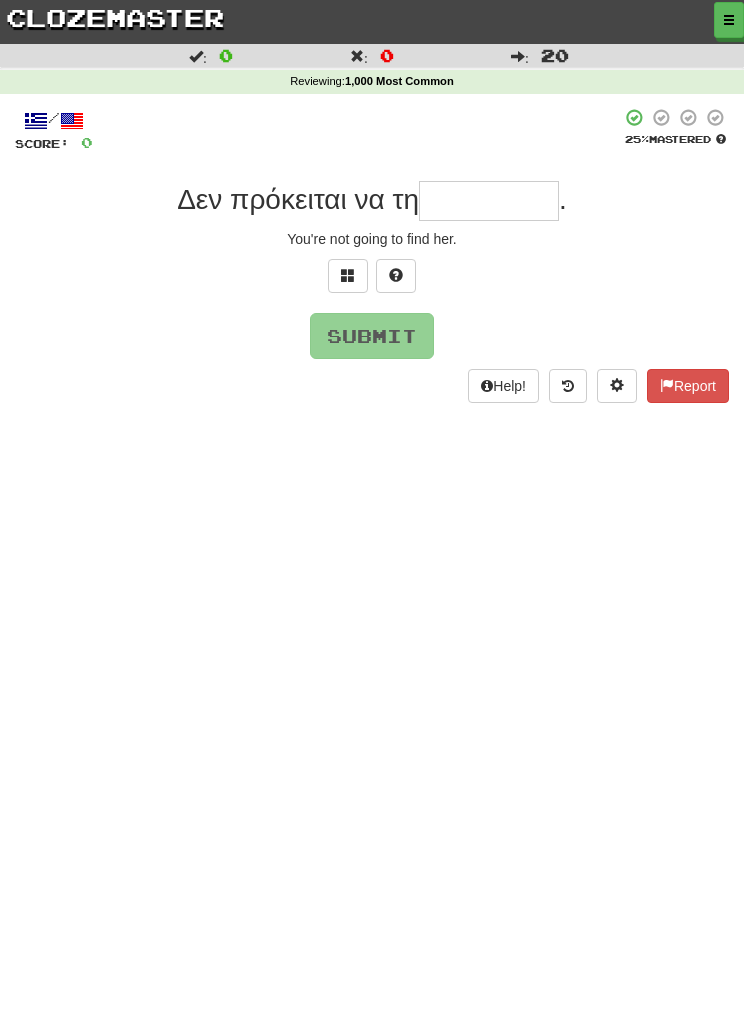 click at bounding box center [489, 201] 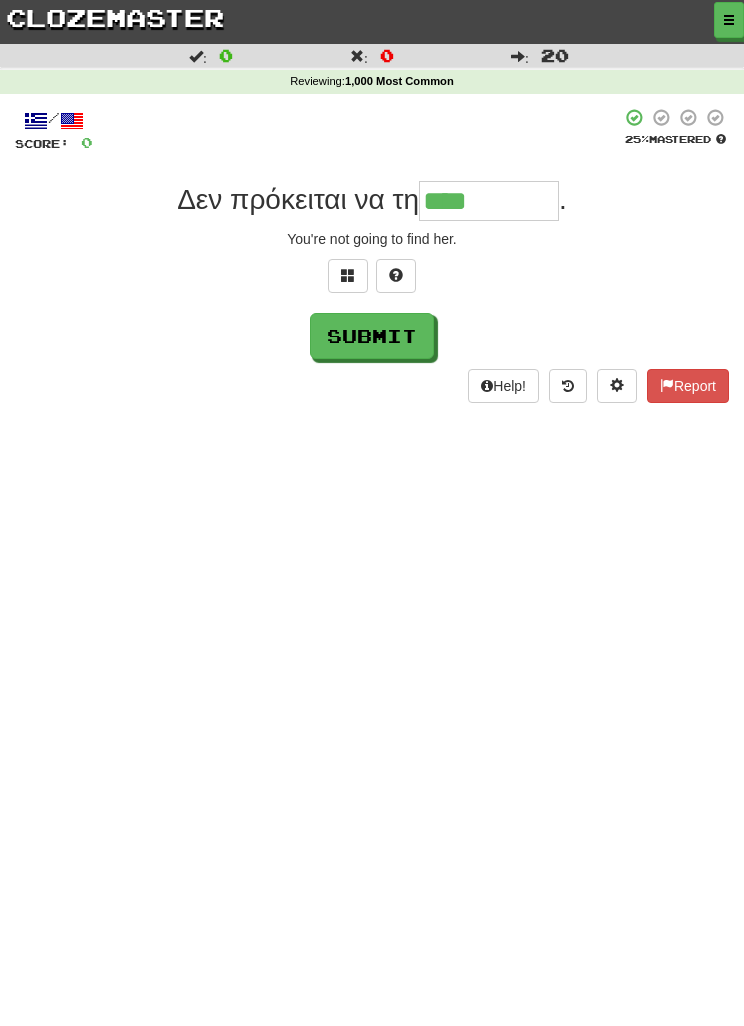 click at bounding box center [396, 275] 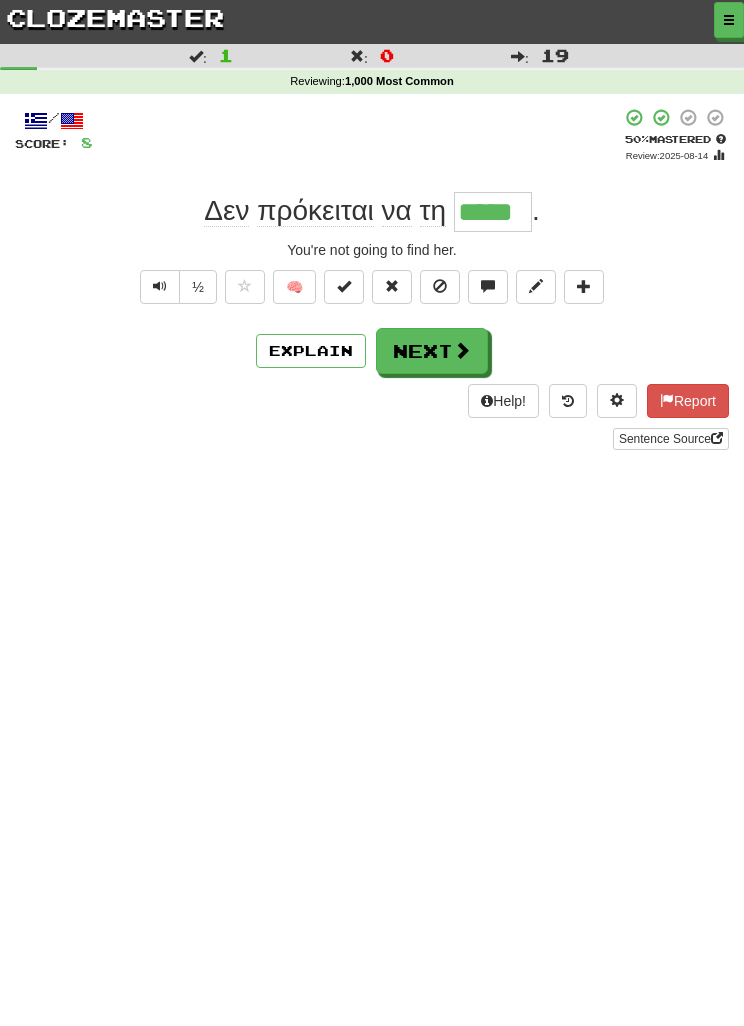 click on "Next" at bounding box center (432, 351) 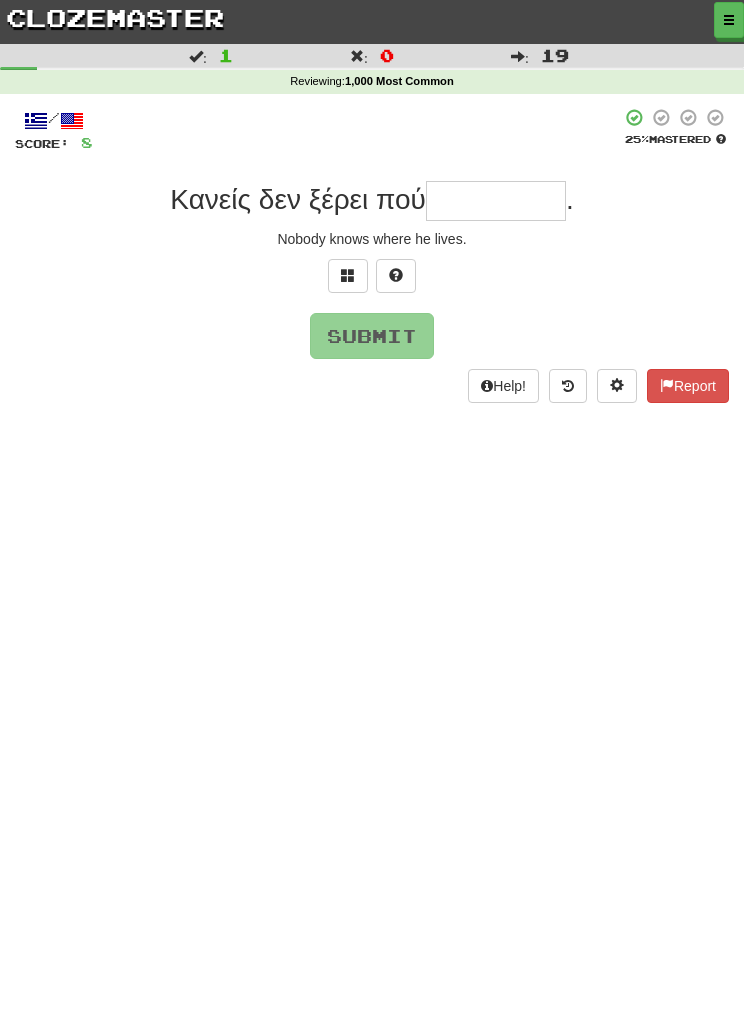 type on "*" 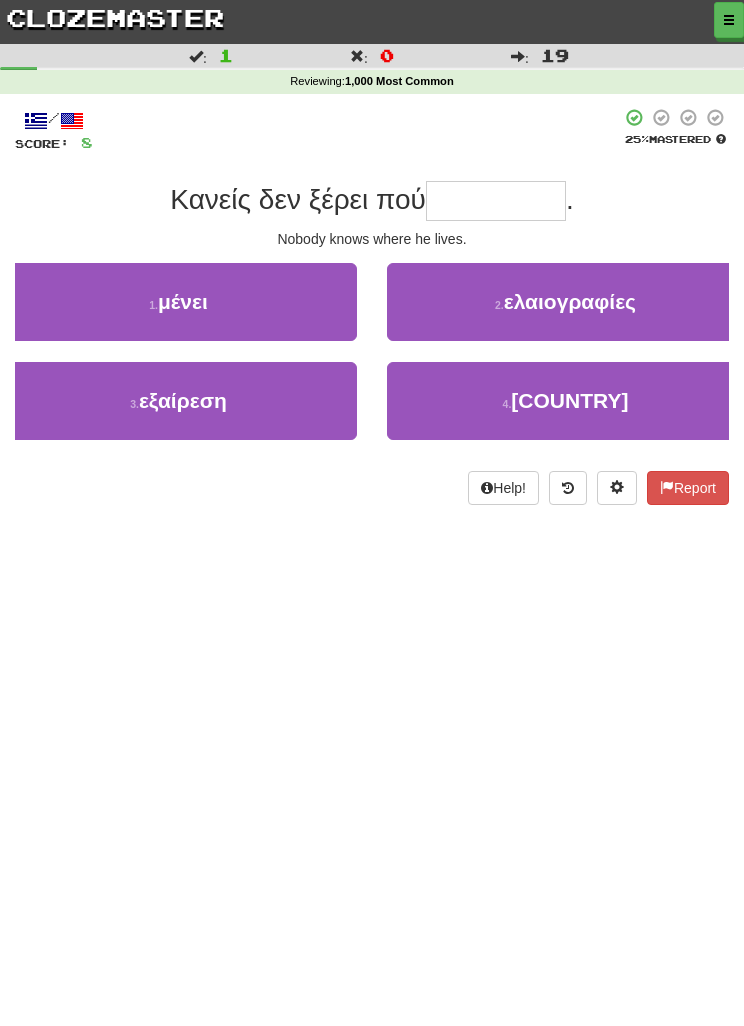 click on "1 .  μένει" at bounding box center [178, 302] 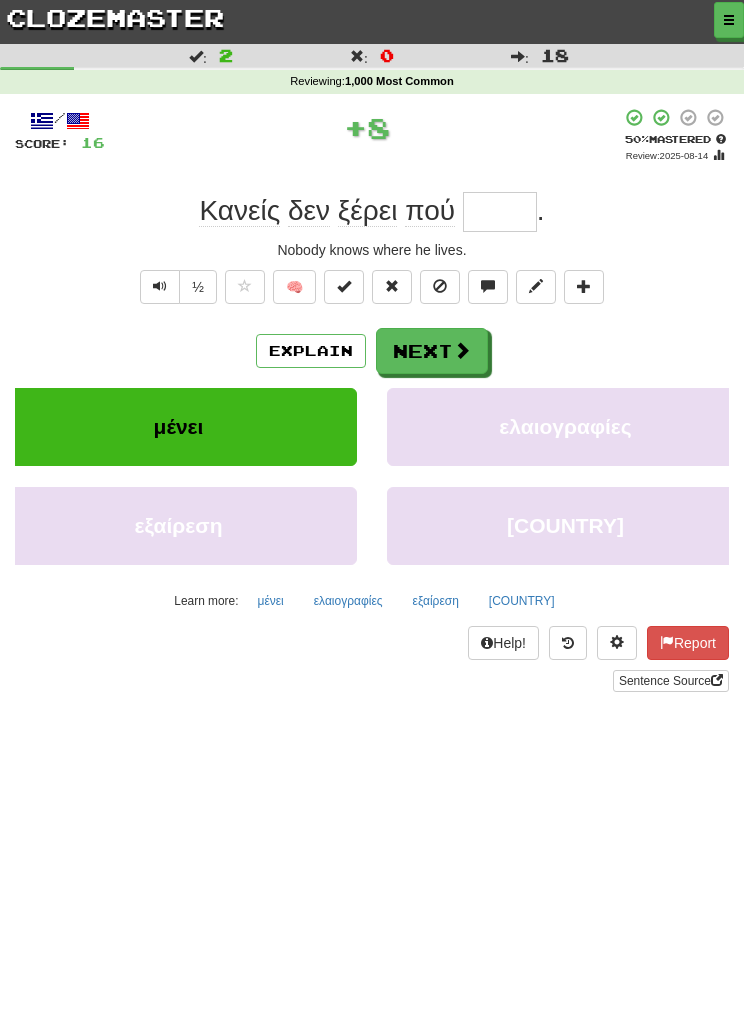 type on "*****" 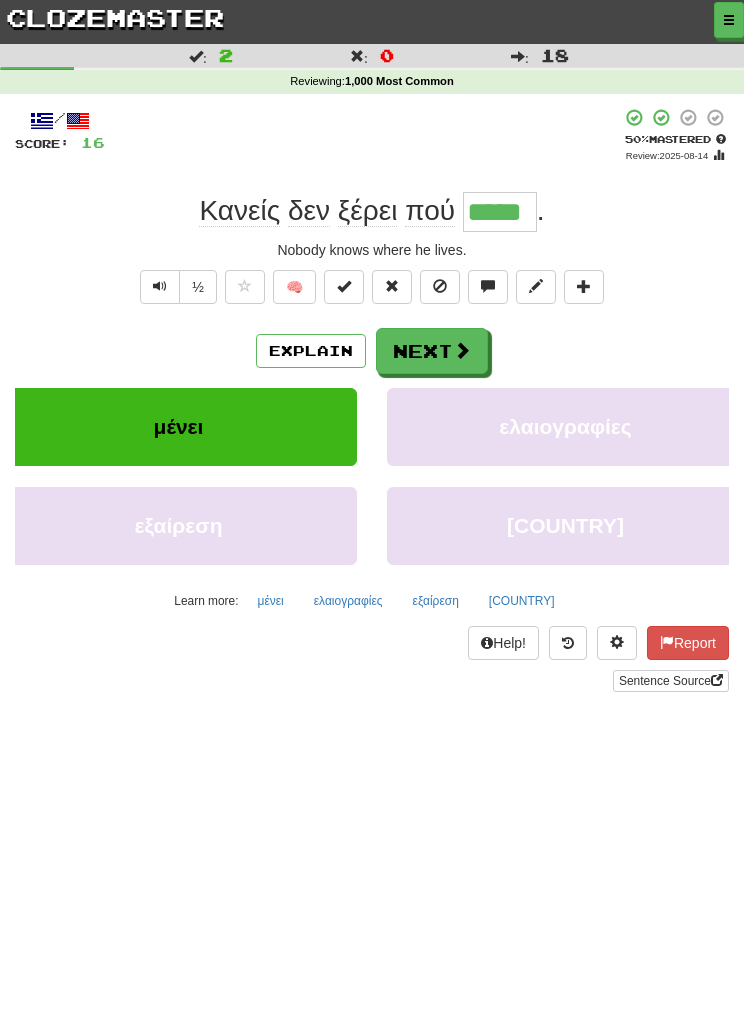 click on "Next" at bounding box center [432, 351] 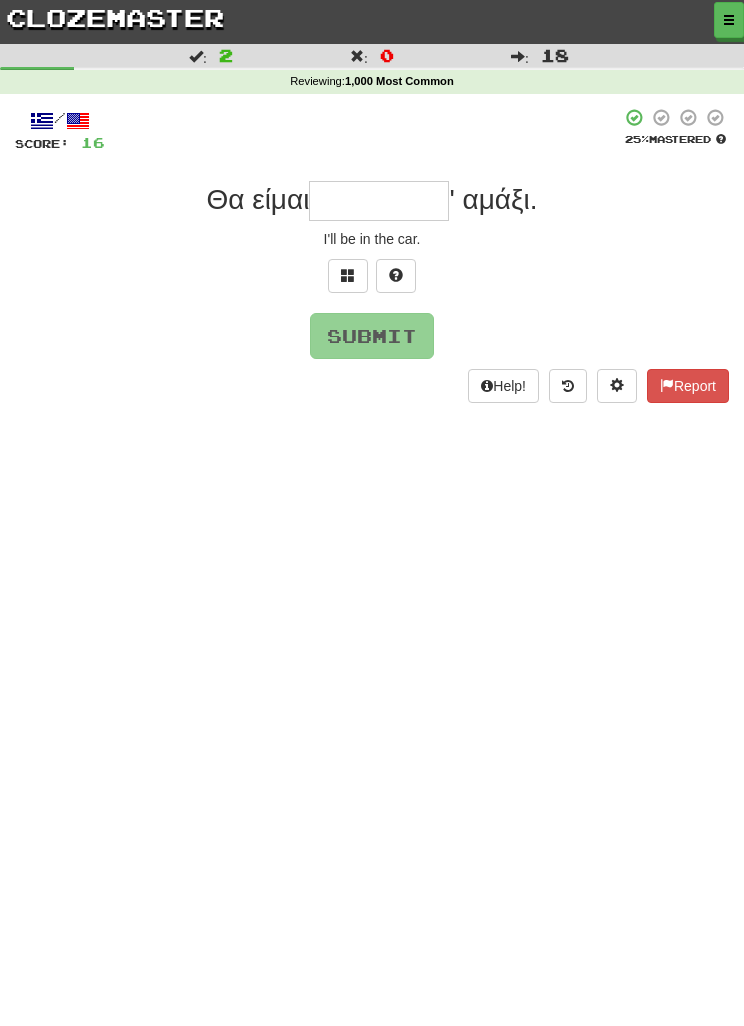 click at bounding box center [348, 276] 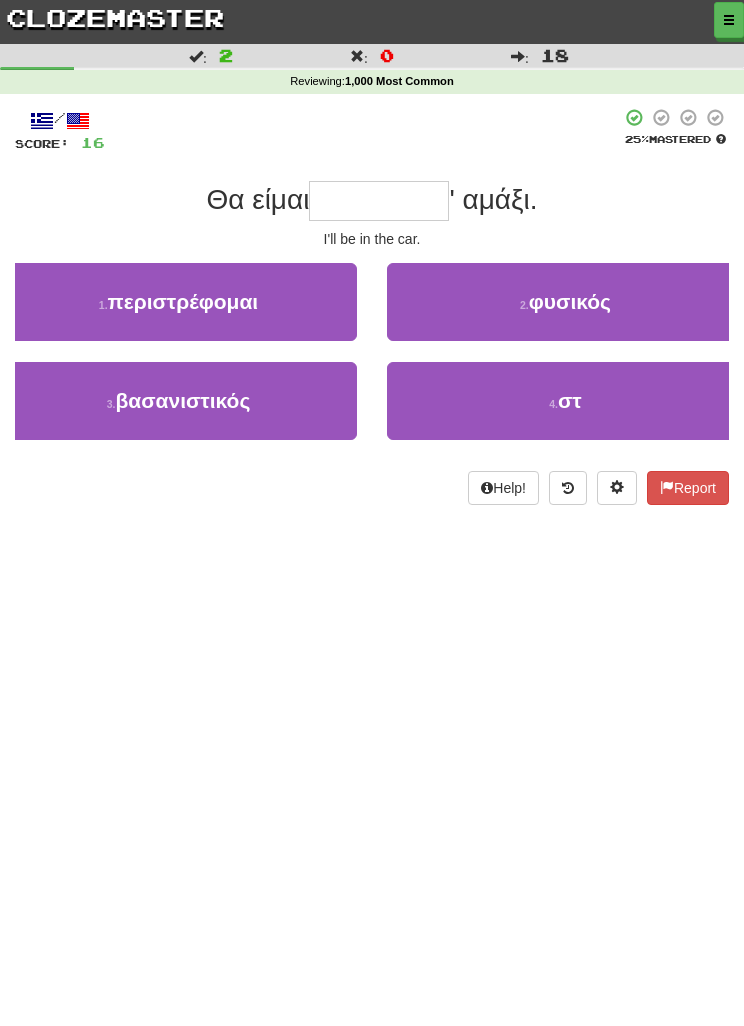 click on "4 .  στ" at bounding box center (565, 401) 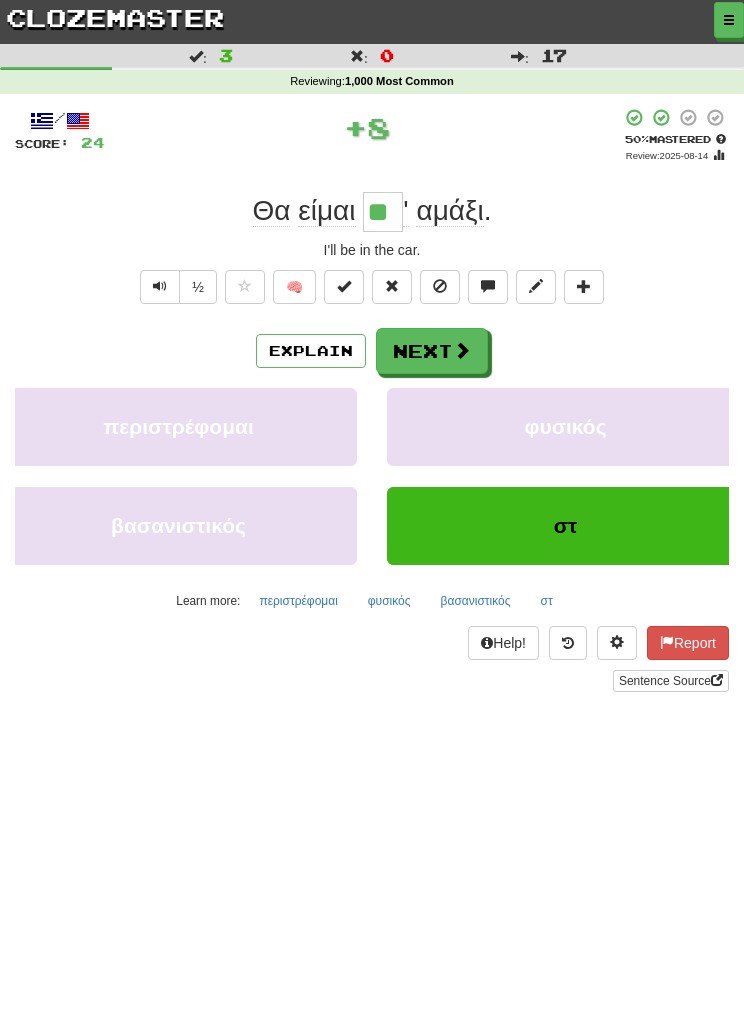 click on "Next" at bounding box center (432, 351) 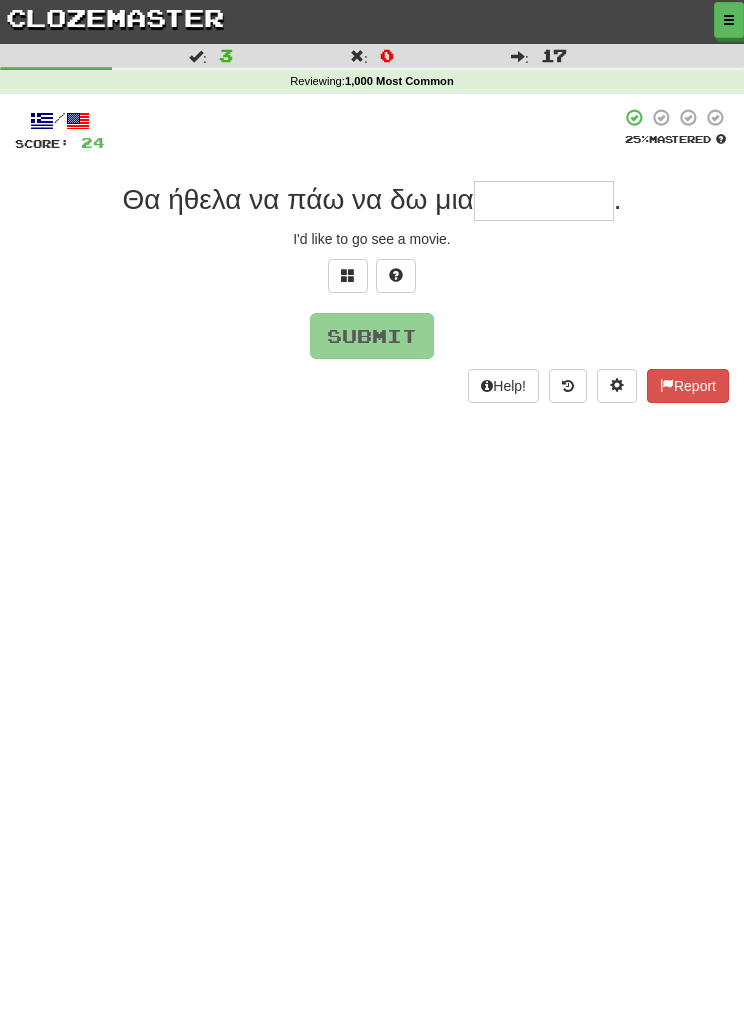 click at bounding box center [348, 276] 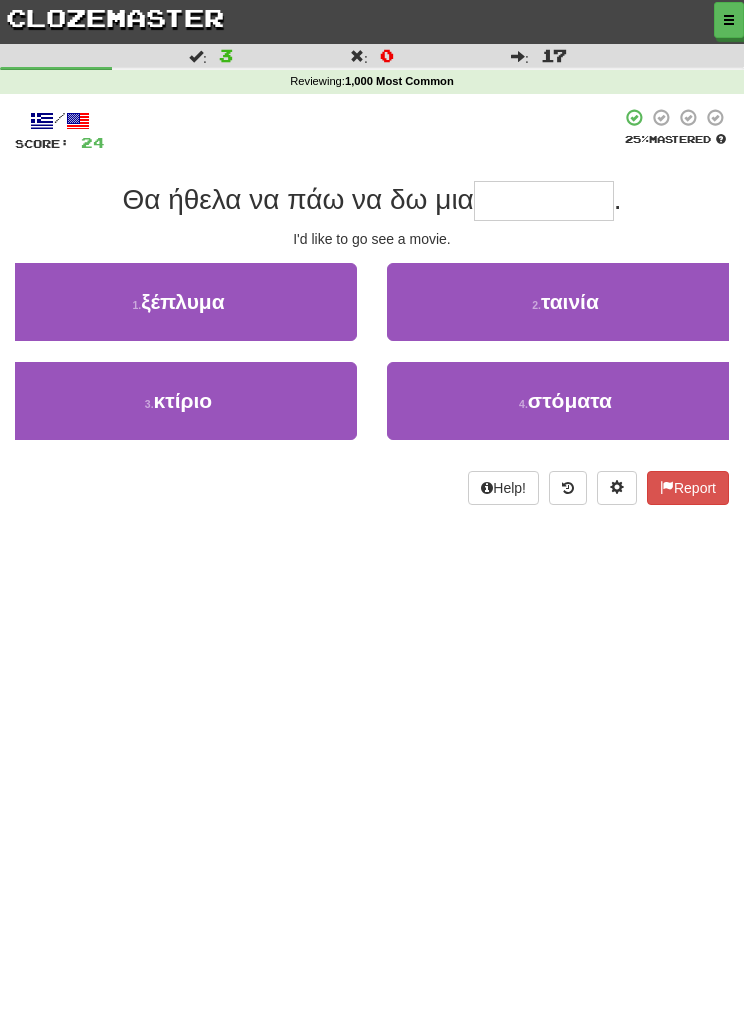 click on "2 .  ταινία" at bounding box center [565, 302] 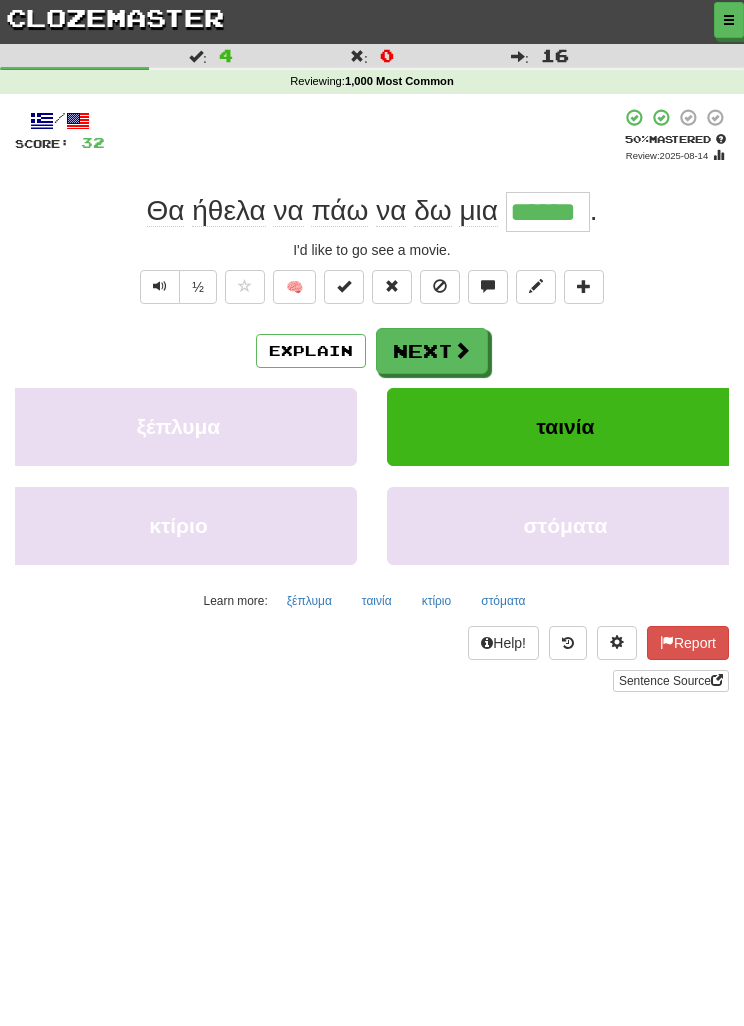click on "Next" at bounding box center (432, 351) 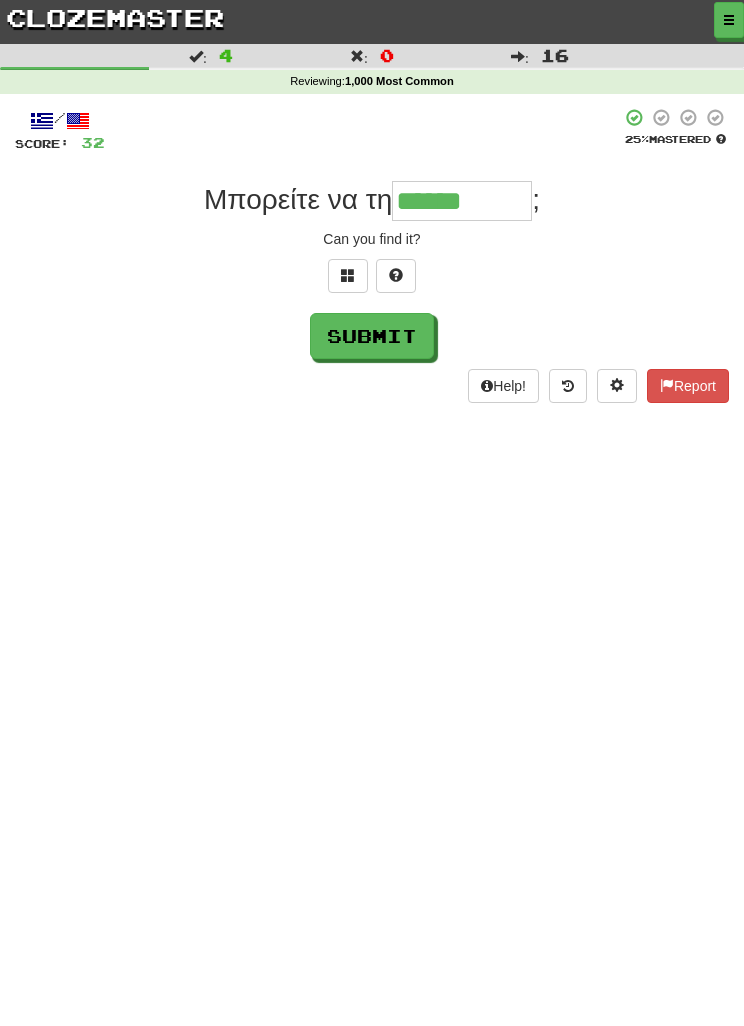type on "******" 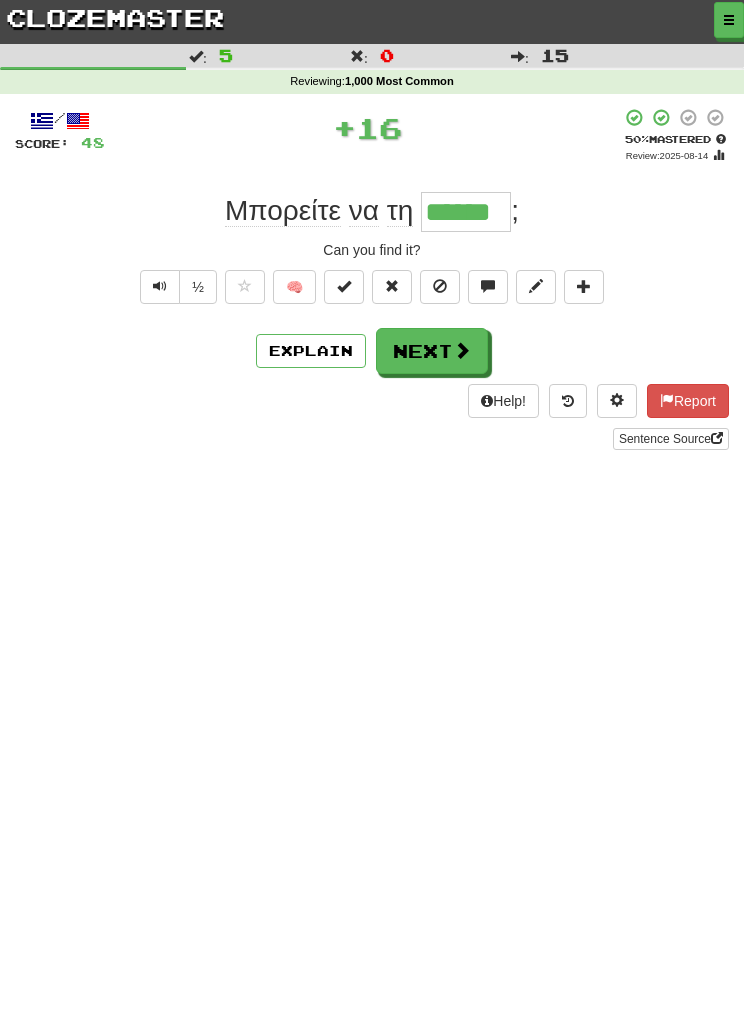 click on "Next" at bounding box center (432, 351) 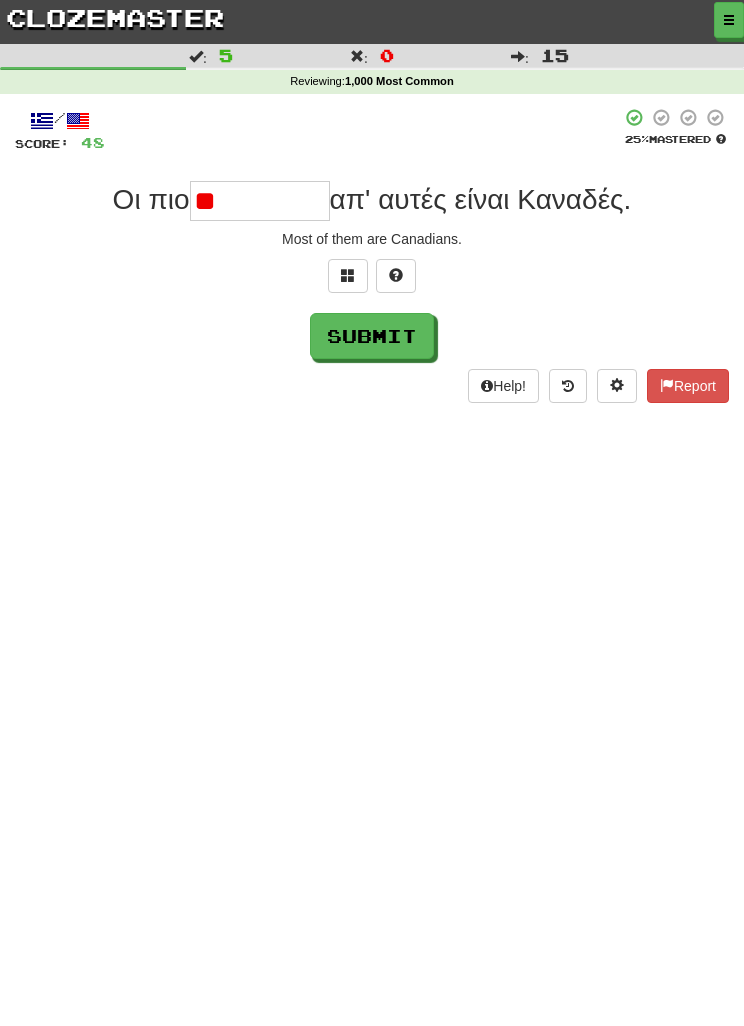 type on "*" 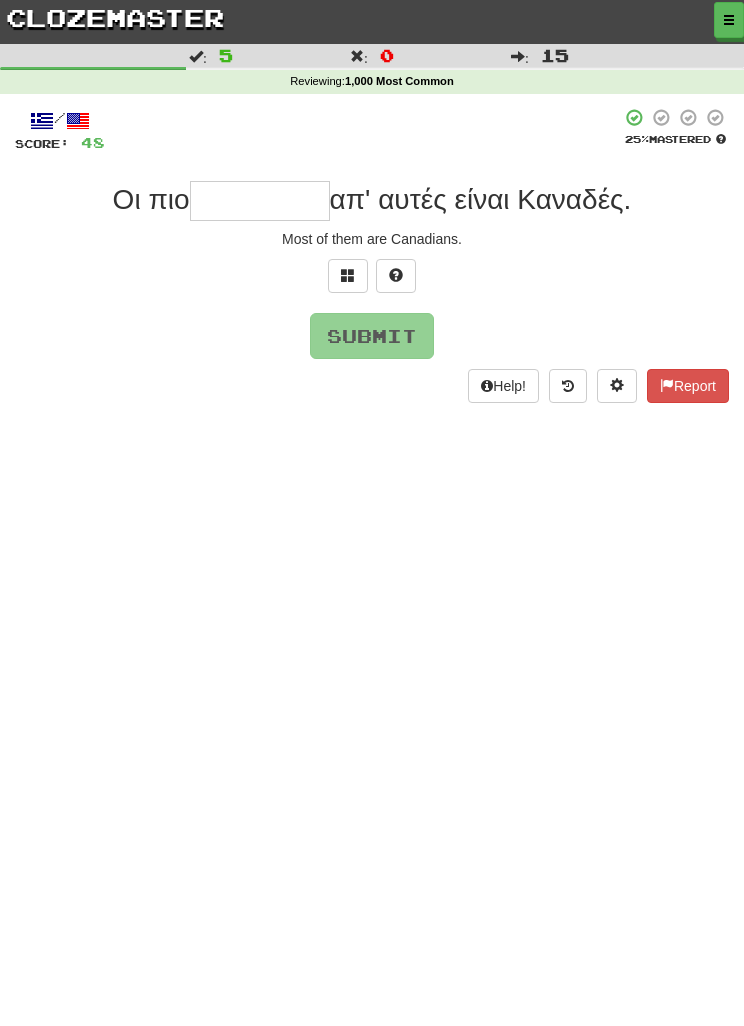 type on "*" 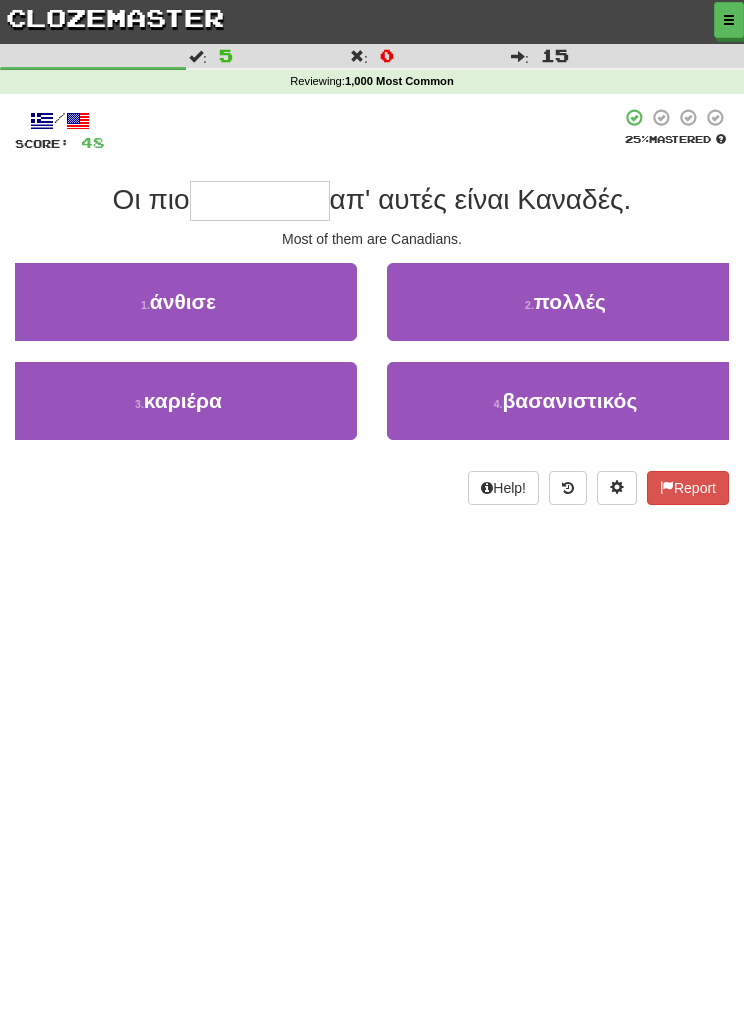 click on "2 .  πολλές" at bounding box center [565, 302] 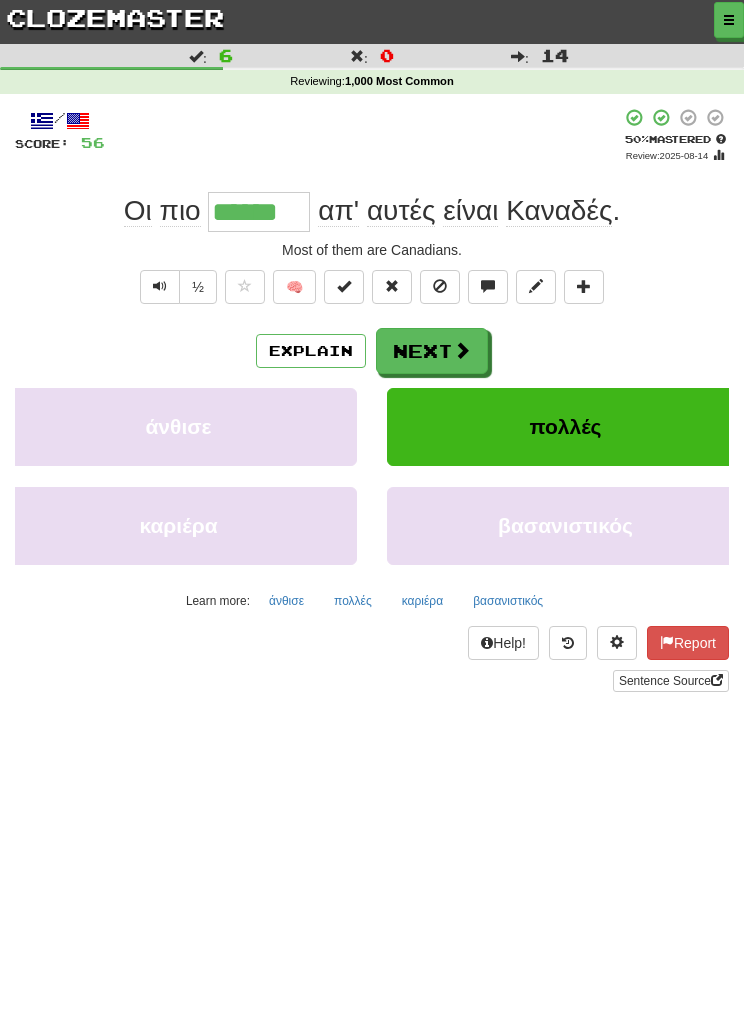 click on "Next" at bounding box center [432, 351] 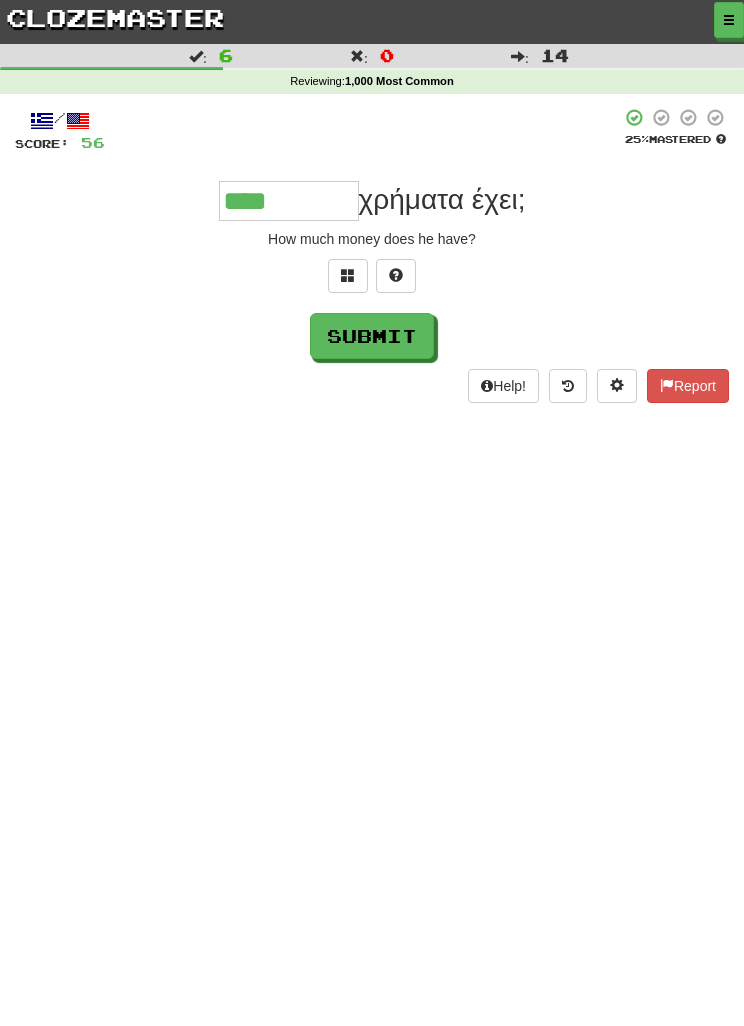 type on "****" 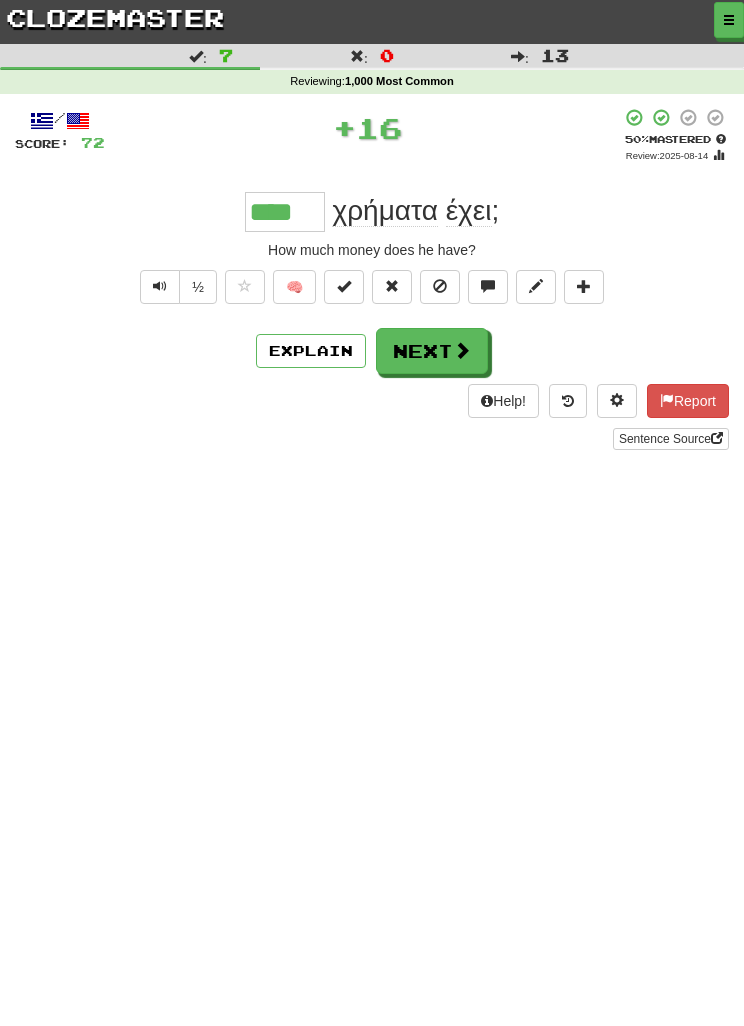 click on "Next" at bounding box center [432, 351] 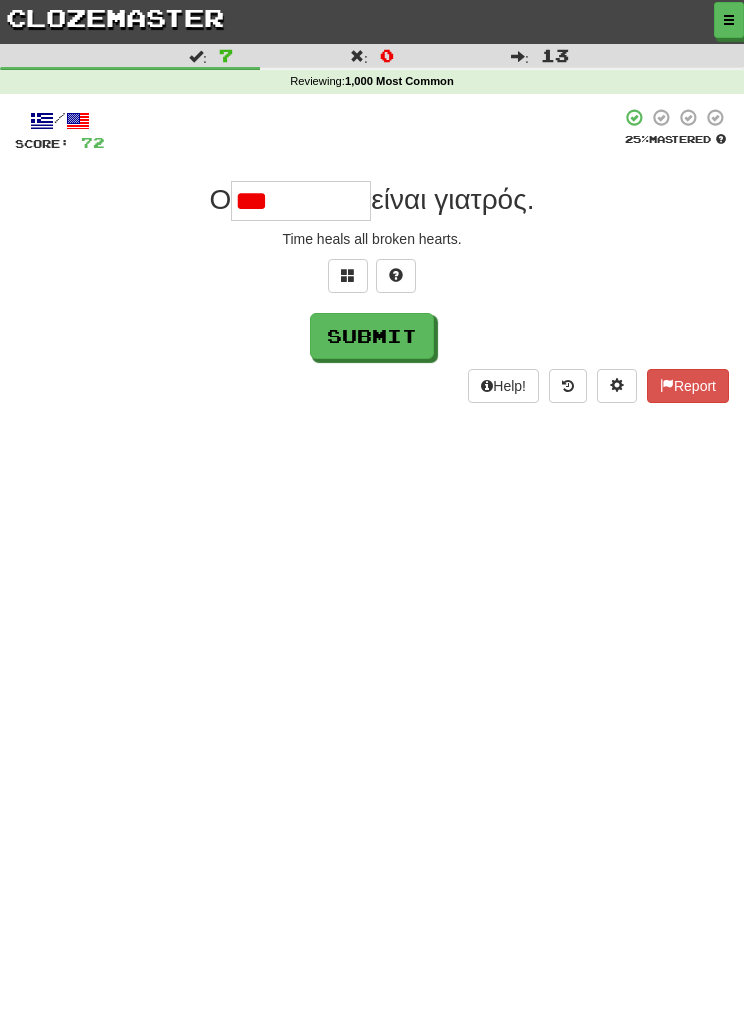 type on "*" 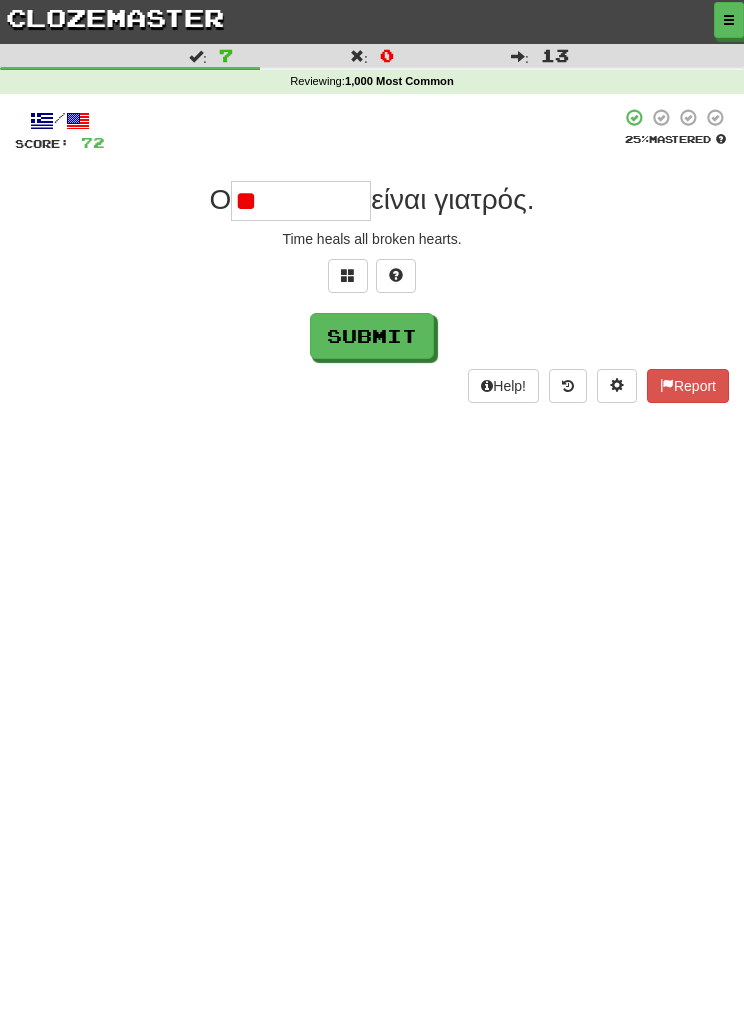 type on "*" 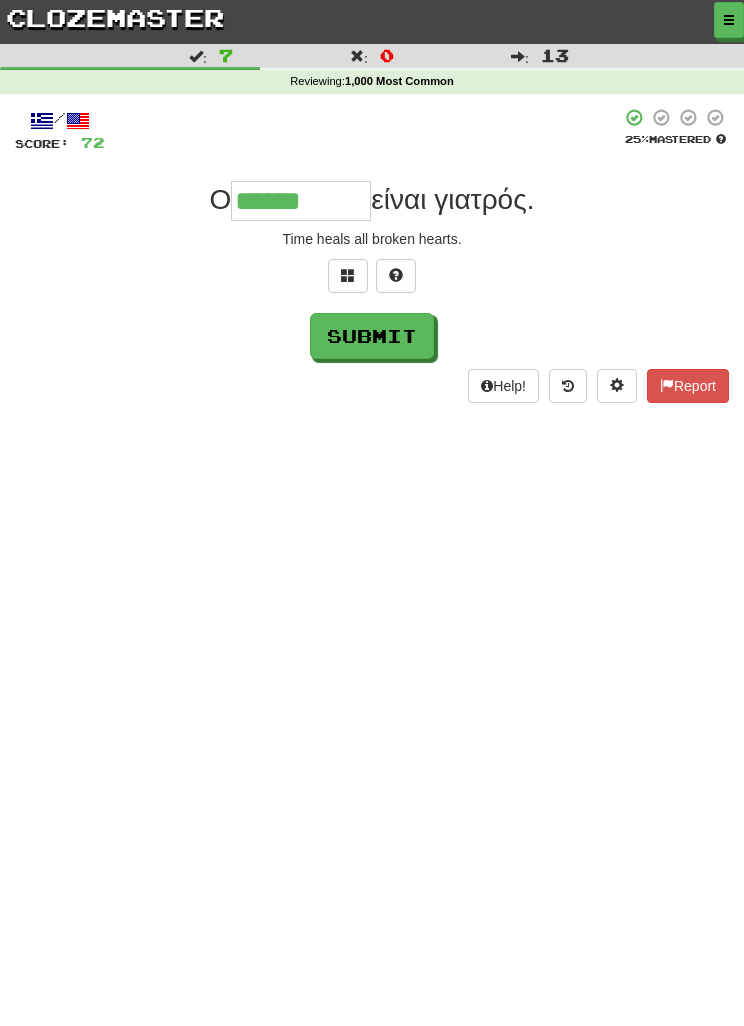 type on "******" 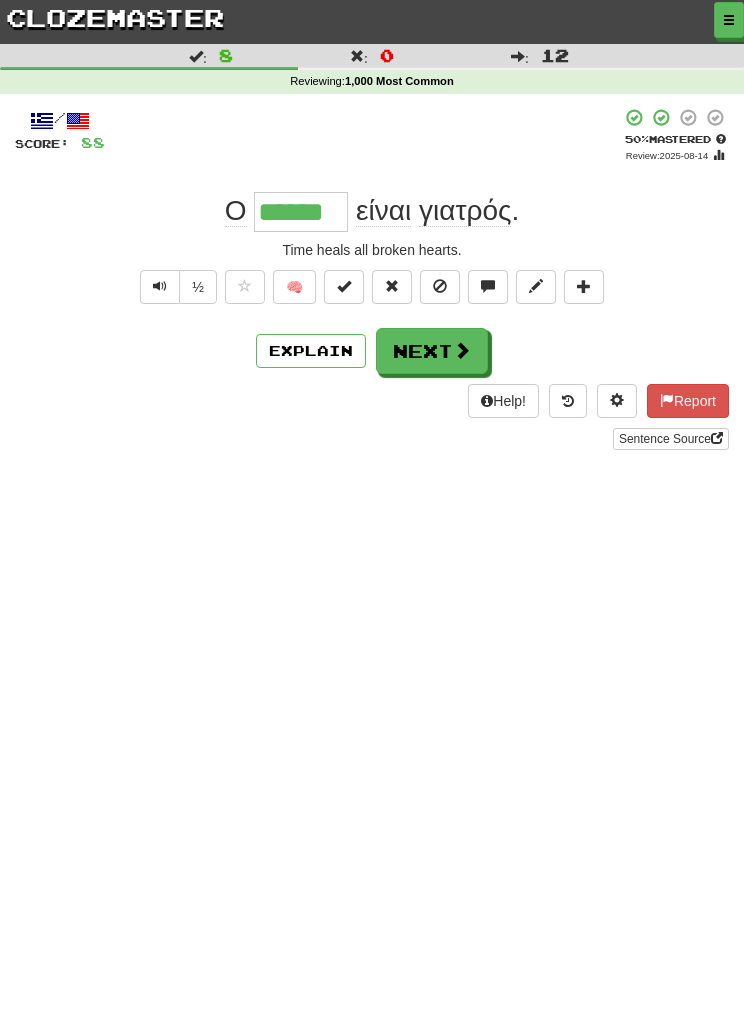 click on "Next" at bounding box center [432, 351] 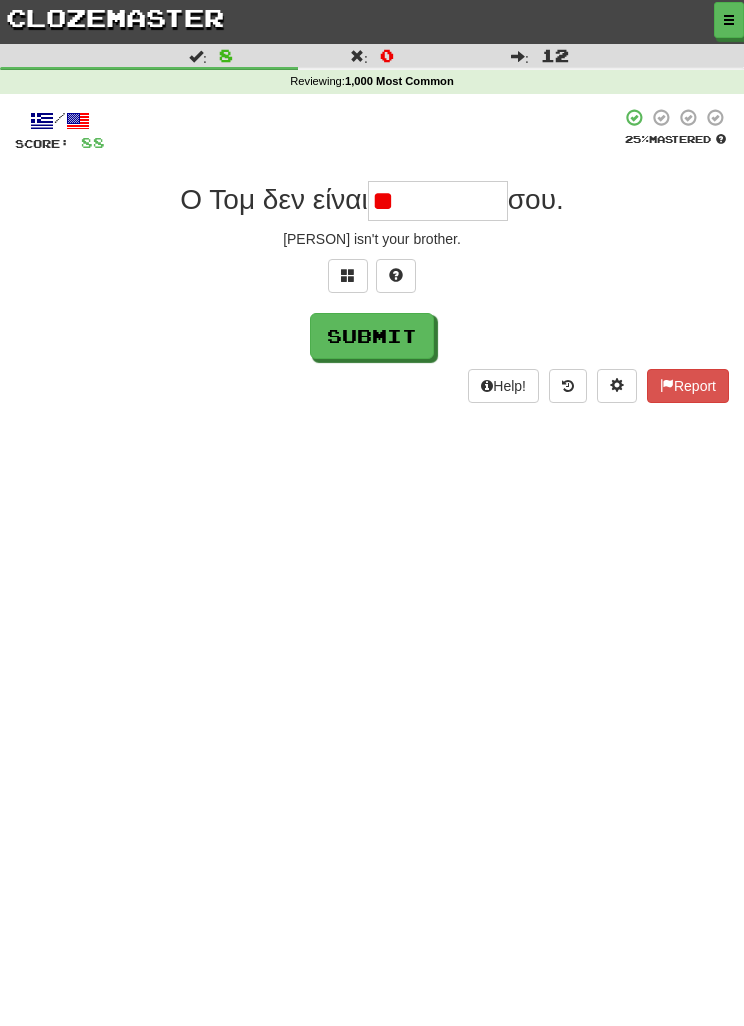 type on "*" 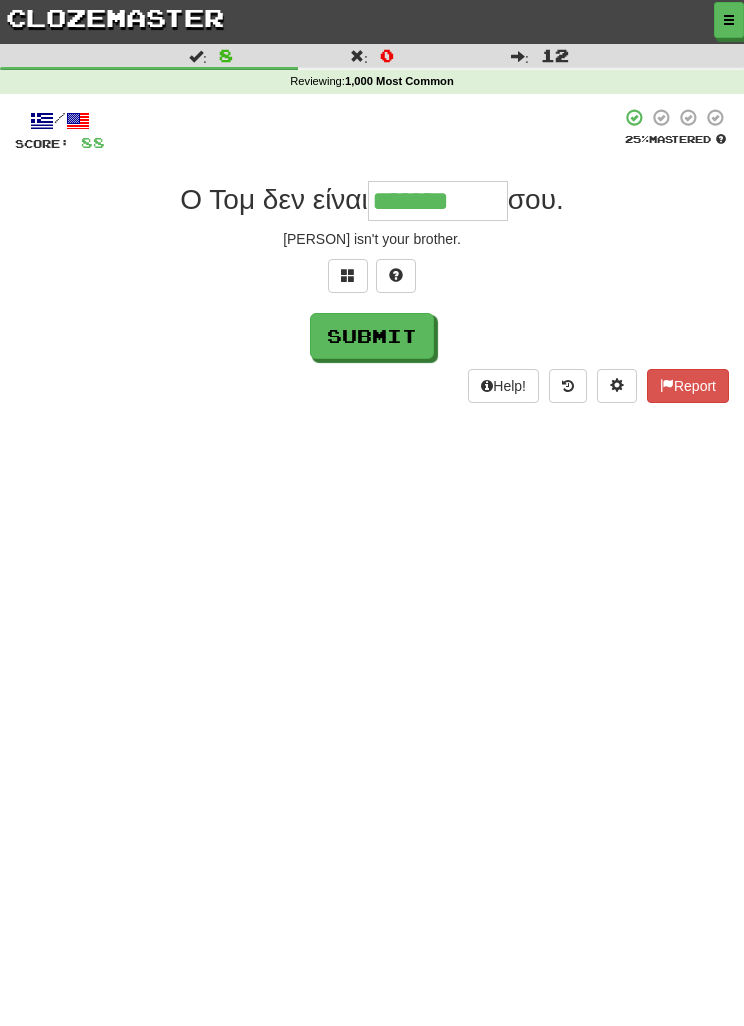 type on "*******" 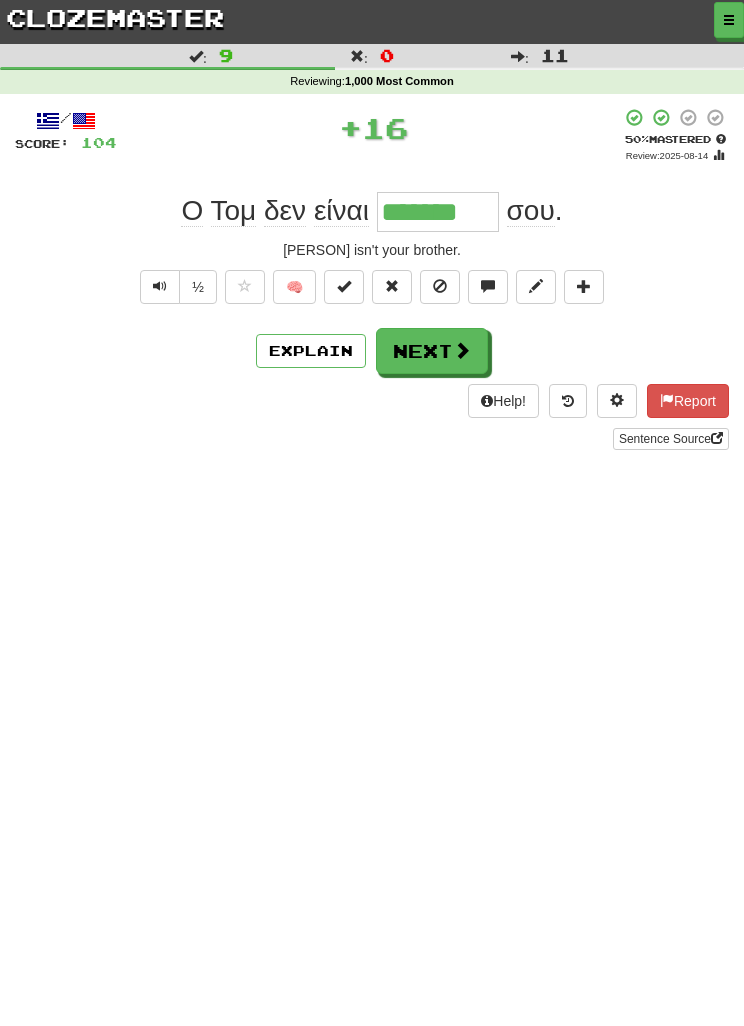 click at bounding box center [462, 350] 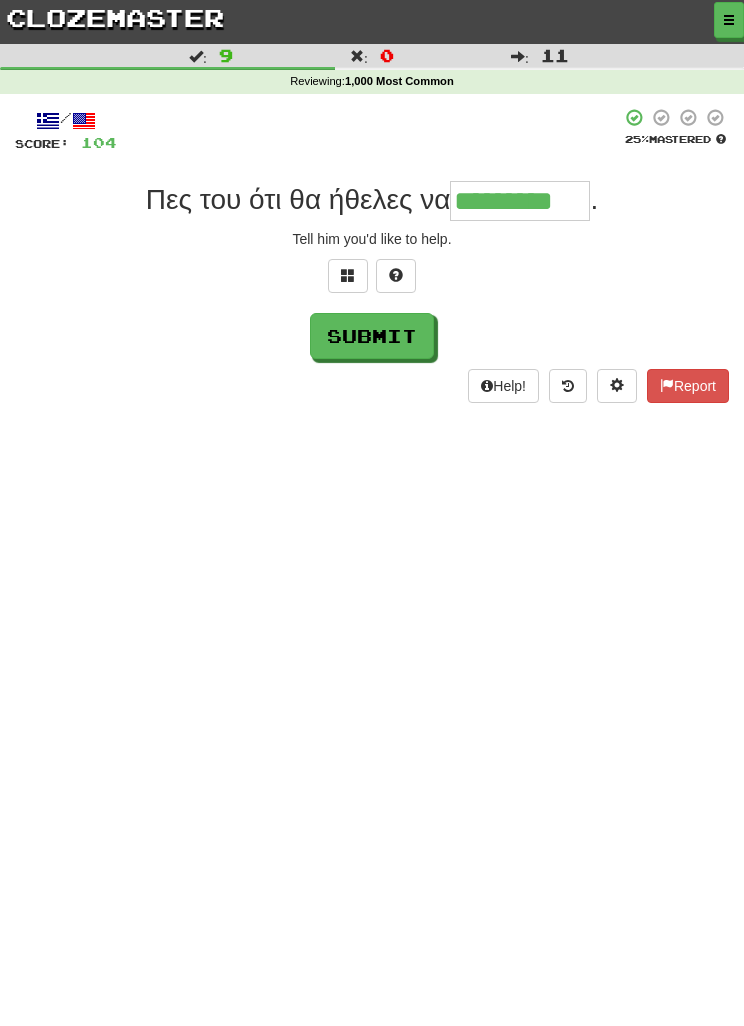 type on "*********" 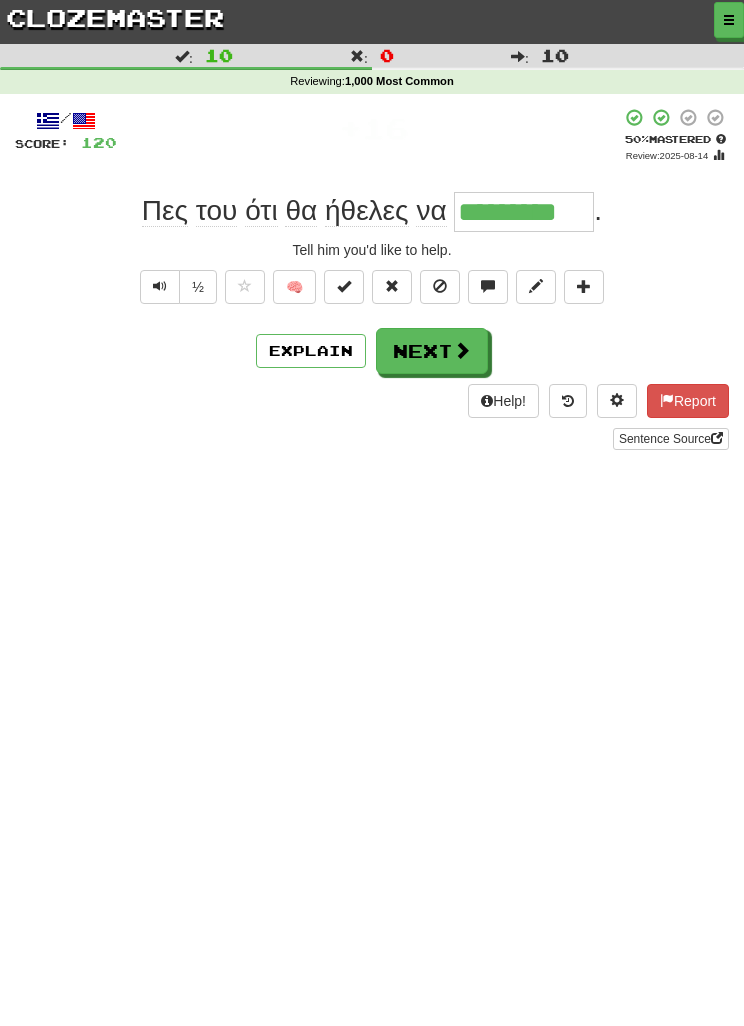 click on "Next" at bounding box center [432, 351] 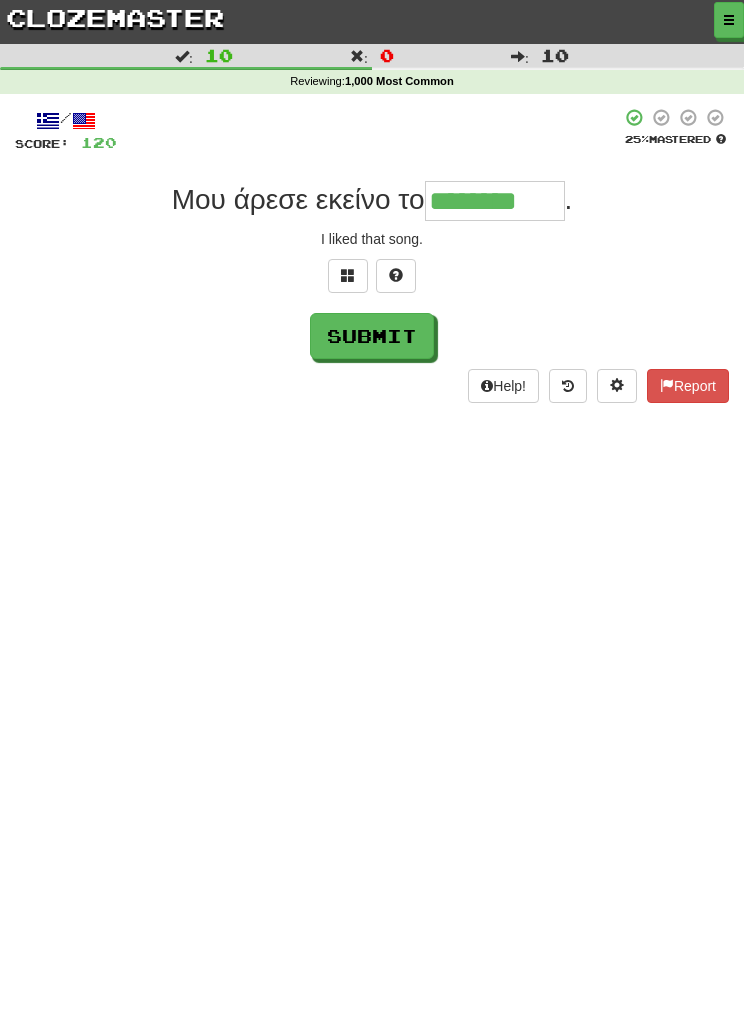 type on "********" 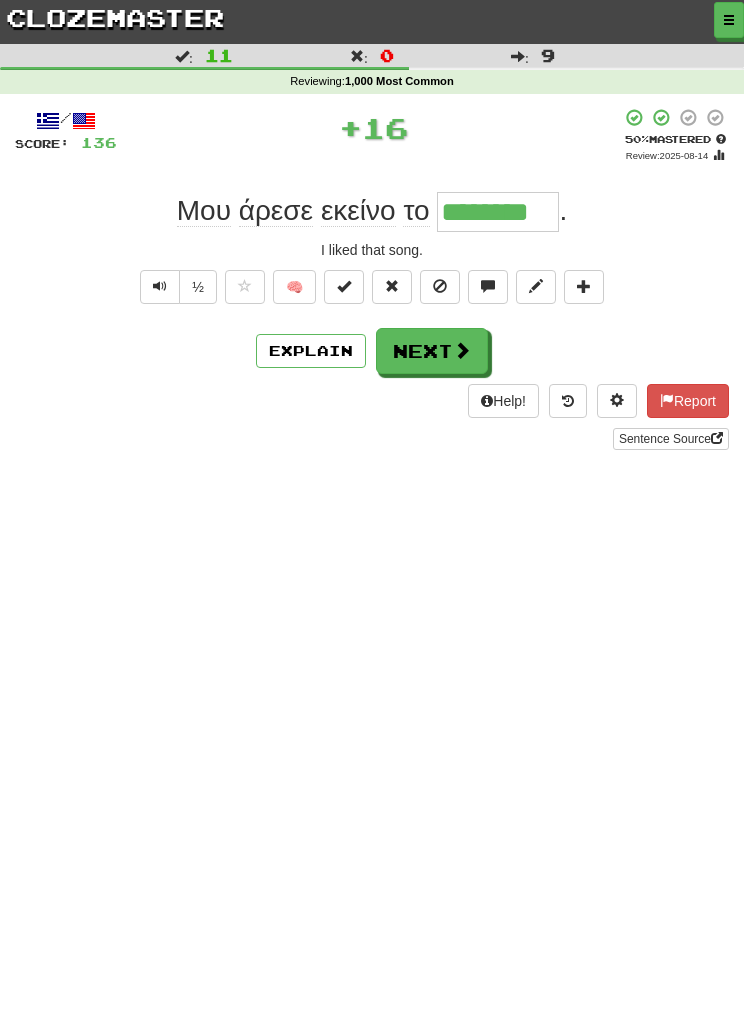 click on "Next" at bounding box center [432, 351] 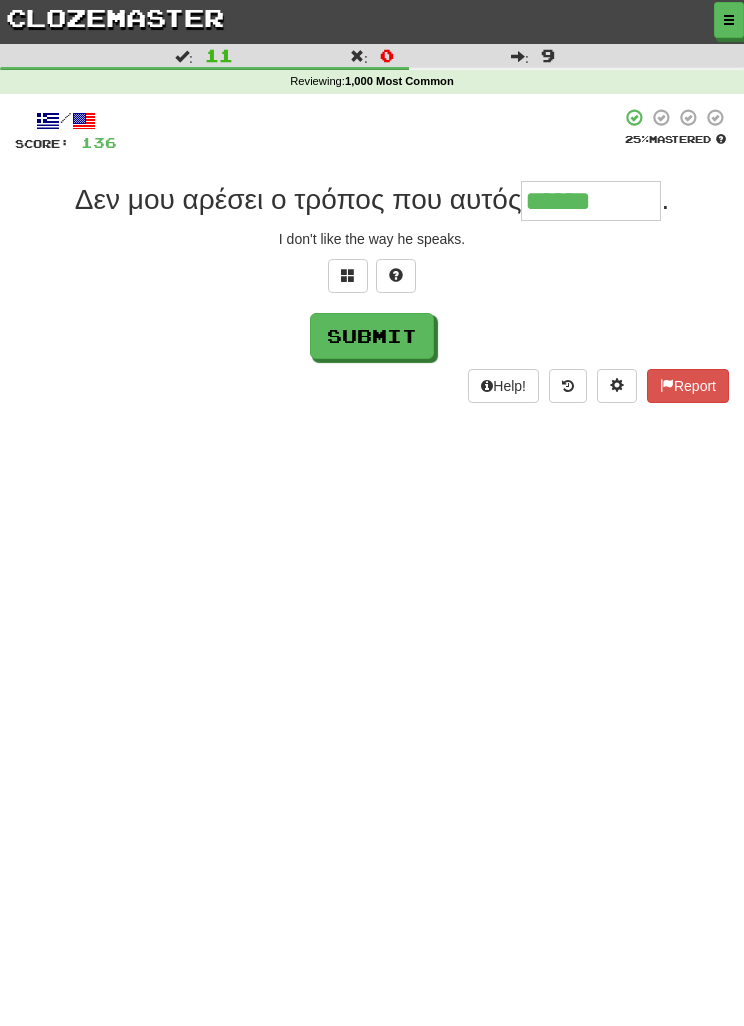 type on "******" 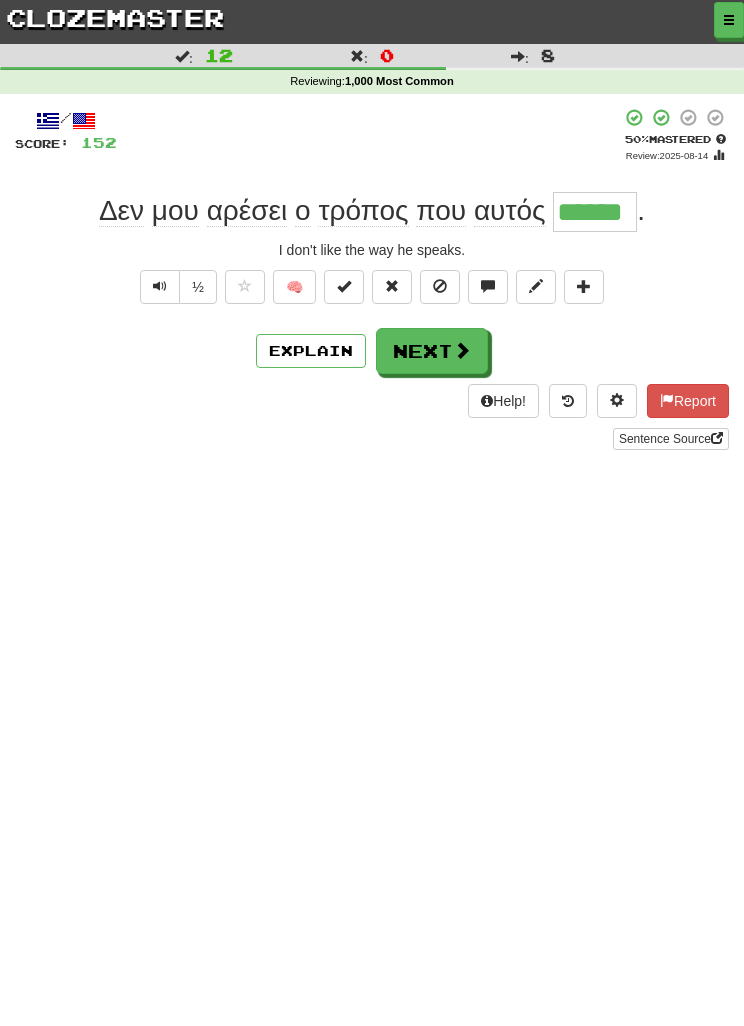 click on "Next" at bounding box center (432, 351) 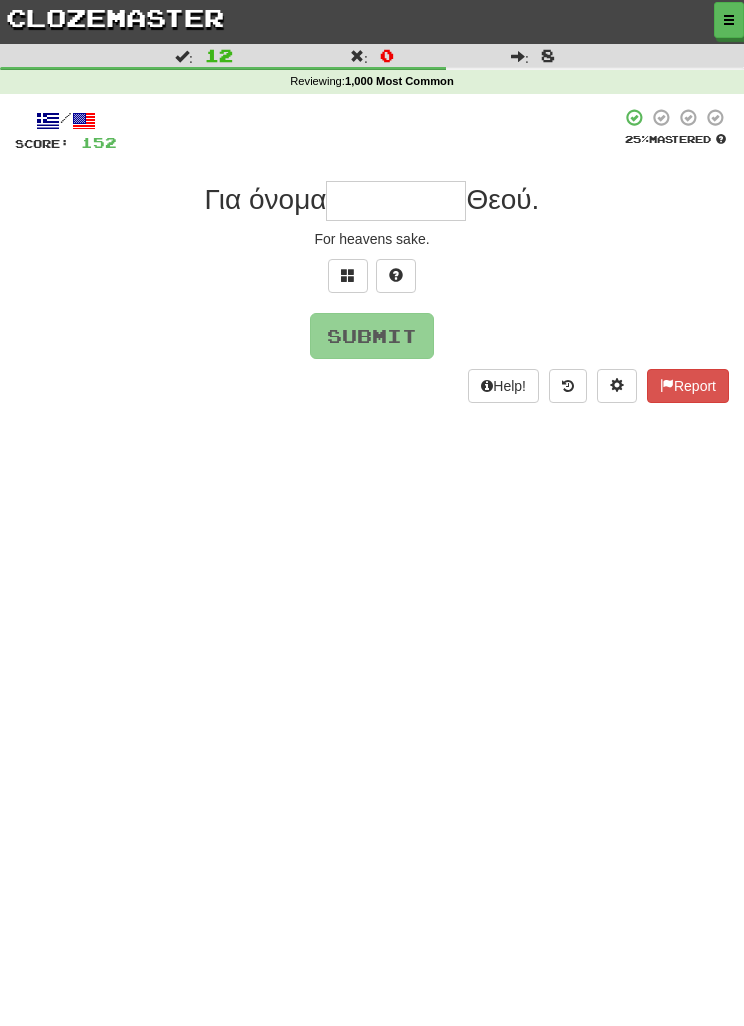 click at bounding box center [348, 276] 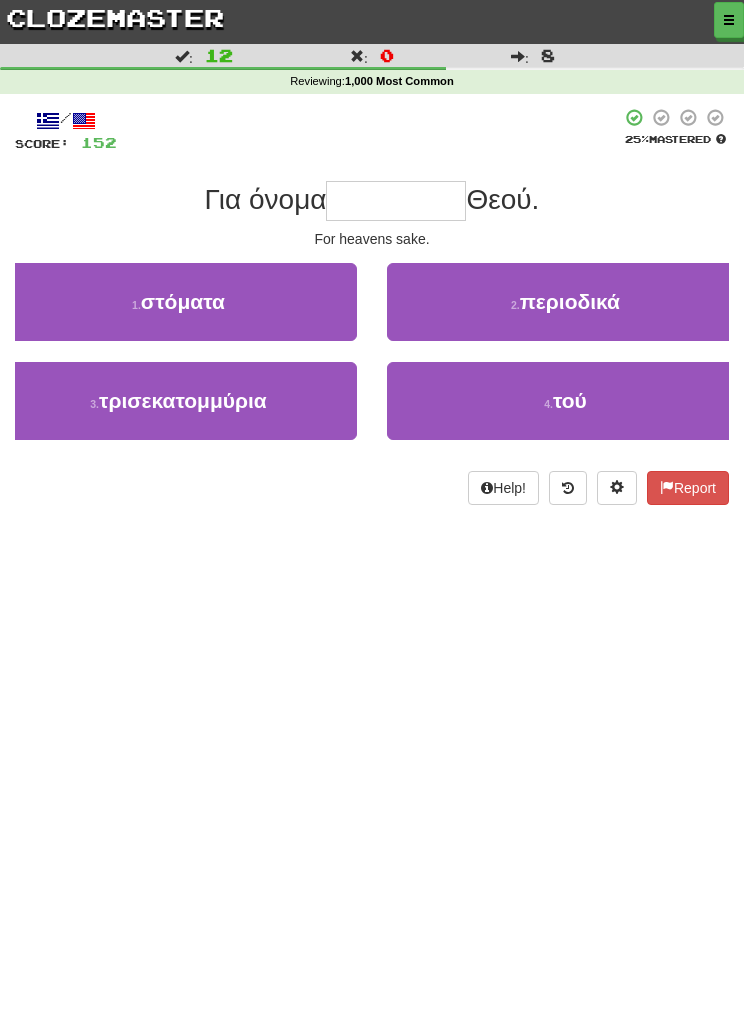 click on "4 .  τού" at bounding box center [565, 401] 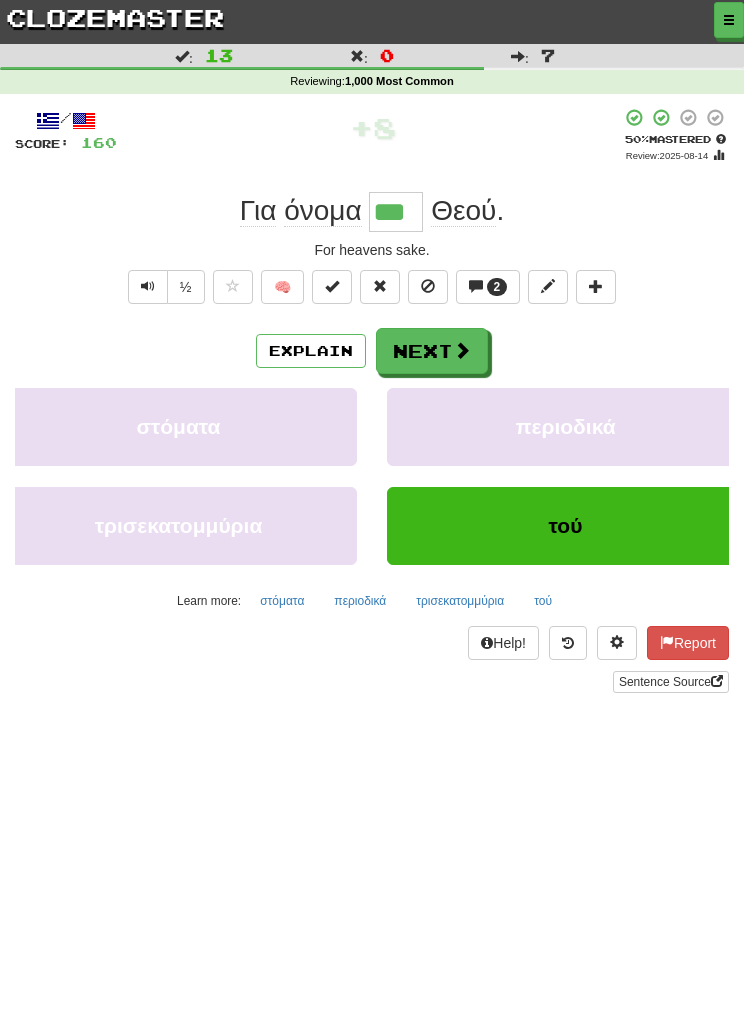 click on "Next" at bounding box center [432, 351] 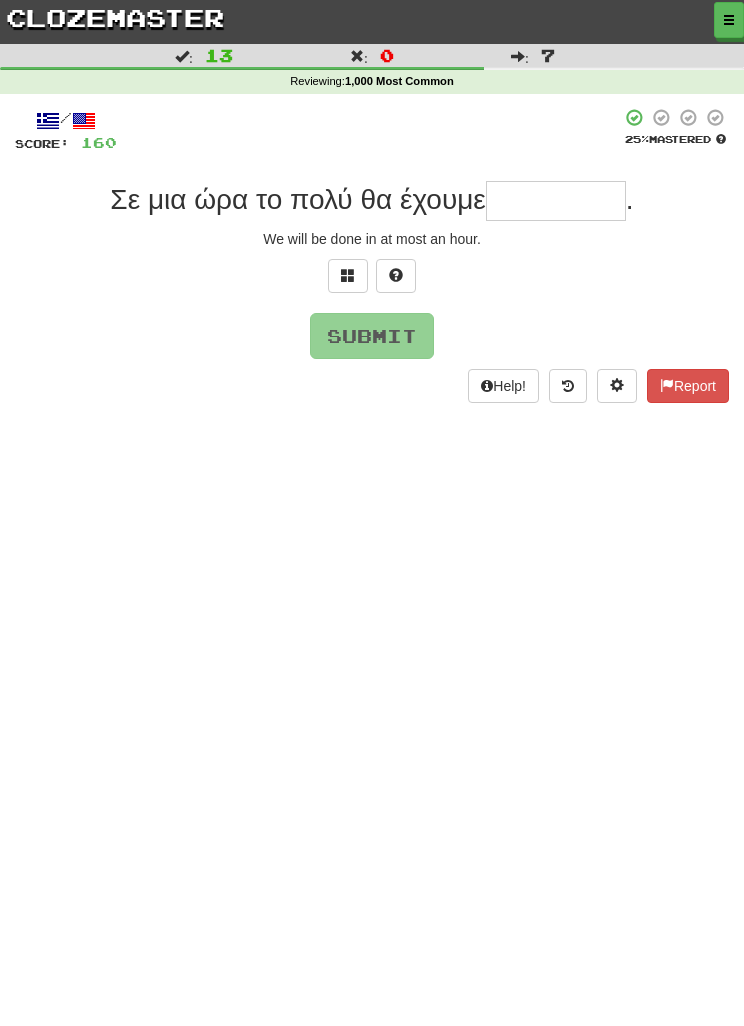 type on "*" 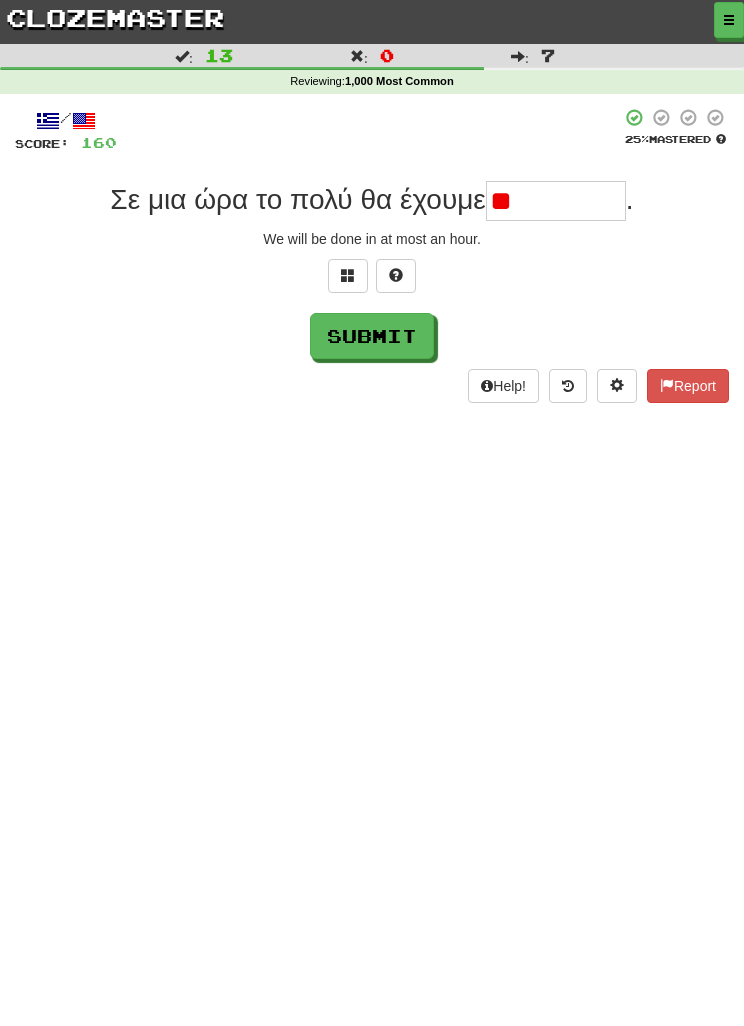 type on "*" 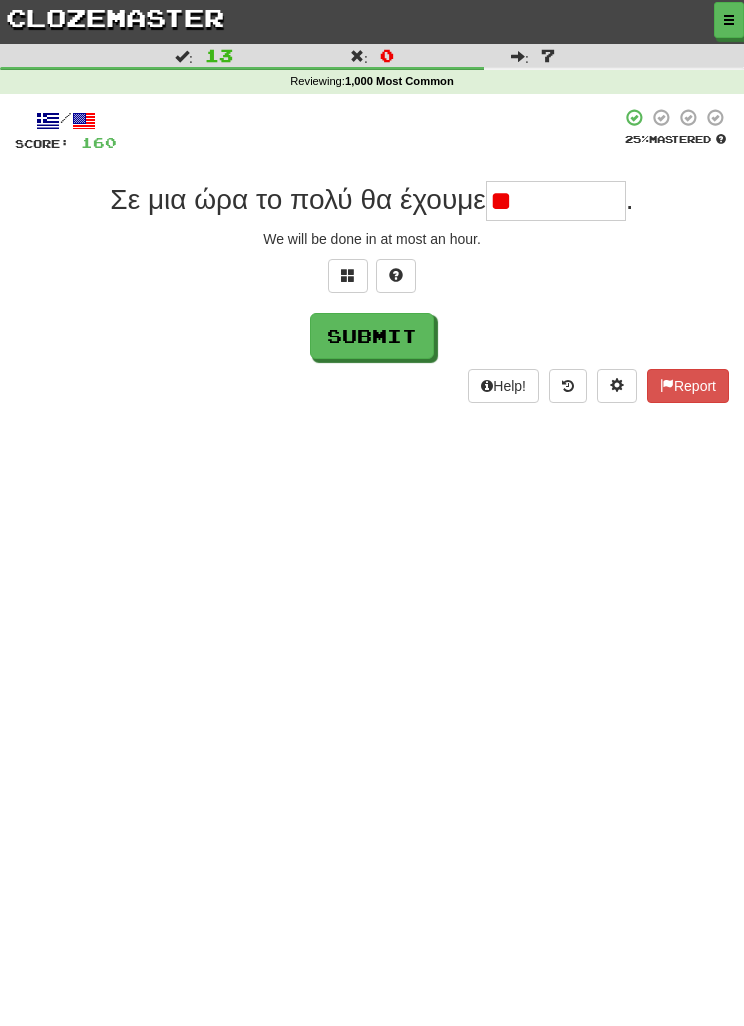 type on "*" 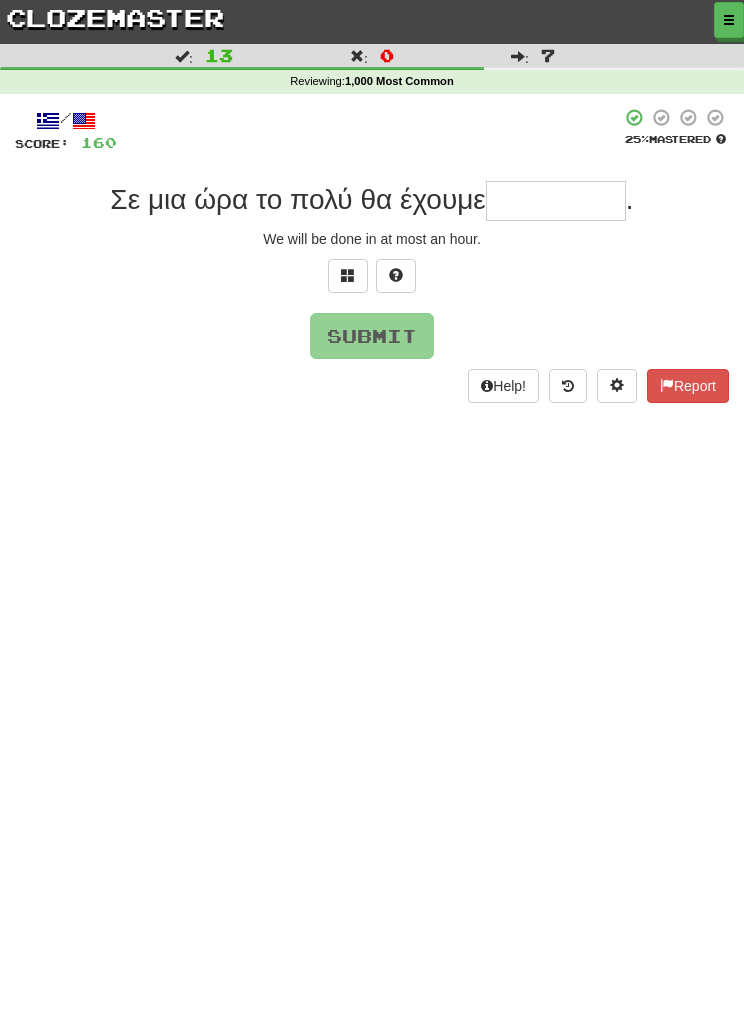 type on "*" 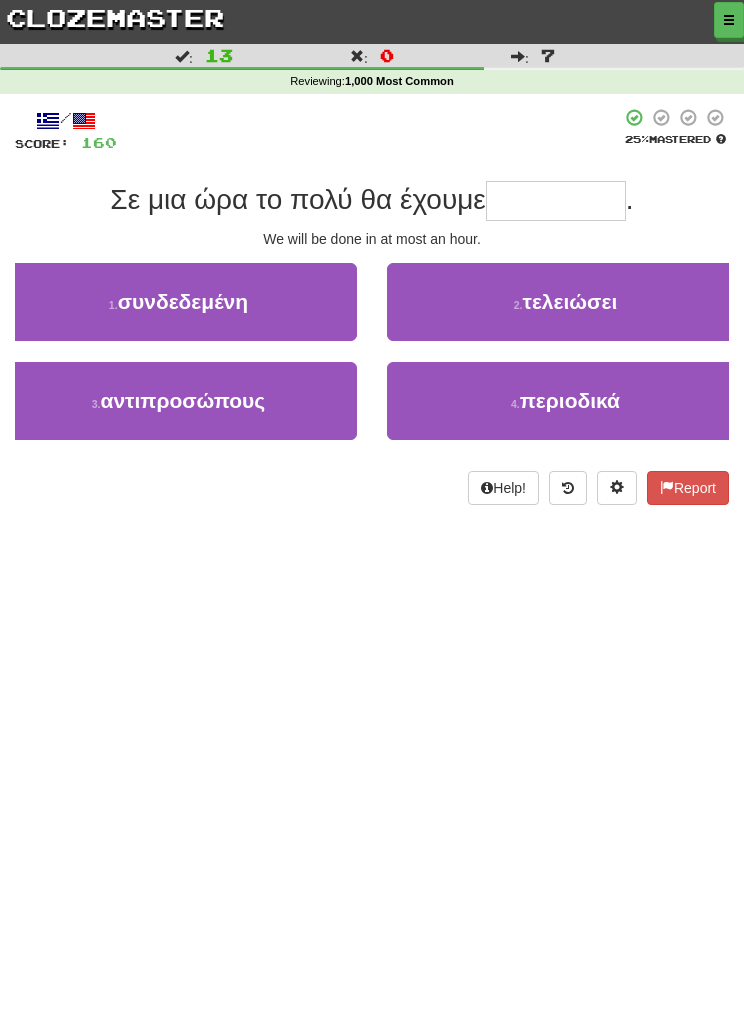 click on "2 .  τελειώσει" at bounding box center [565, 302] 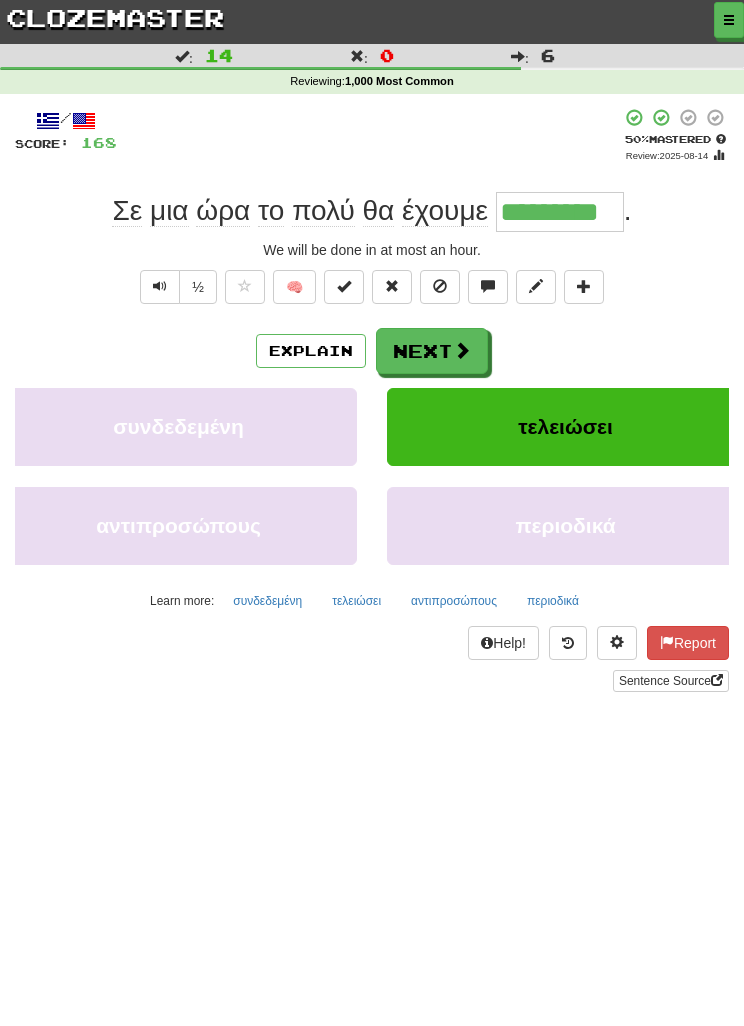 click on "Next" at bounding box center (432, 351) 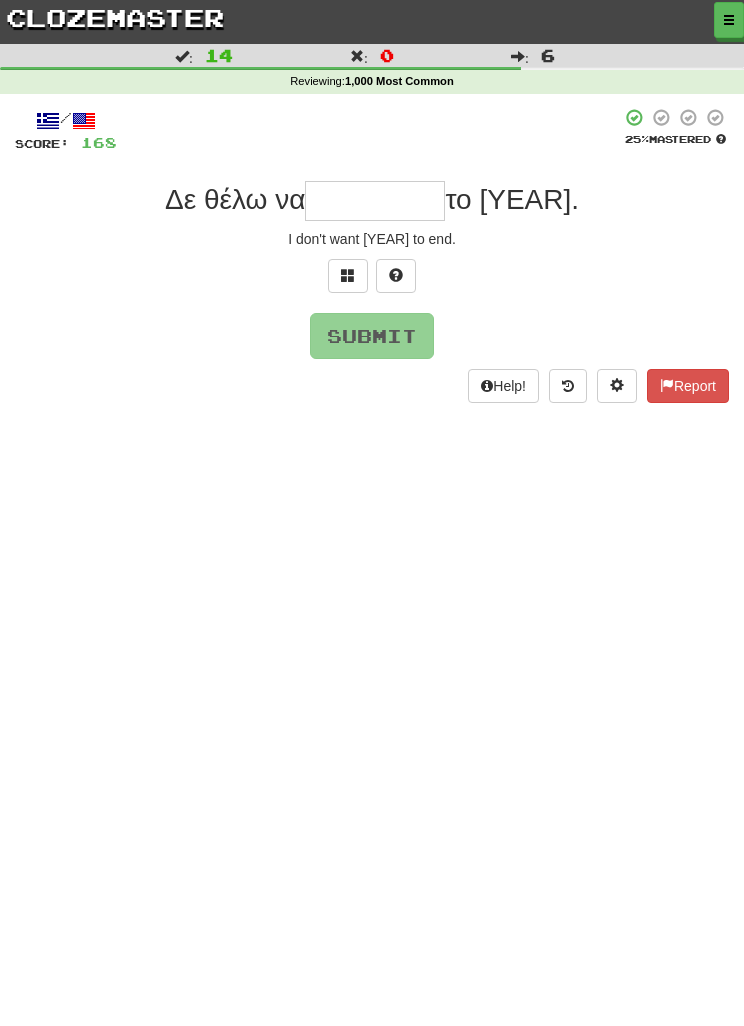 click at bounding box center [348, 276] 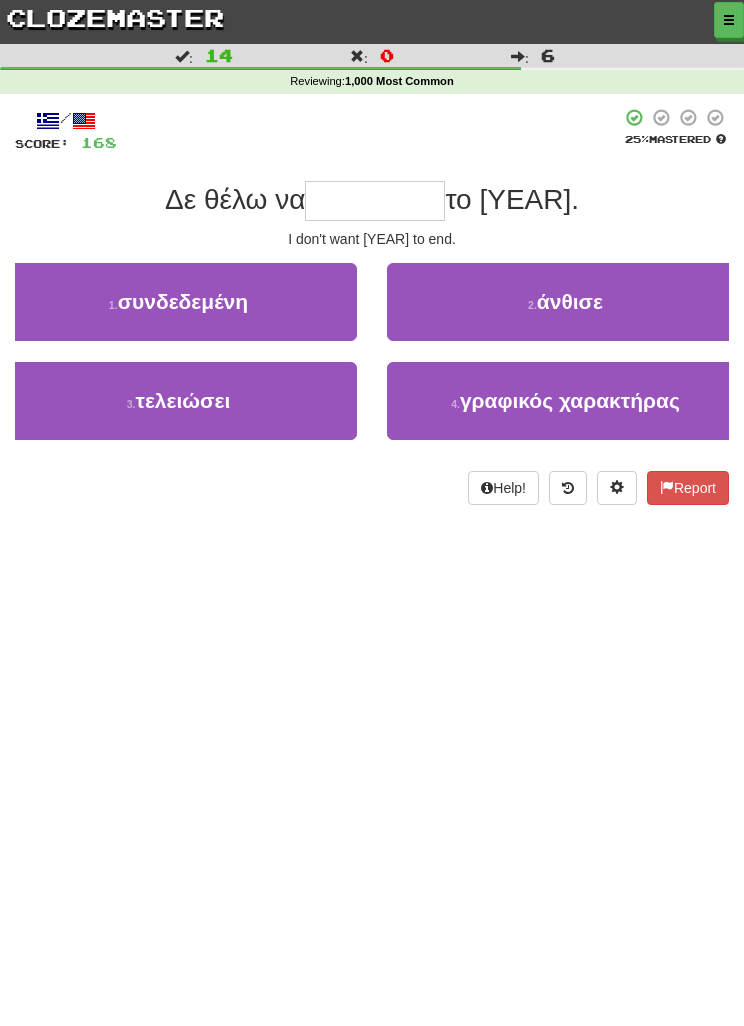 click on "τελειώσει" at bounding box center (183, 400) 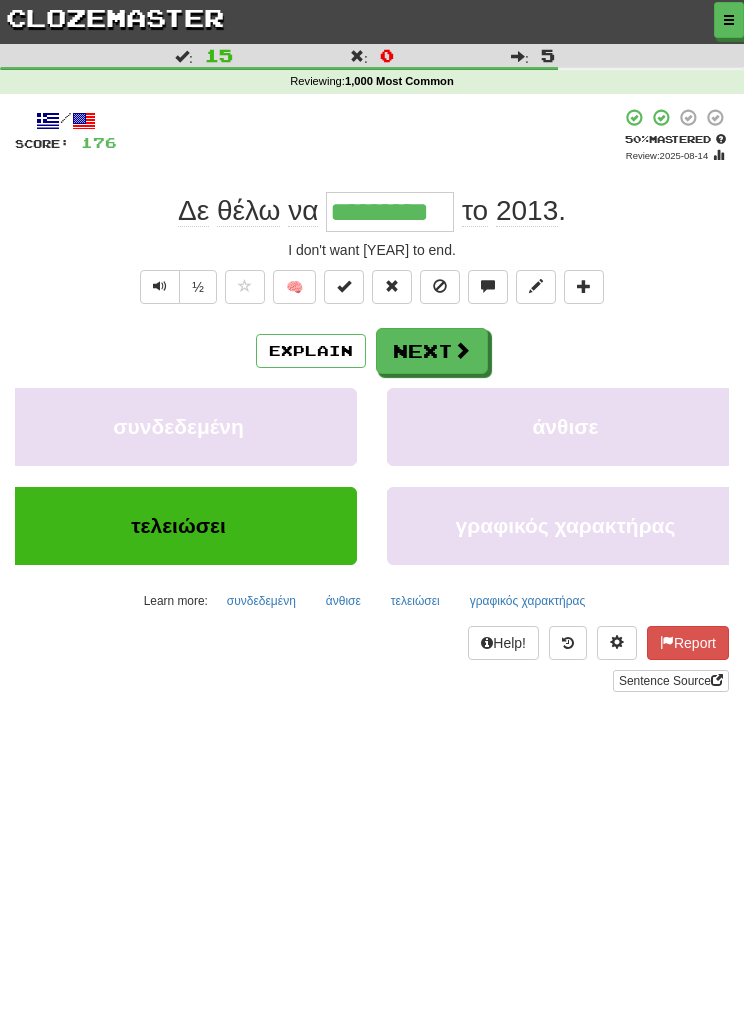 click on "Next" at bounding box center (432, 351) 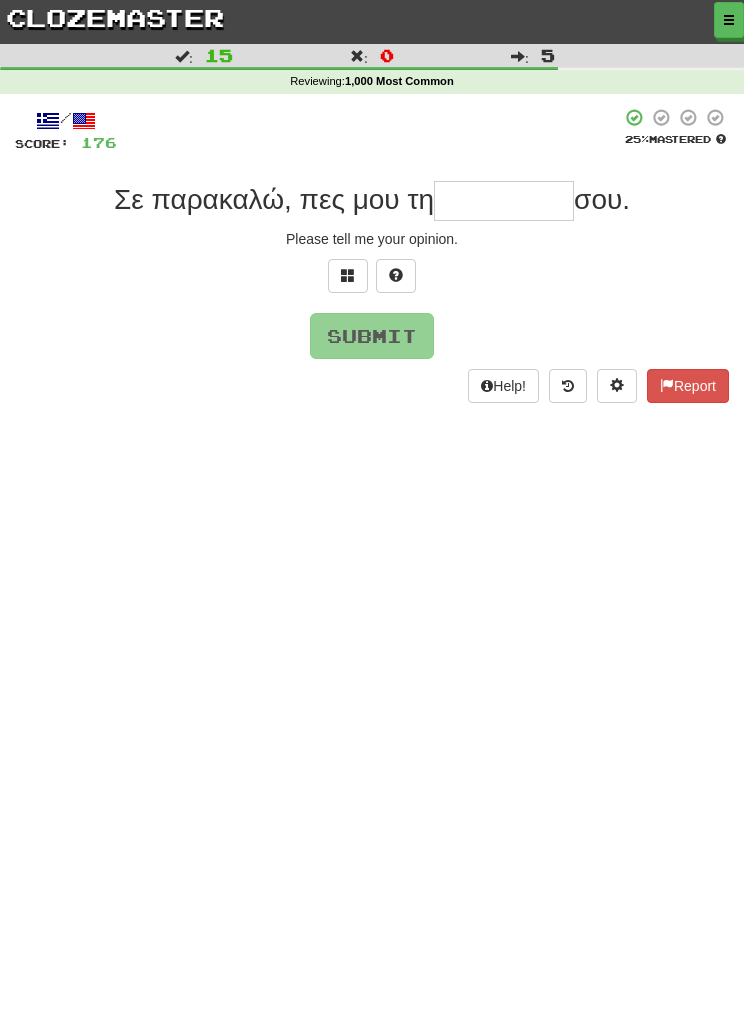 click at bounding box center [348, 275] 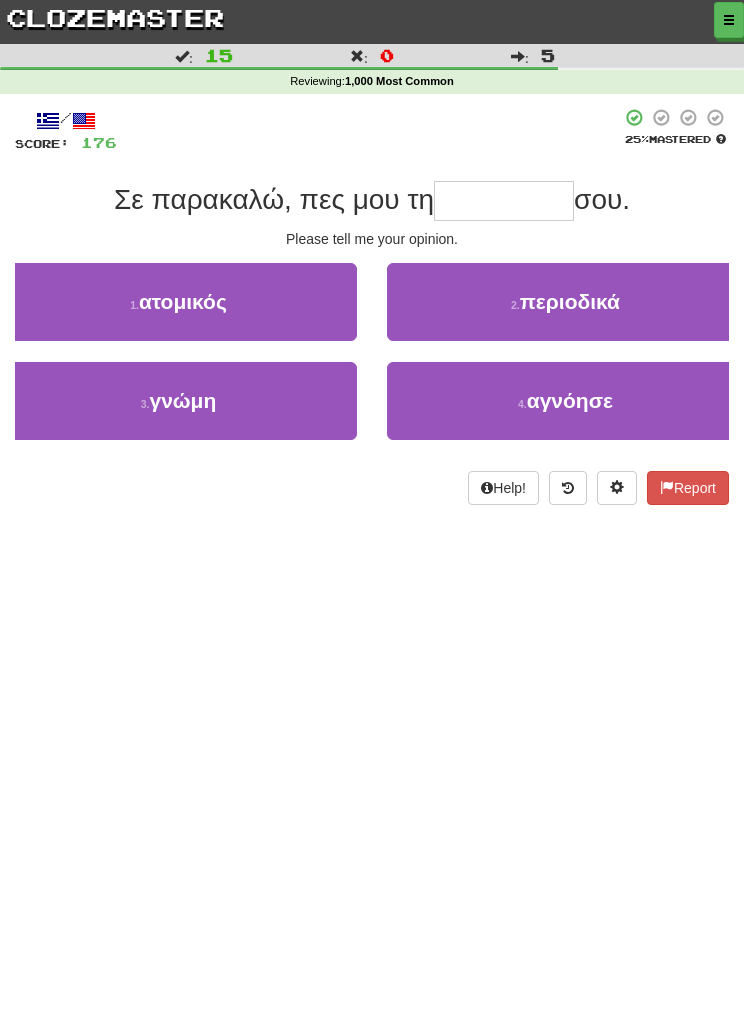 click on "3 .  γνώμη" at bounding box center [178, 401] 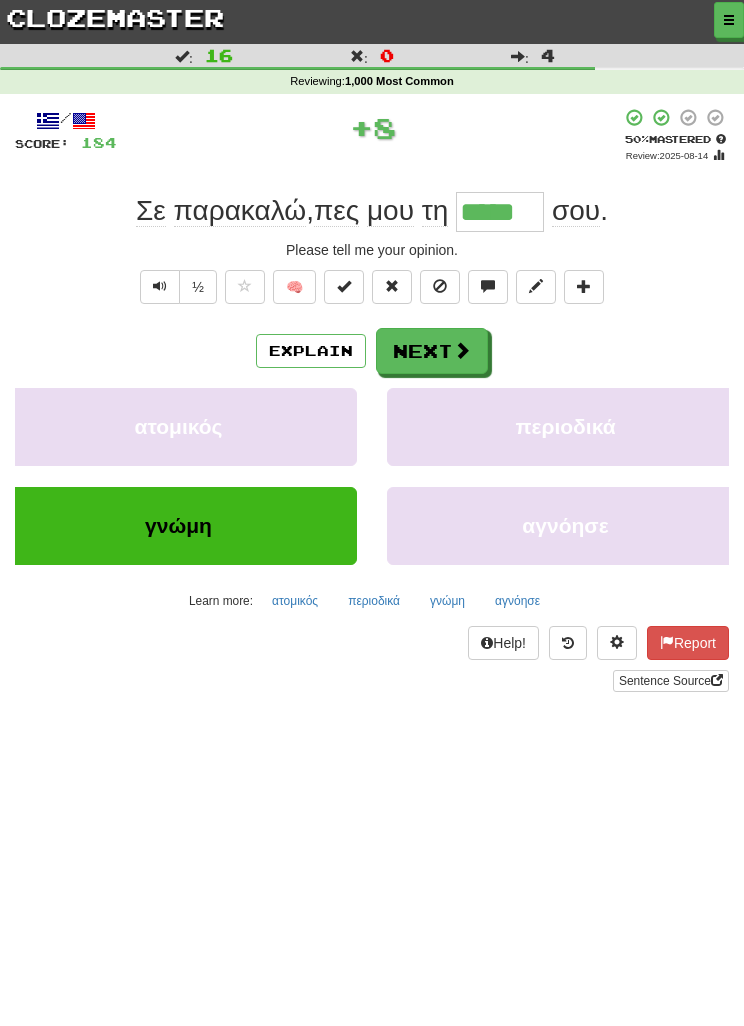 click on "ατομικός" at bounding box center (178, 427) 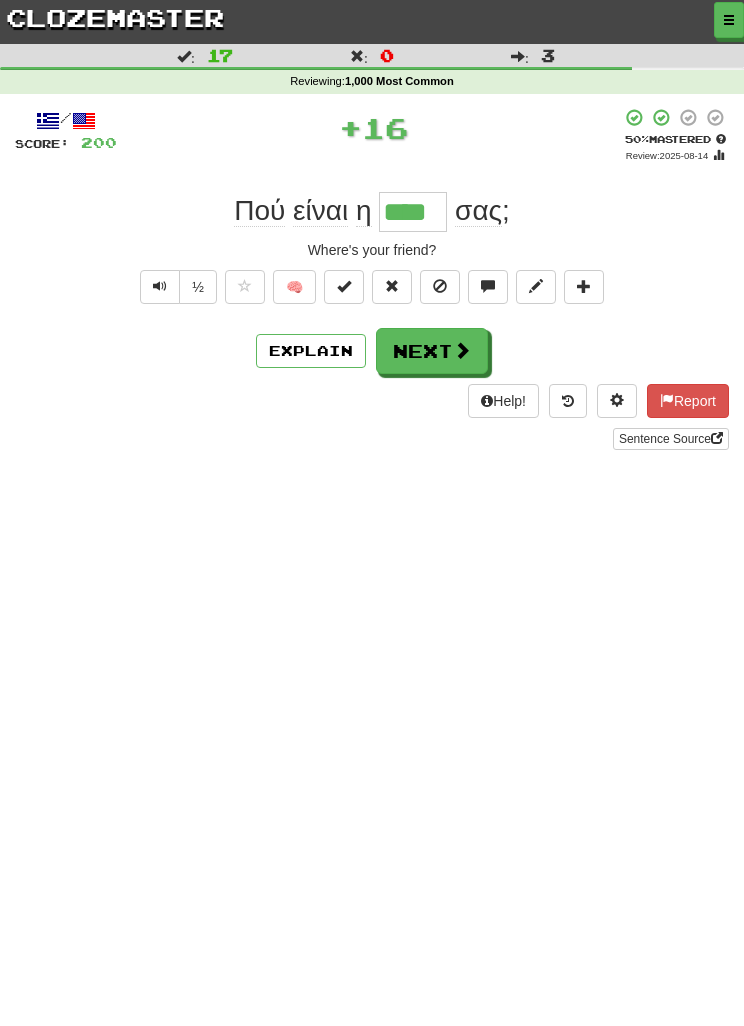 type on "****" 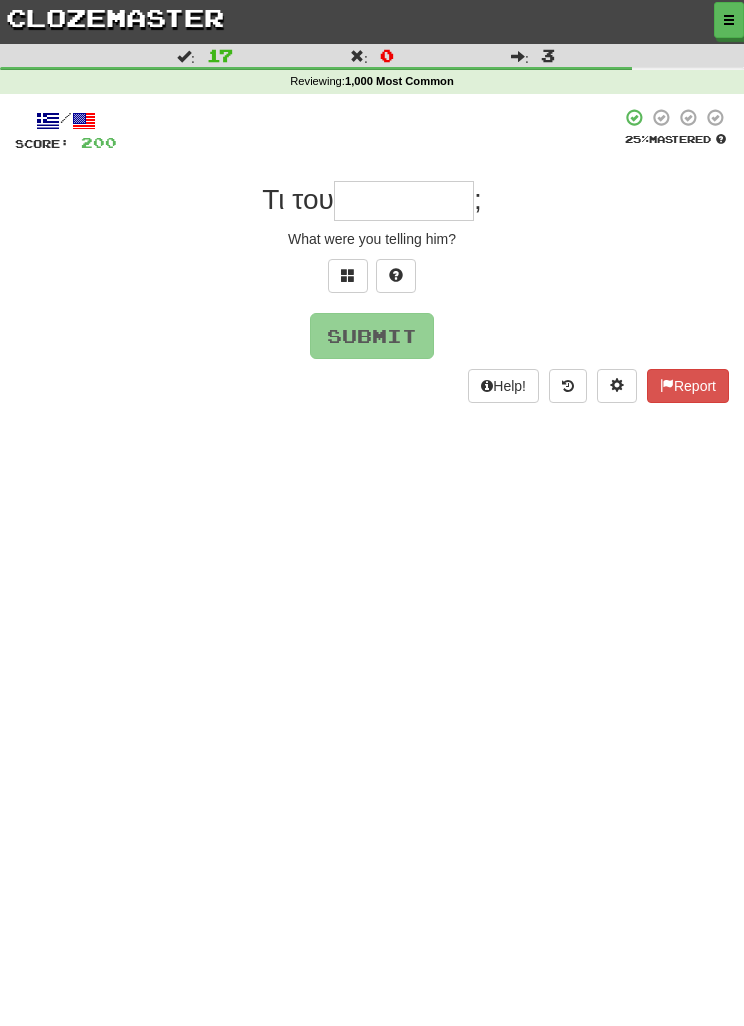 click at bounding box center [348, 275] 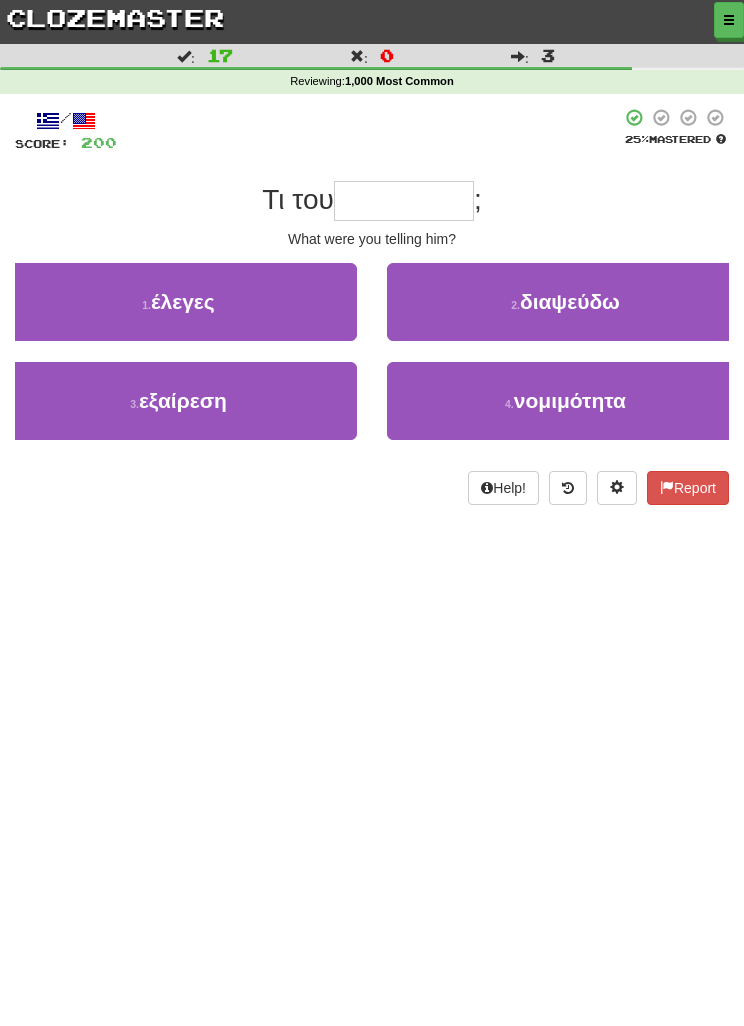click on "1 .  έλεγες" at bounding box center [178, 302] 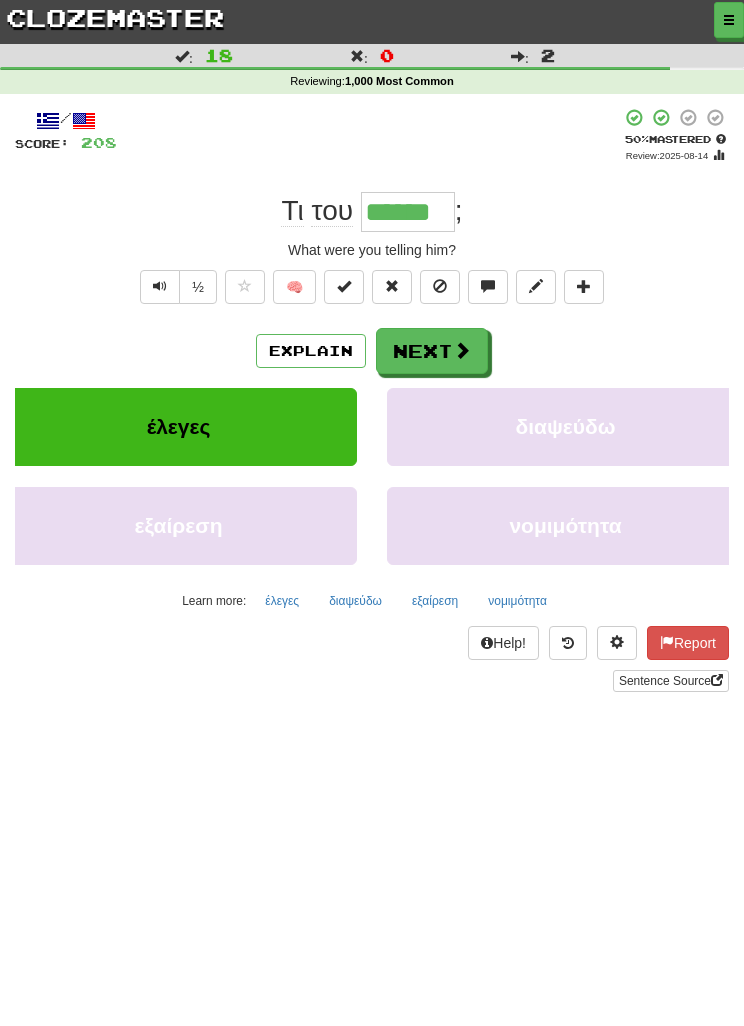 click on "Next" at bounding box center [432, 351] 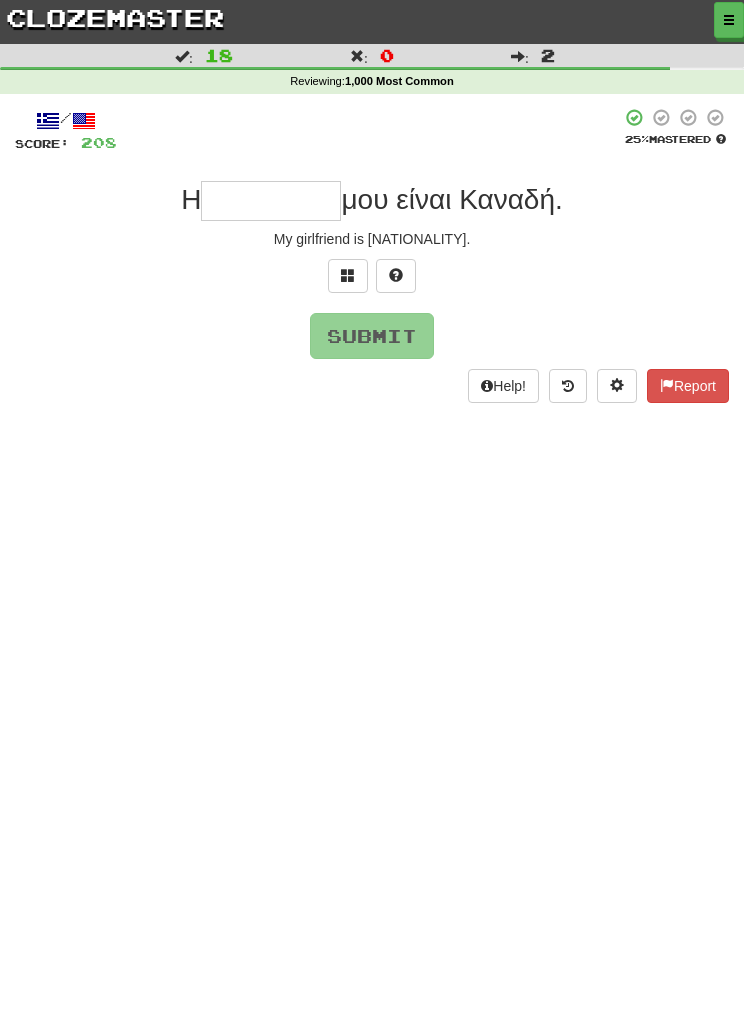 type on "*" 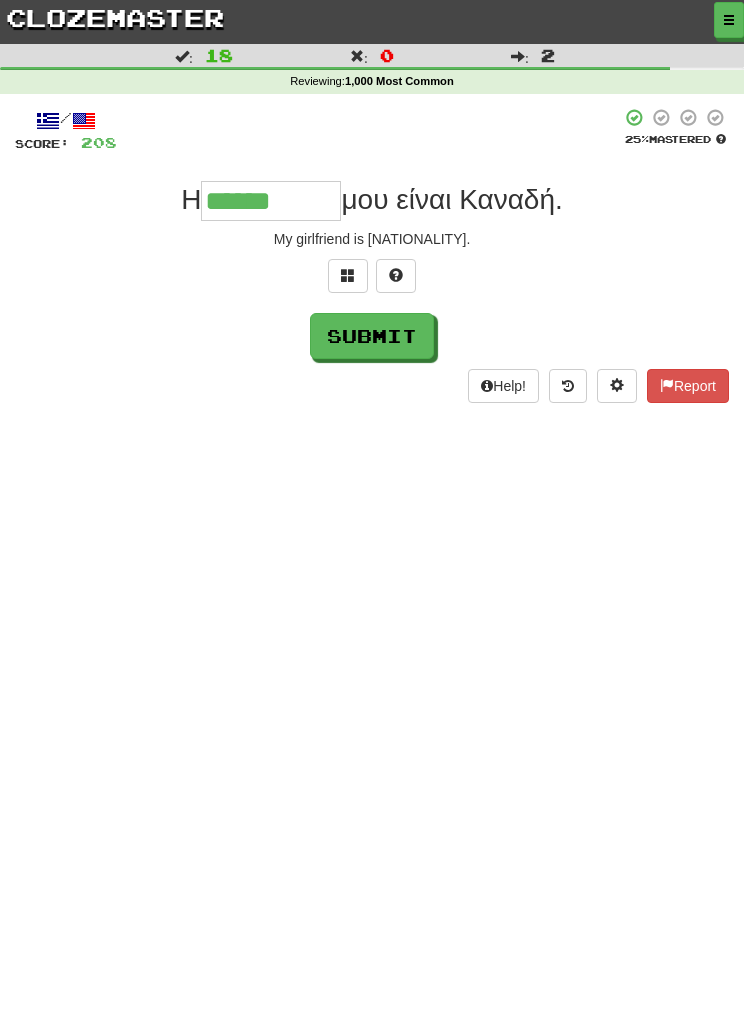 type on "******" 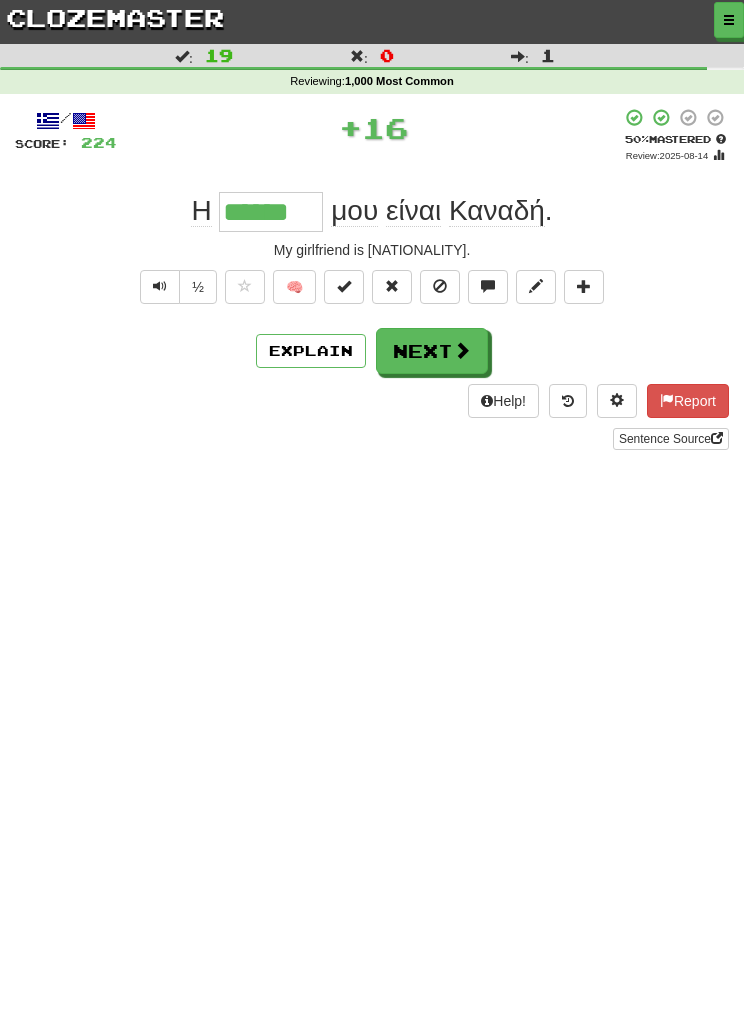 click on "Next" at bounding box center [432, 351] 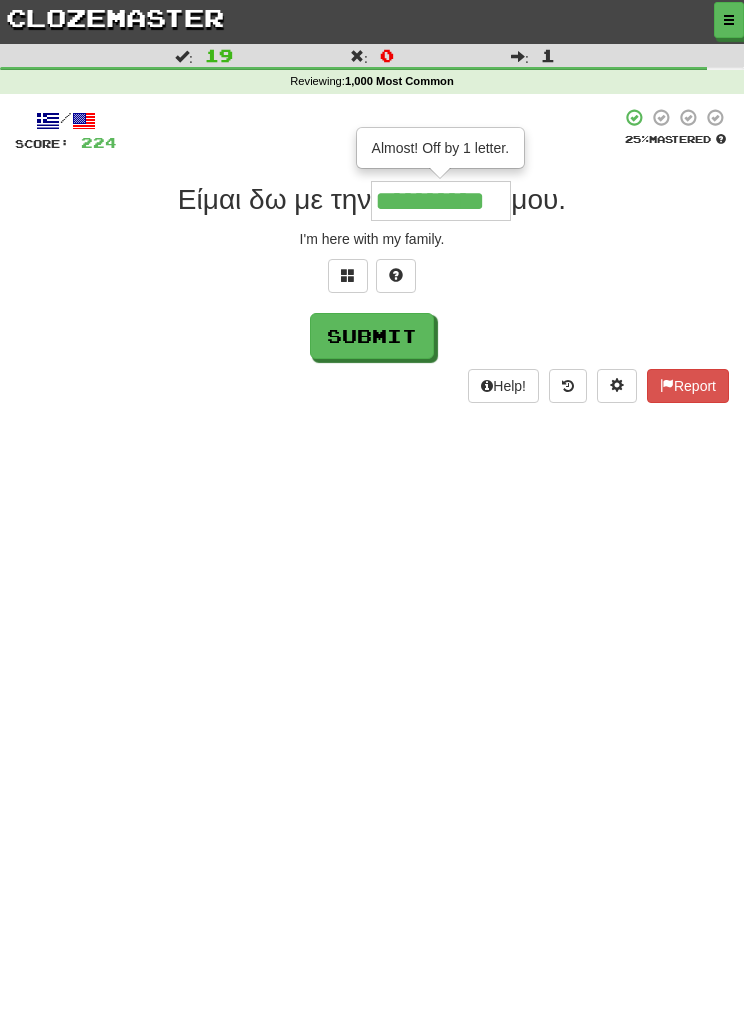 type on "**********" 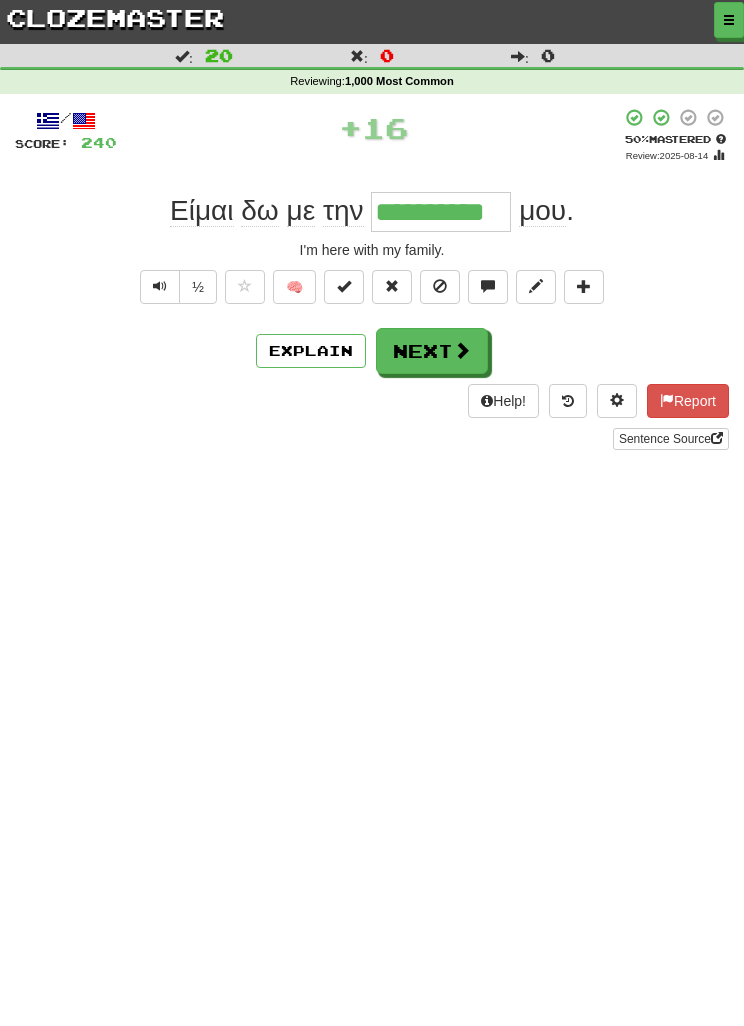 click on "Next" at bounding box center (432, 351) 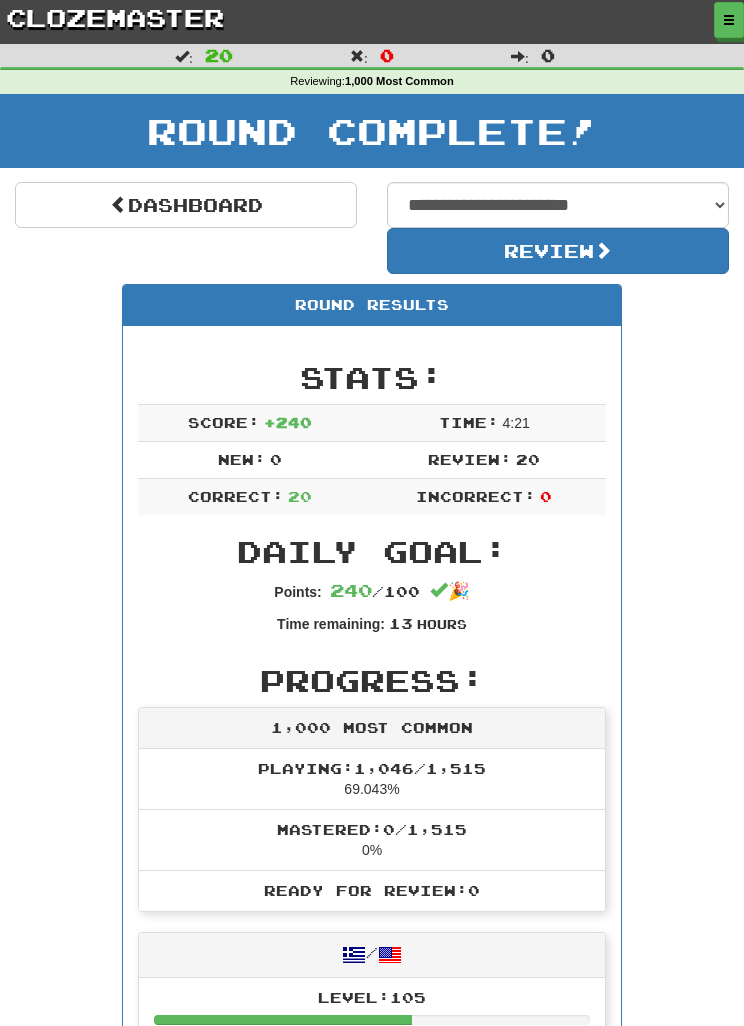 click at bounding box center (729, 20) 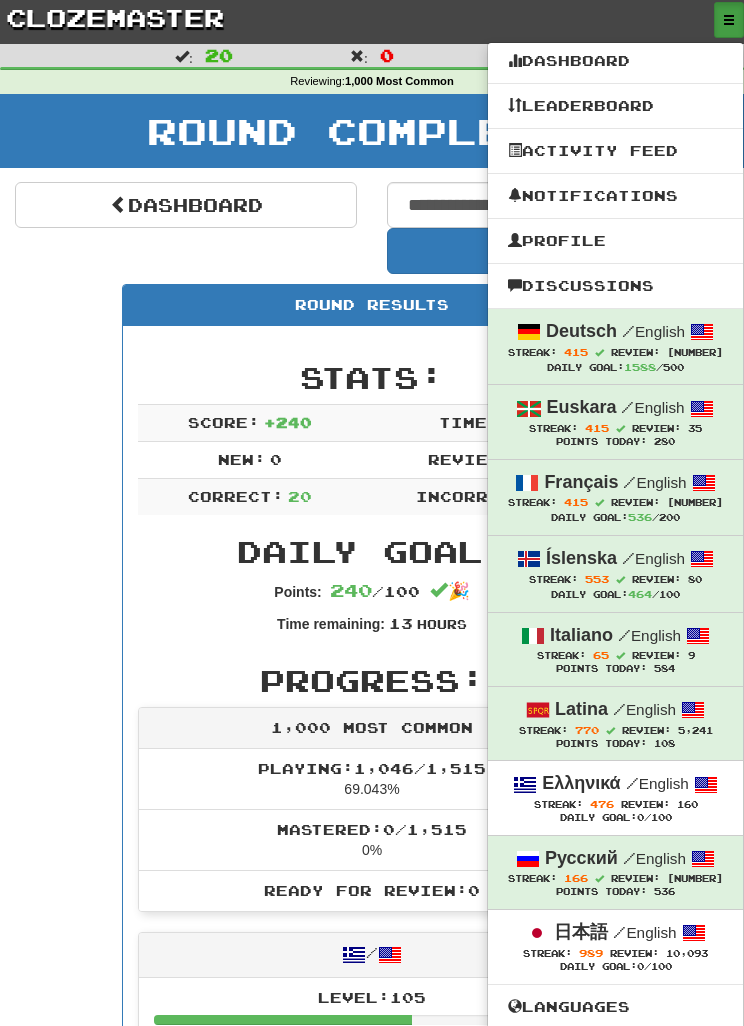 click at bounding box center [372, 513] 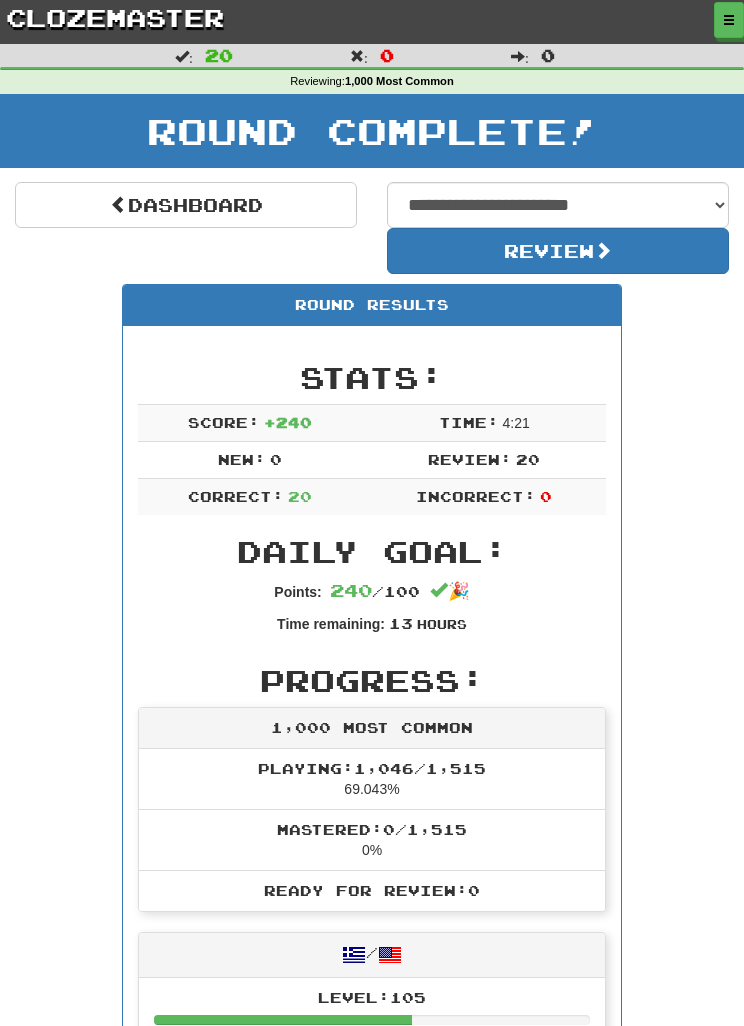click on "Dashboard" at bounding box center [186, 205] 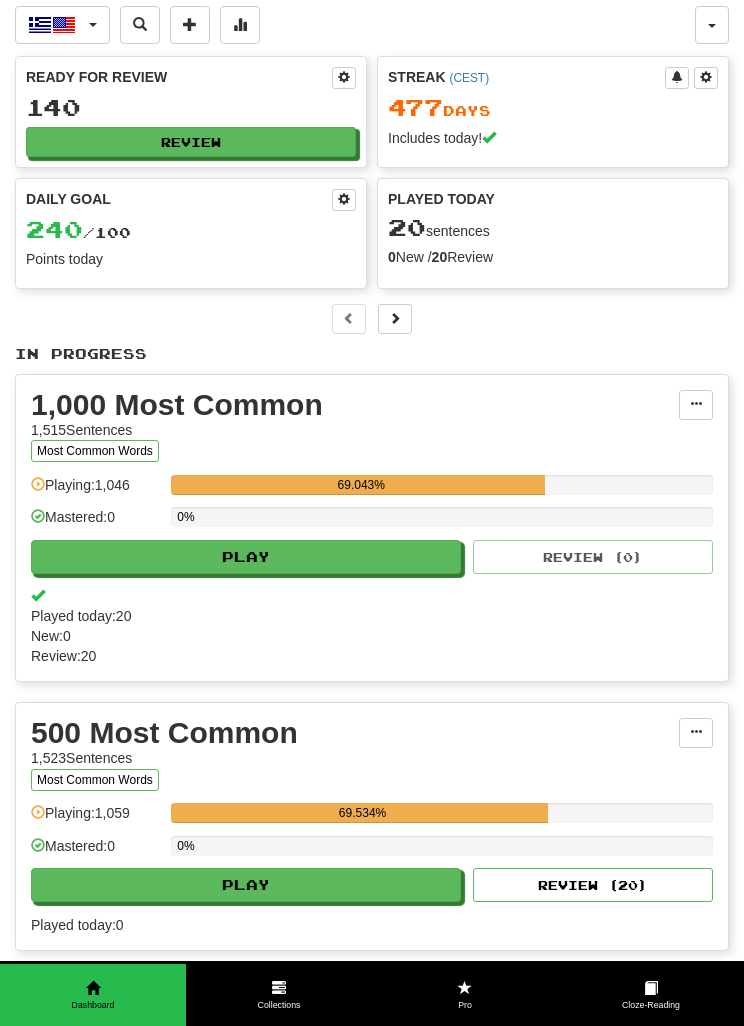 scroll, scrollTop: 8, scrollLeft: 0, axis: vertical 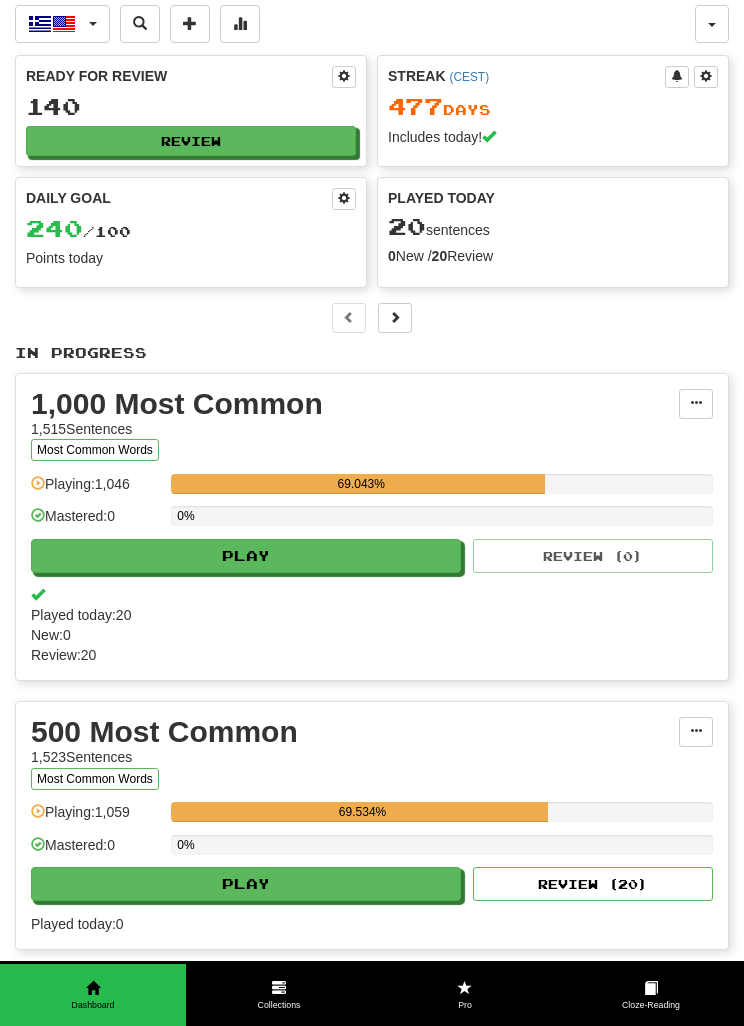 click on "Review ( 20 )" at bounding box center [593, 884] 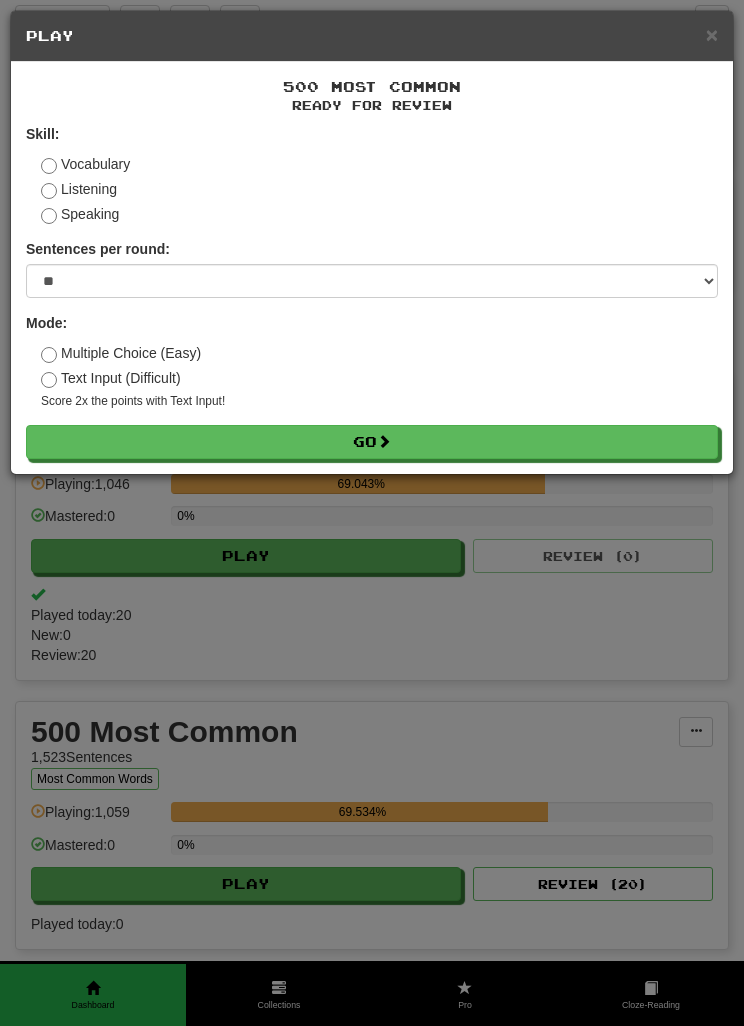 click on "Speaking" at bounding box center (80, 214) 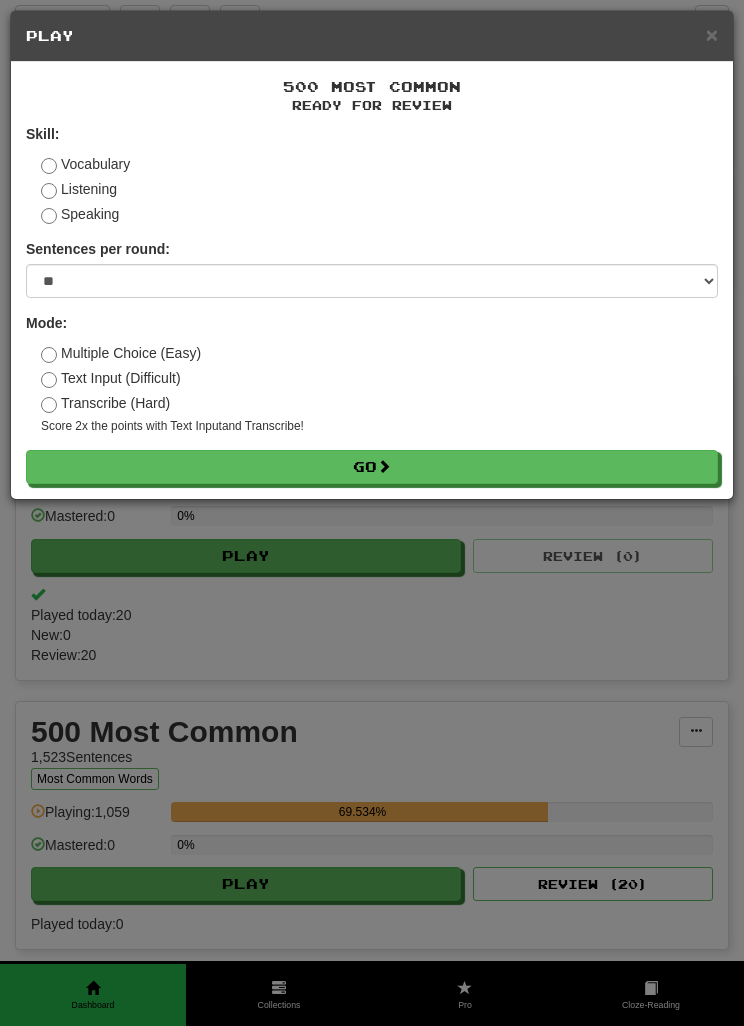 click on "Score 2x the points with Text Input  and Transcribe !" at bounding box center (379, 426) 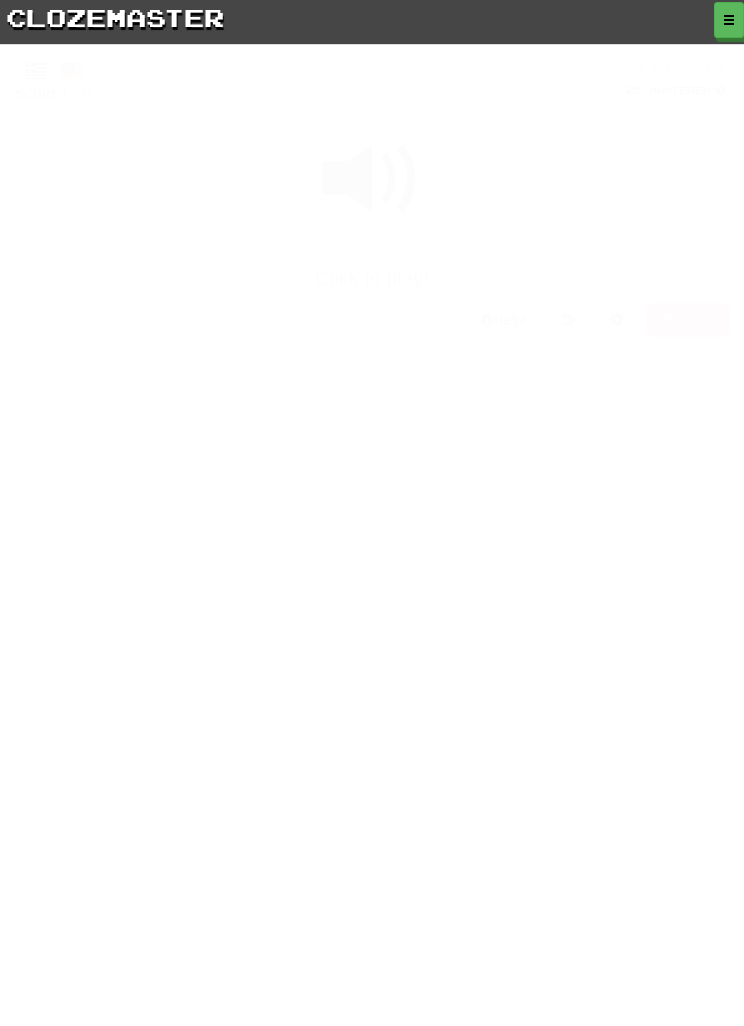 scroll, scrollTop: 0, scrollLeft: 0, axis: both 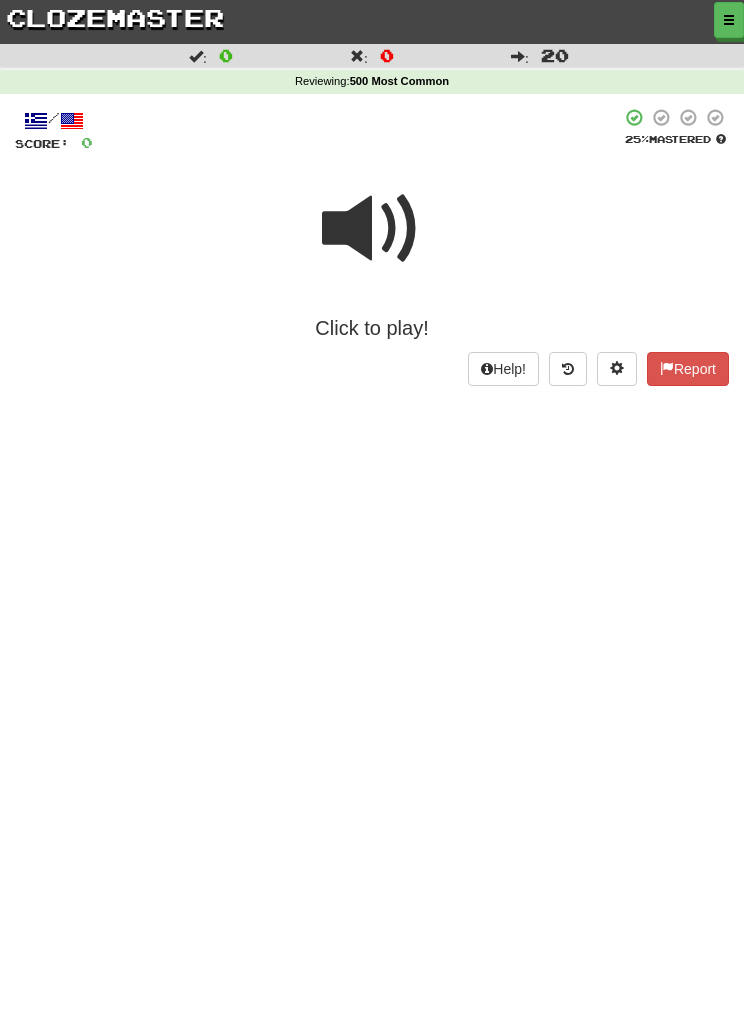 click at bounding box center [372, 229] 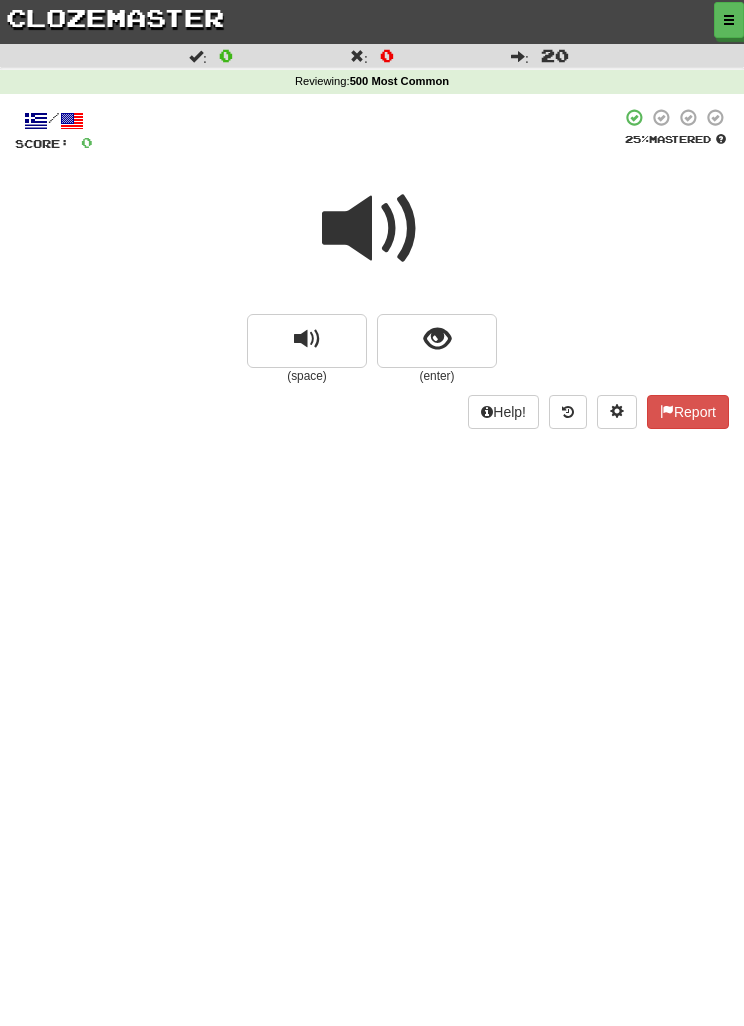 click at bounding box center [437, 339] 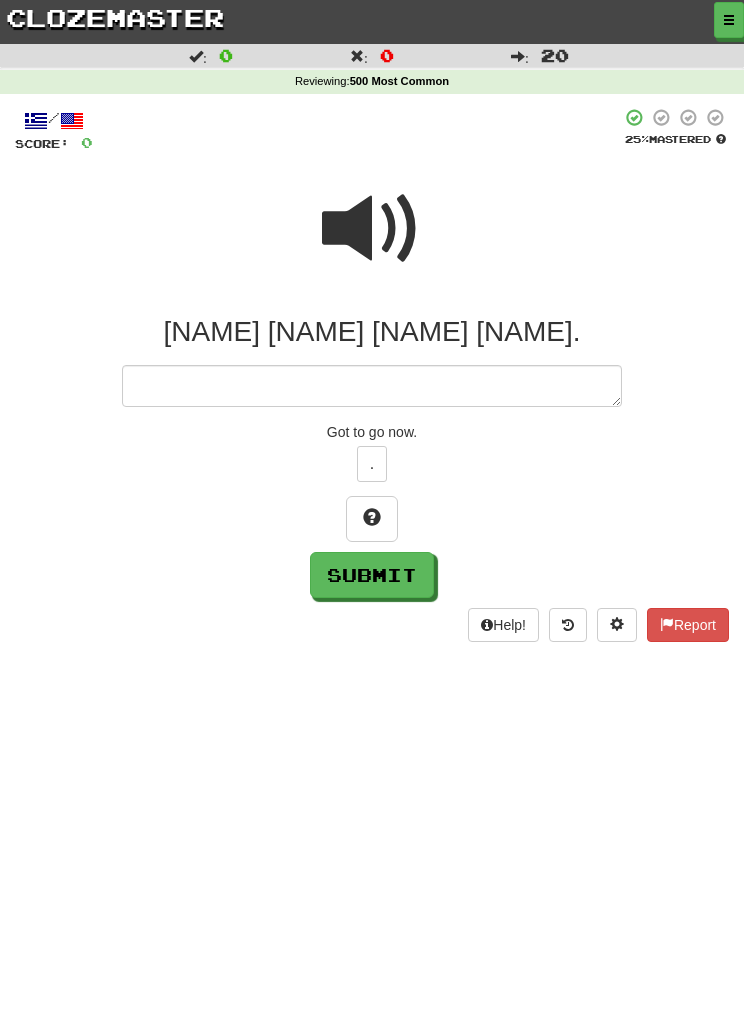 type on "*" 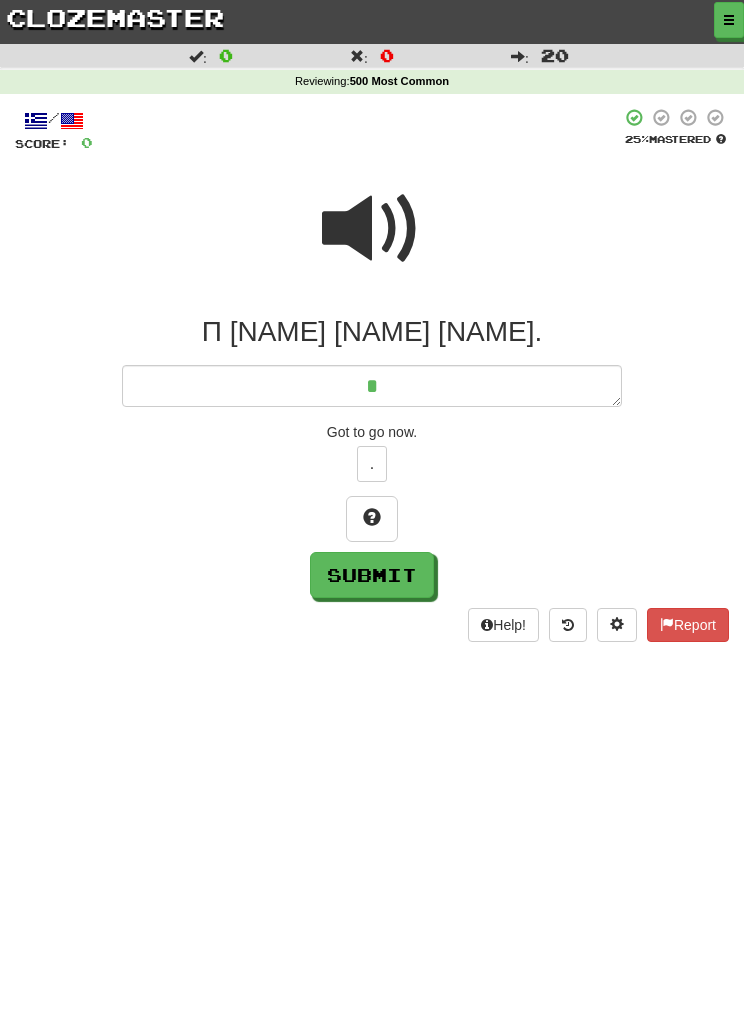 type on "*" 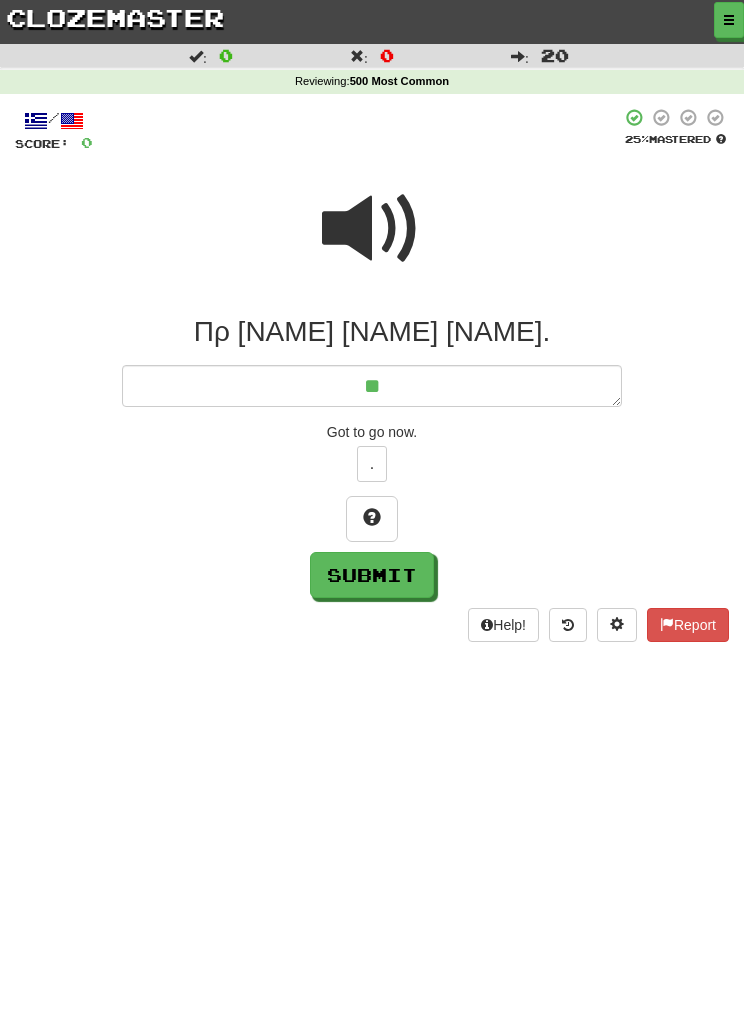 type on "*" 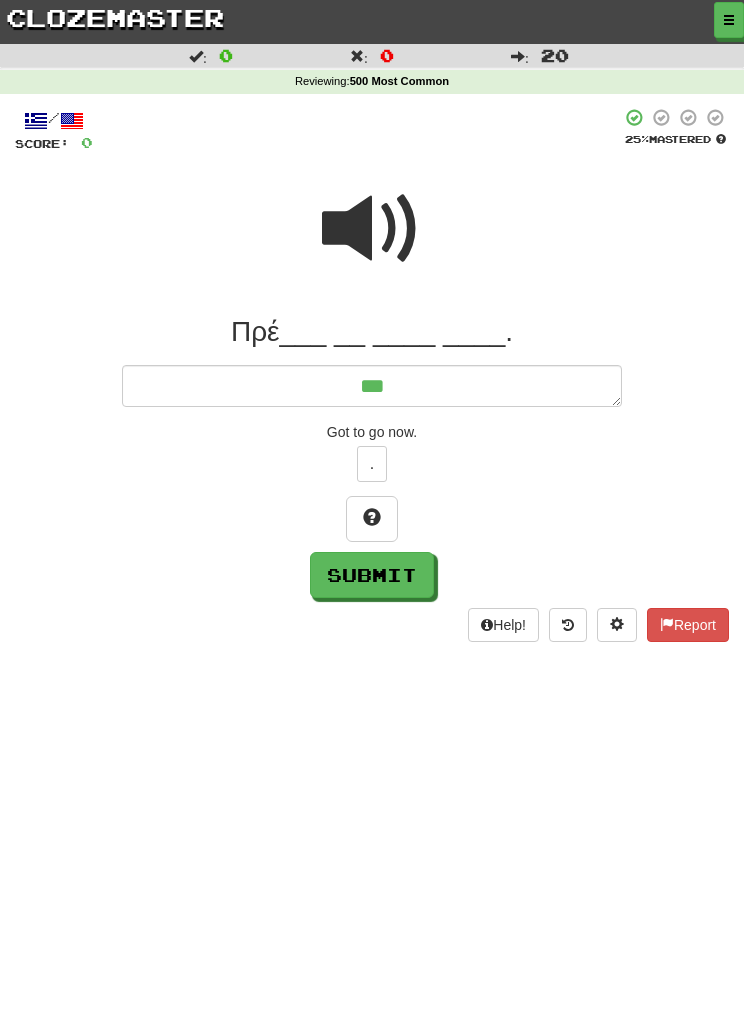 type on "*" 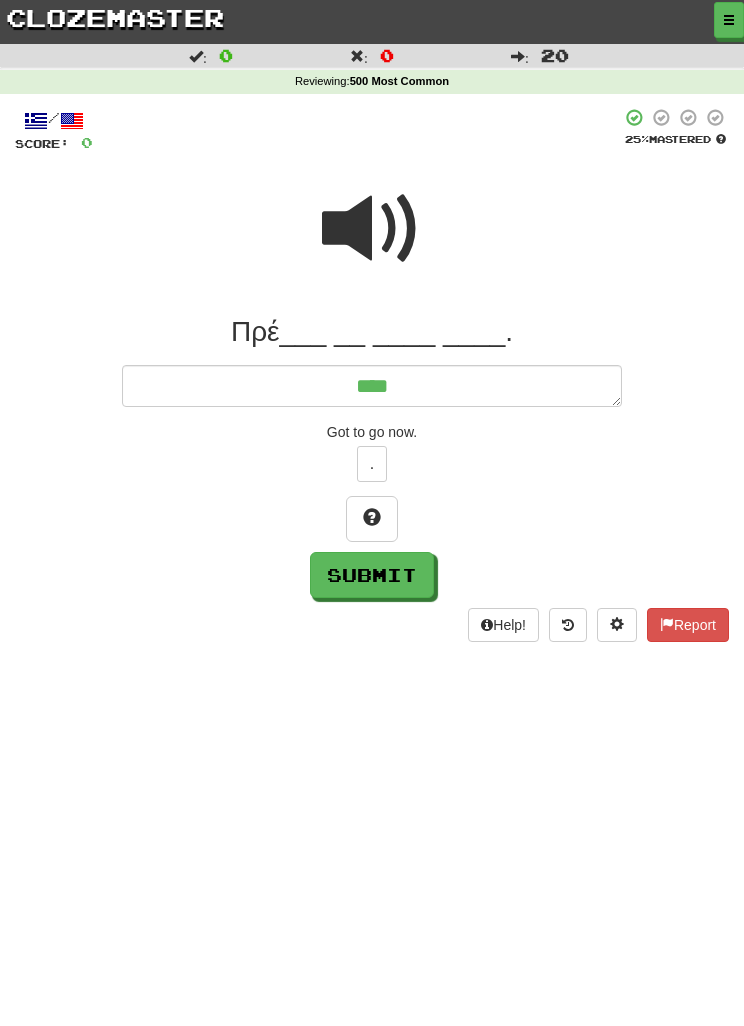 type on "*" 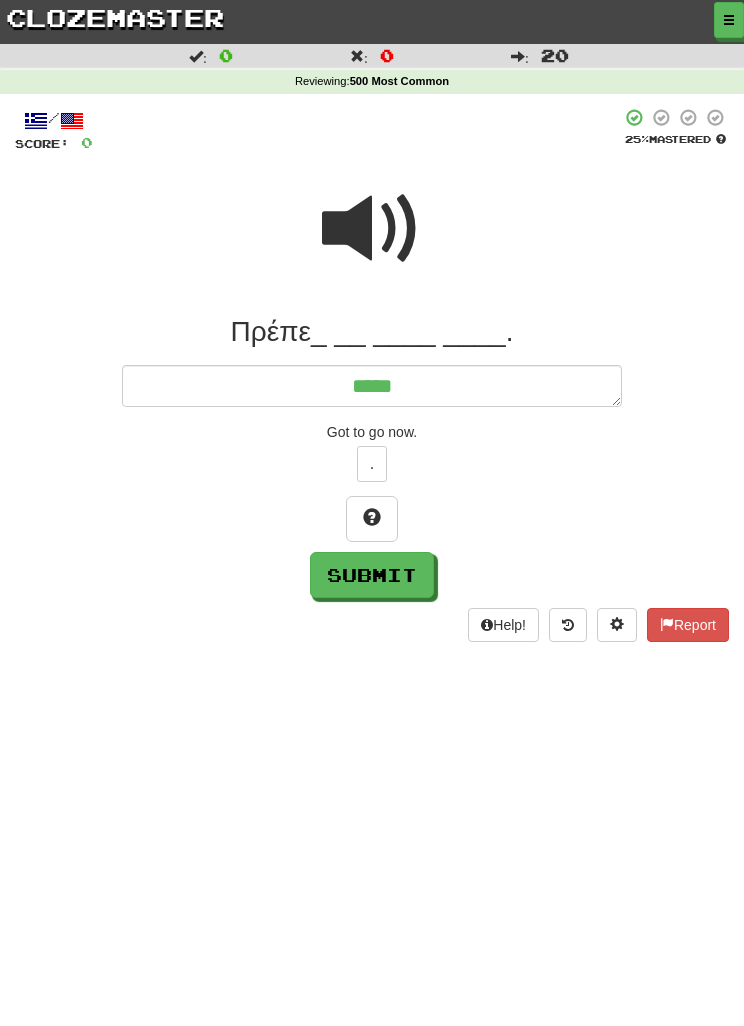 type on "******" 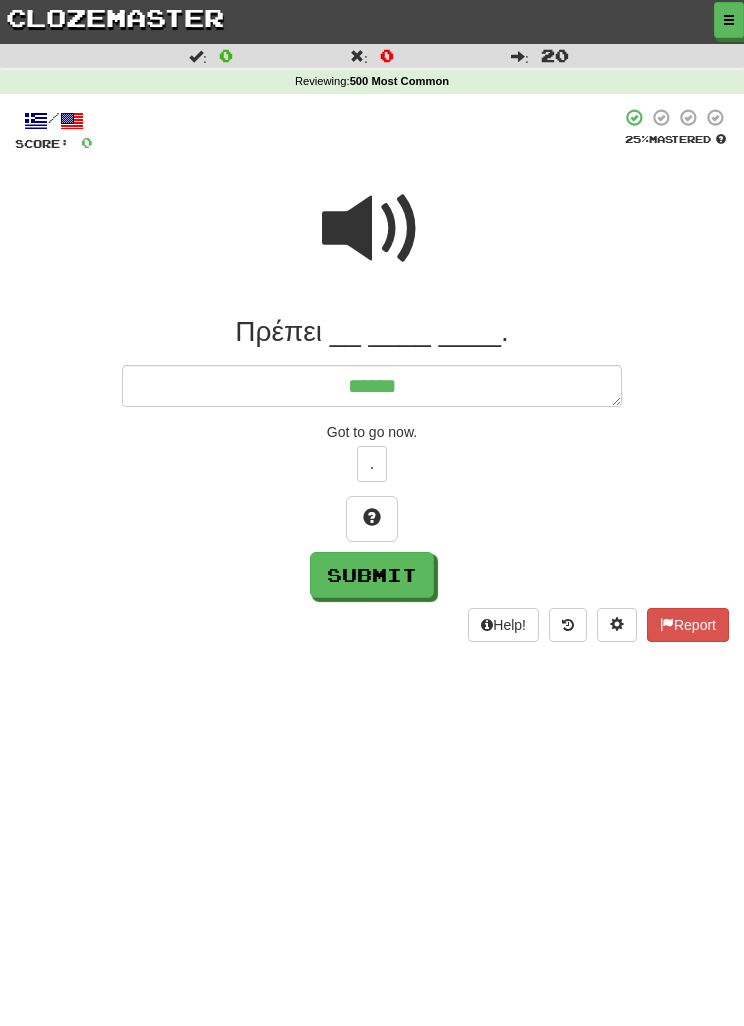 type on "*" 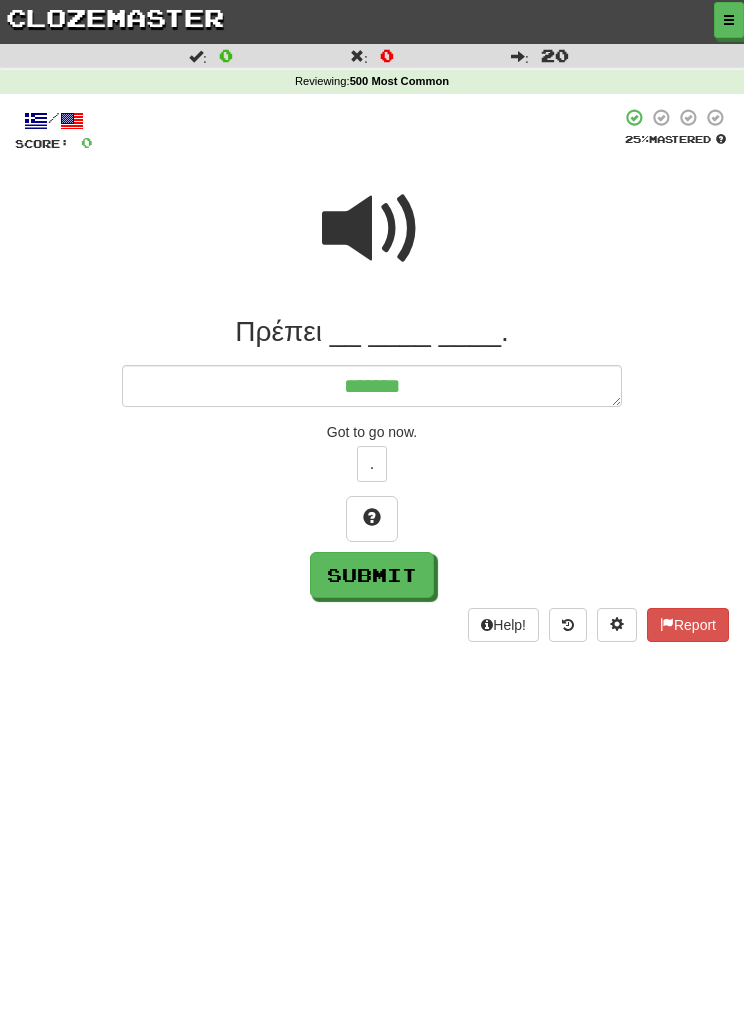 type on "*" 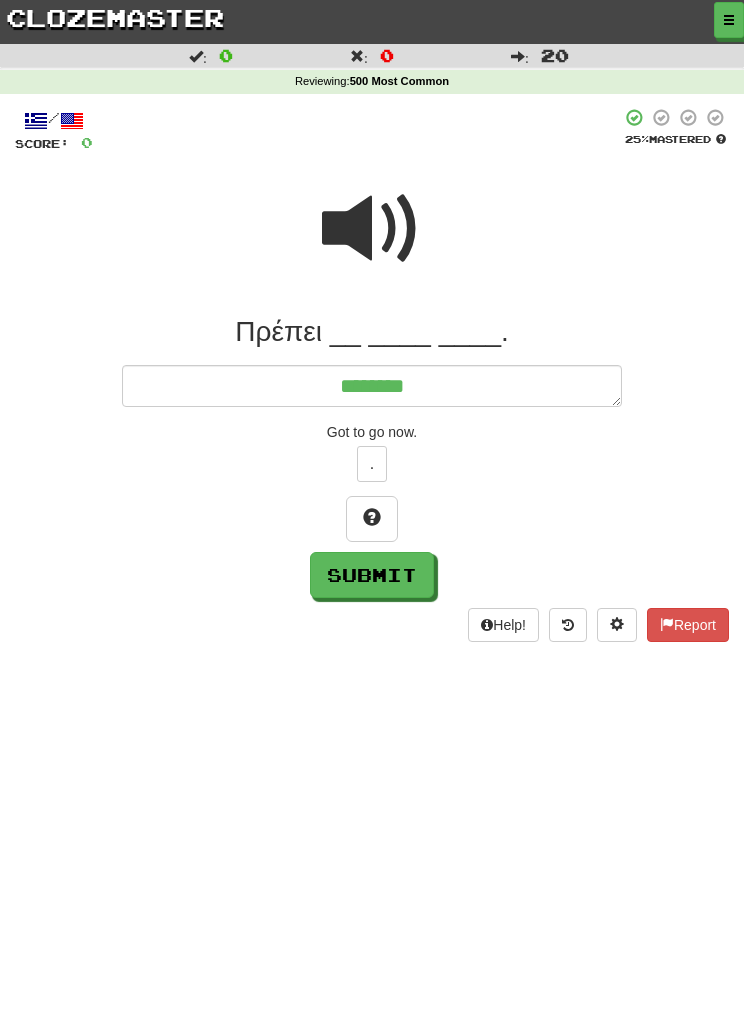 type on "*" 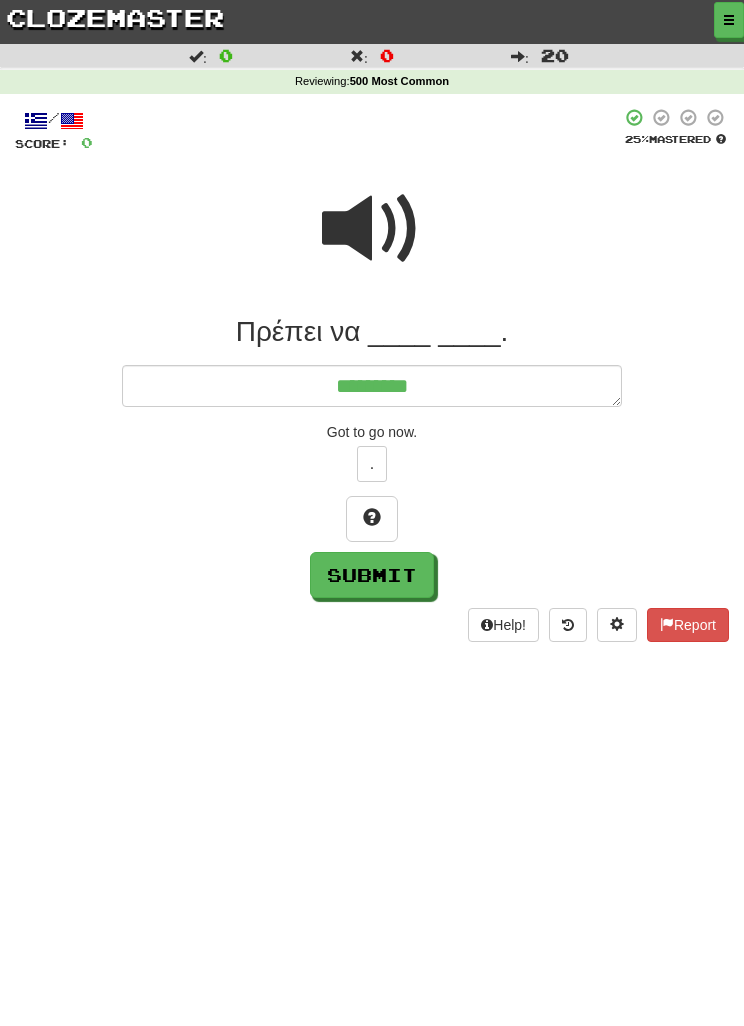 type on "*" 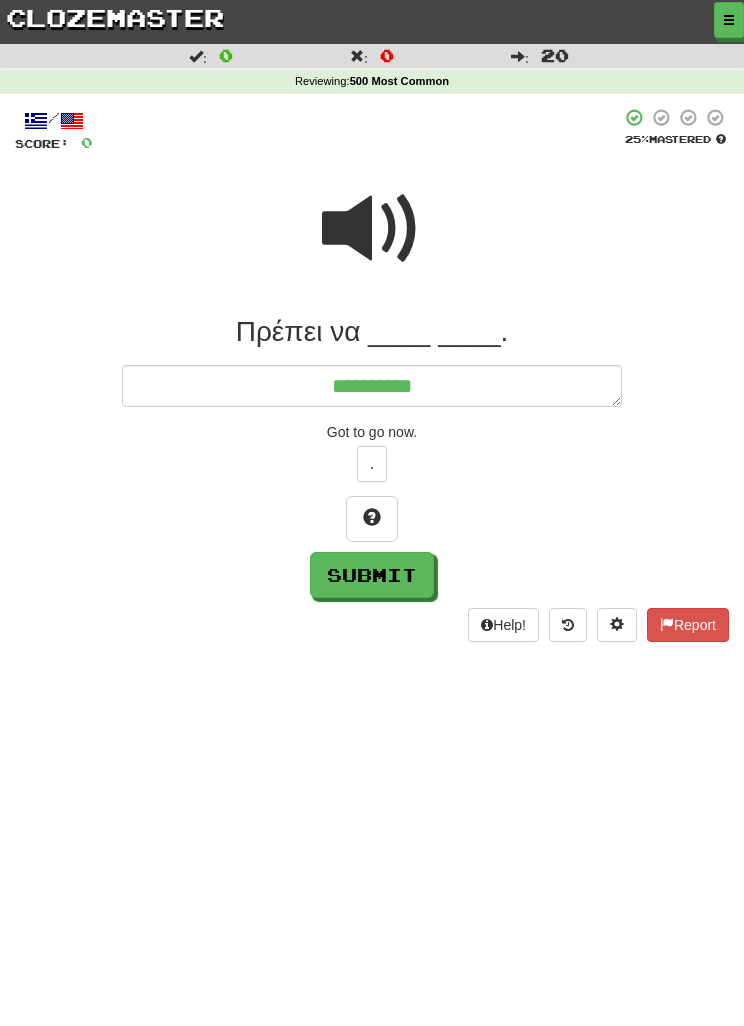 type on "**********" 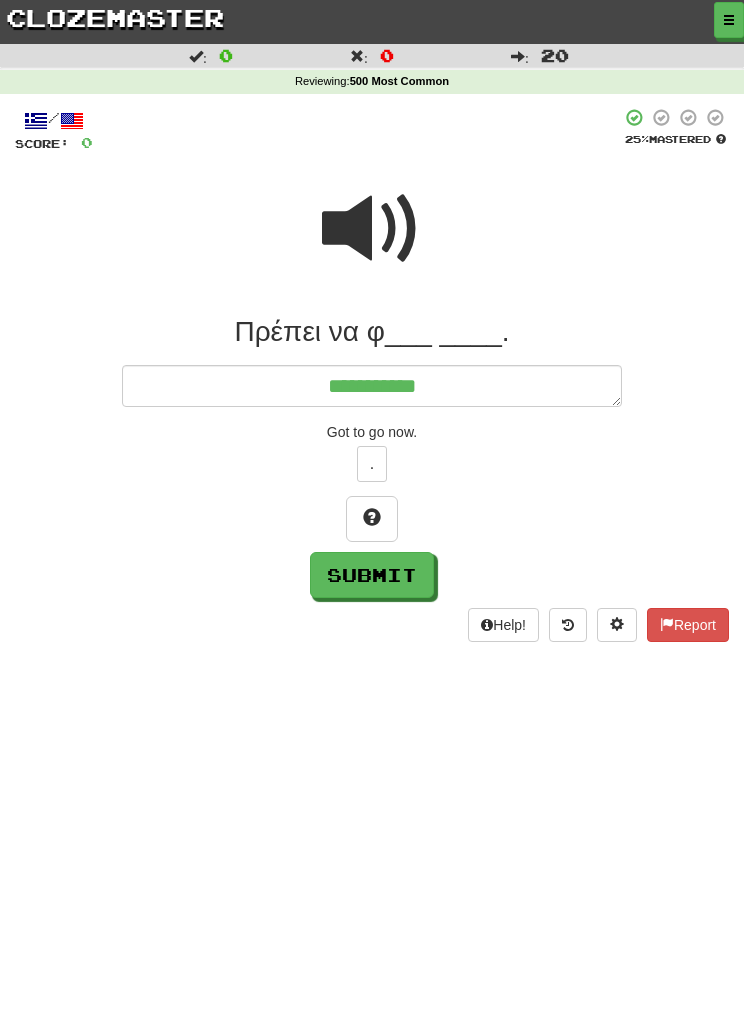 type on "*" 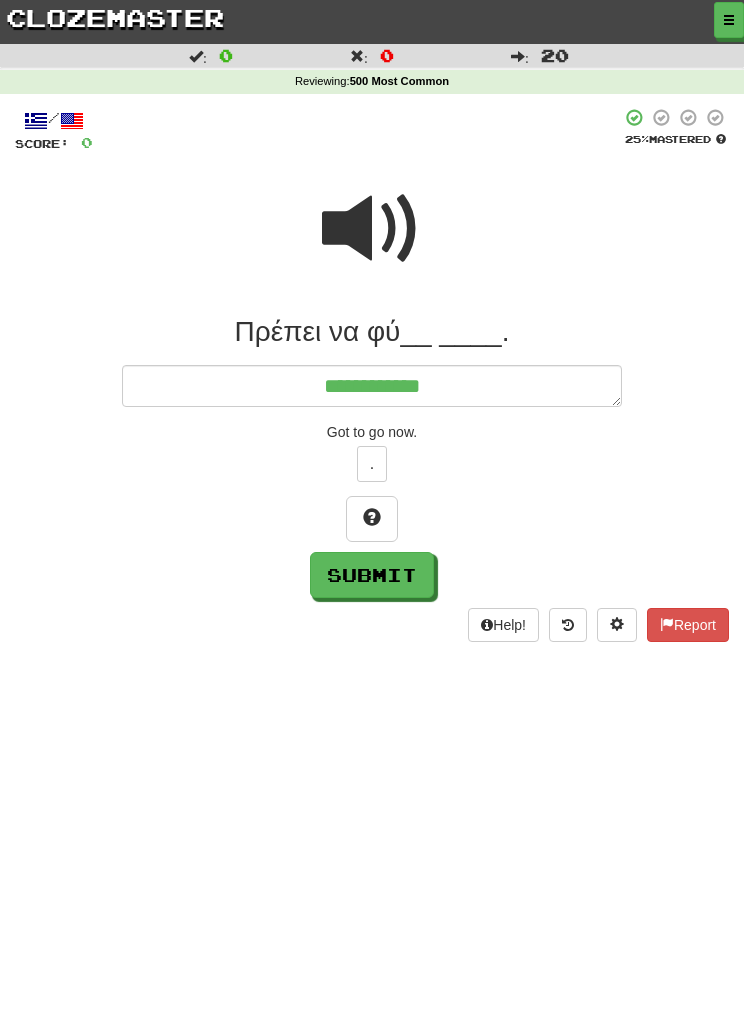 type on "*" 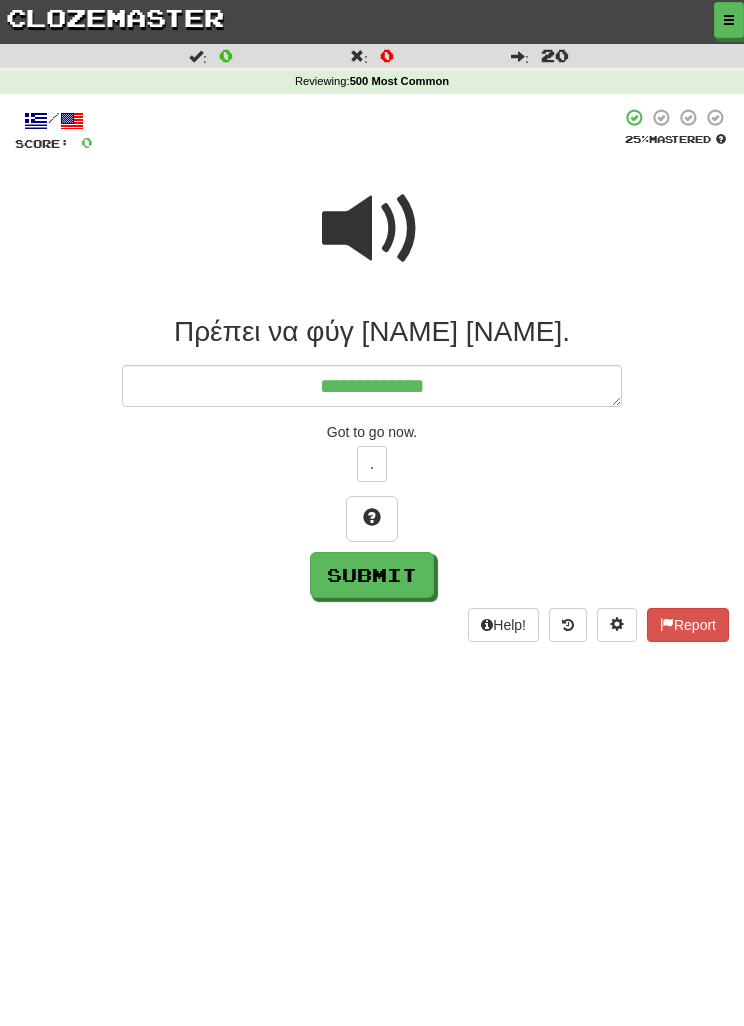type on "**********" 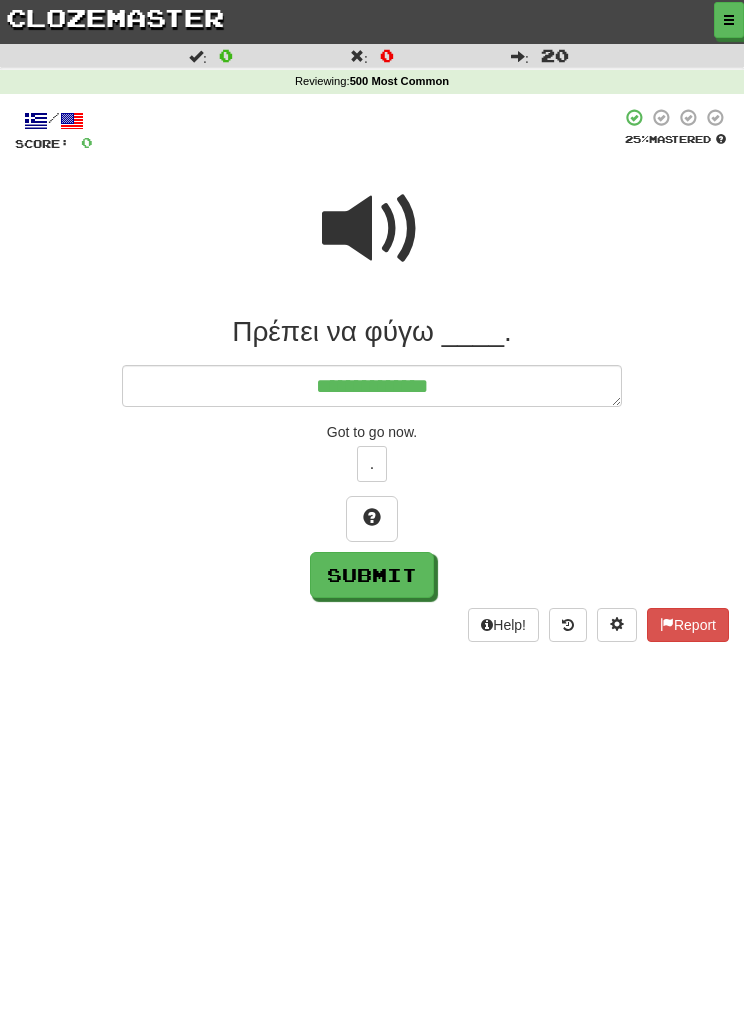 type on "*" 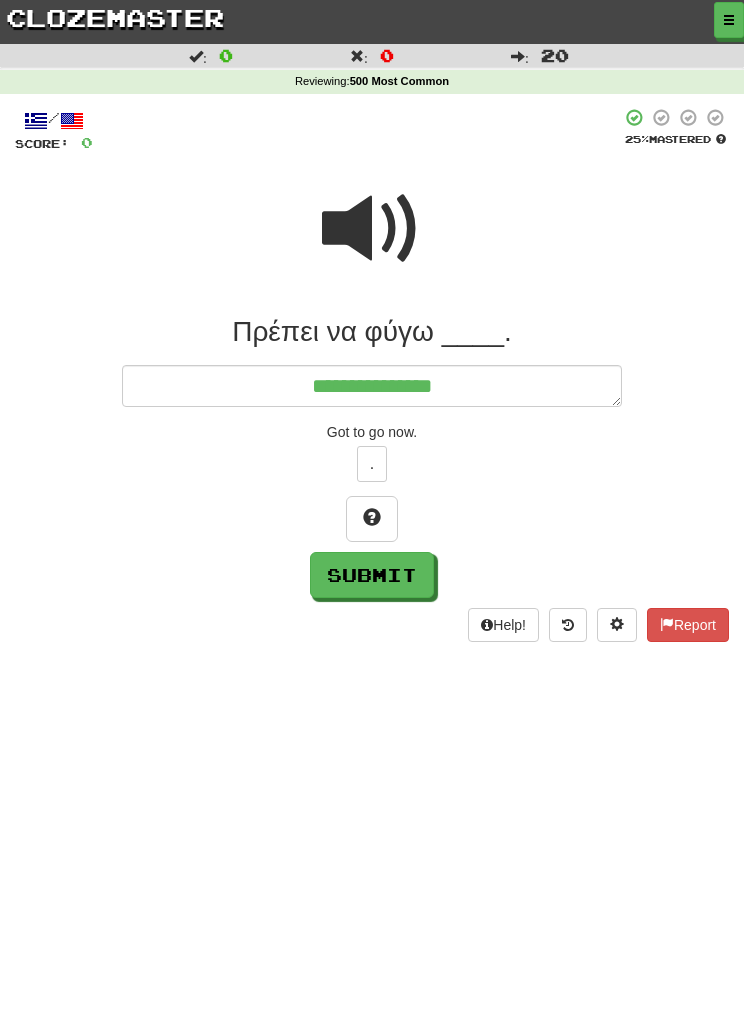 type on "*" 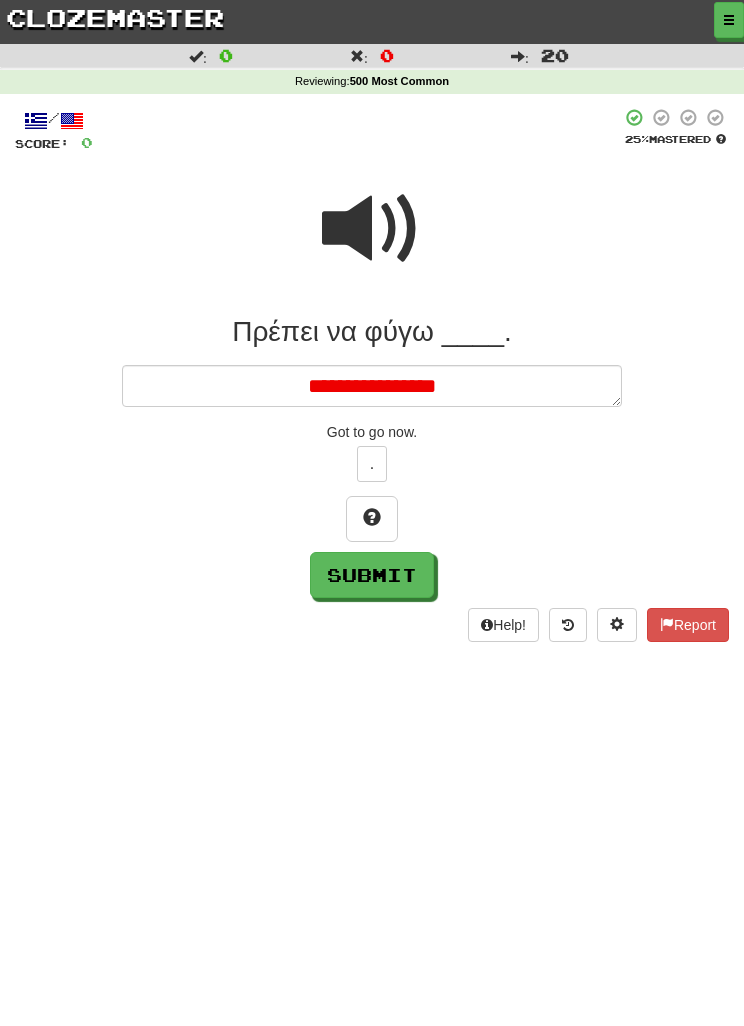 type on "*" 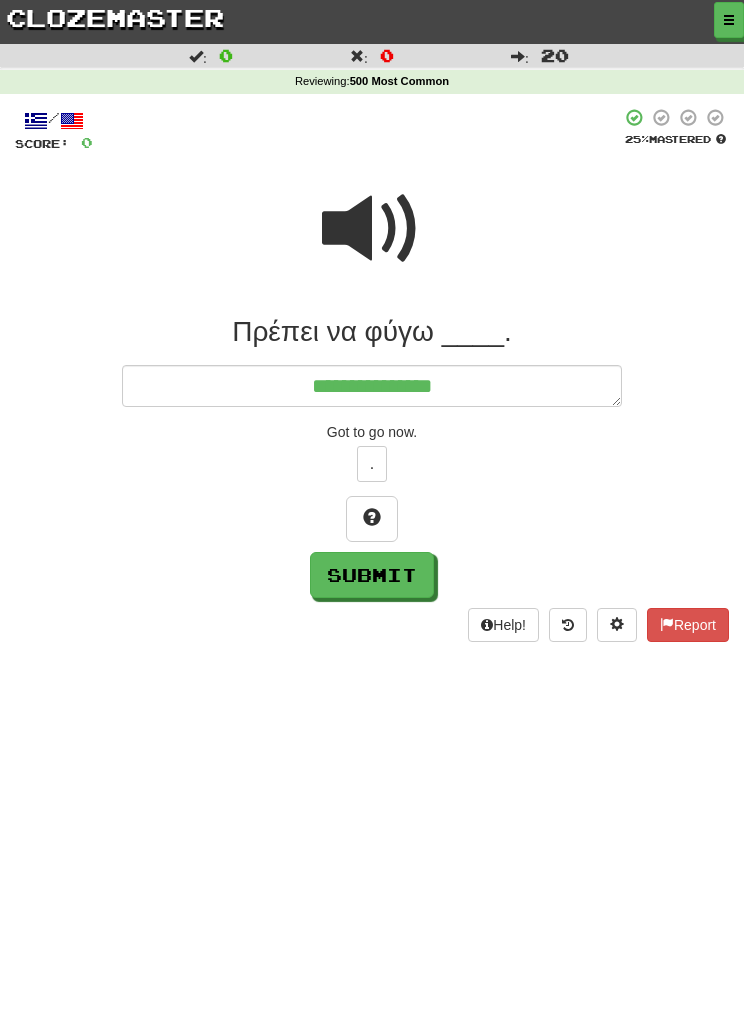 type on "*" 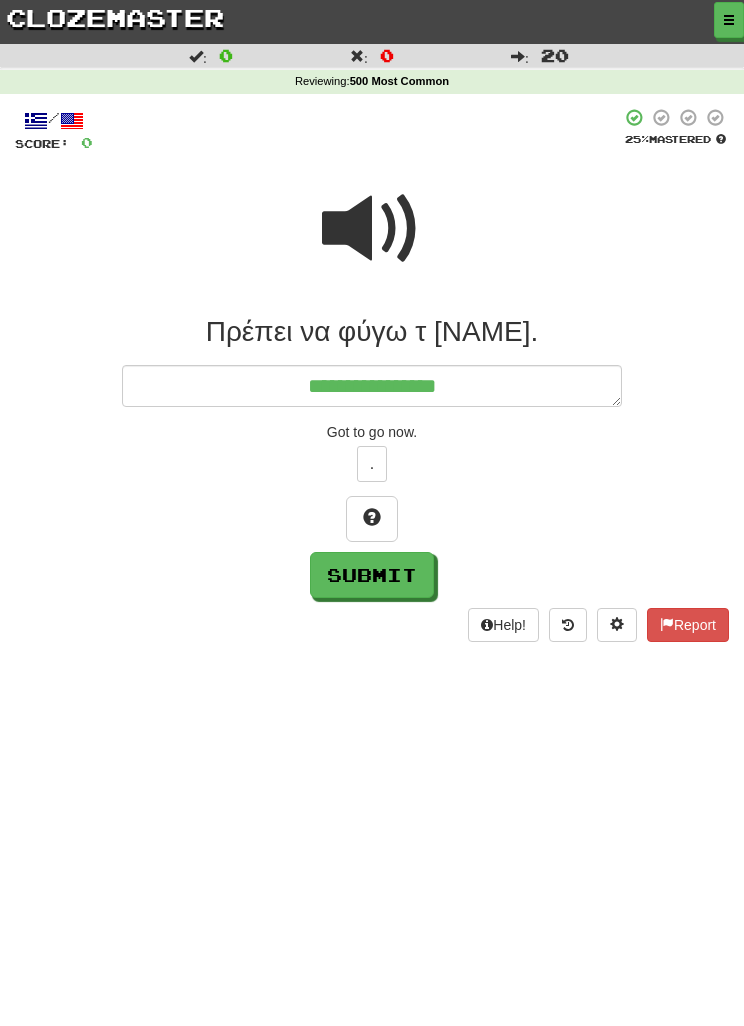 type on "*" 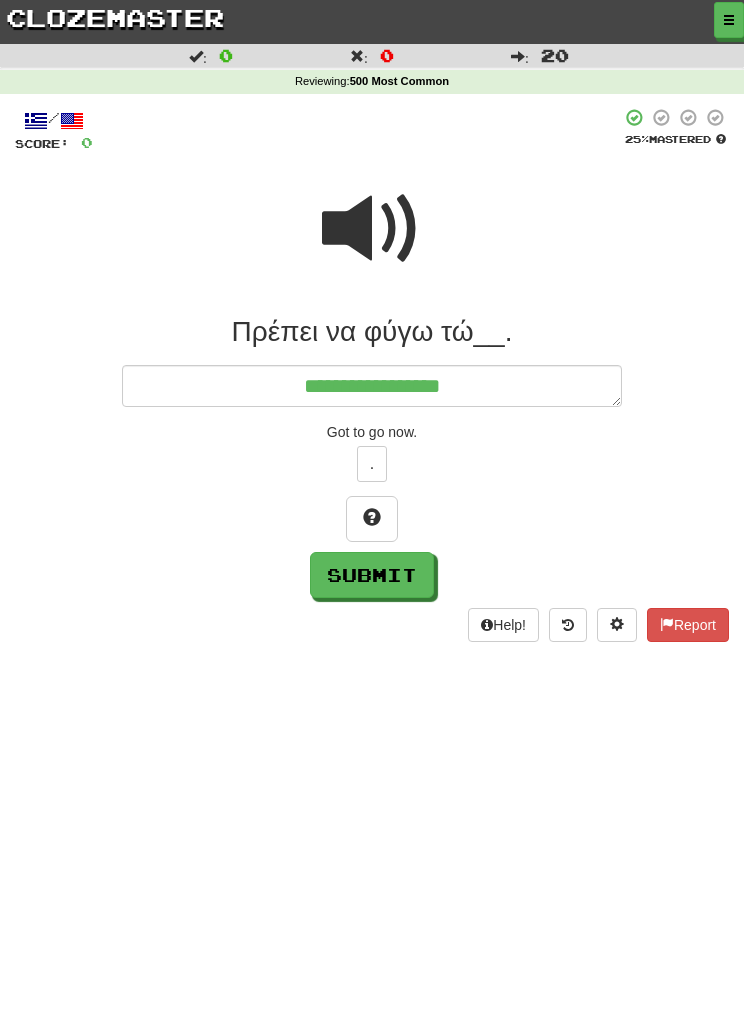 type on "**********" 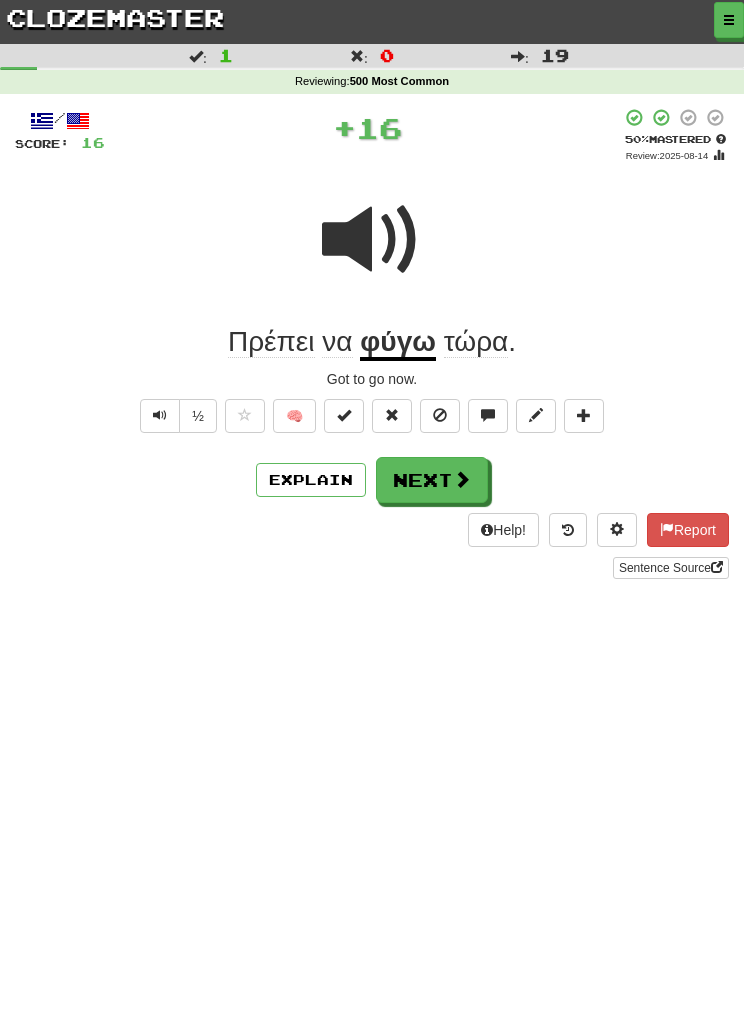 click on "Next" at bounding box center (432, 480) 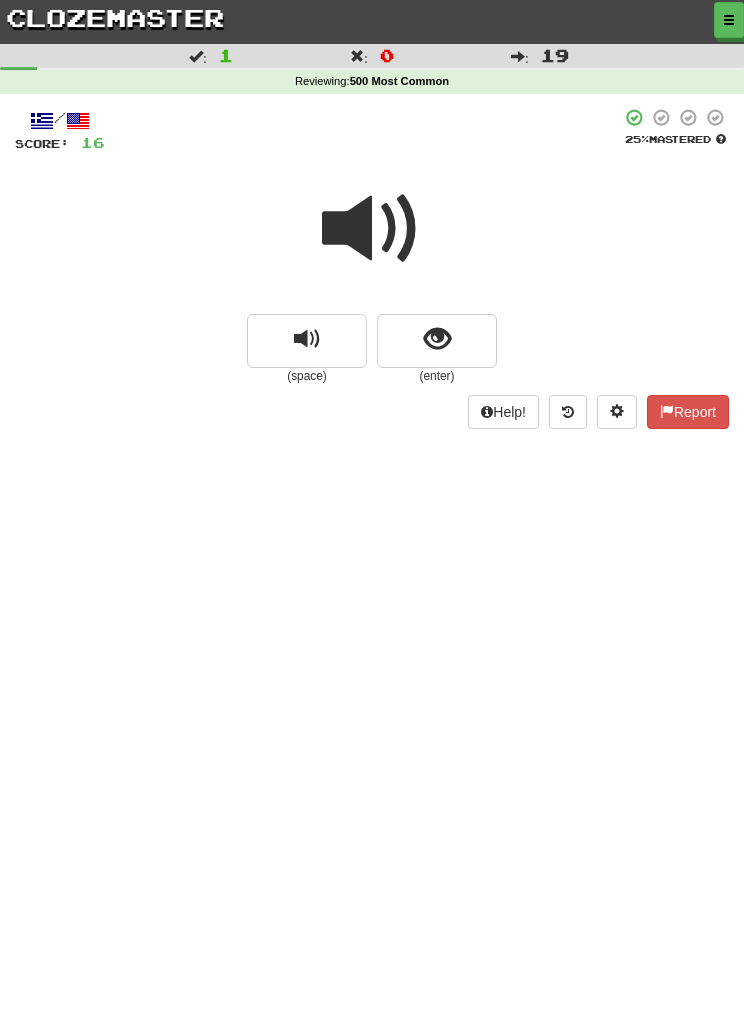 click at bounding box center (437, 341) 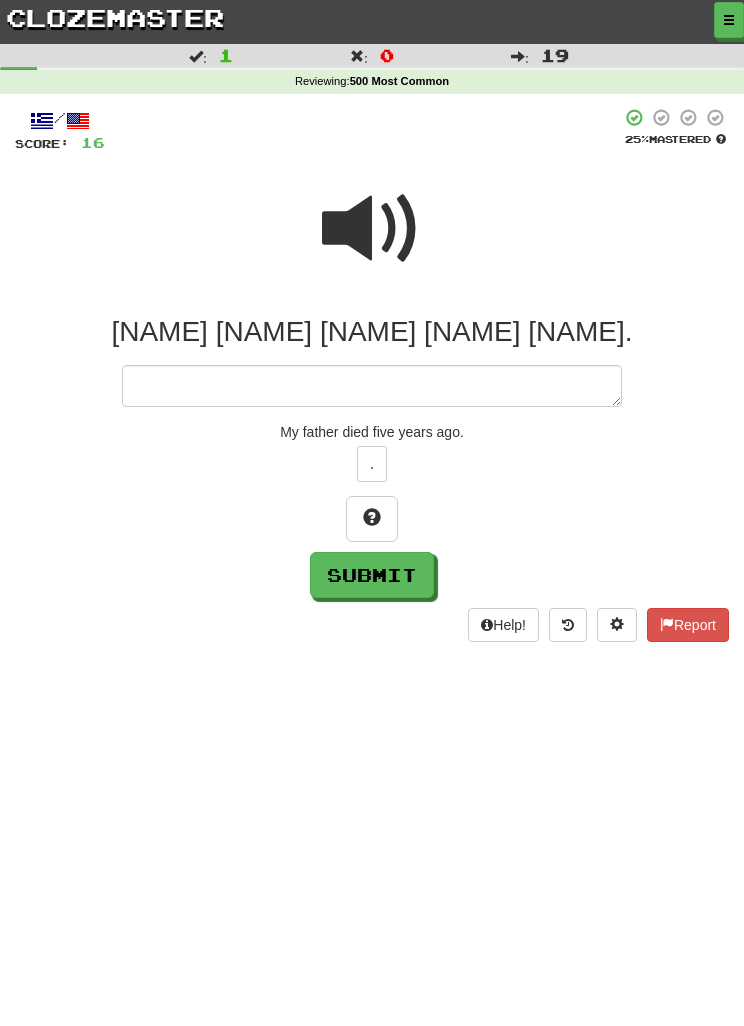 type on "*" 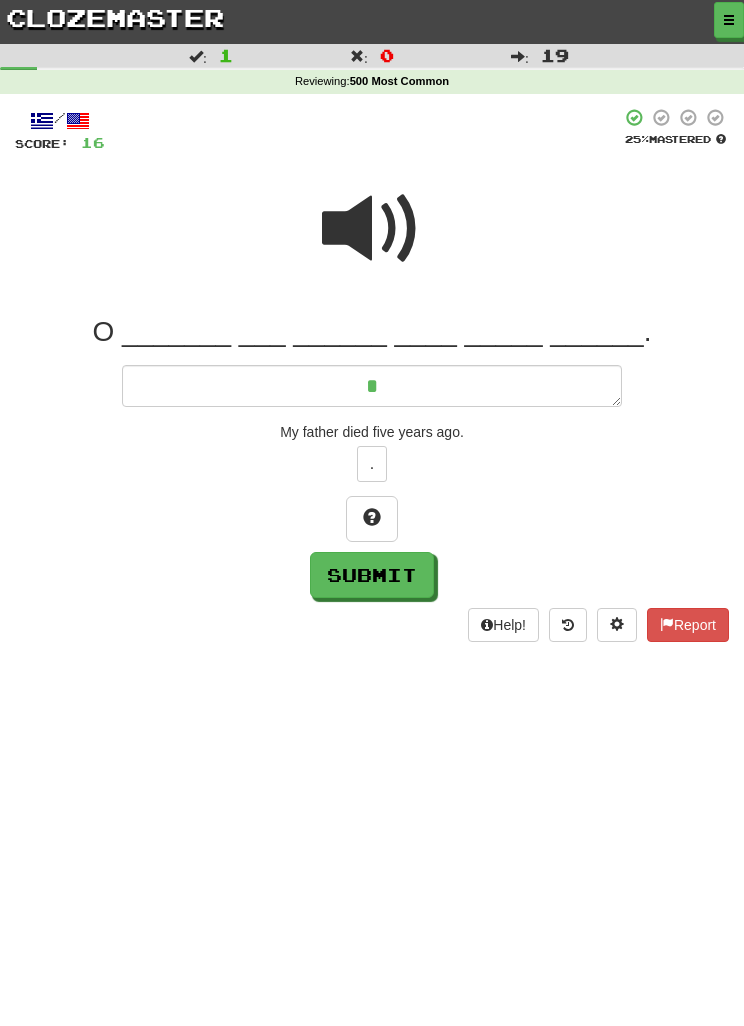 type on "*" 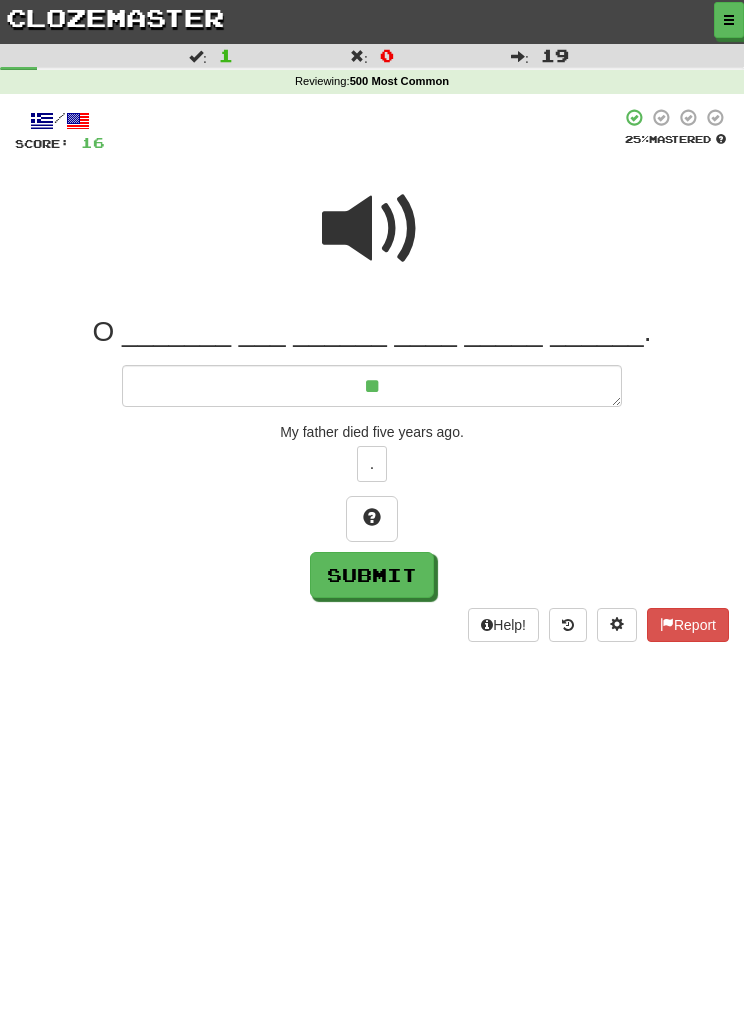 type on "*" 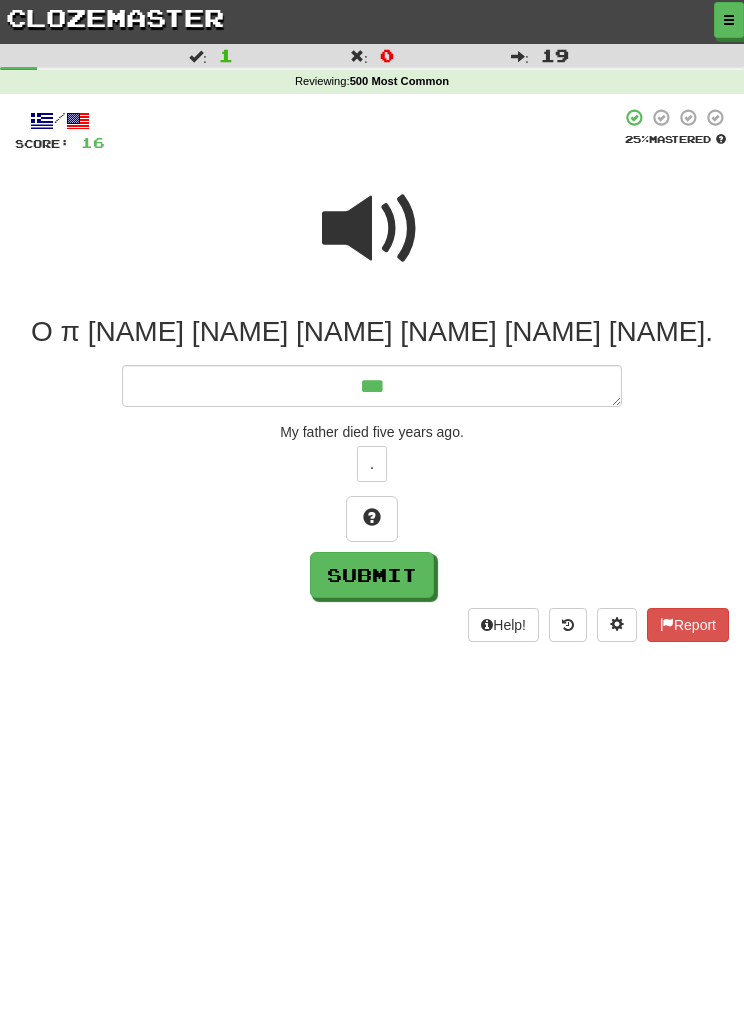 type on "*" 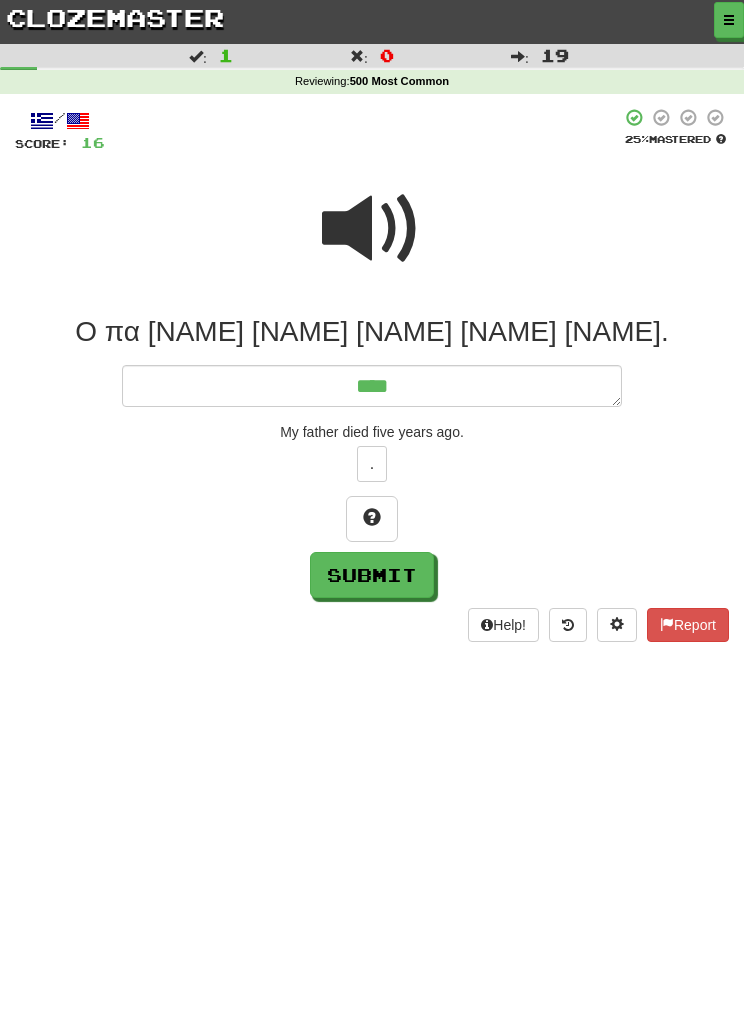 type on "*" 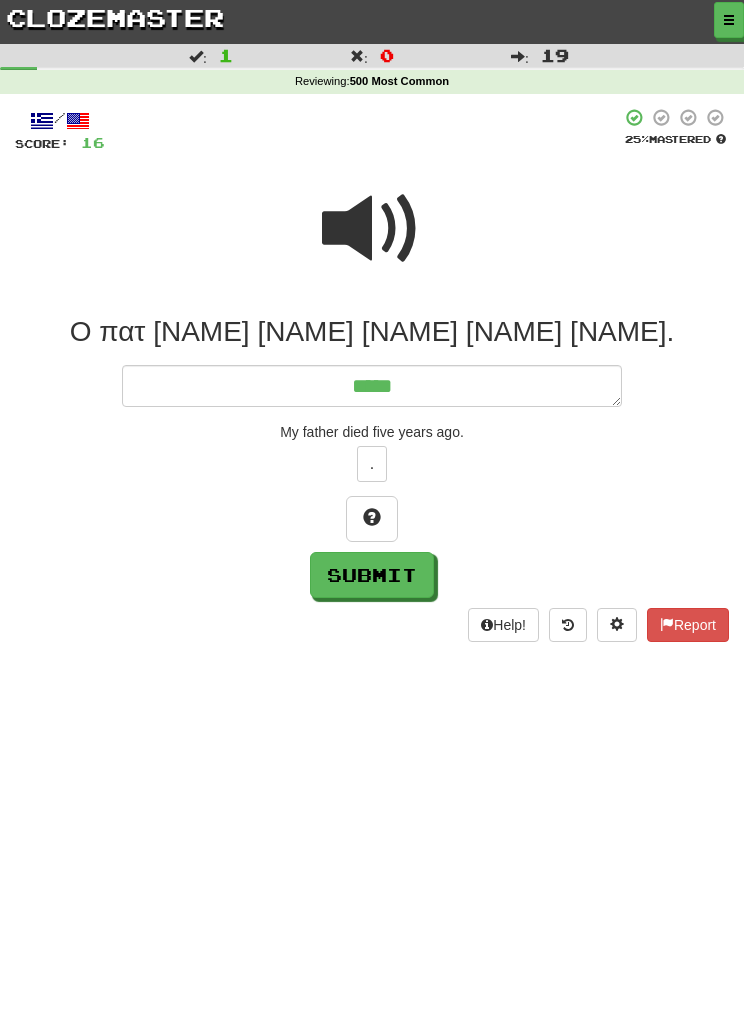 type on "*" 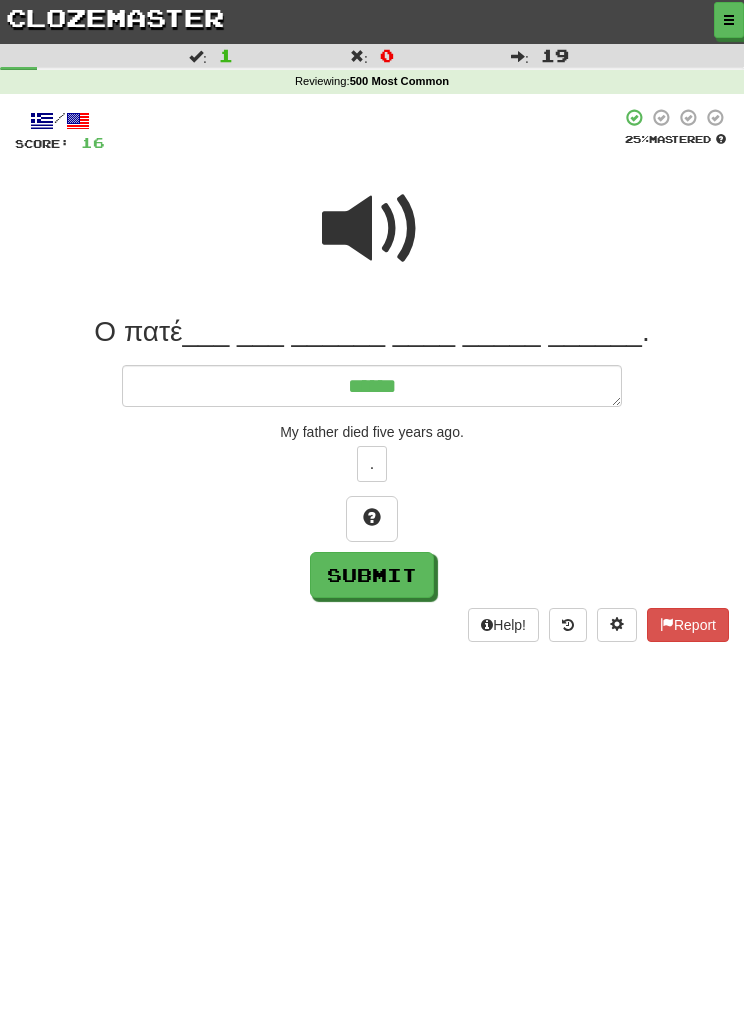 type on "*******" 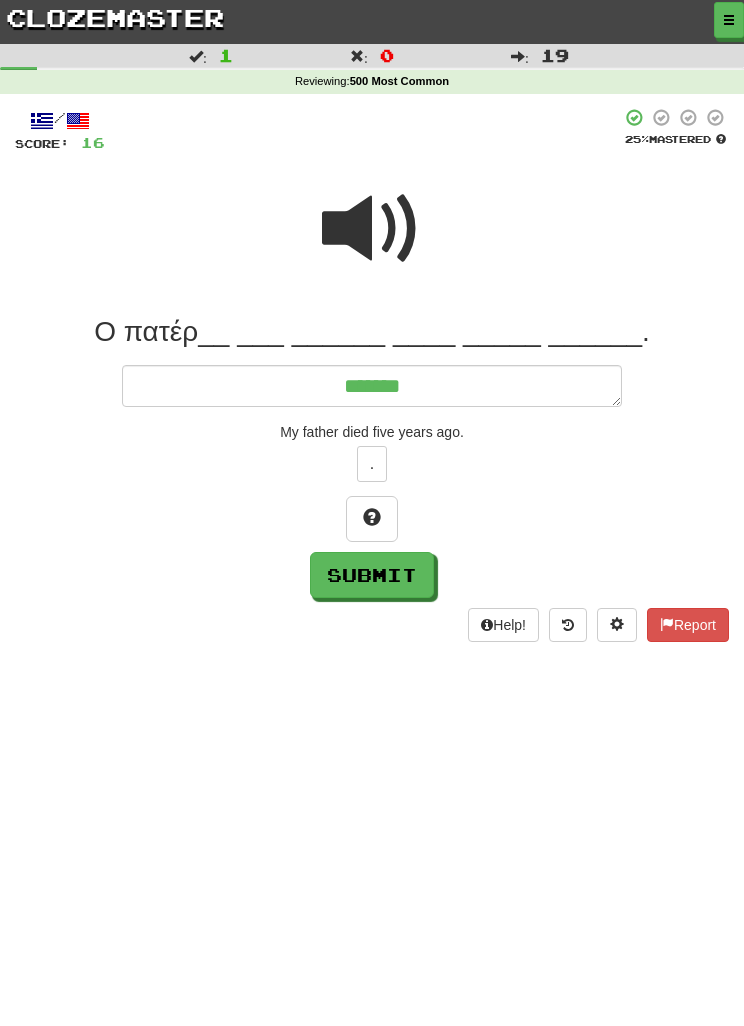 type on "*" 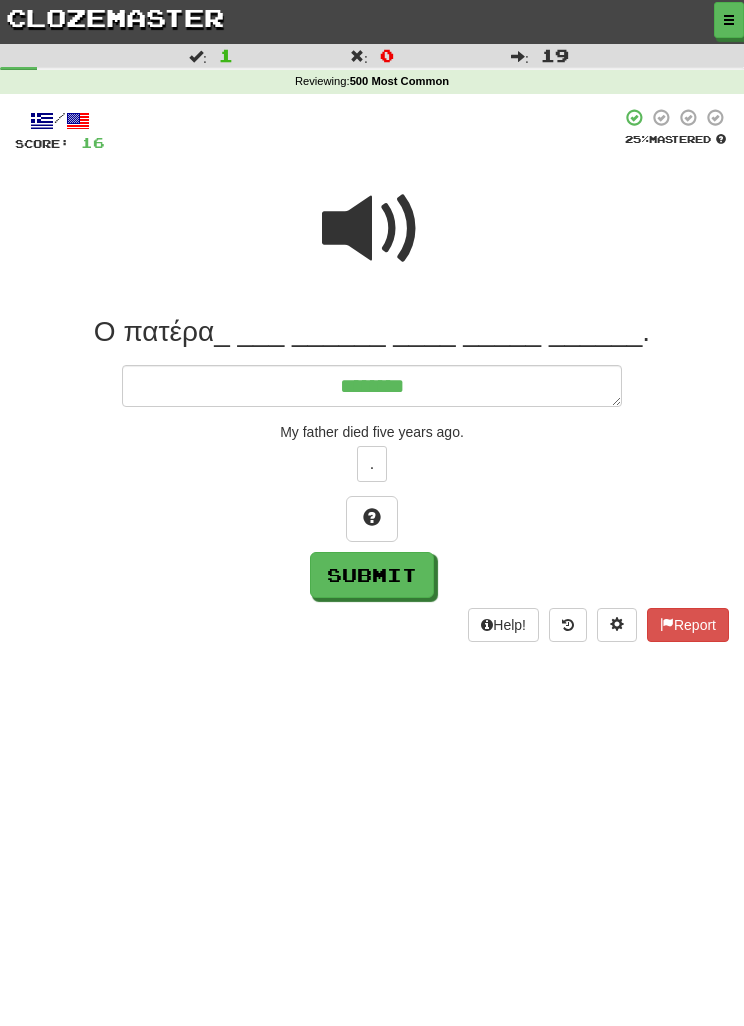 type on "*" 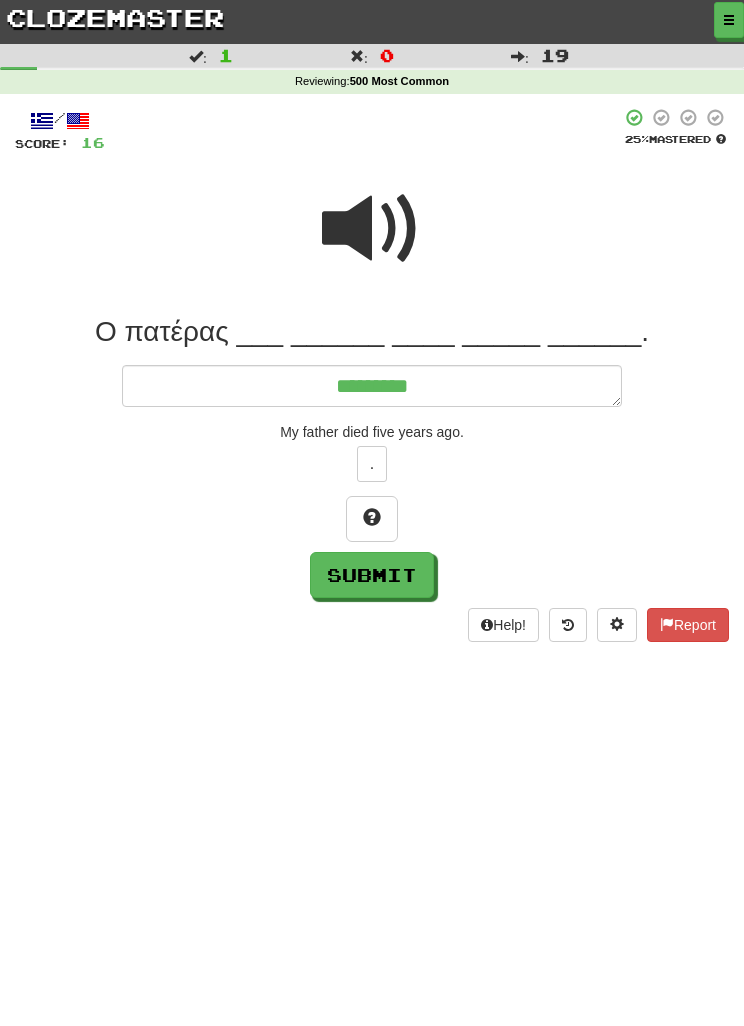 type on "*" 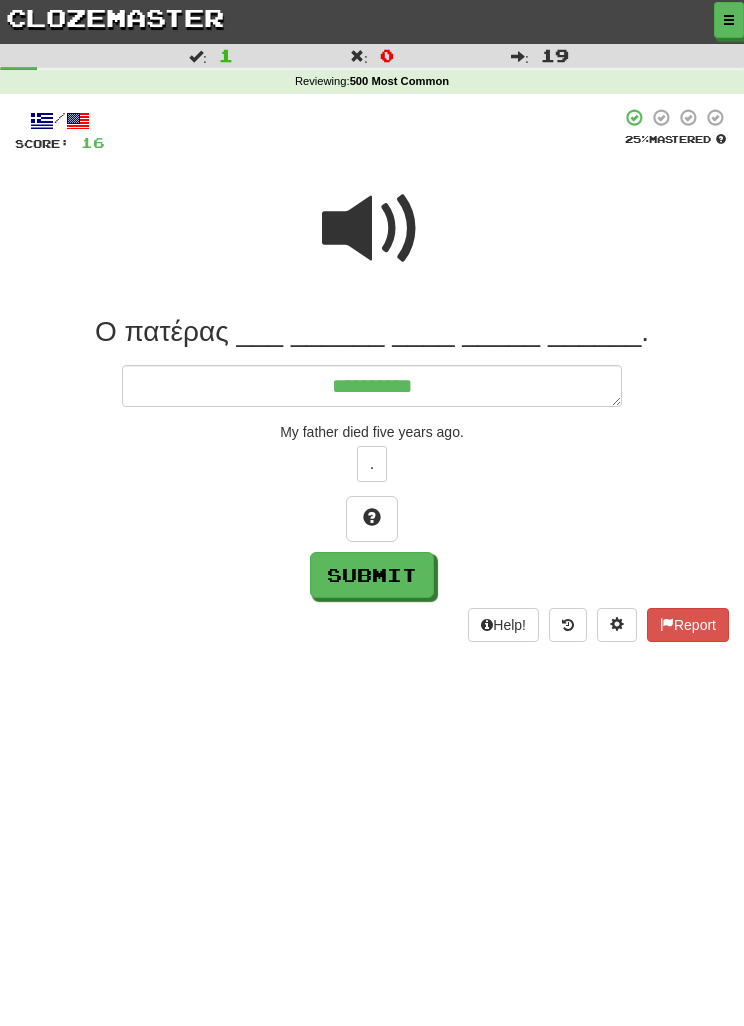 type on "*" 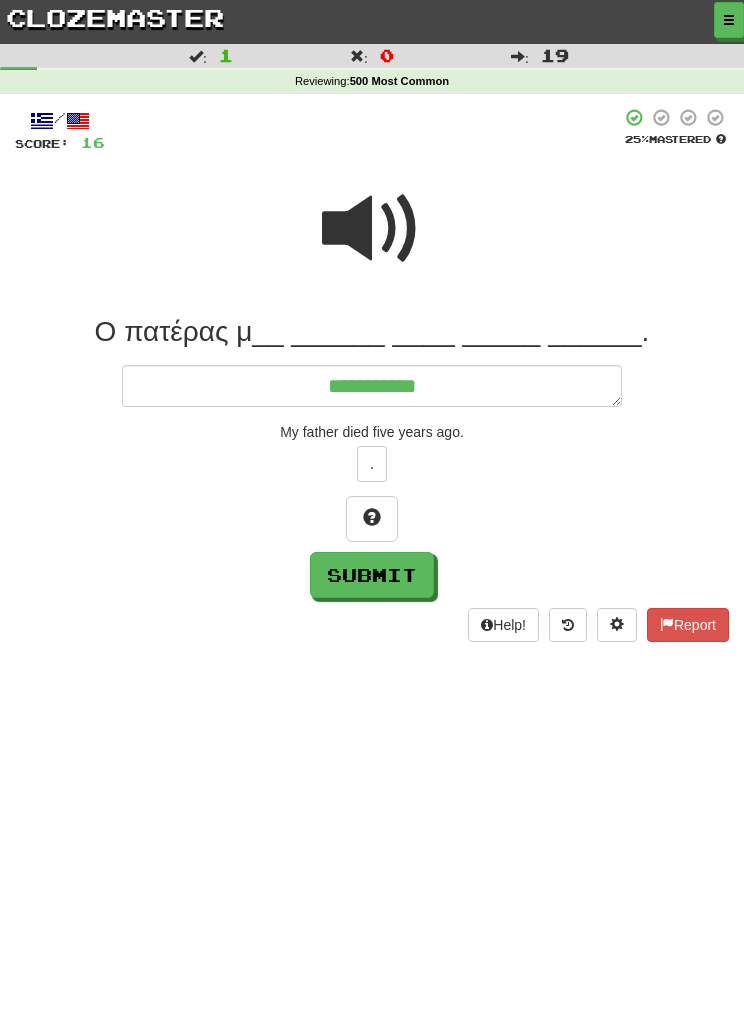 type on "*" 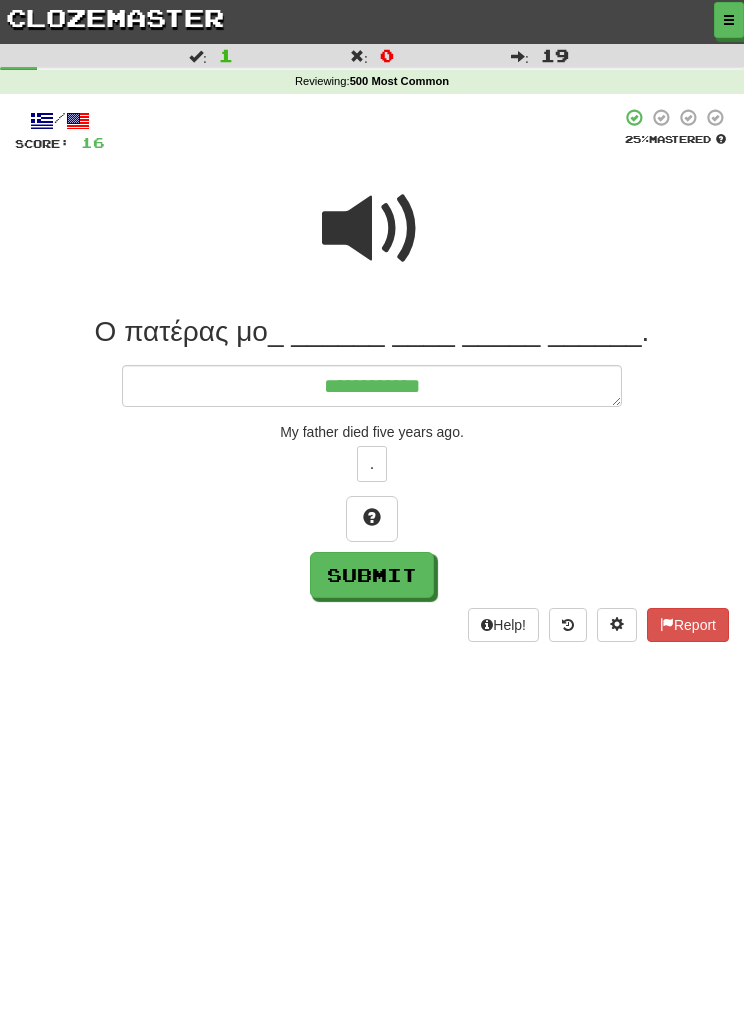 type on "*" 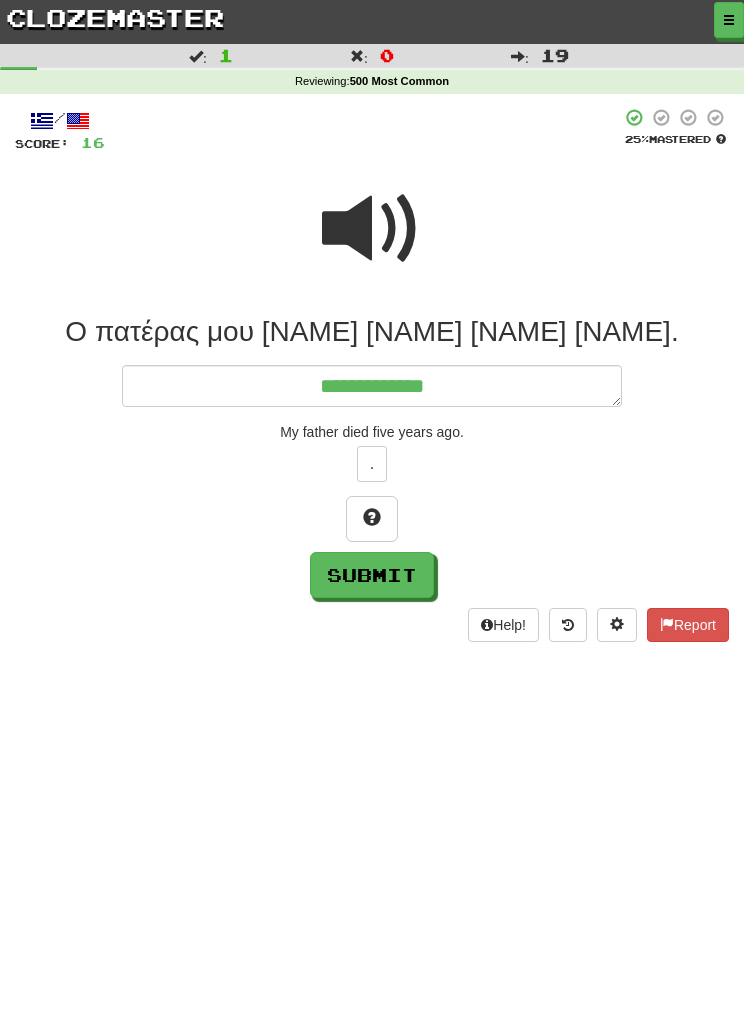 type on "*" 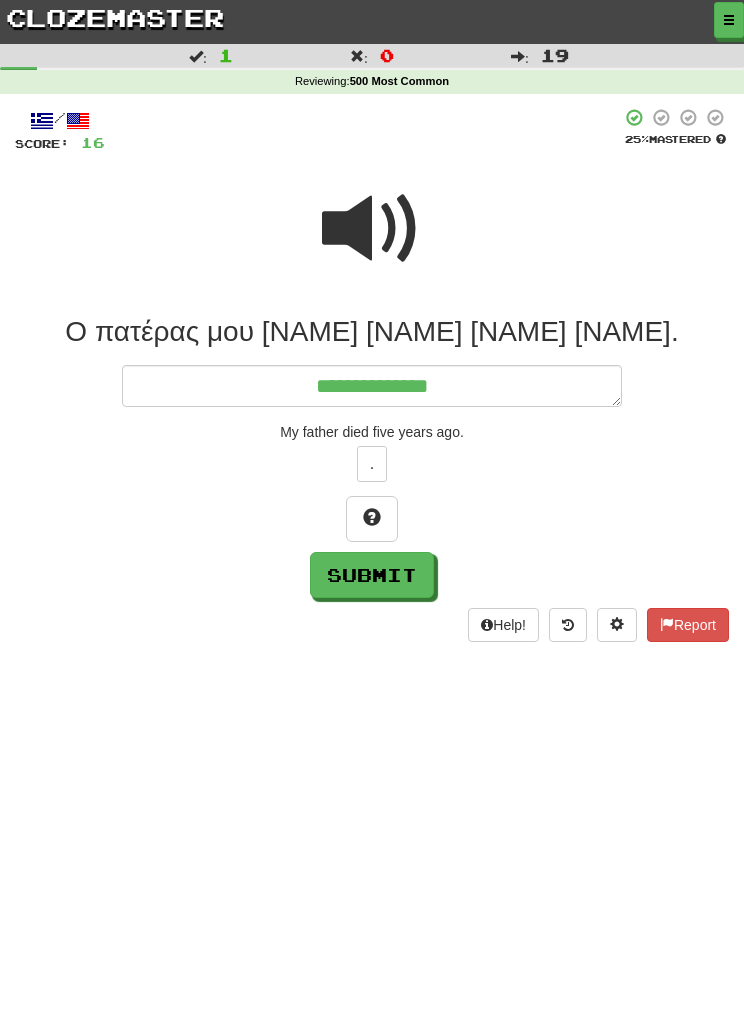 type on "**********" 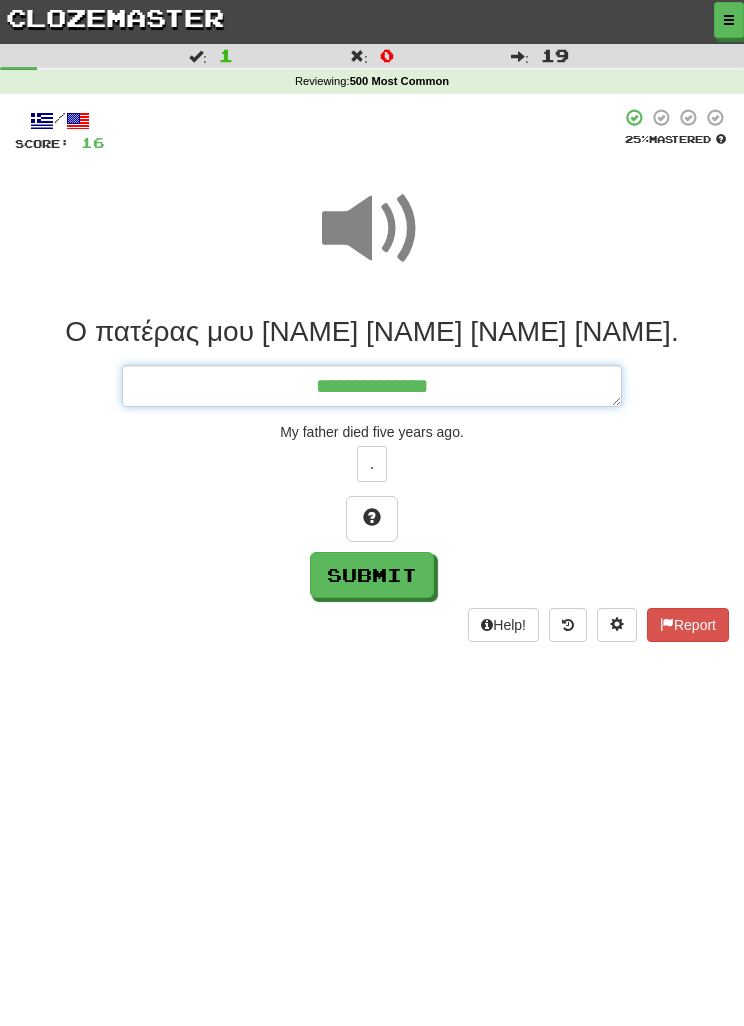 click on "**********" at bounding box center [372, 386] 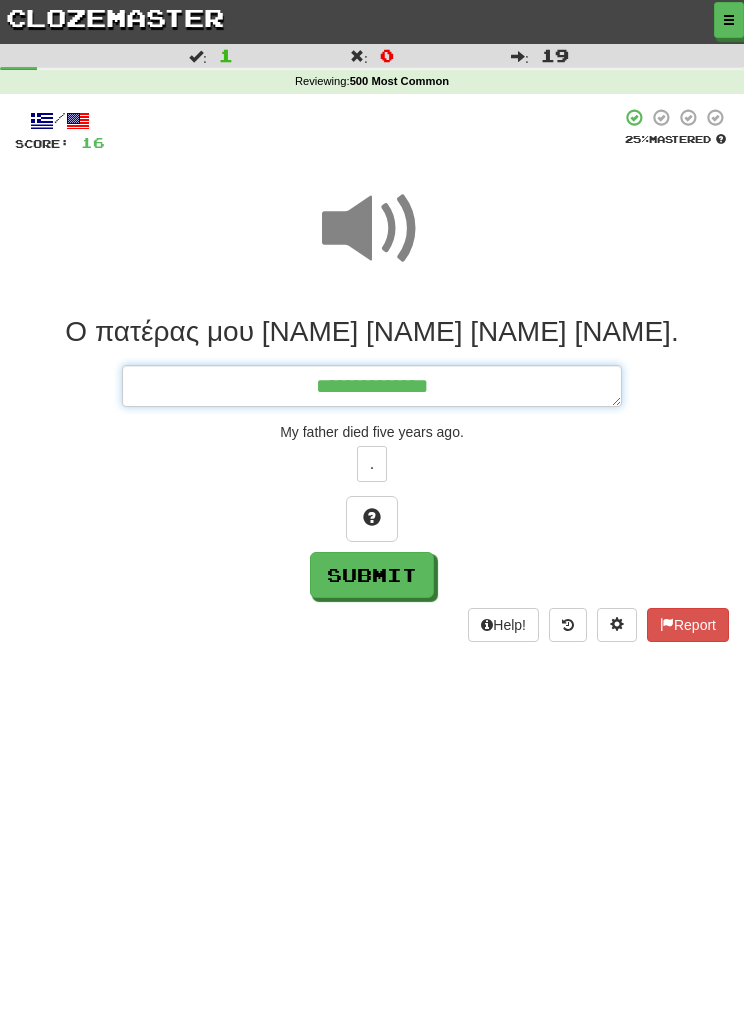type on "*" 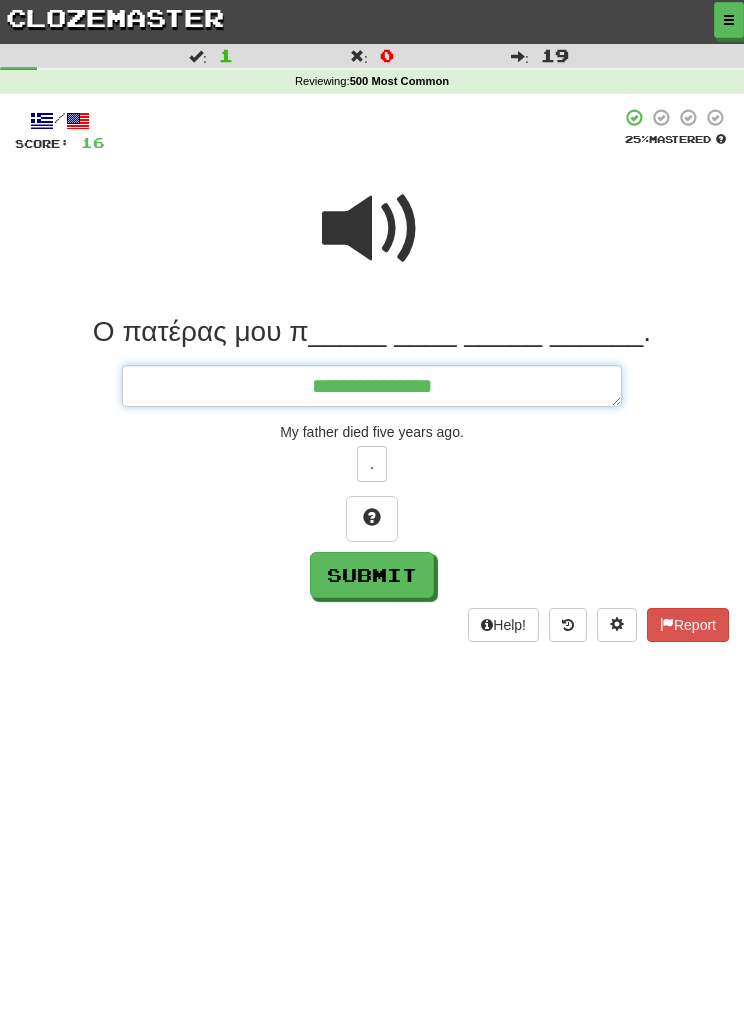 type on "*" 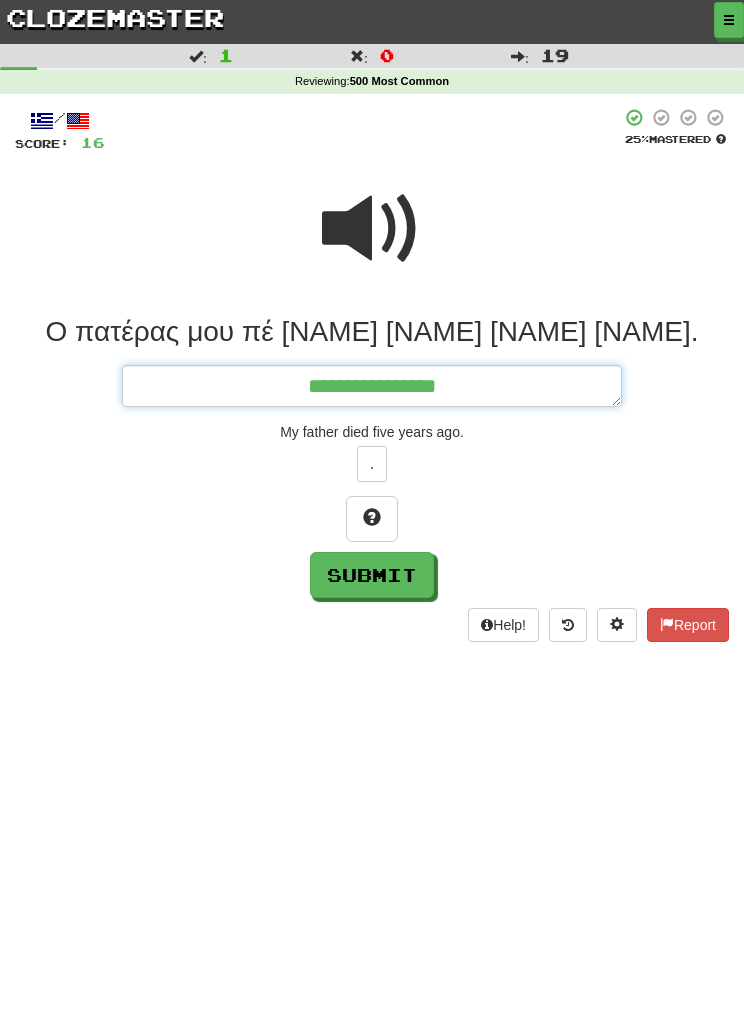 type on "*" 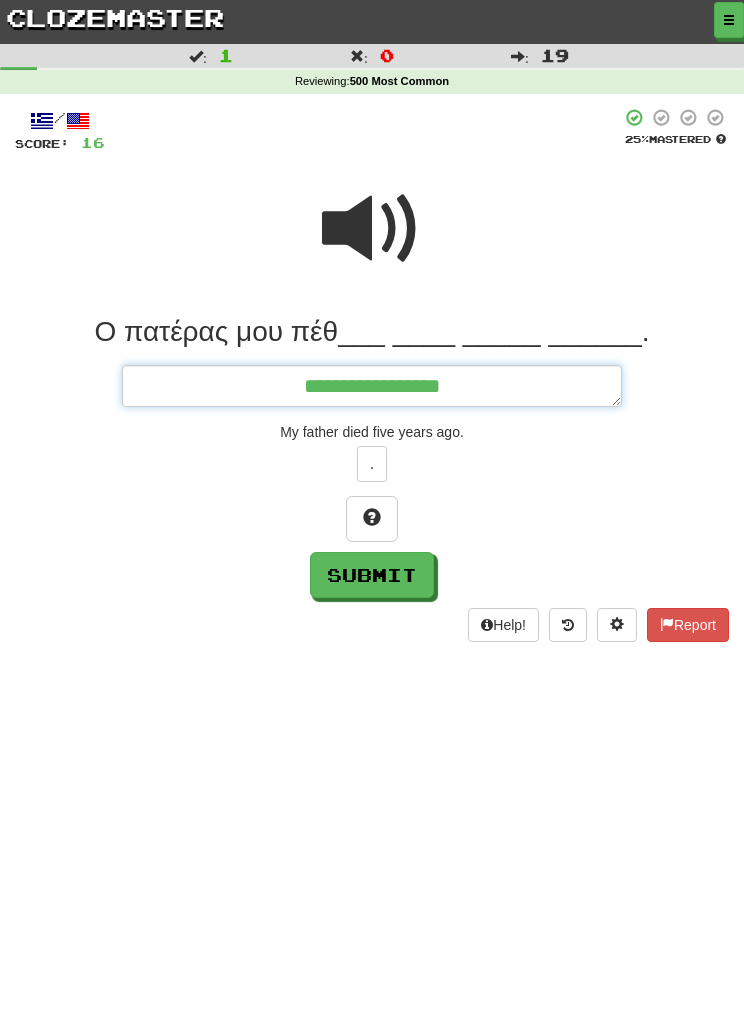 type on "*" 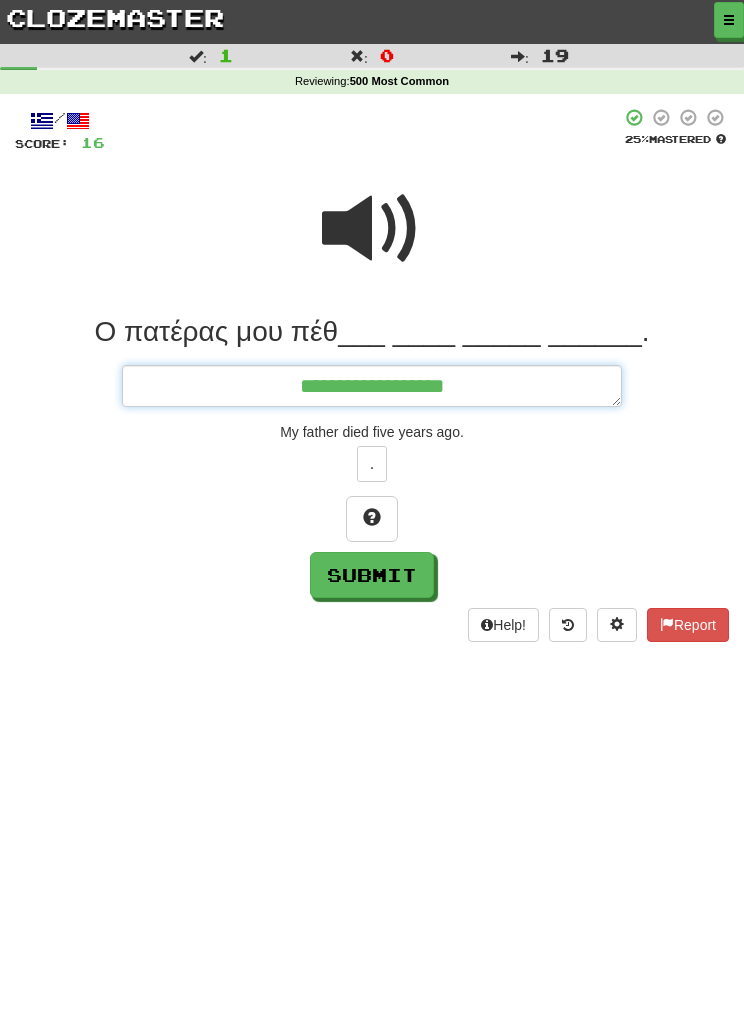 type on "*" 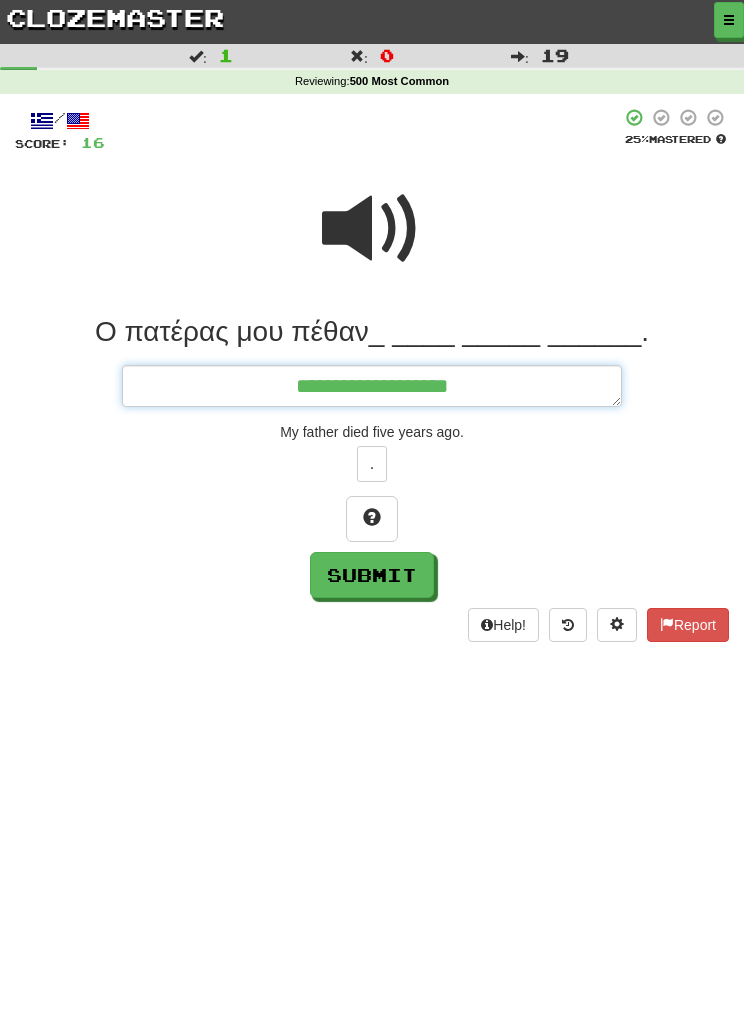 type on "**********" 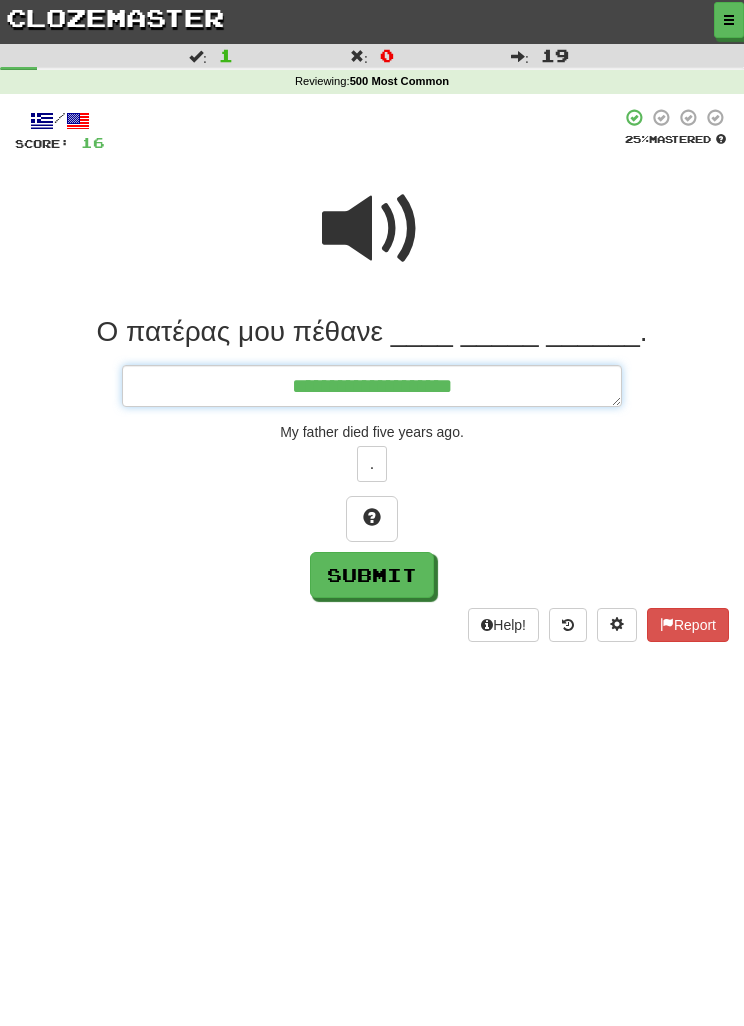 type on "*" 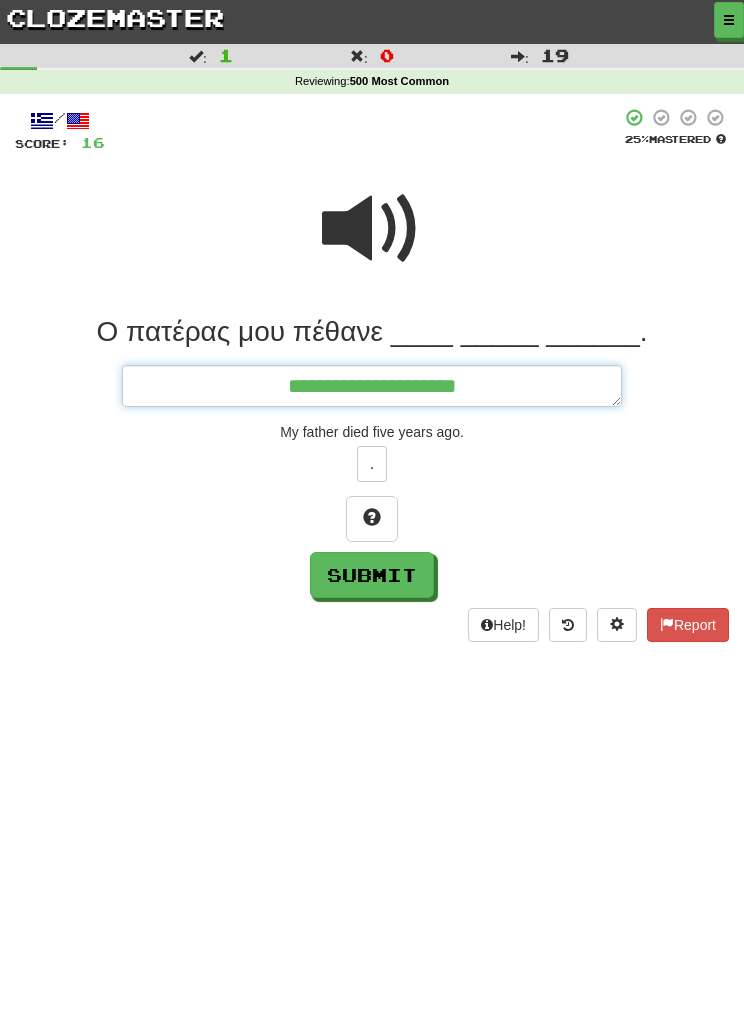 type on "*" 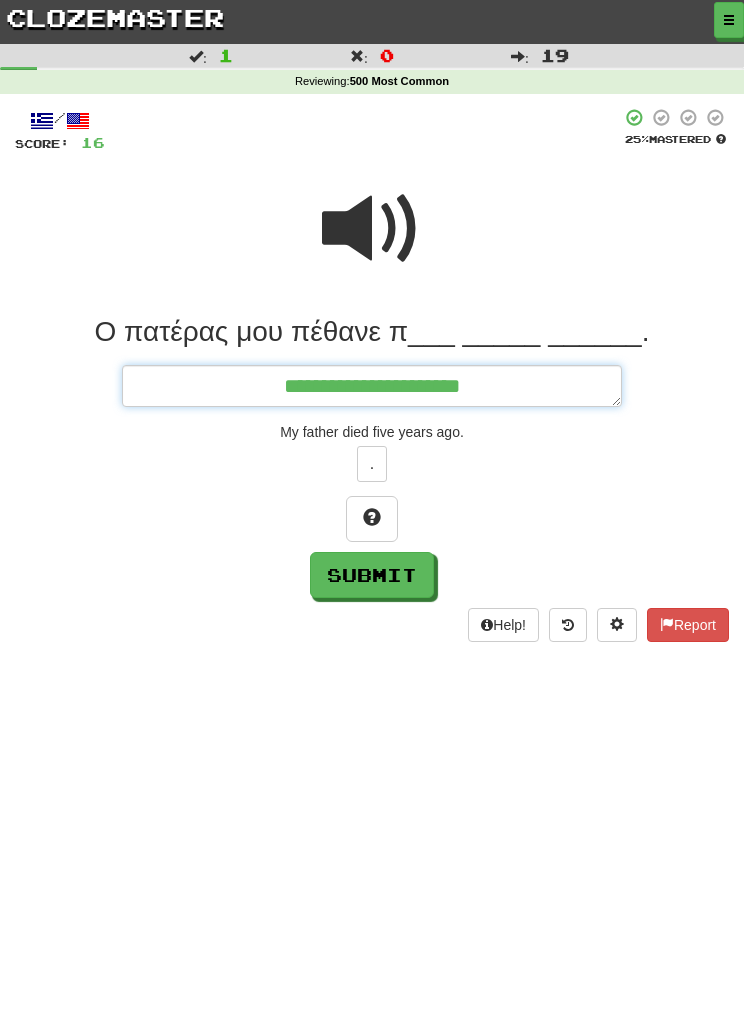 type on "*" 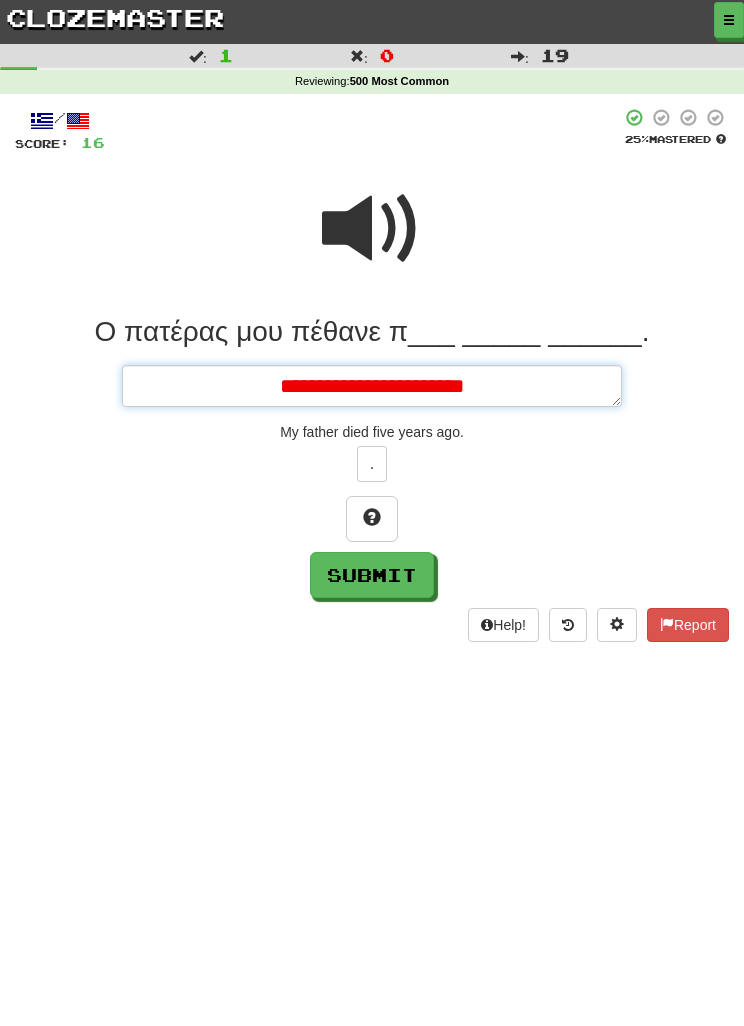 type on "*" 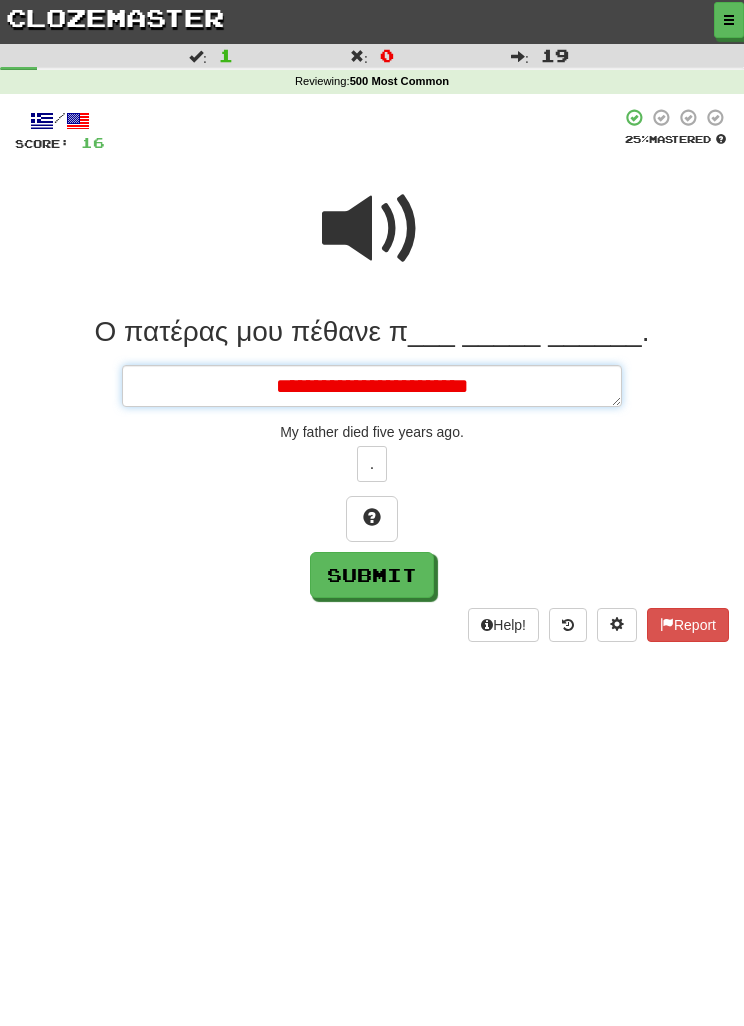 type on "*" 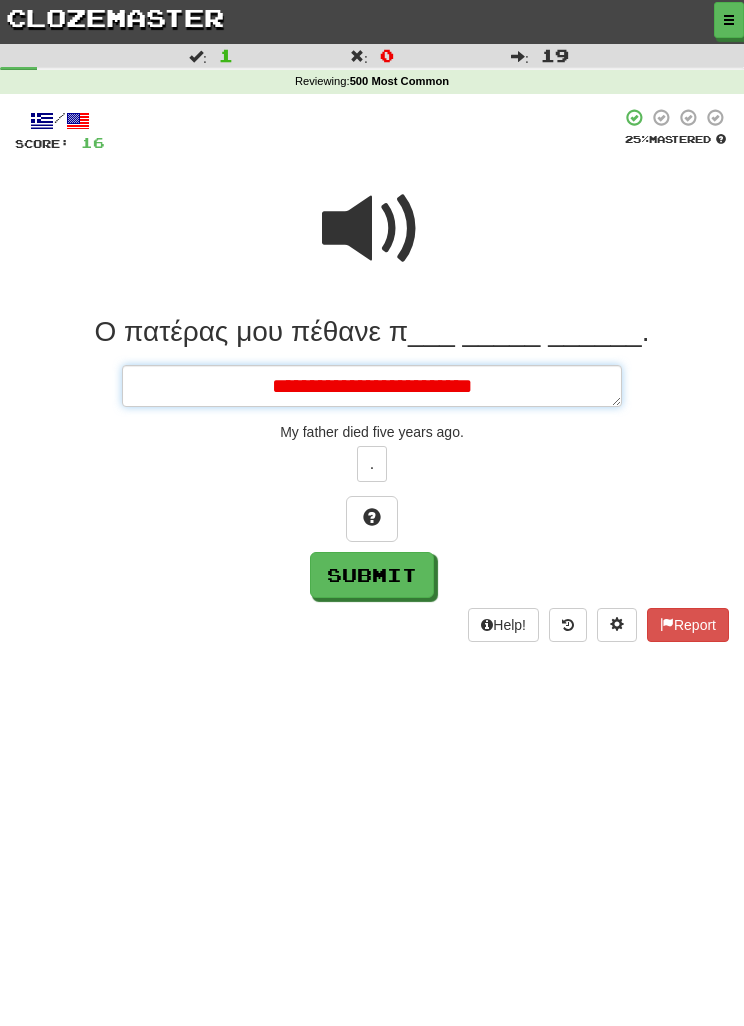 type on "*" 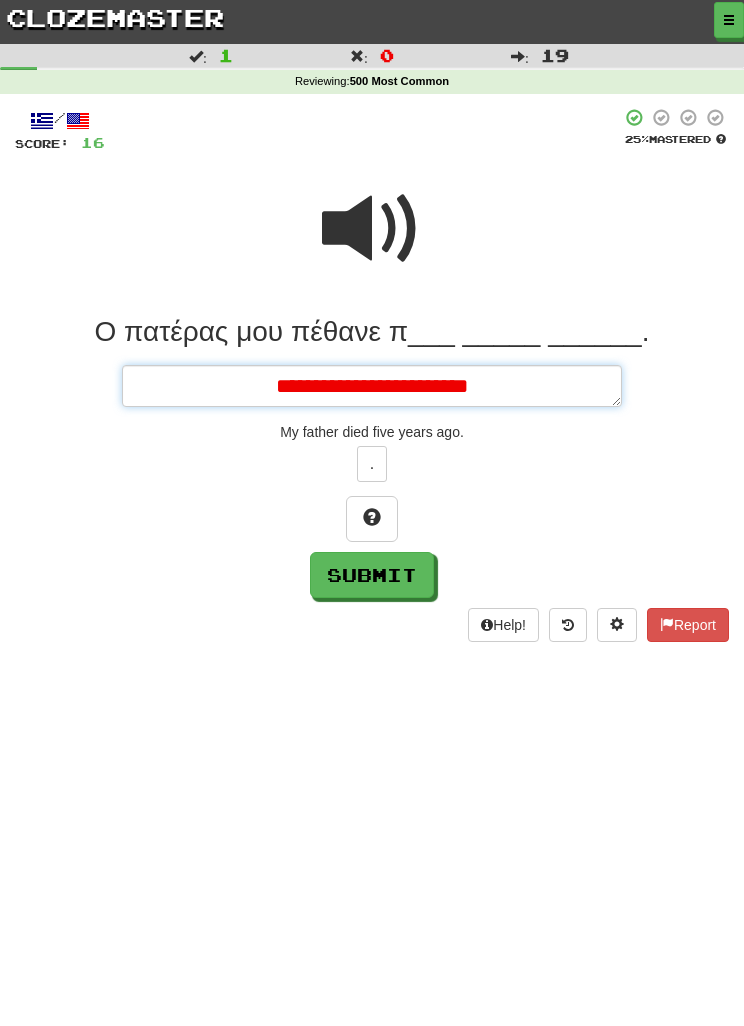 type on "*" 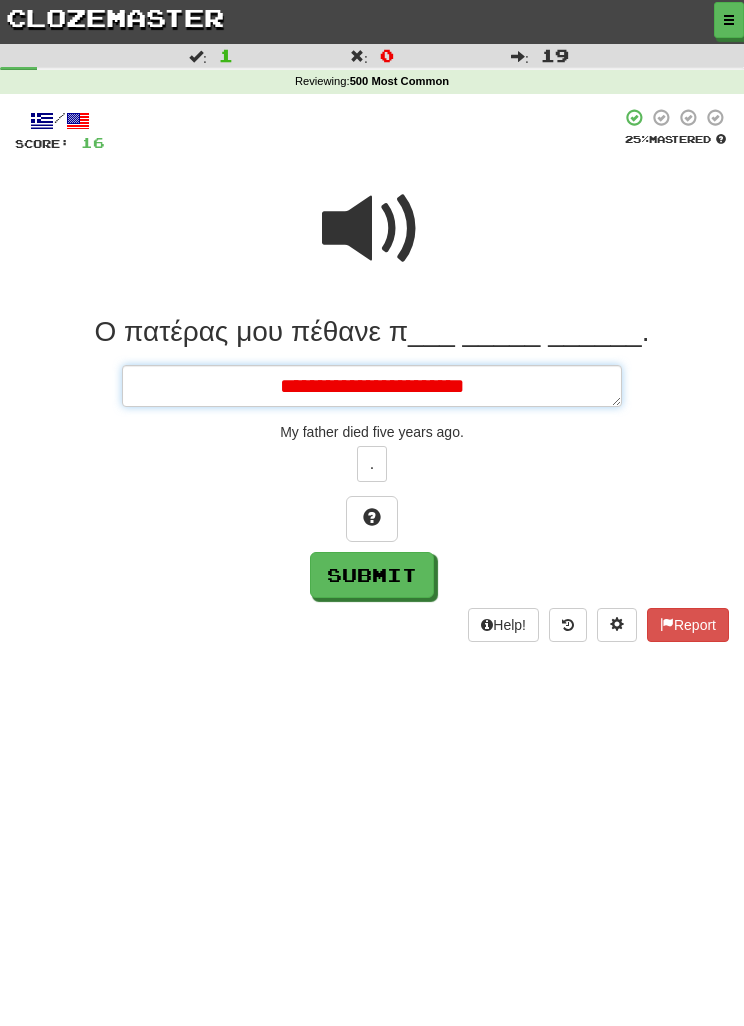 type on "*" 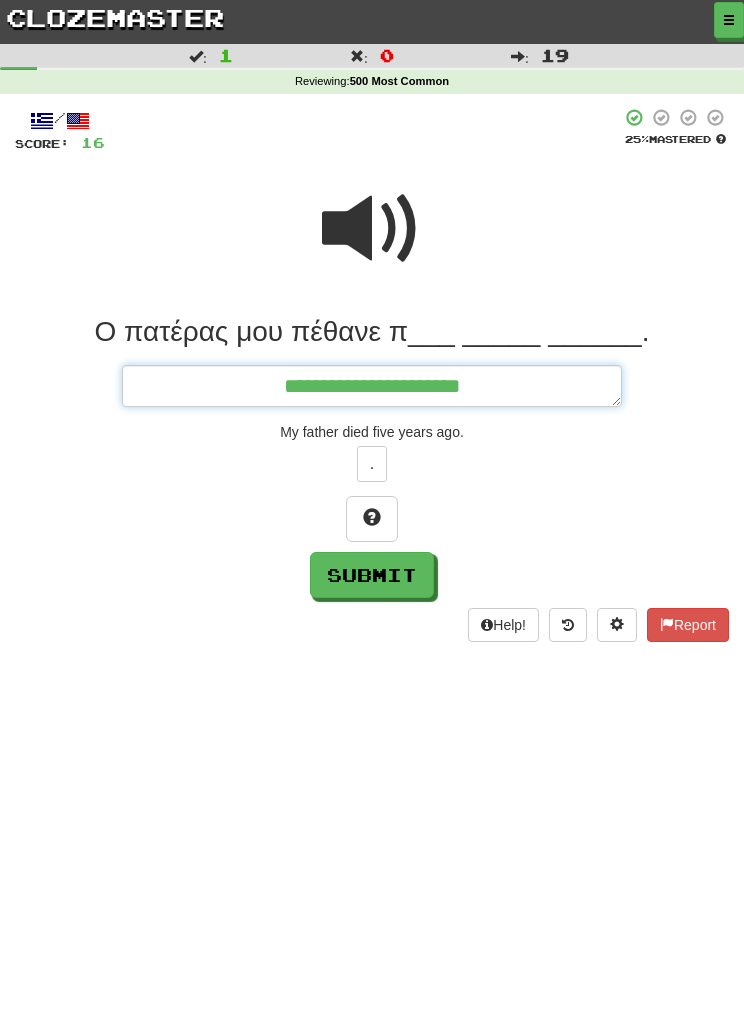 type on "*" 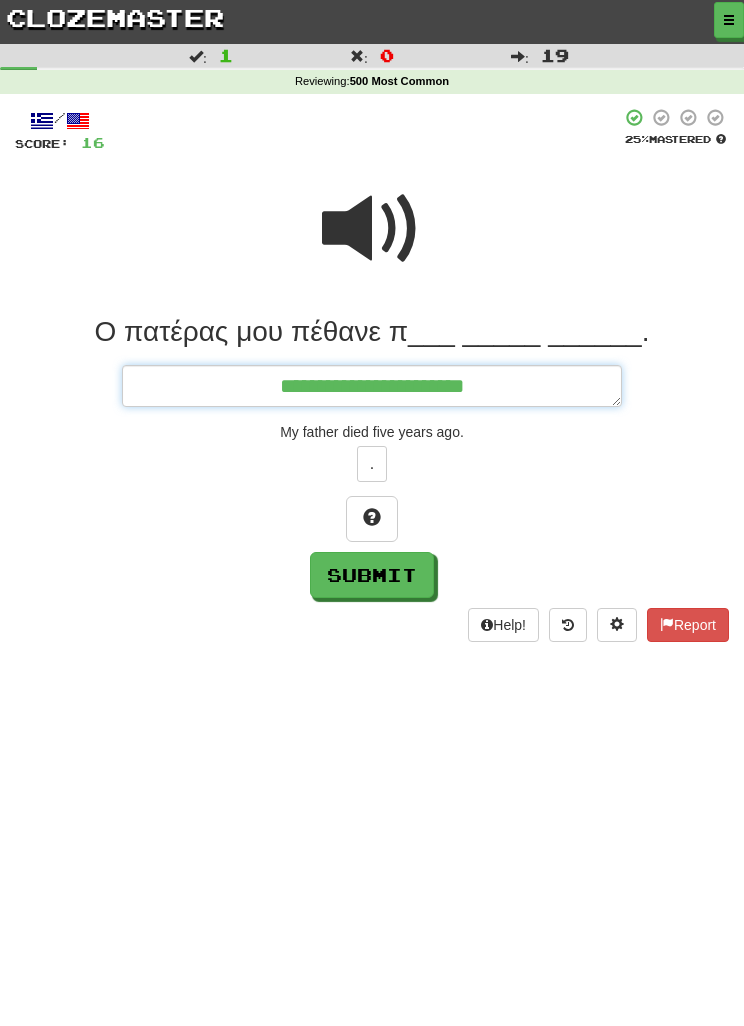 type on "*" 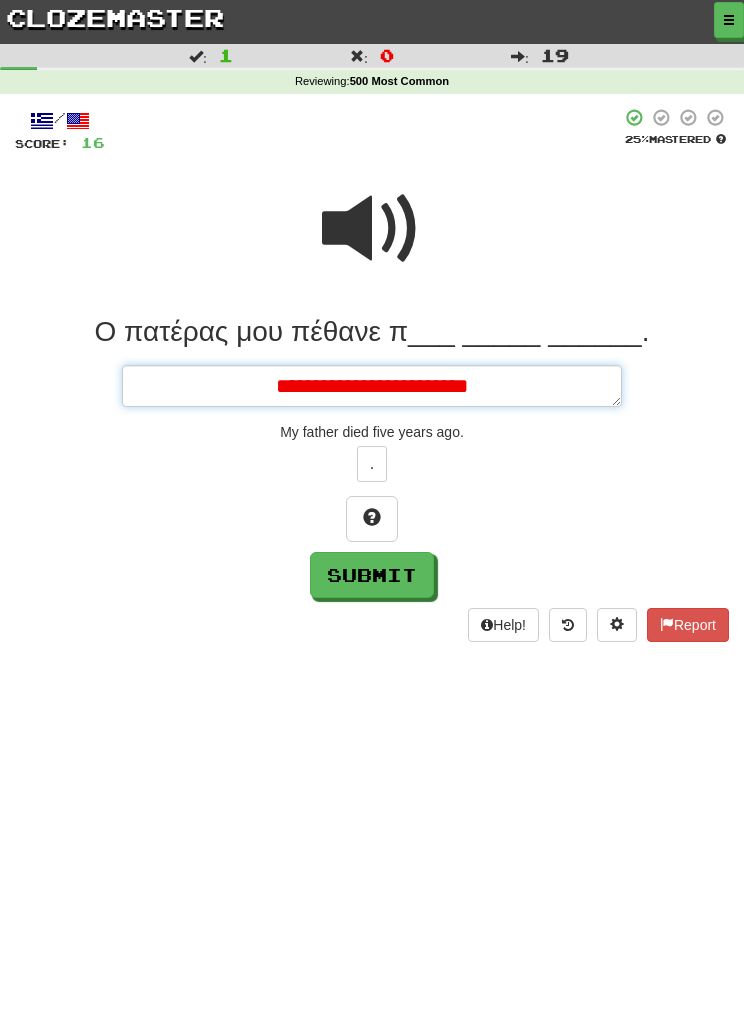 type on "*" 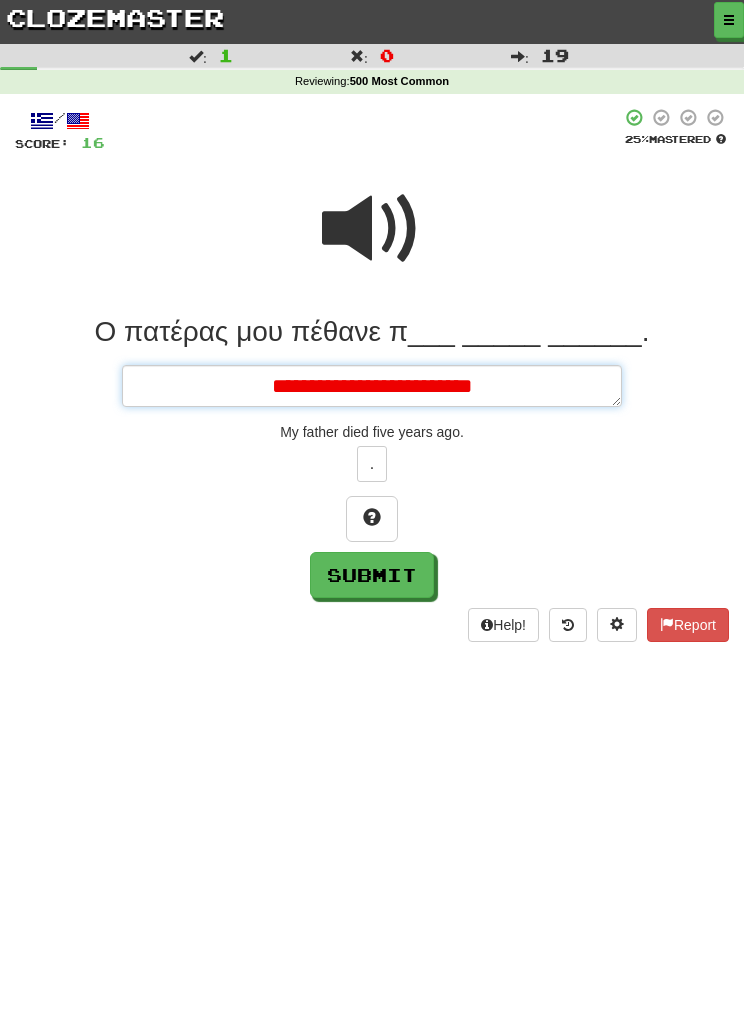 type on "*" 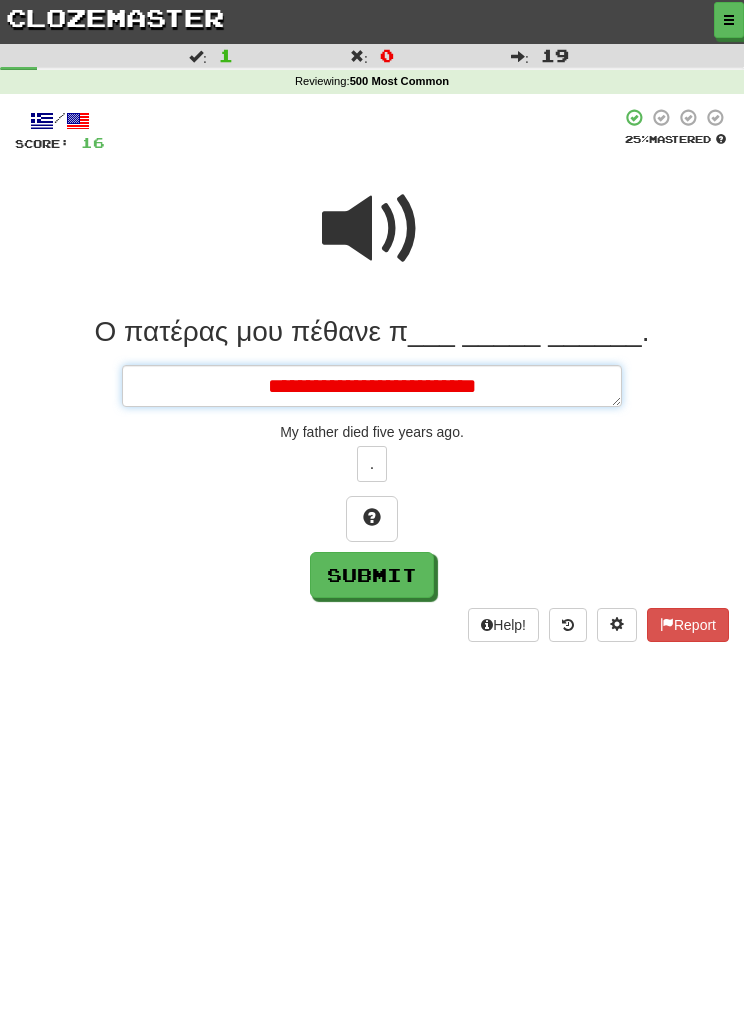 type on "*" 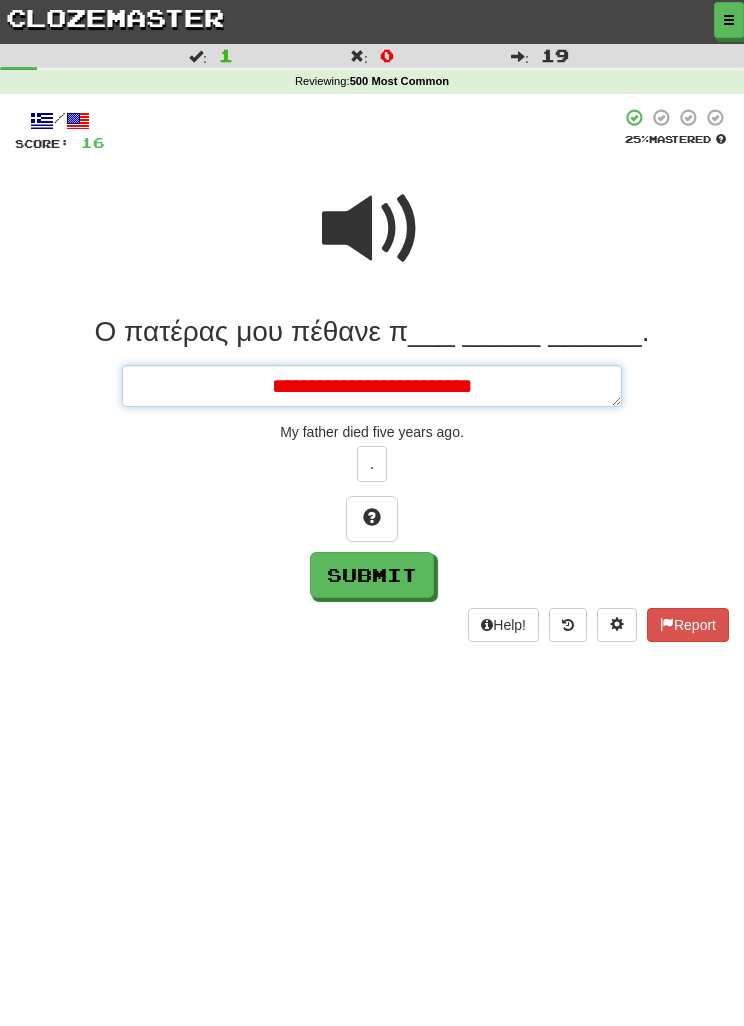type on "*" 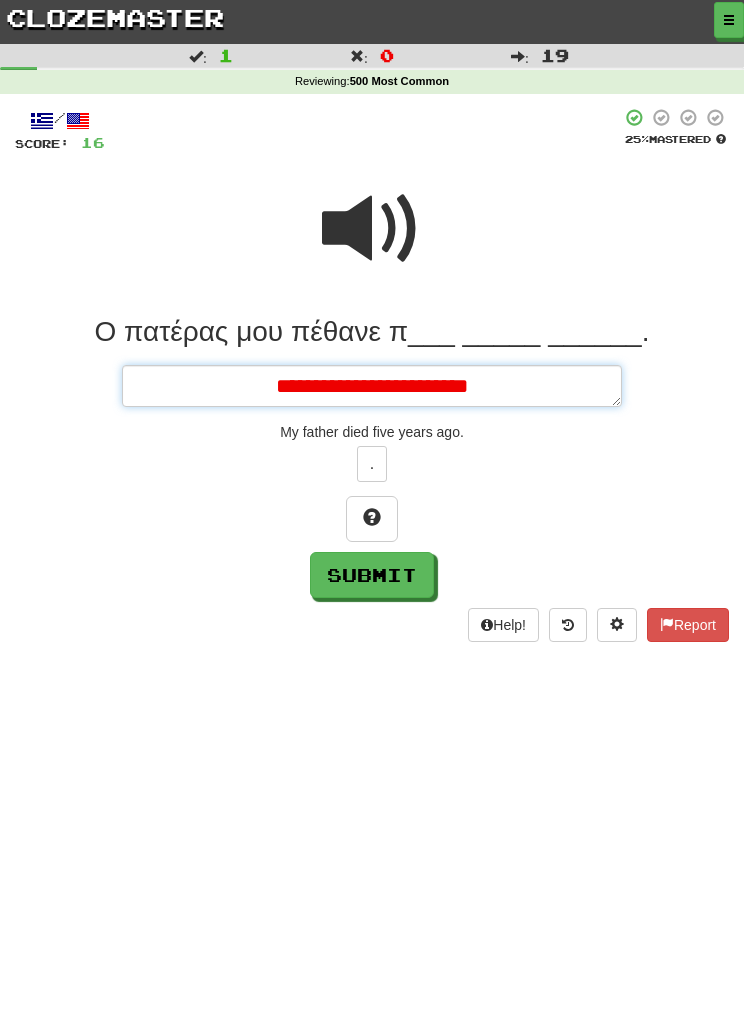 type on "*" 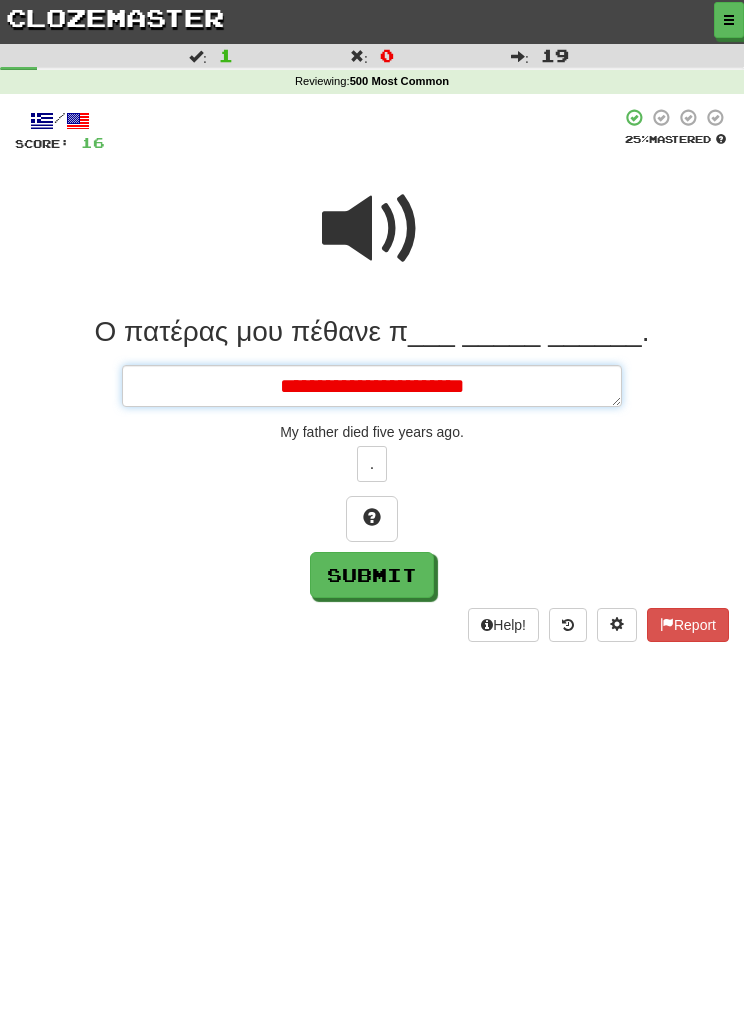type on "*" 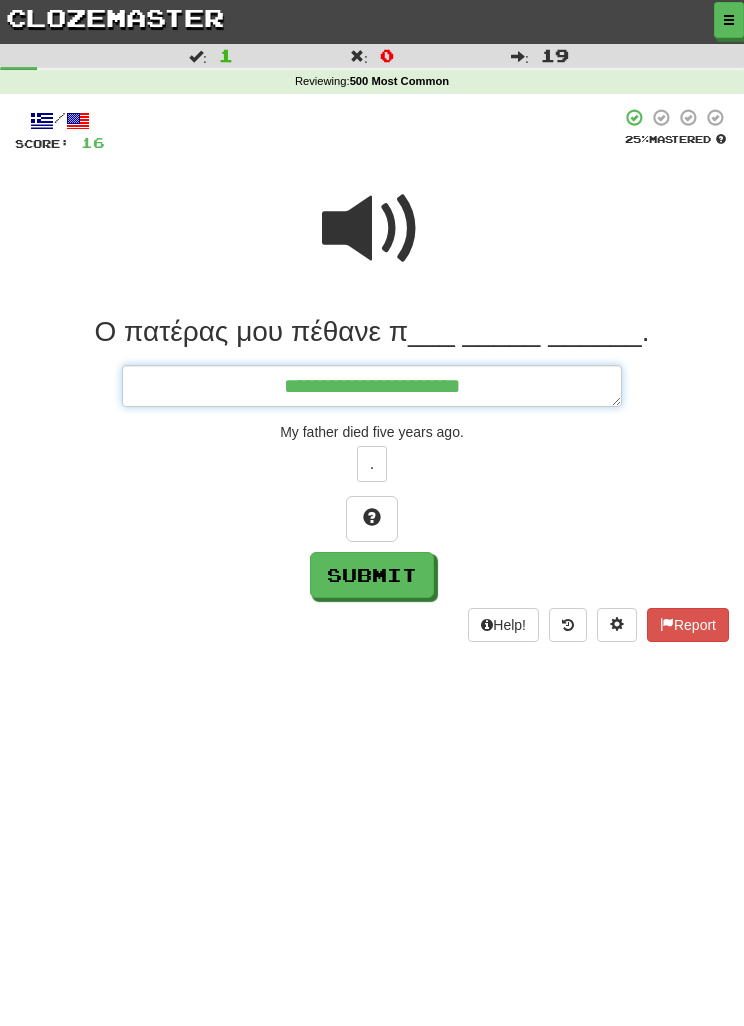 type on "**********" 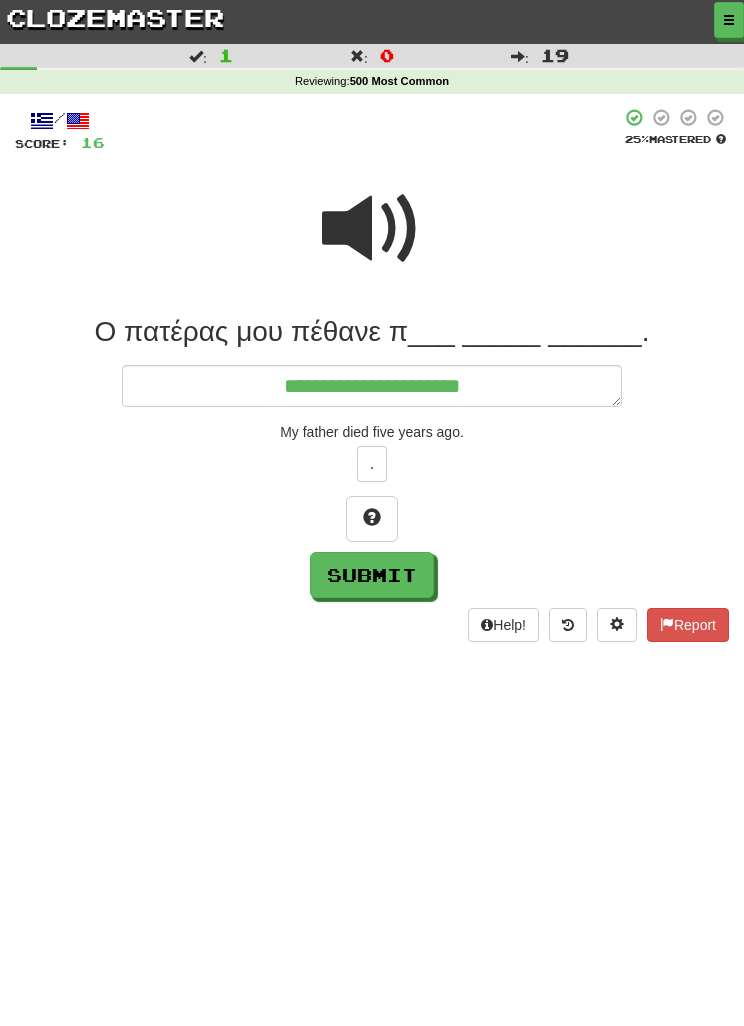click at bounding box center [372, 229] 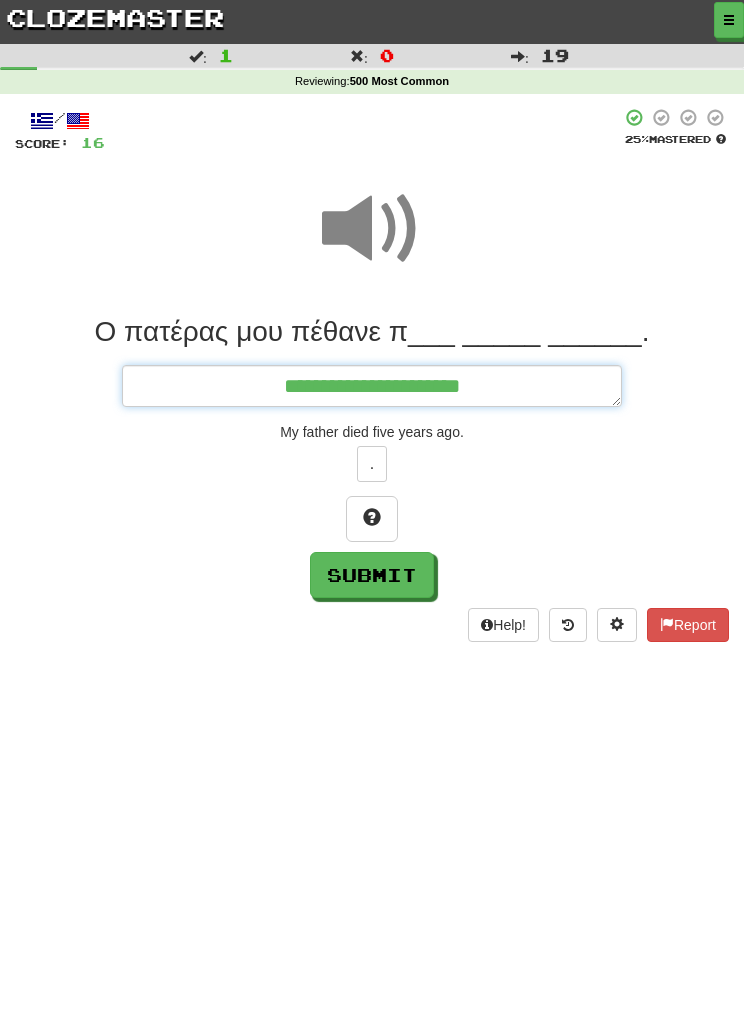 click on "**********" at bounding box center [372, 386] 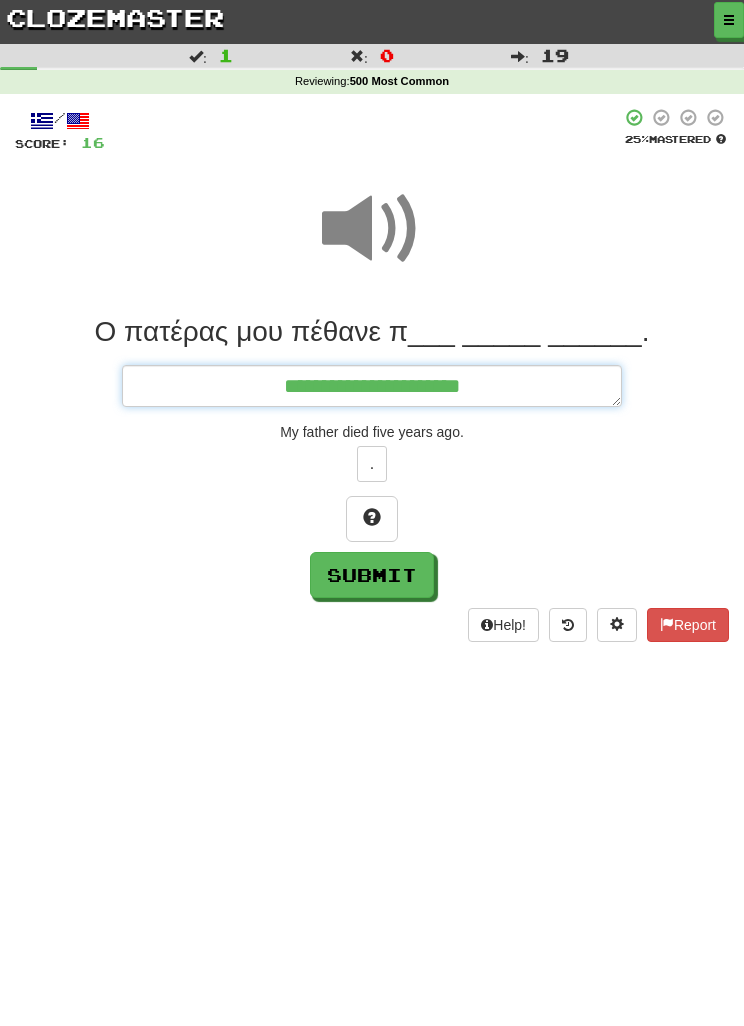 type on "*" 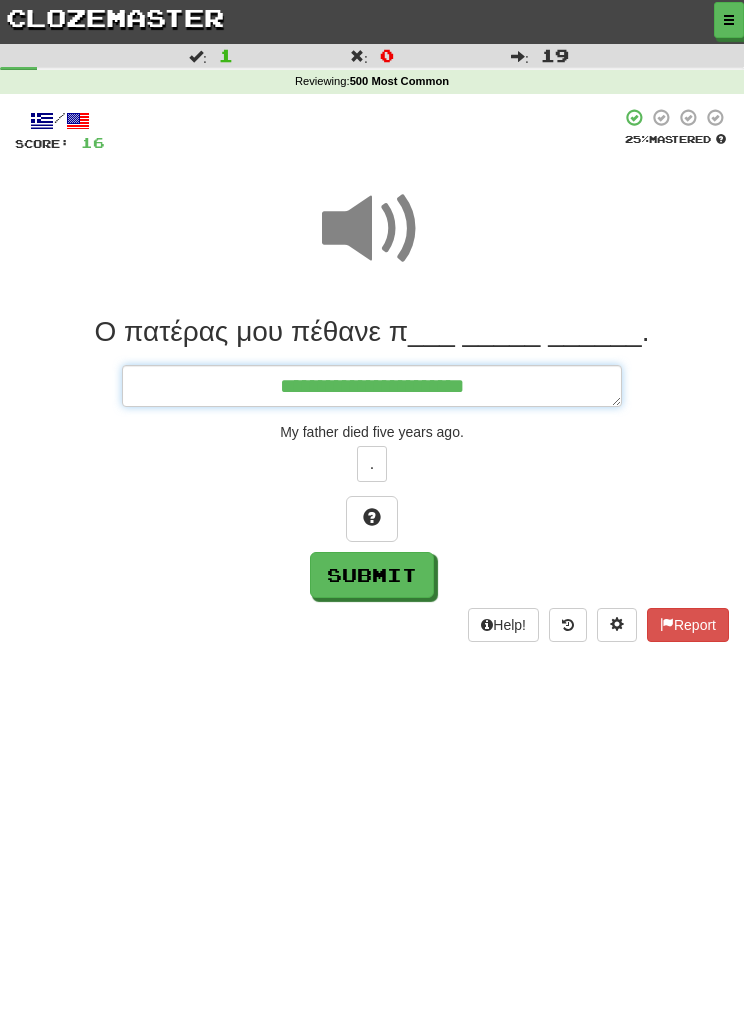 type on "*" 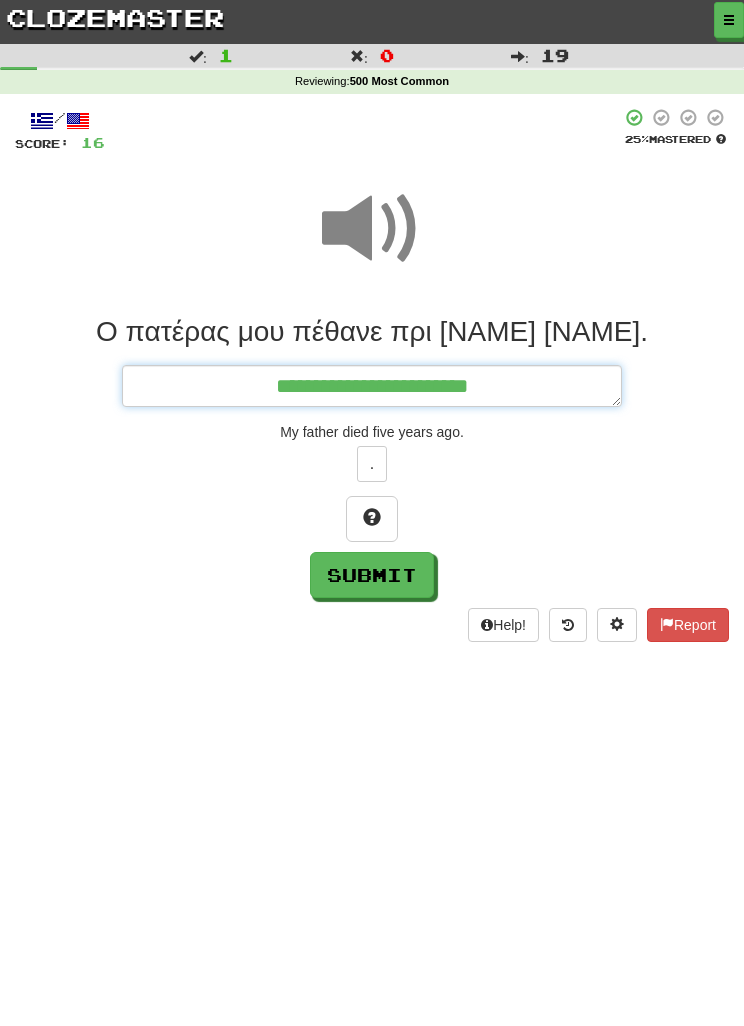 type on "*" 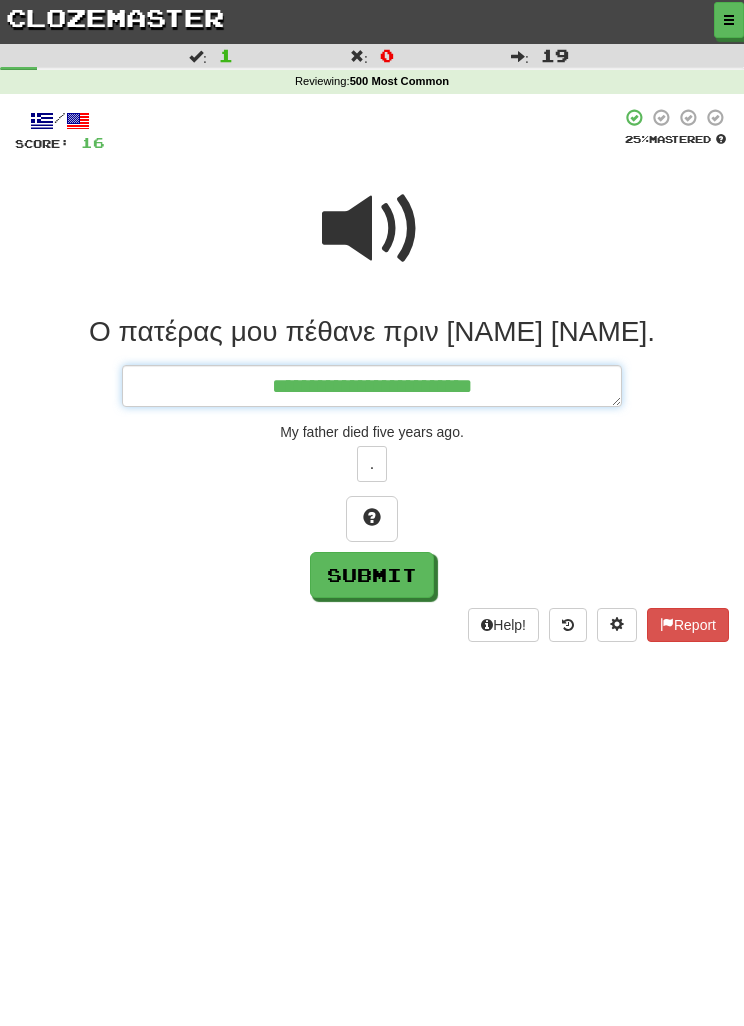 type on "*" 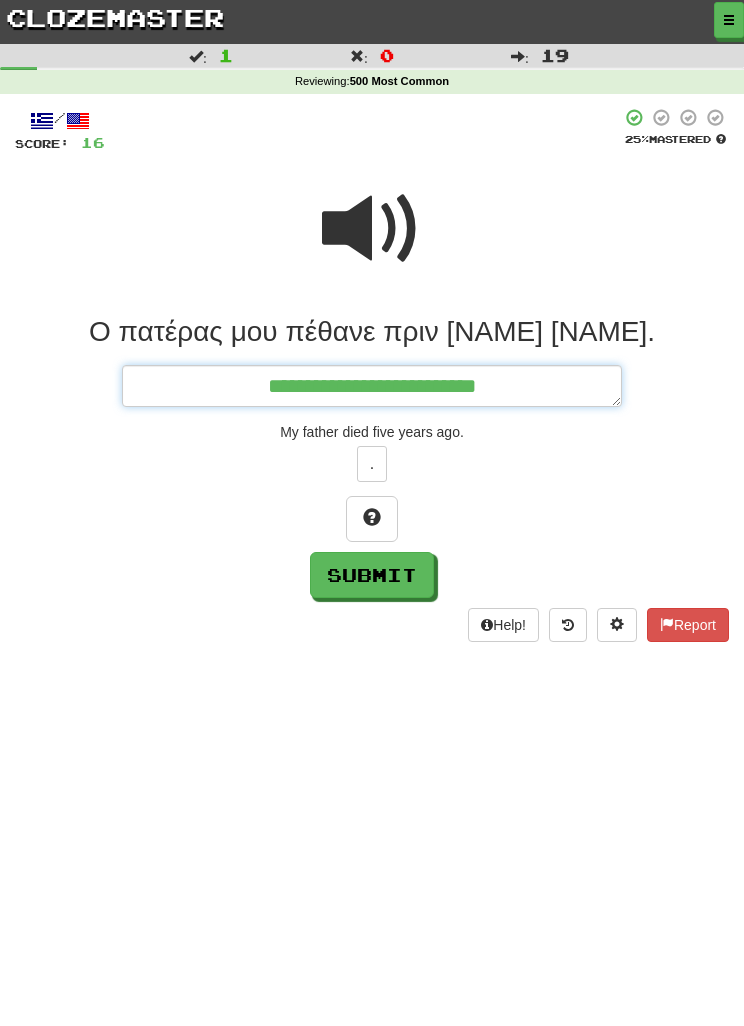 type on "*" 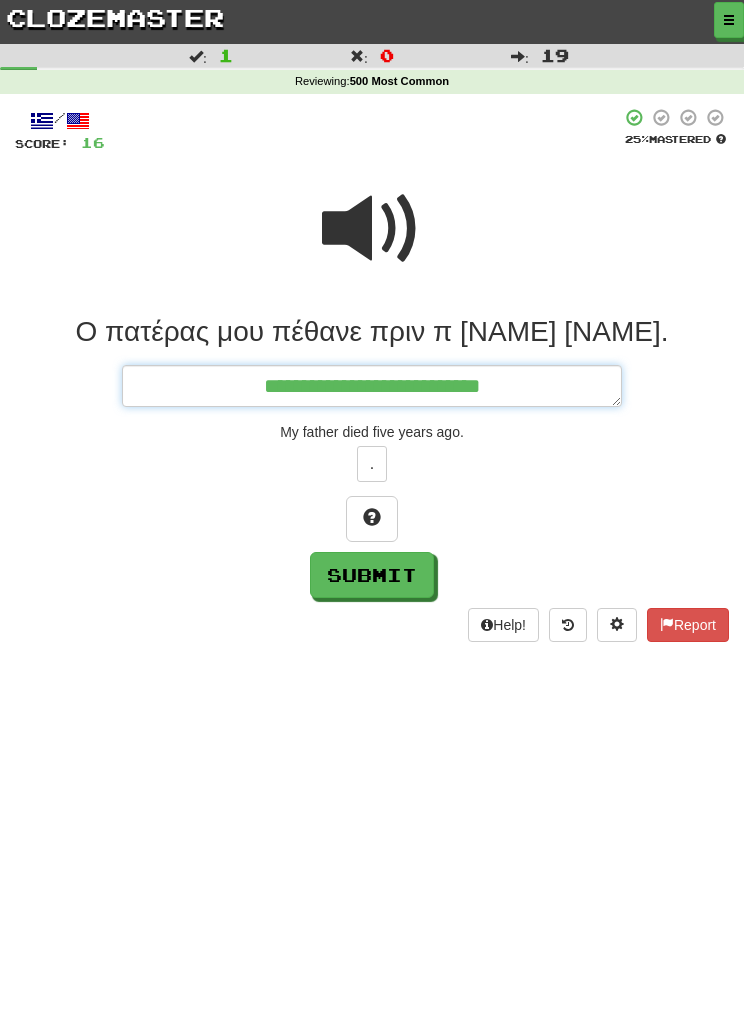 type on "*" 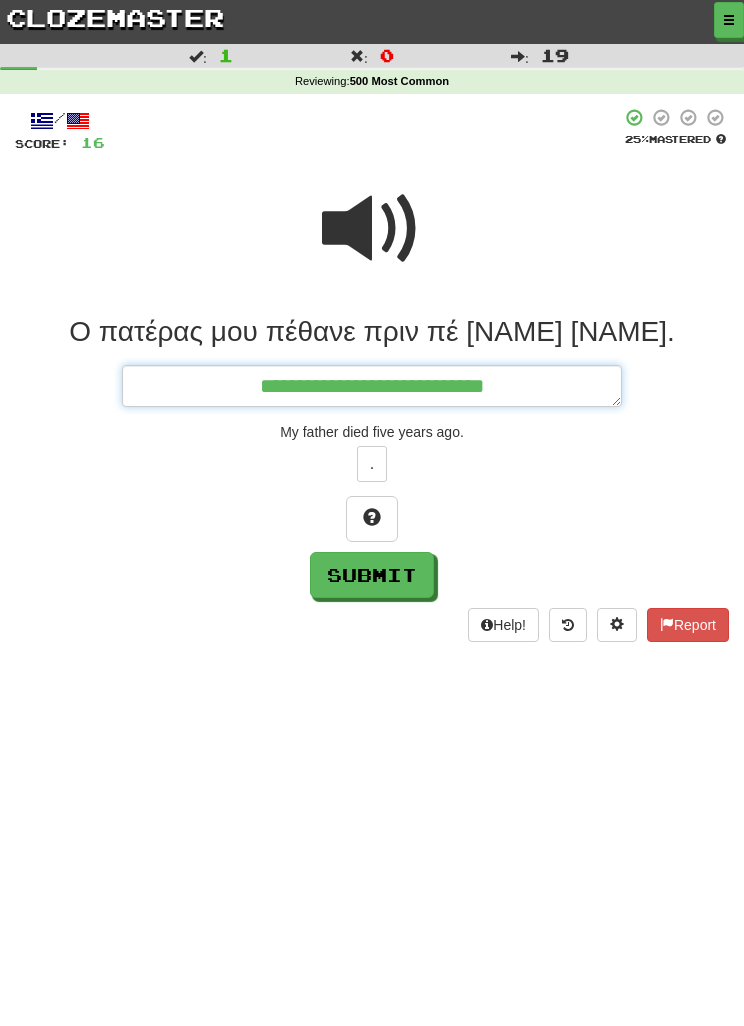 type on "*" 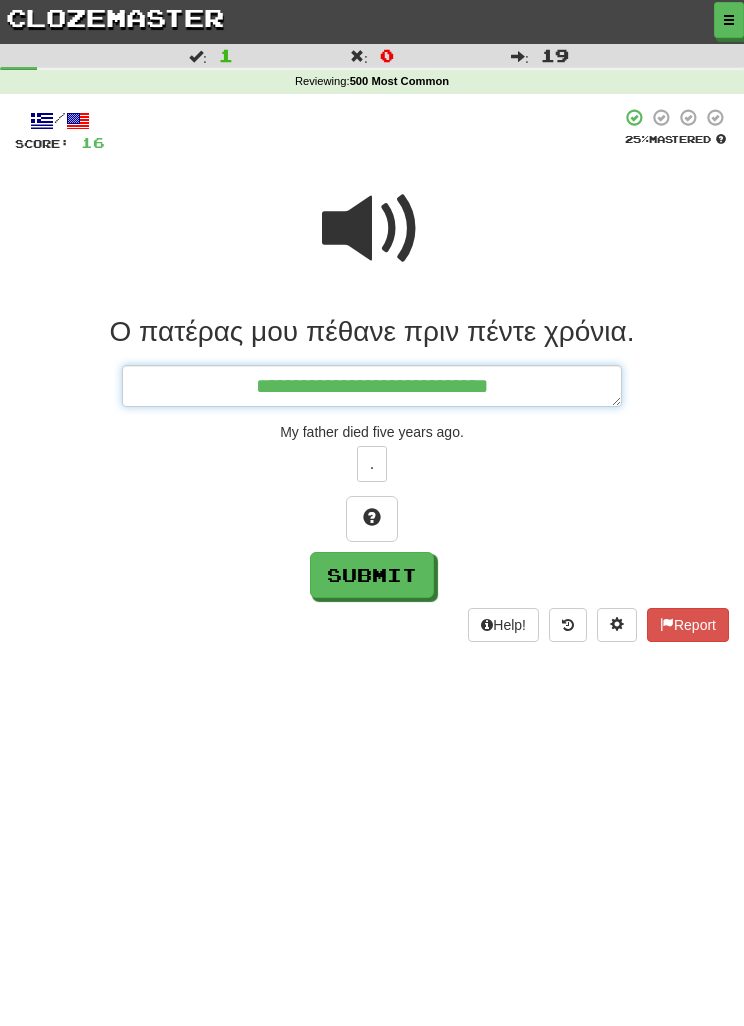 type on "*" 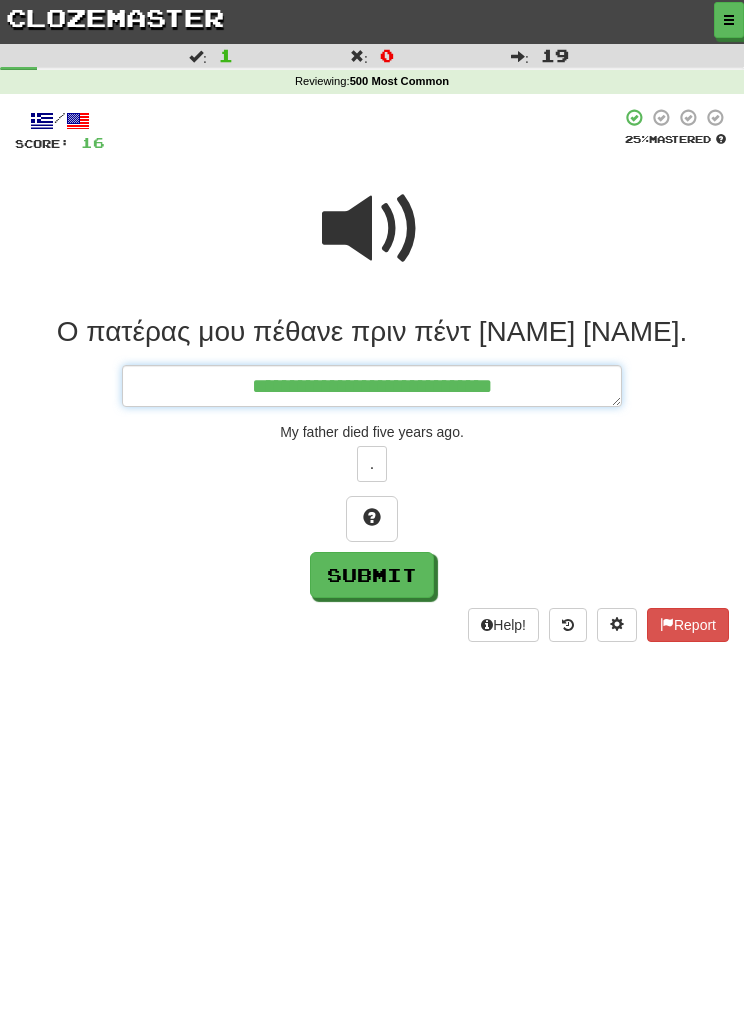 type on "*" 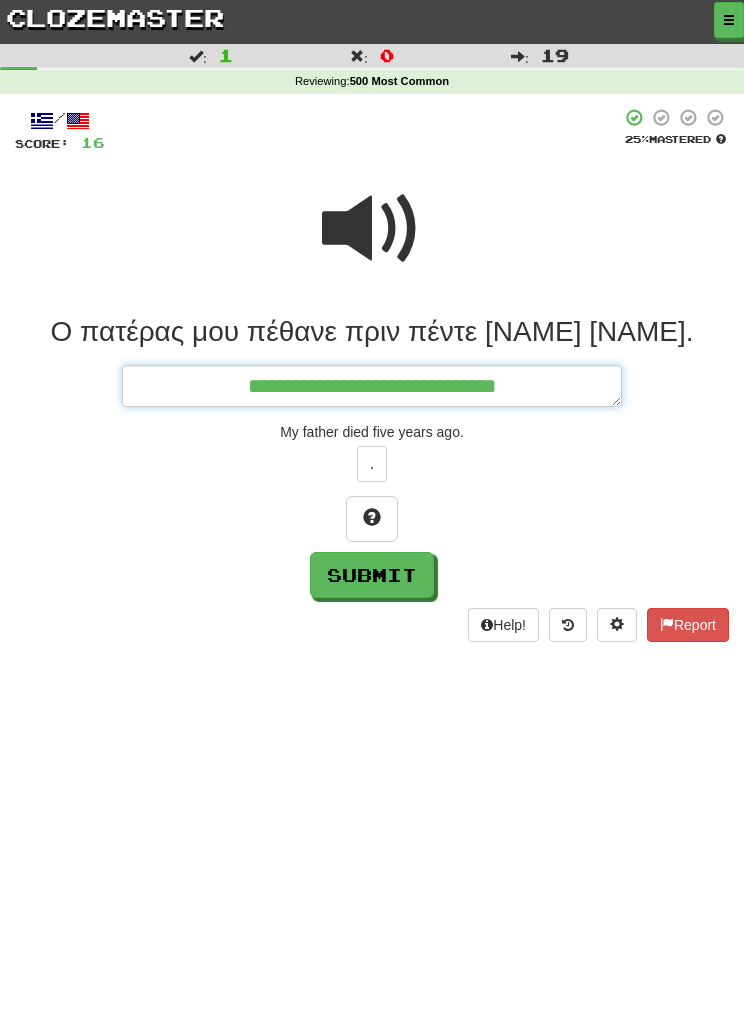type on "*" 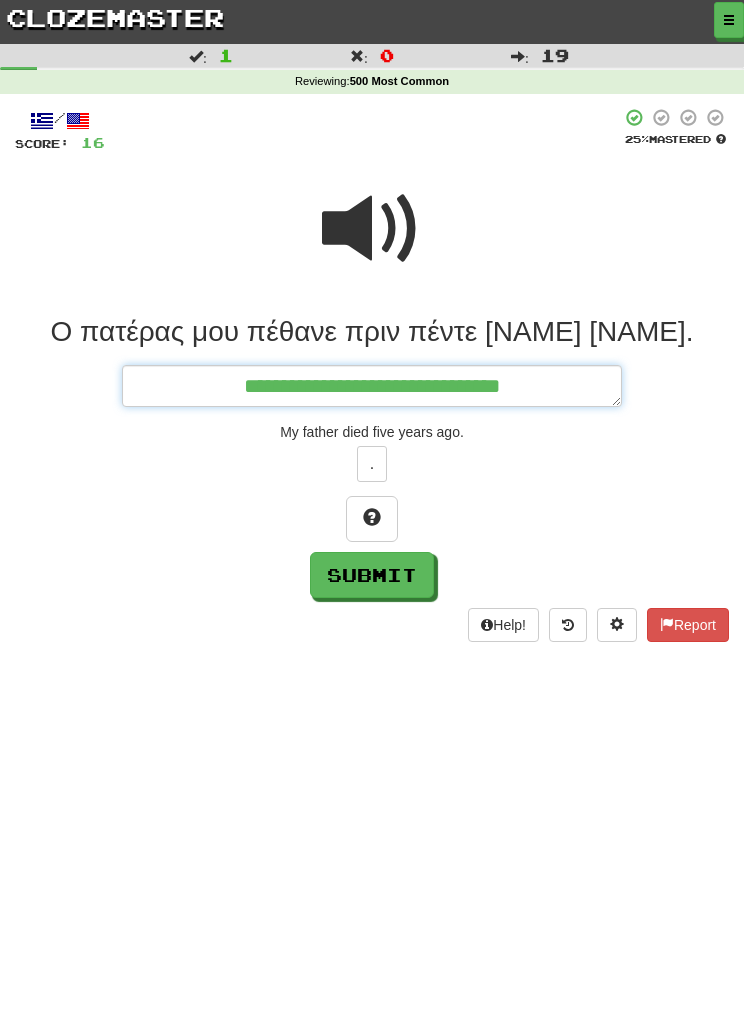 type on "*" 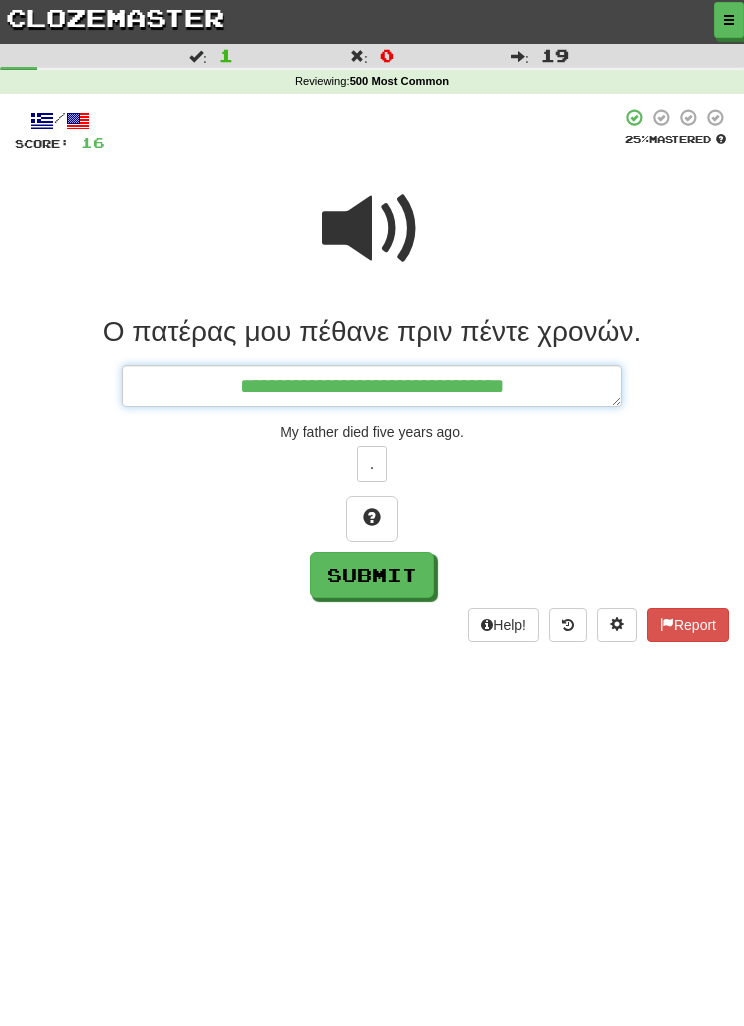 type on "*" 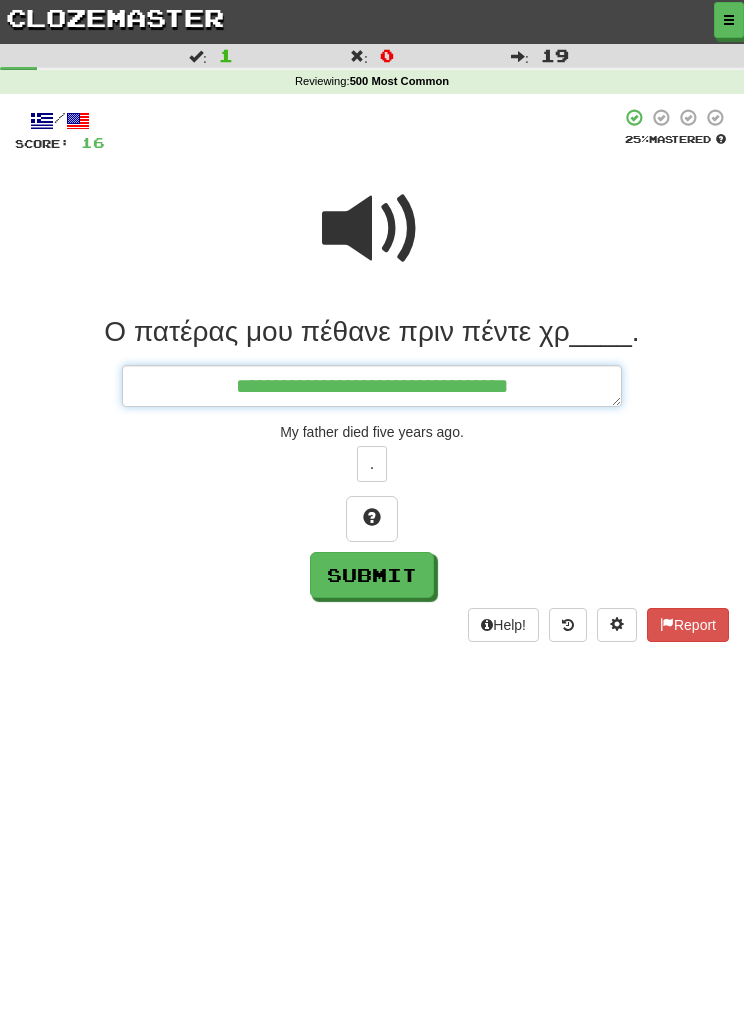 type on "*" 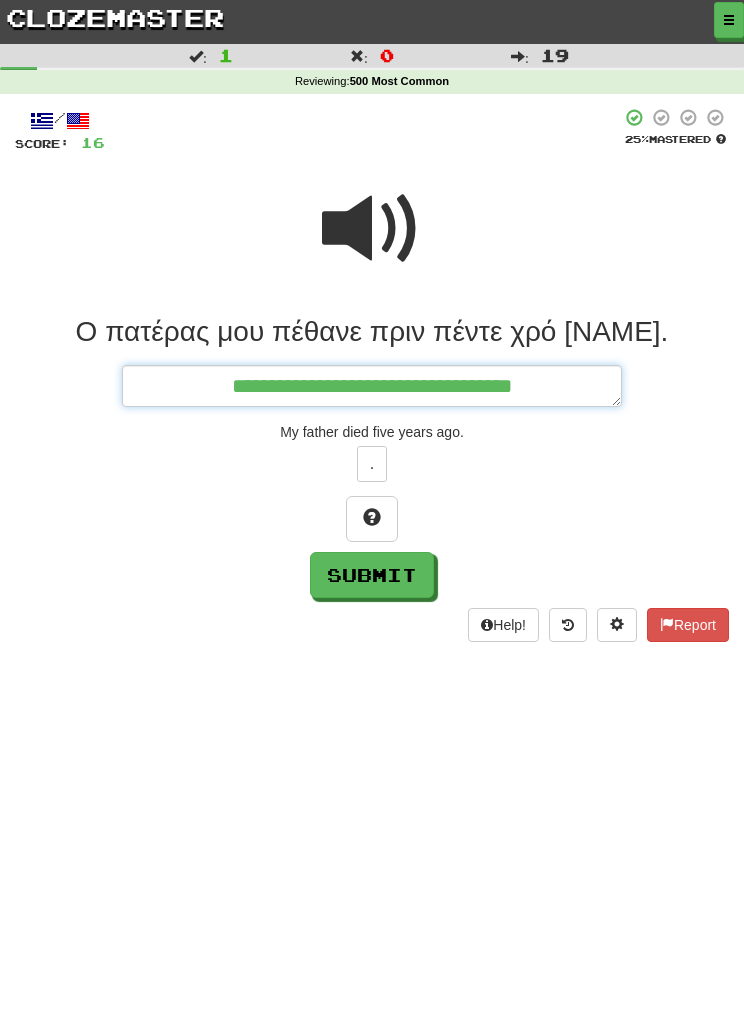type on "*" 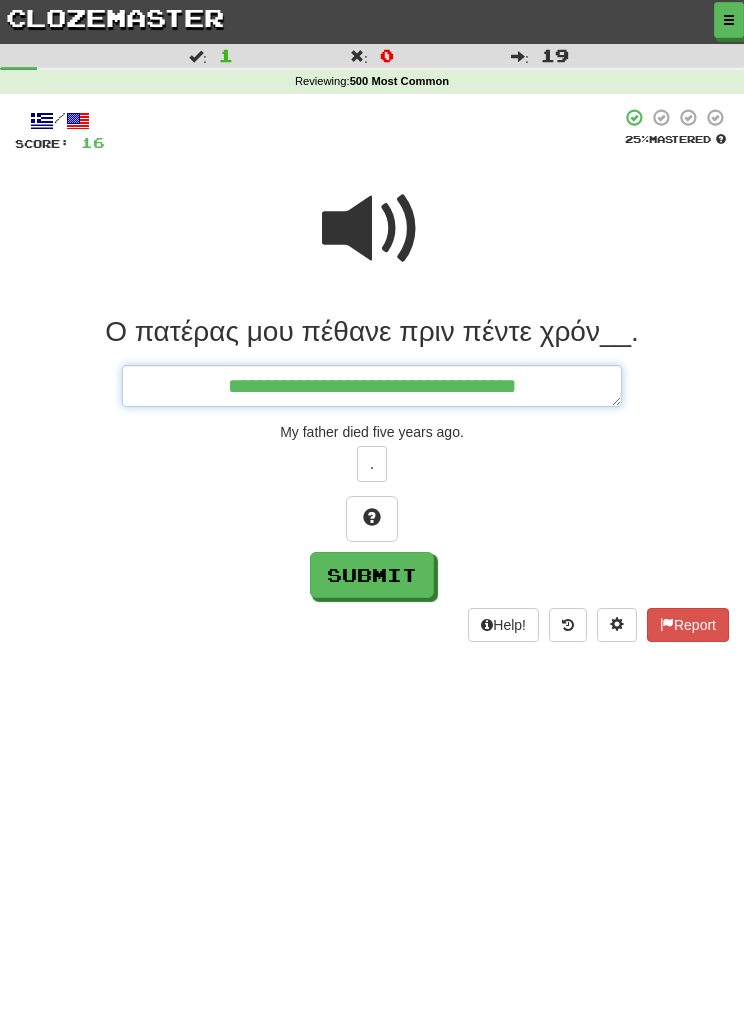 type on "*" 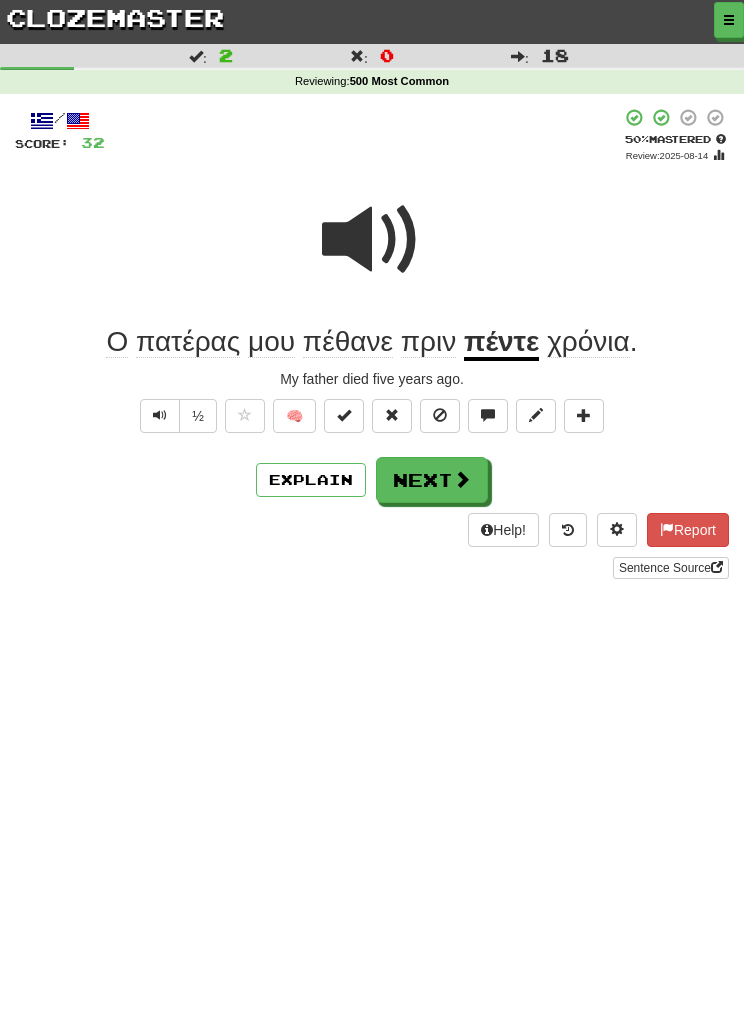 click on "Next" at bounding box center (432, 480) 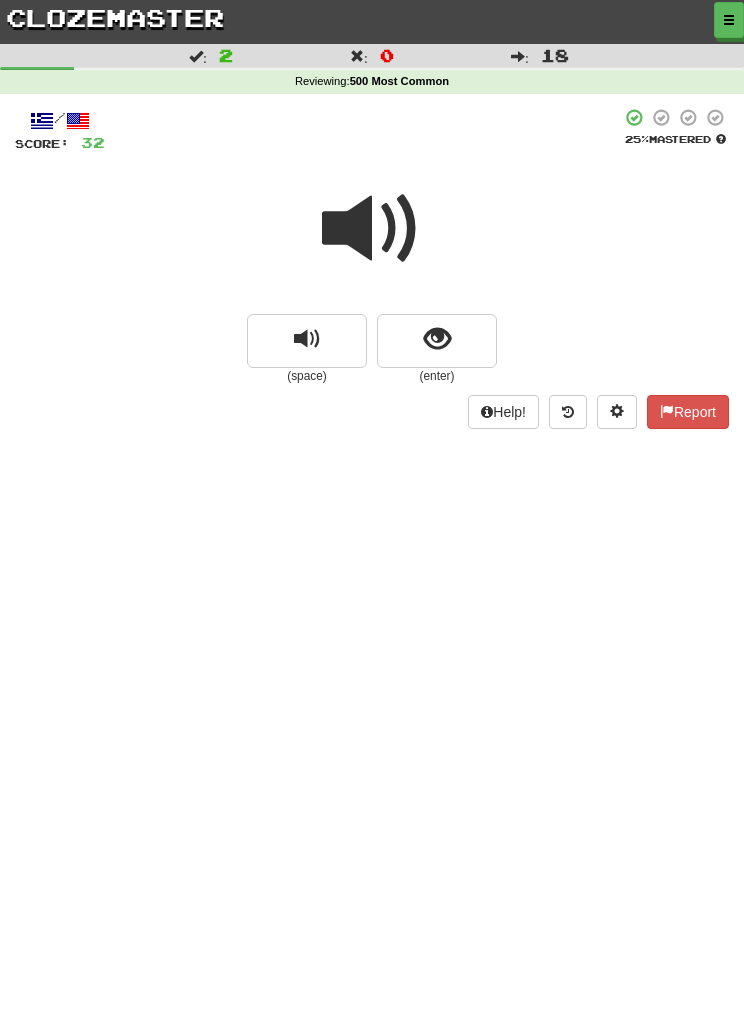 click at bounding box center (437, 341) 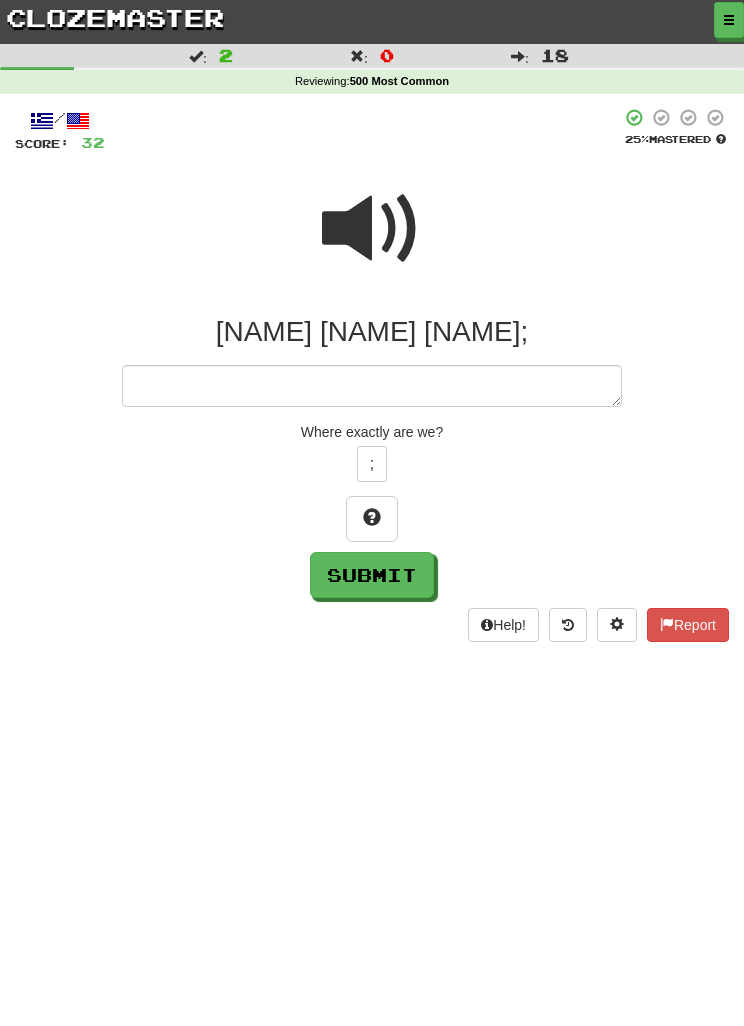 type on "*" 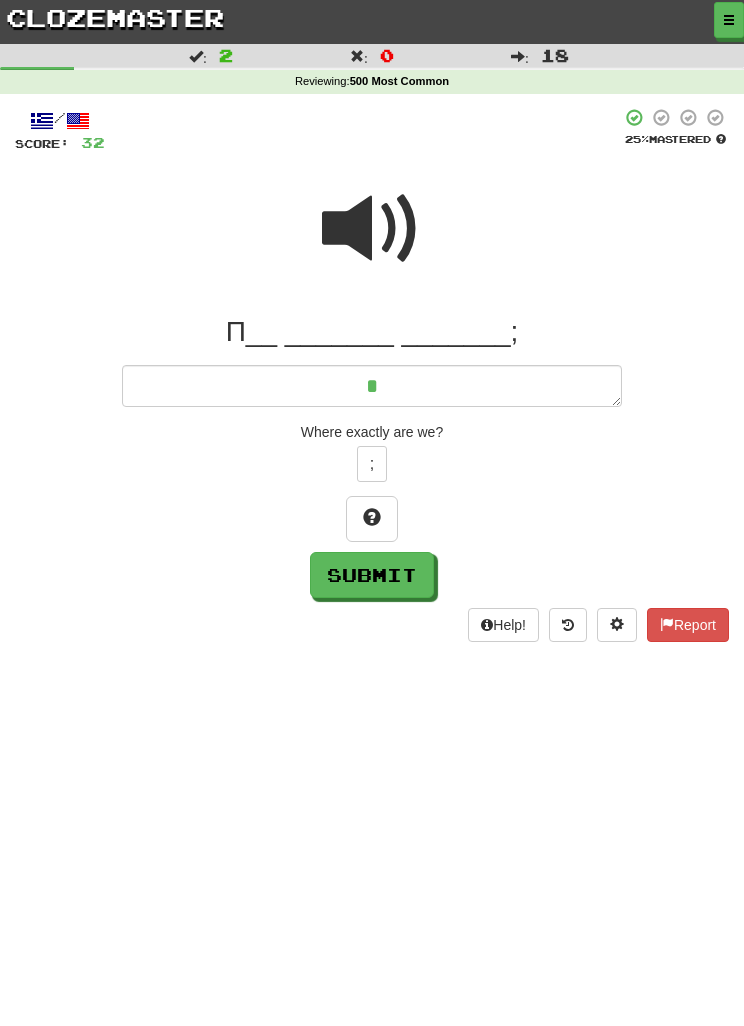 type on "*" 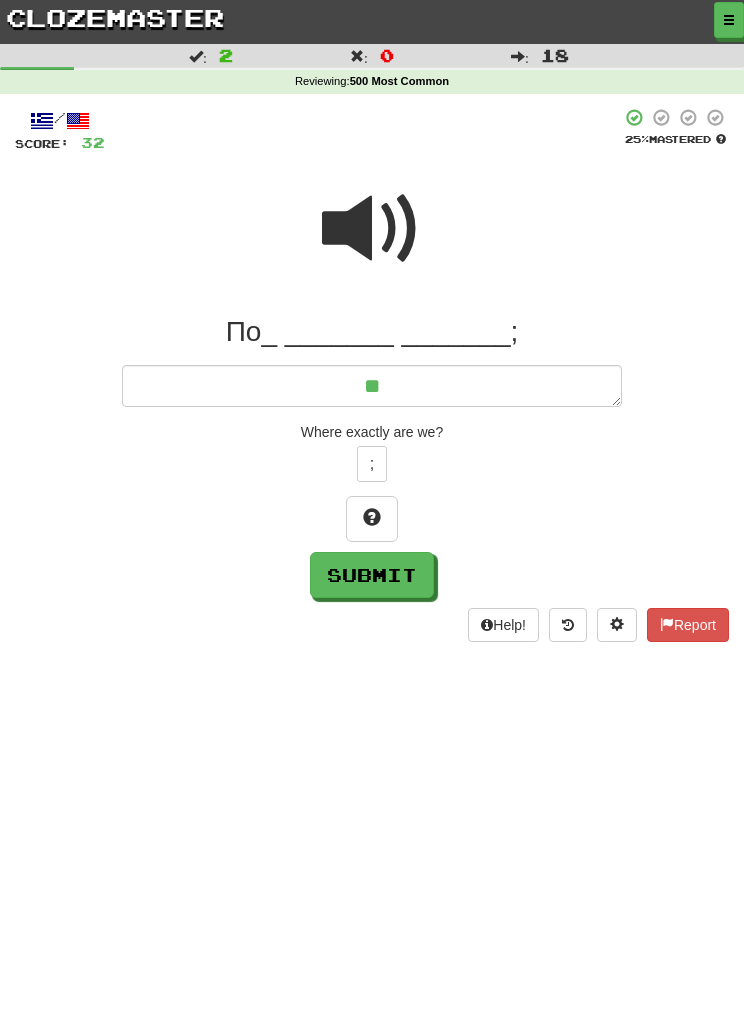 type on "*" 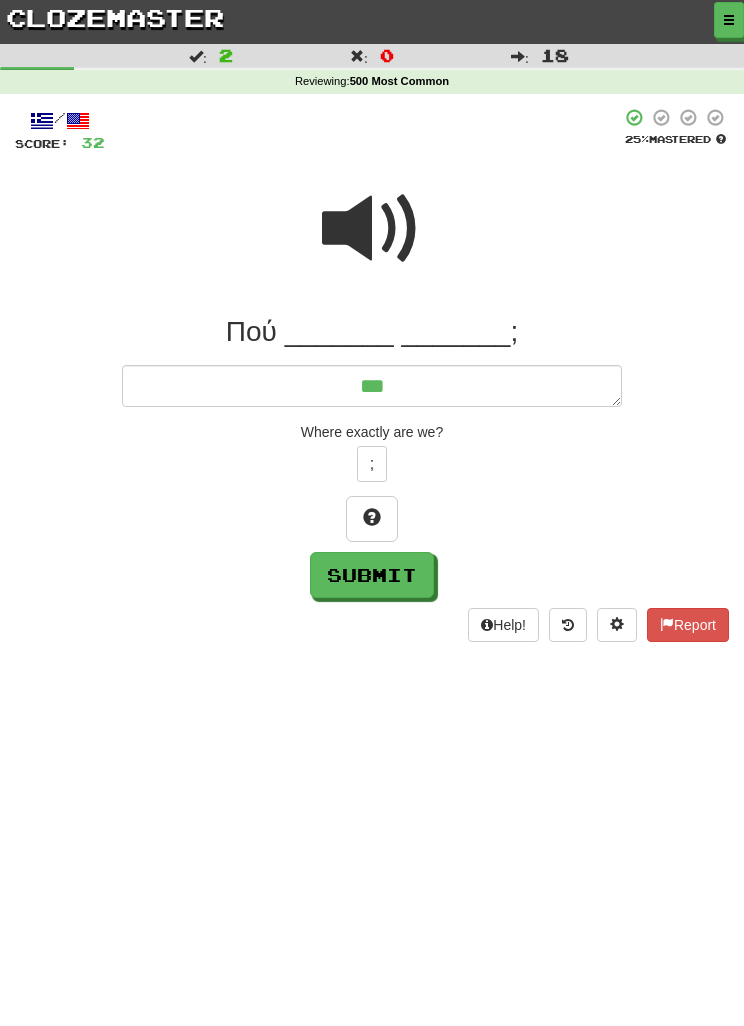type on "*" 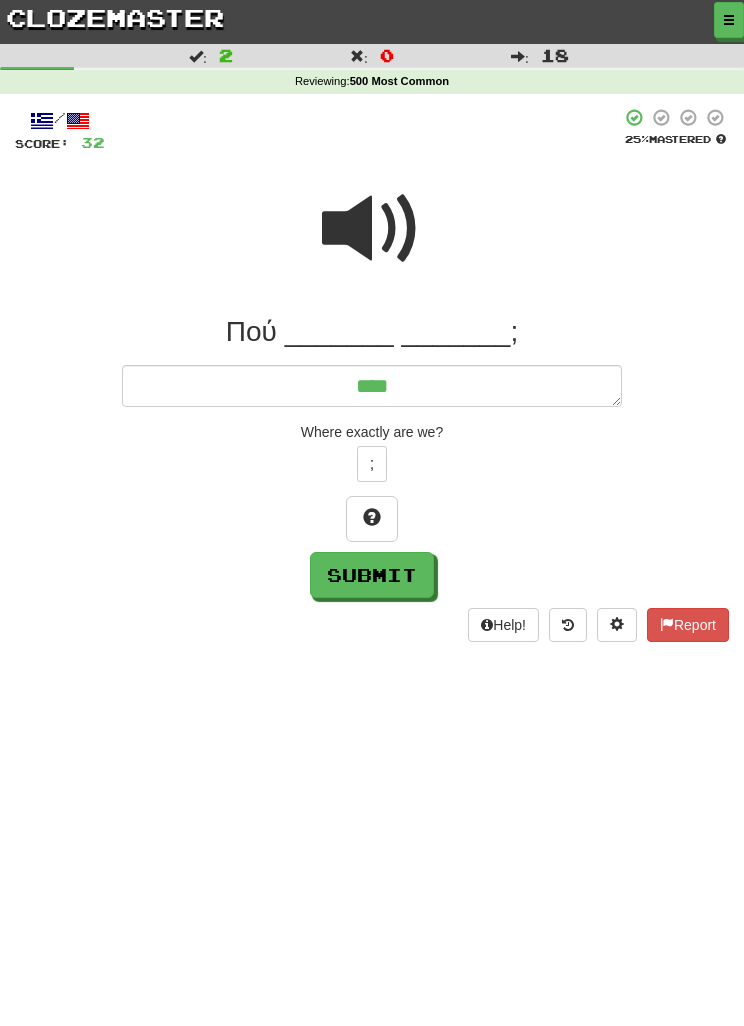 type on "*" 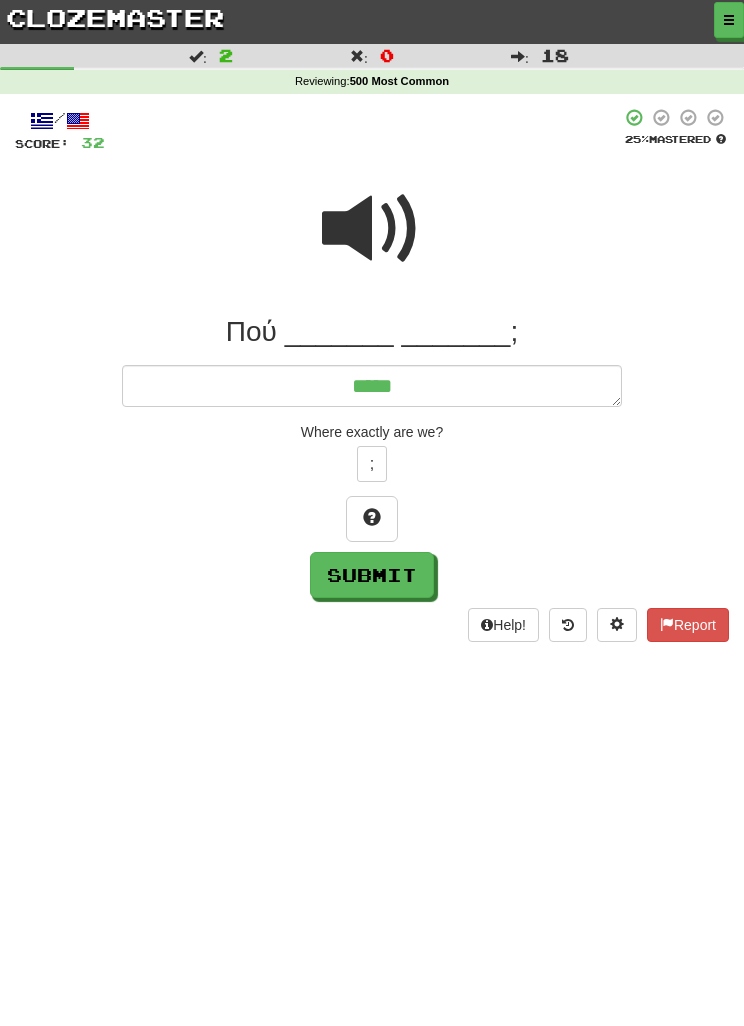 type on "*" 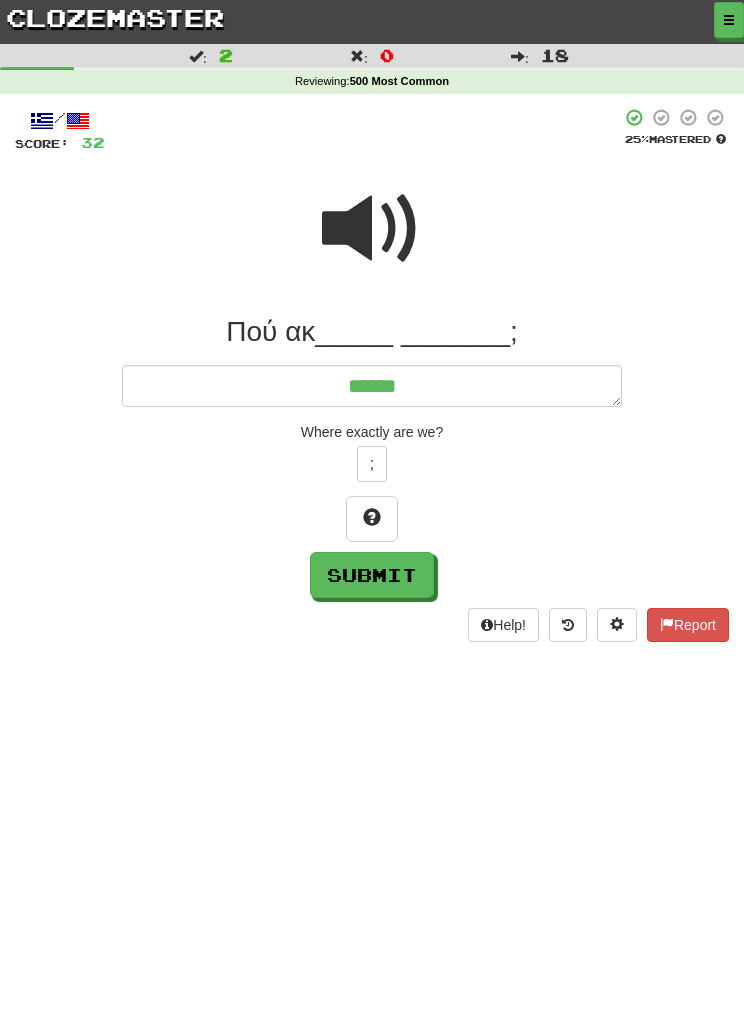 type on "*" 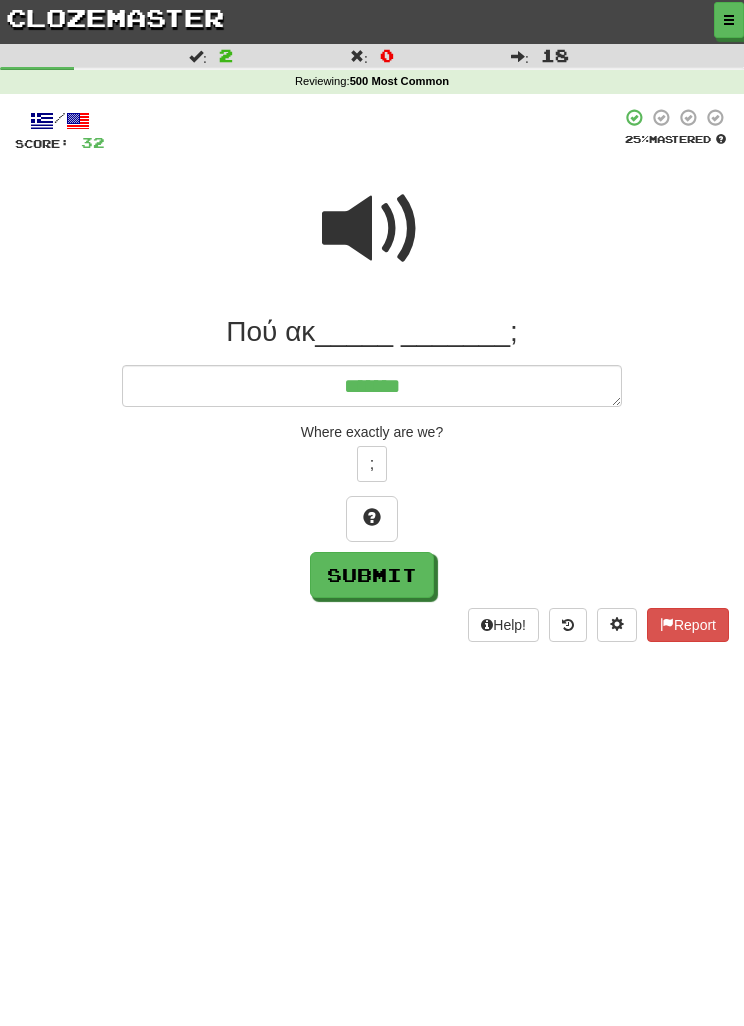 type on "*" 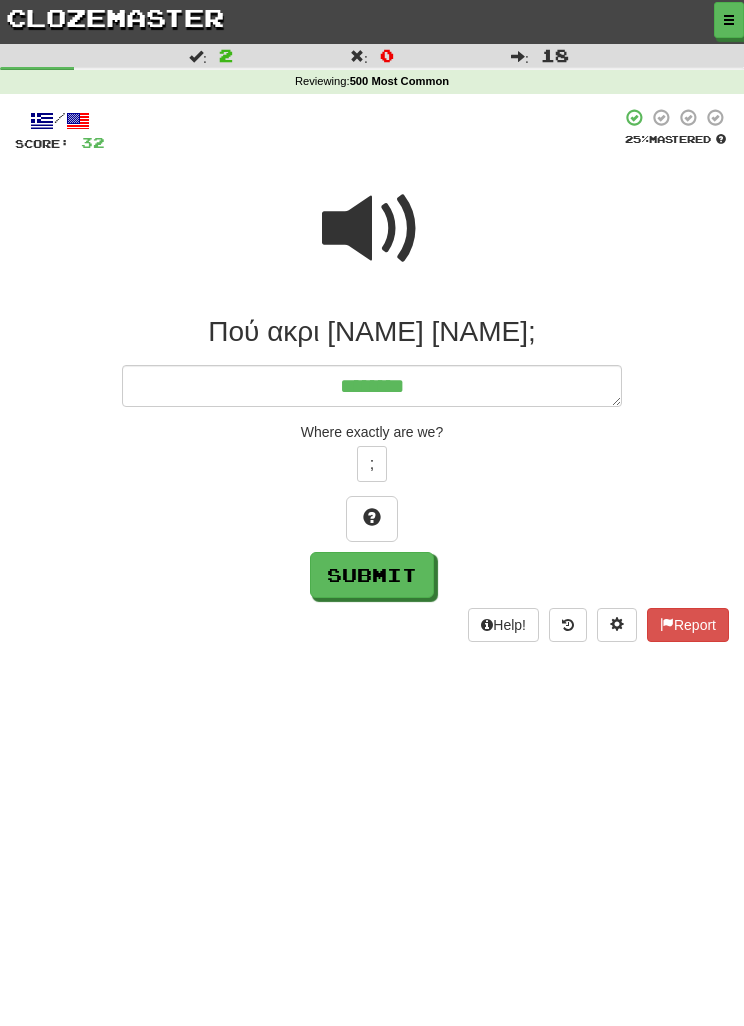 type on "*" 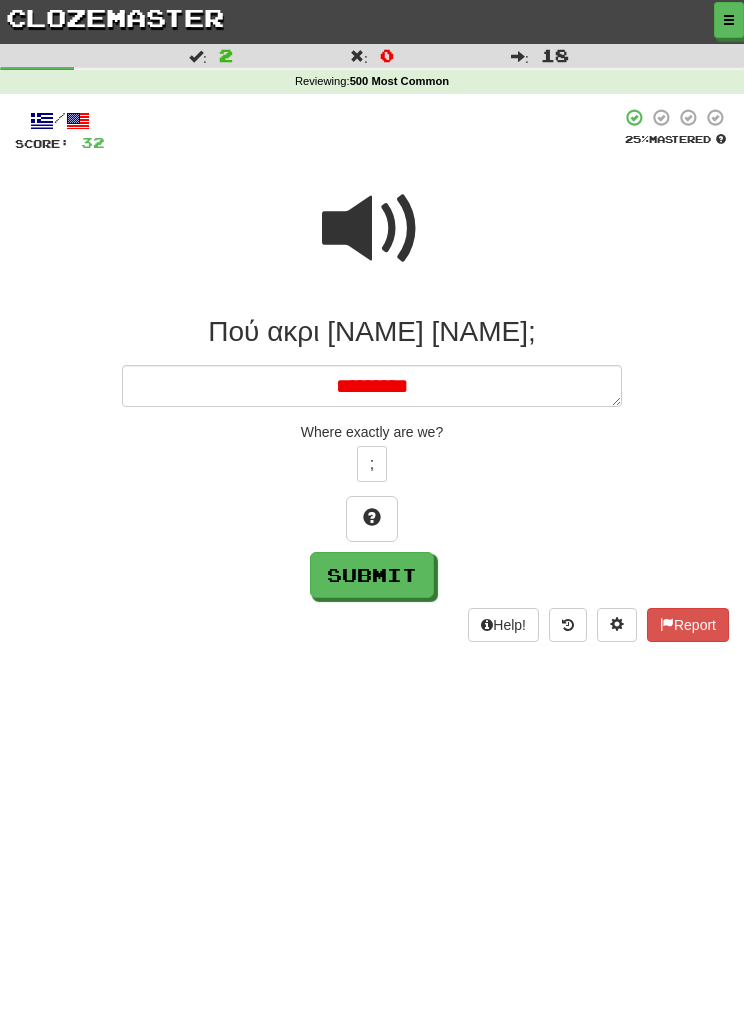 type on "*" 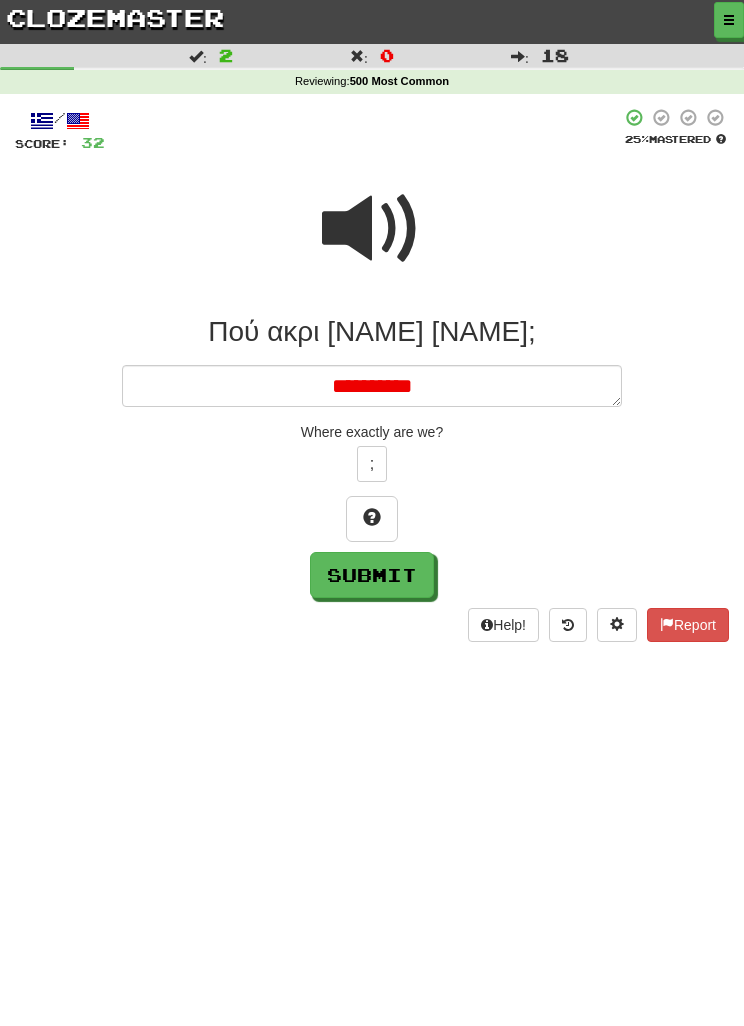 type on "*" 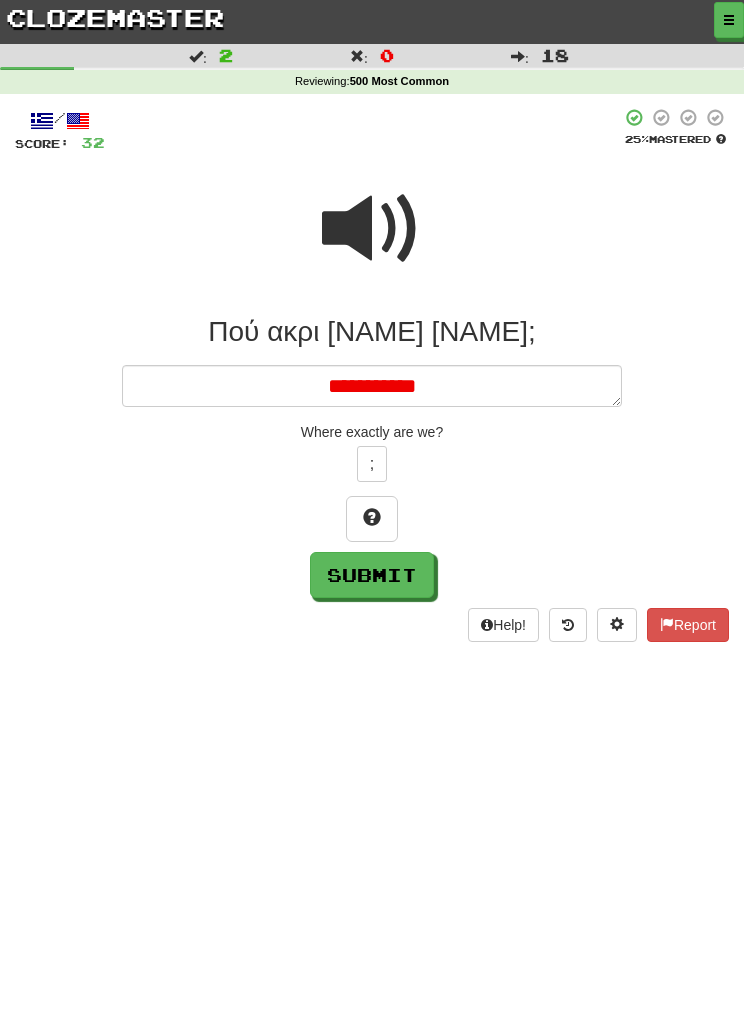 type on "*" 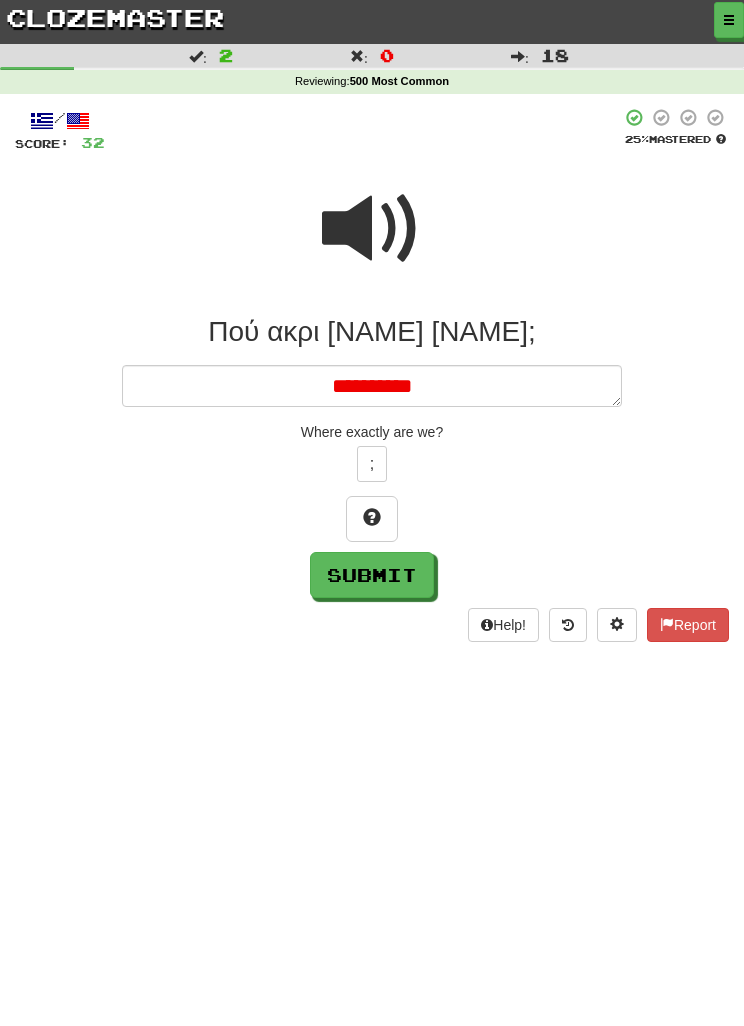 type on "*" 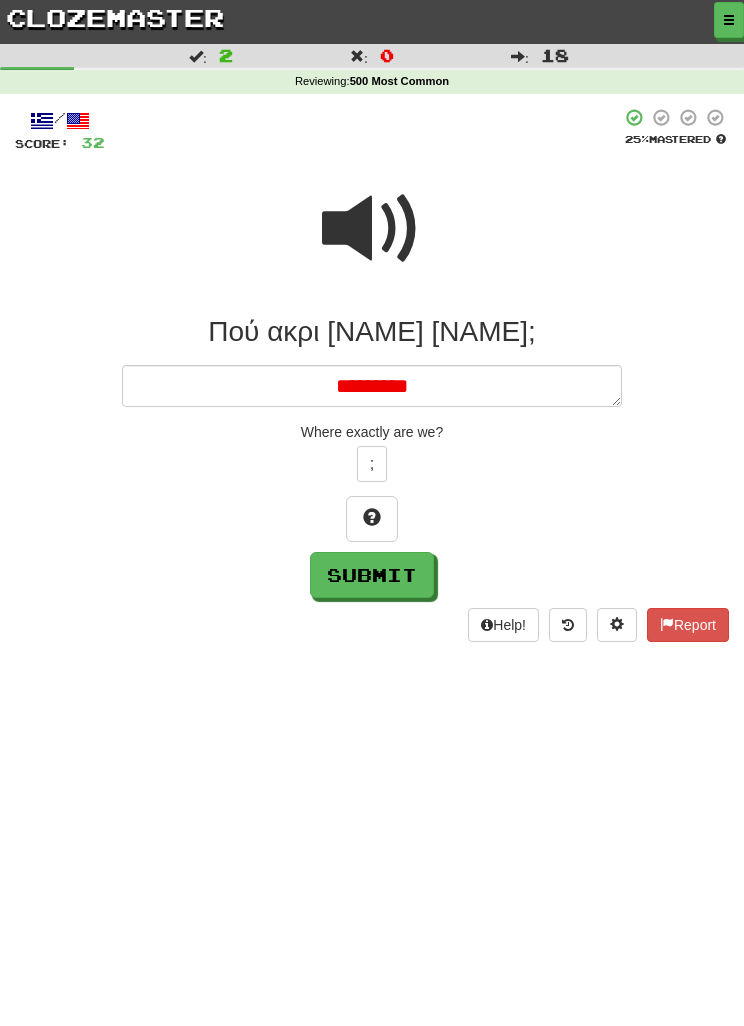 type on "*" 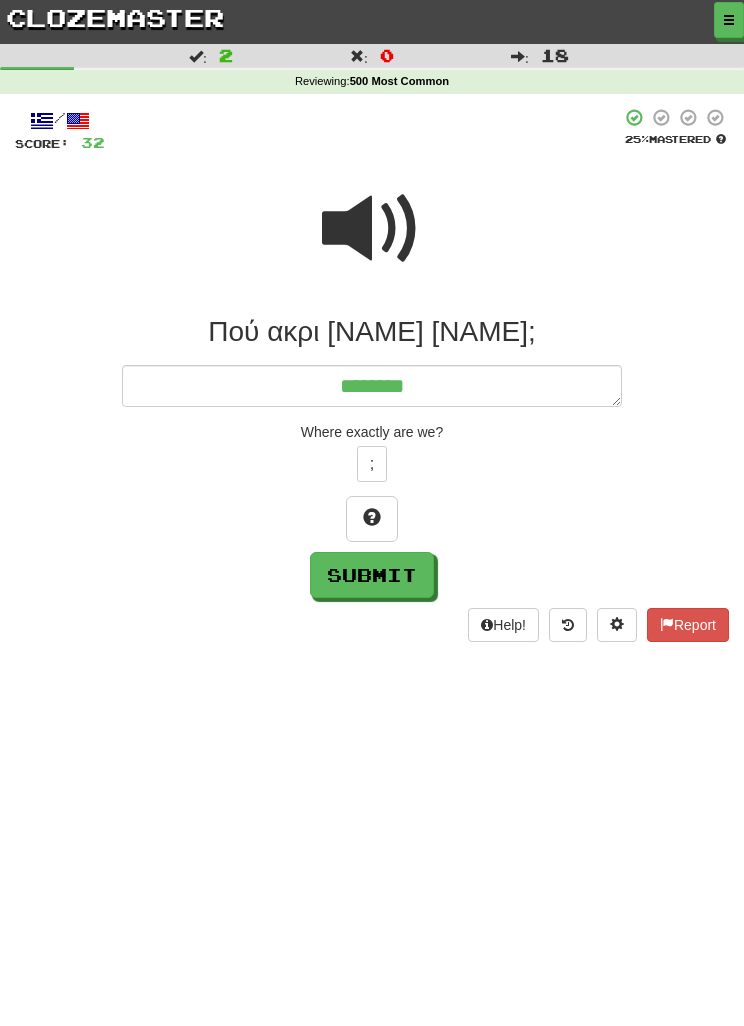 type on "*" 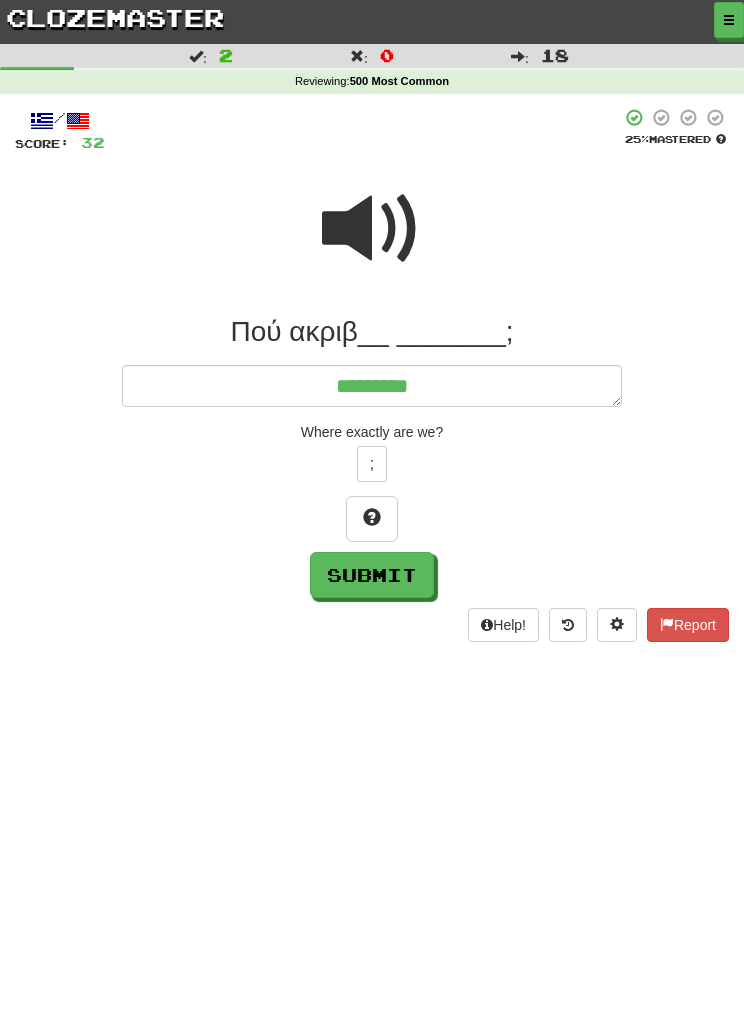 type on "*" 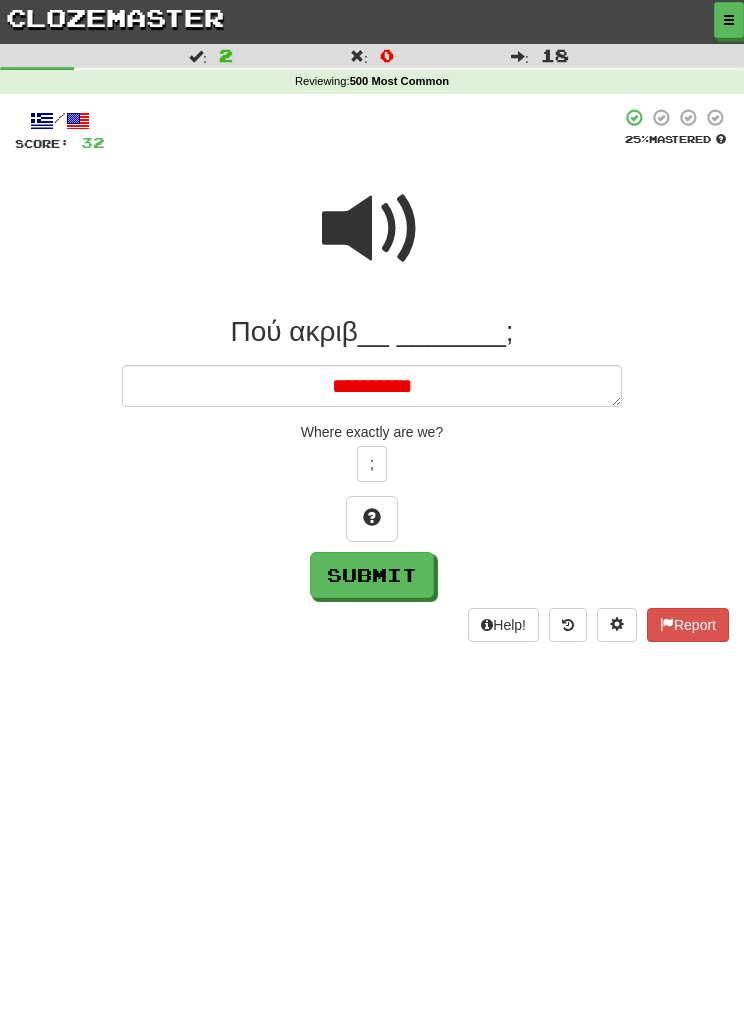 type on "*" 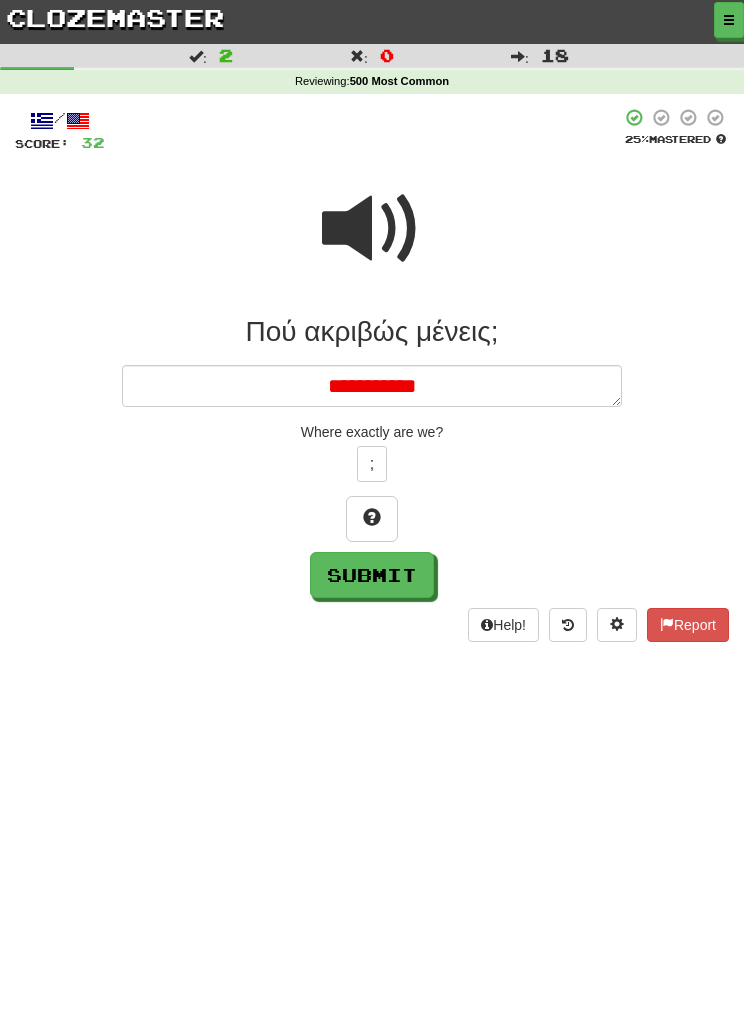 type on "*" 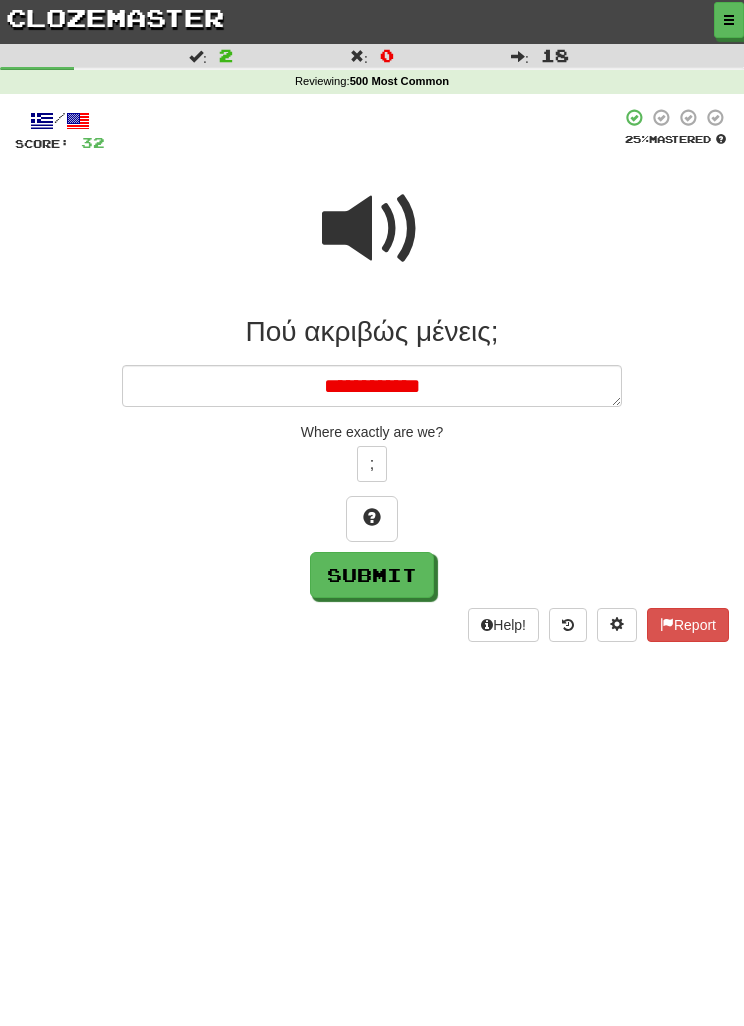 type on "*" 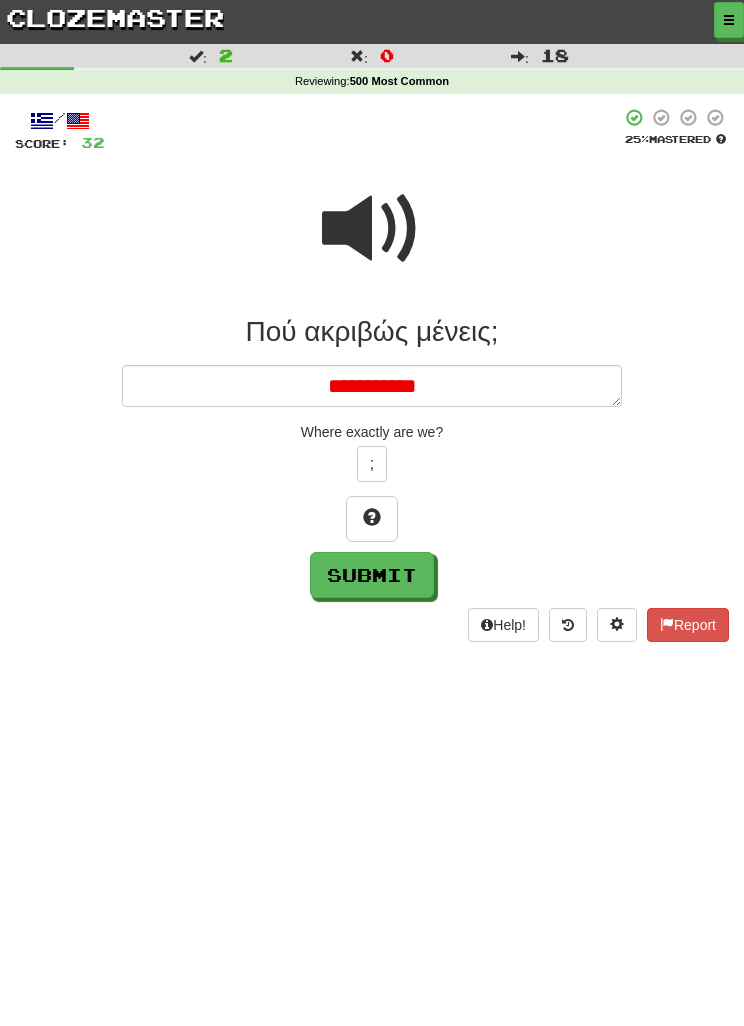 type on "*" 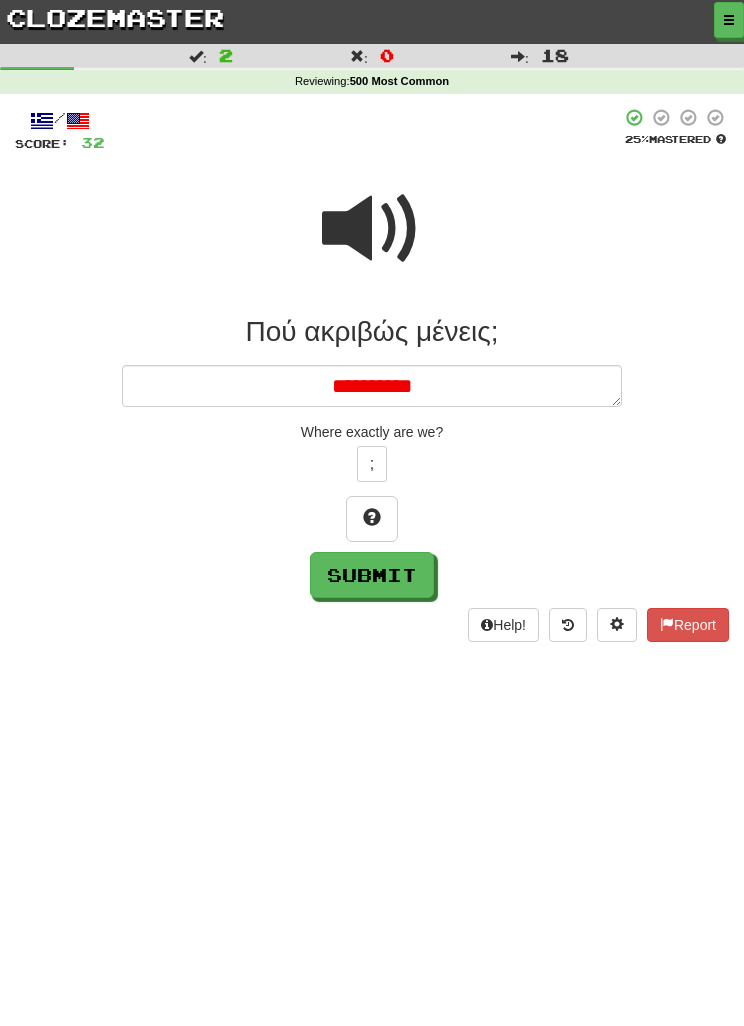 type on "*" 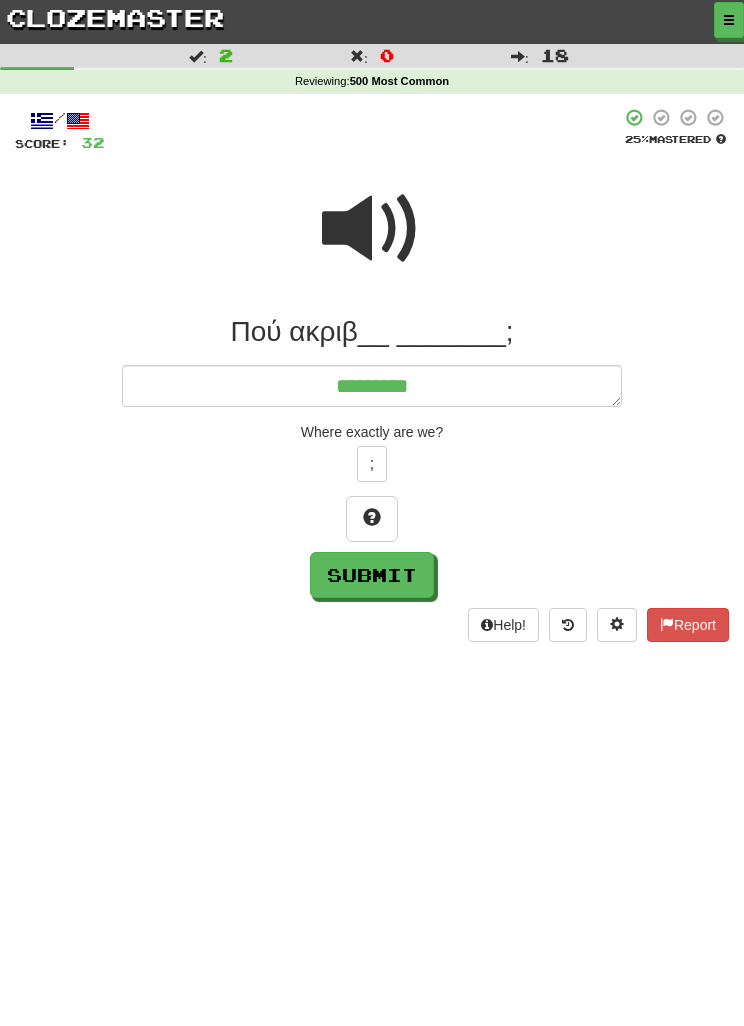 type on "*" 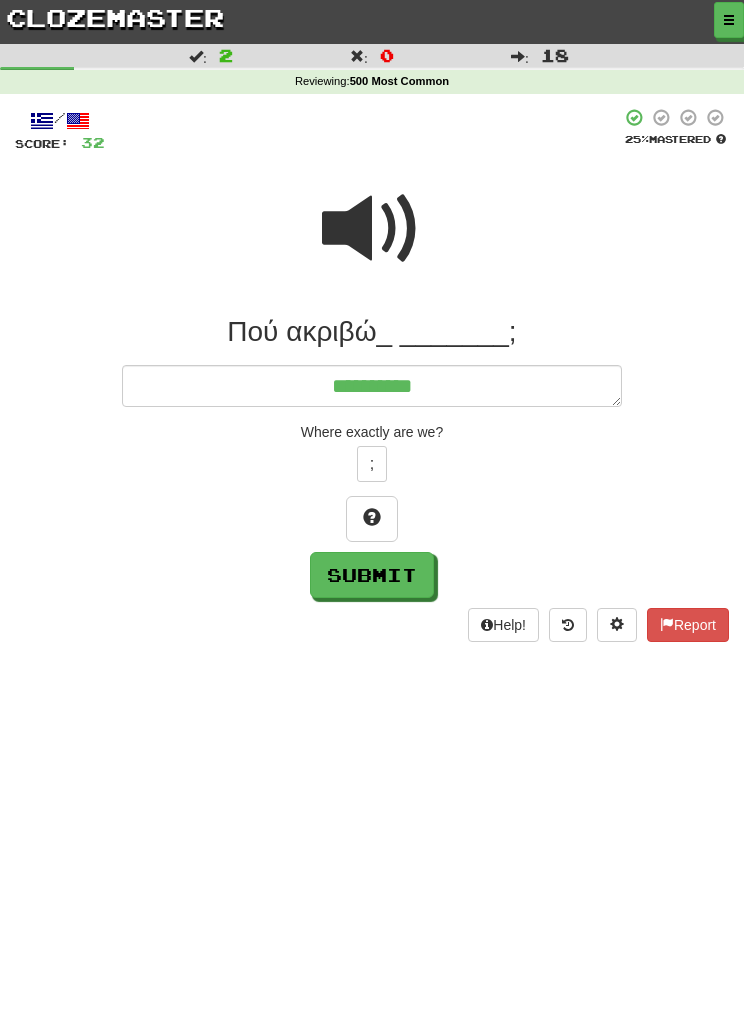 type on "*" 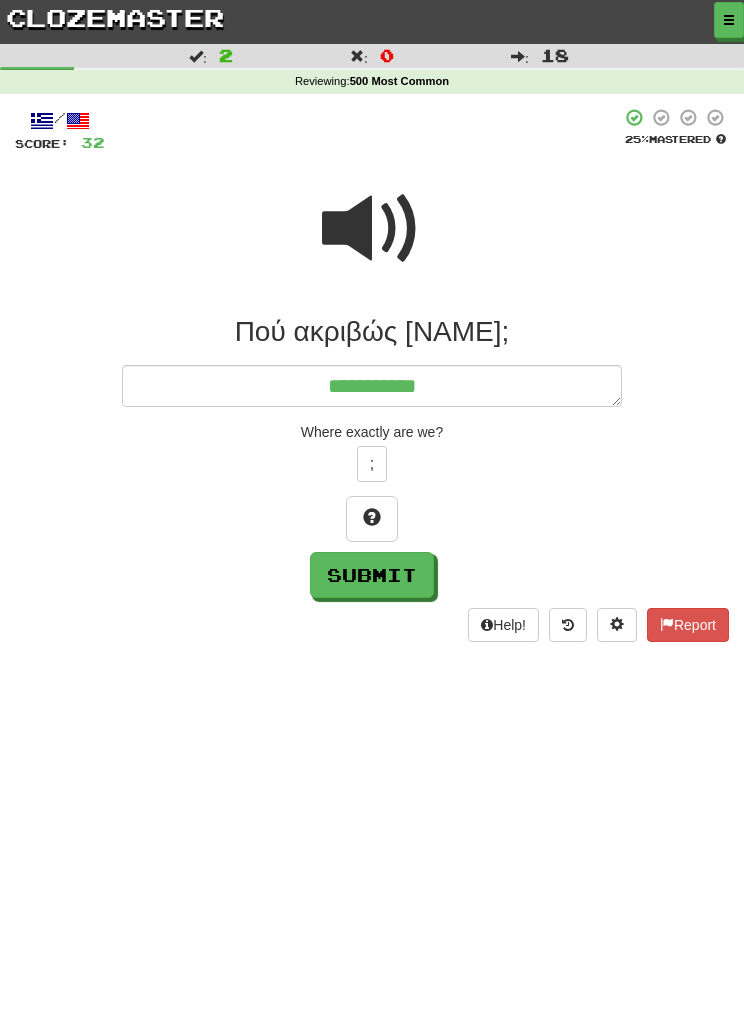 type on "*" 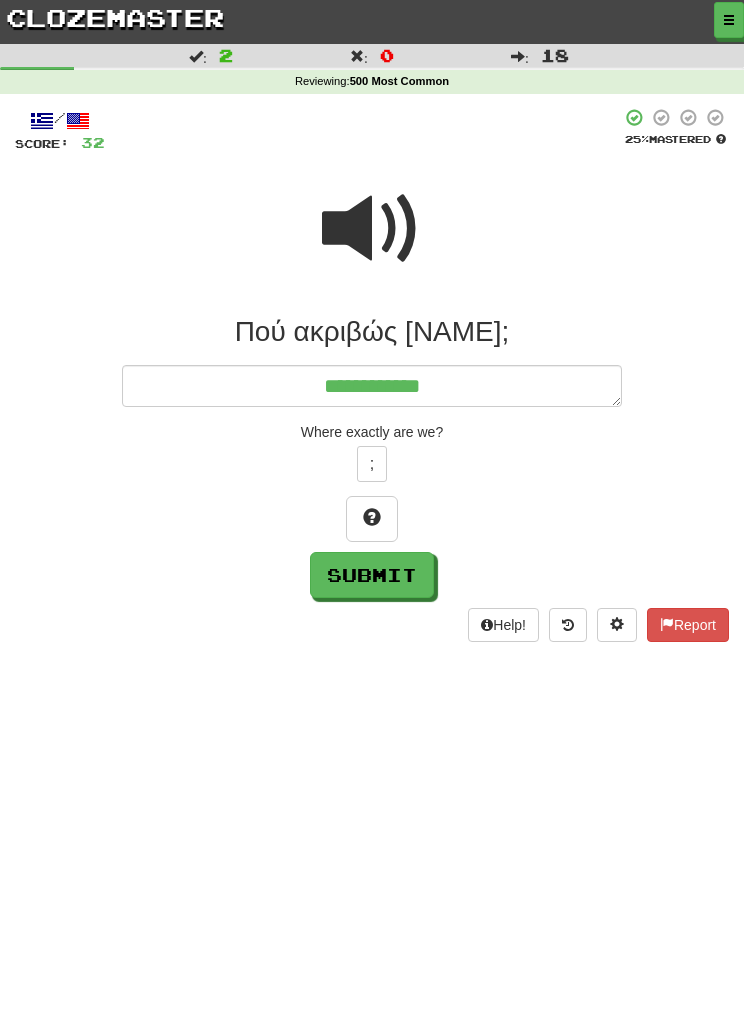 type on "*" 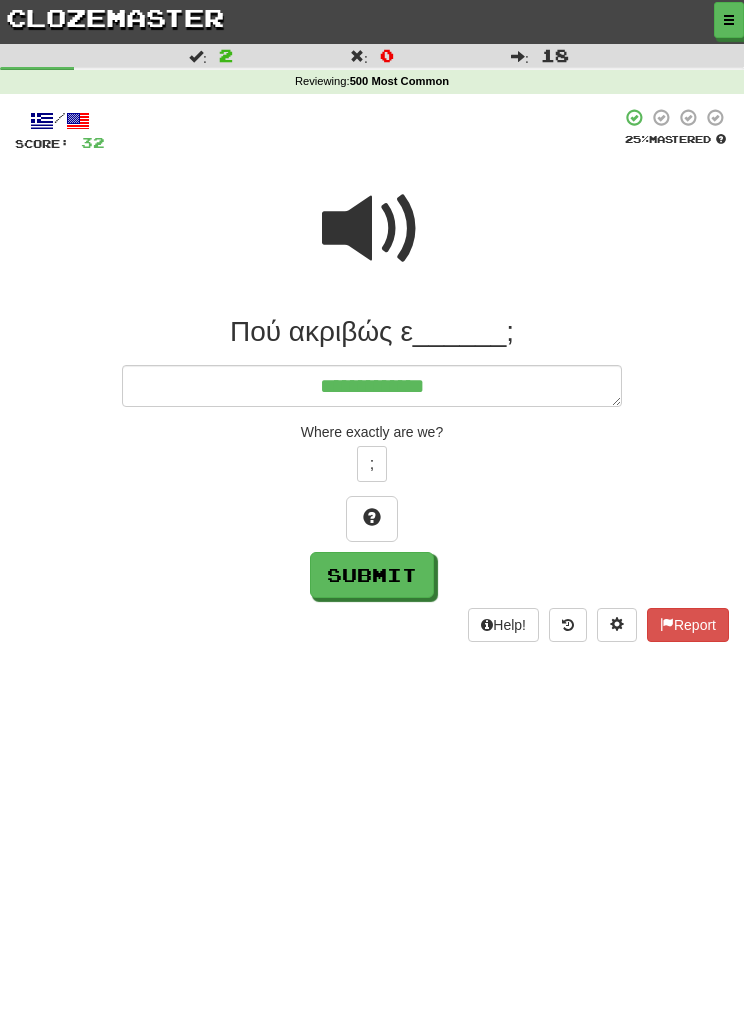 type on "*" 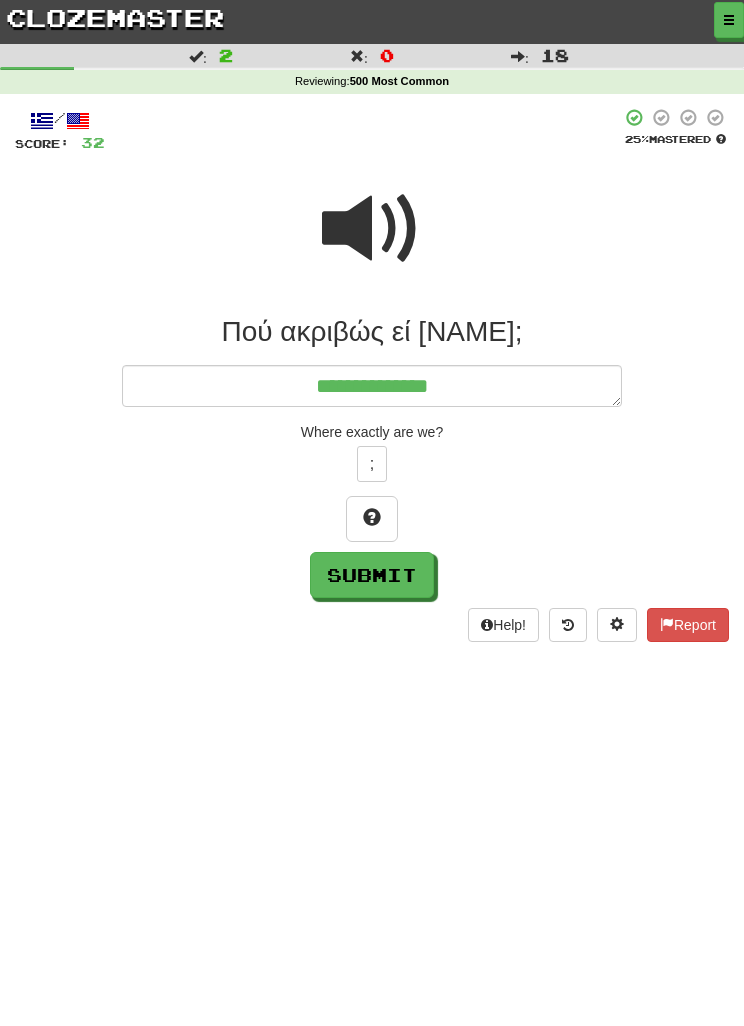 type on "*" 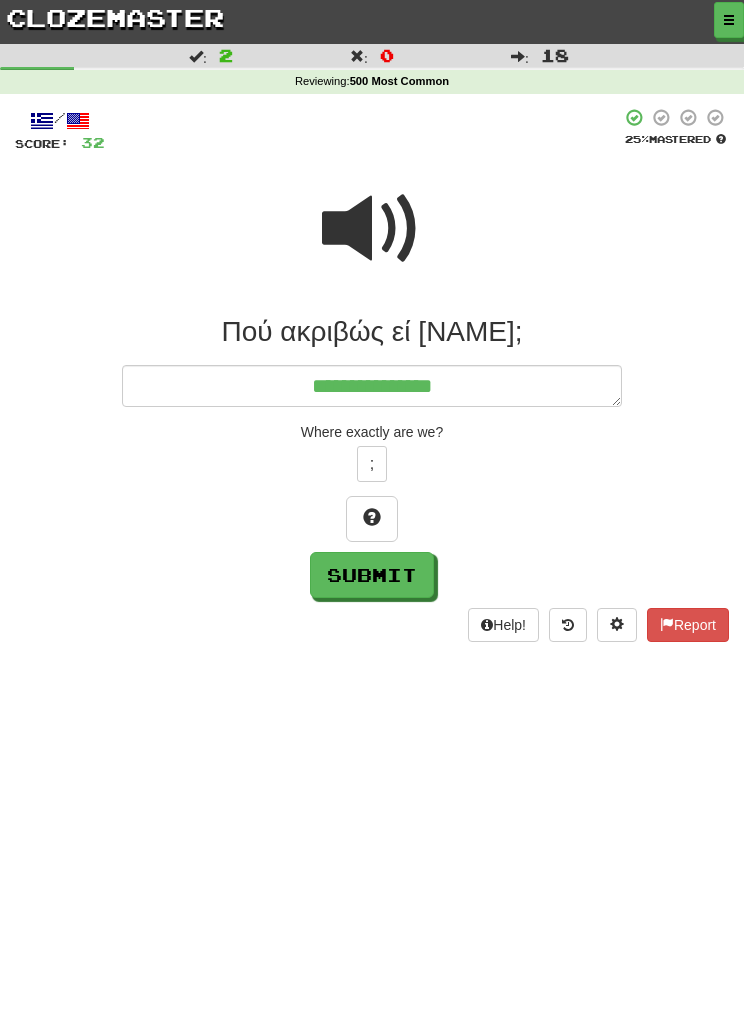 type on "*" 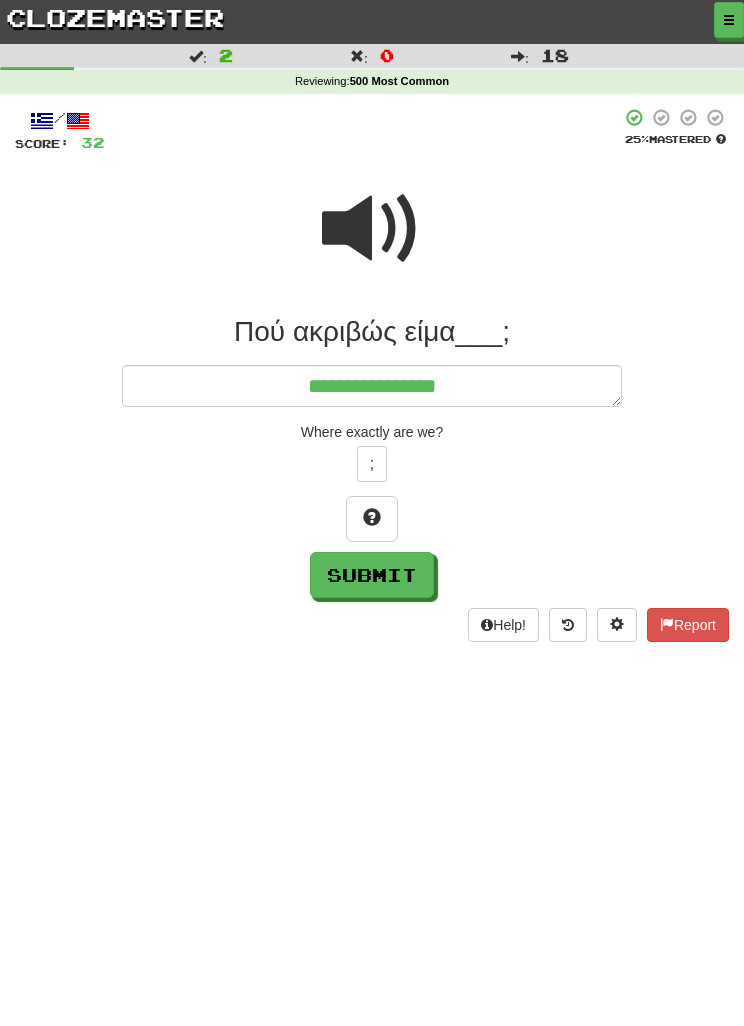 type on "*" 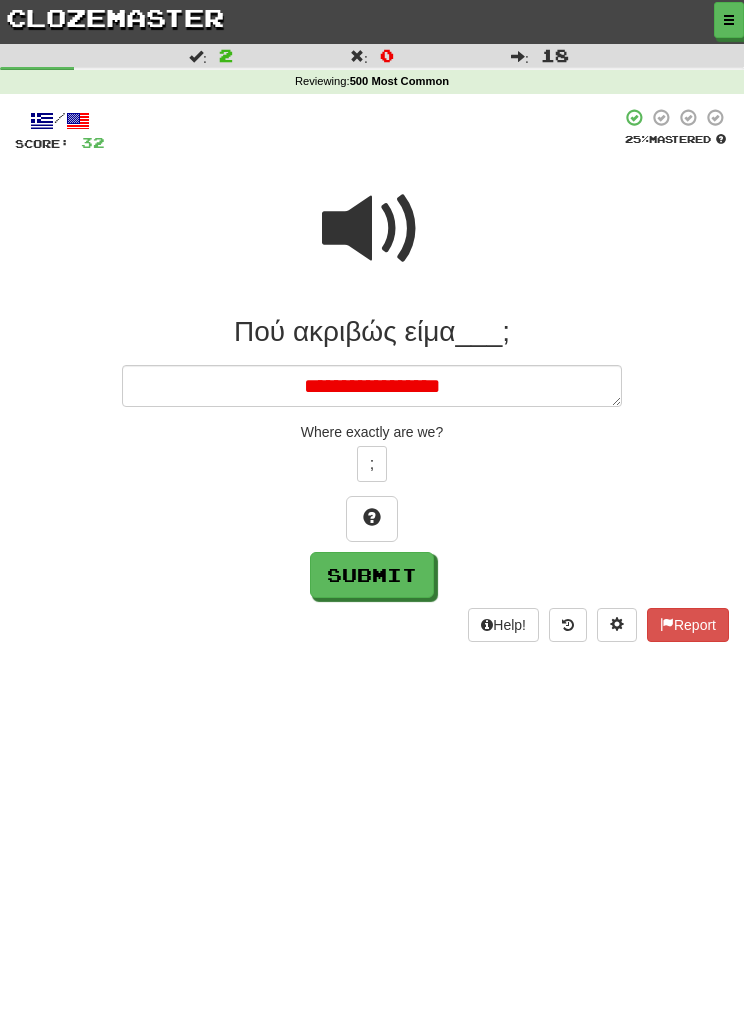 type on "**********" 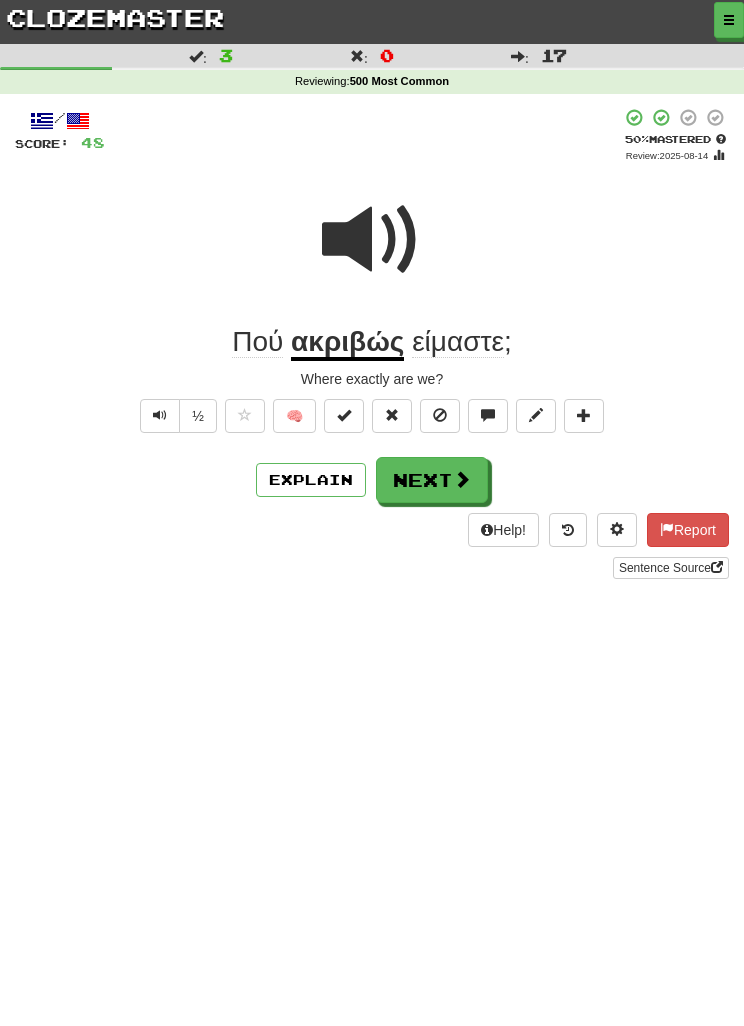 click on "Next" at bounding box center (432, 480) 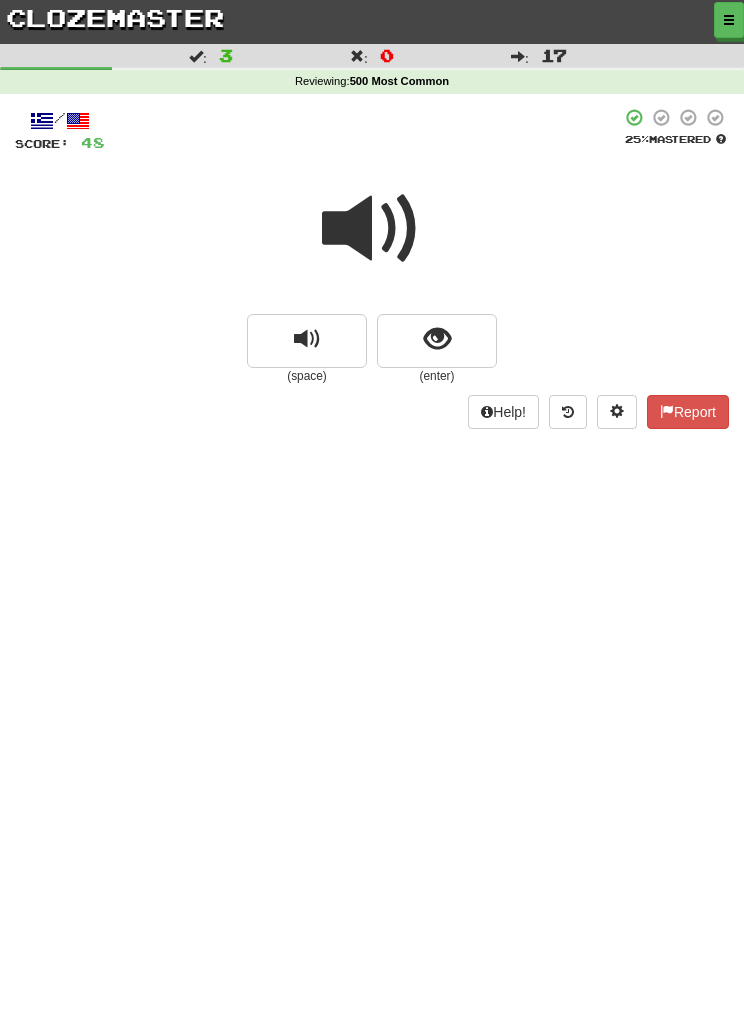 click at bounding box center [437, 341] 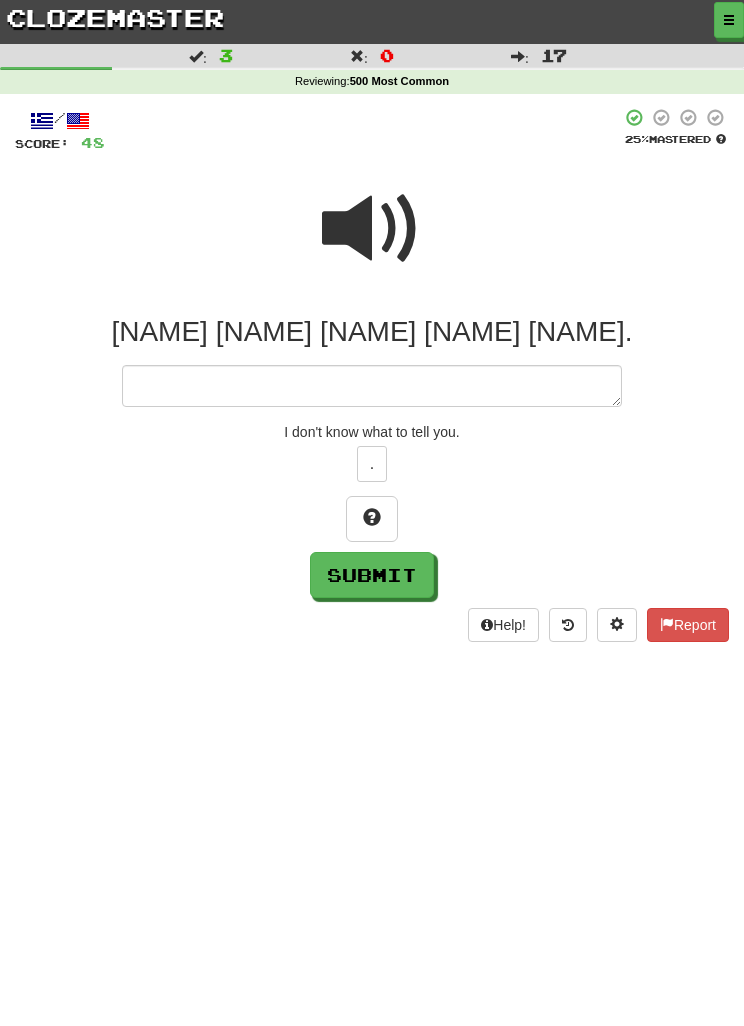 type on "*" 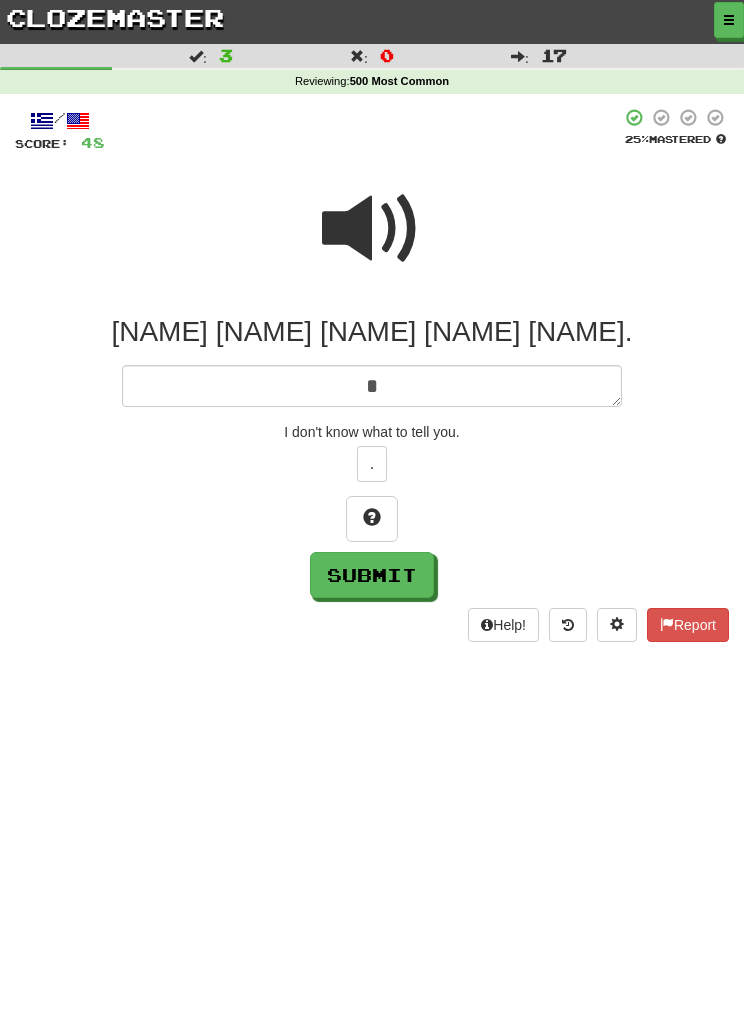 type on "*" 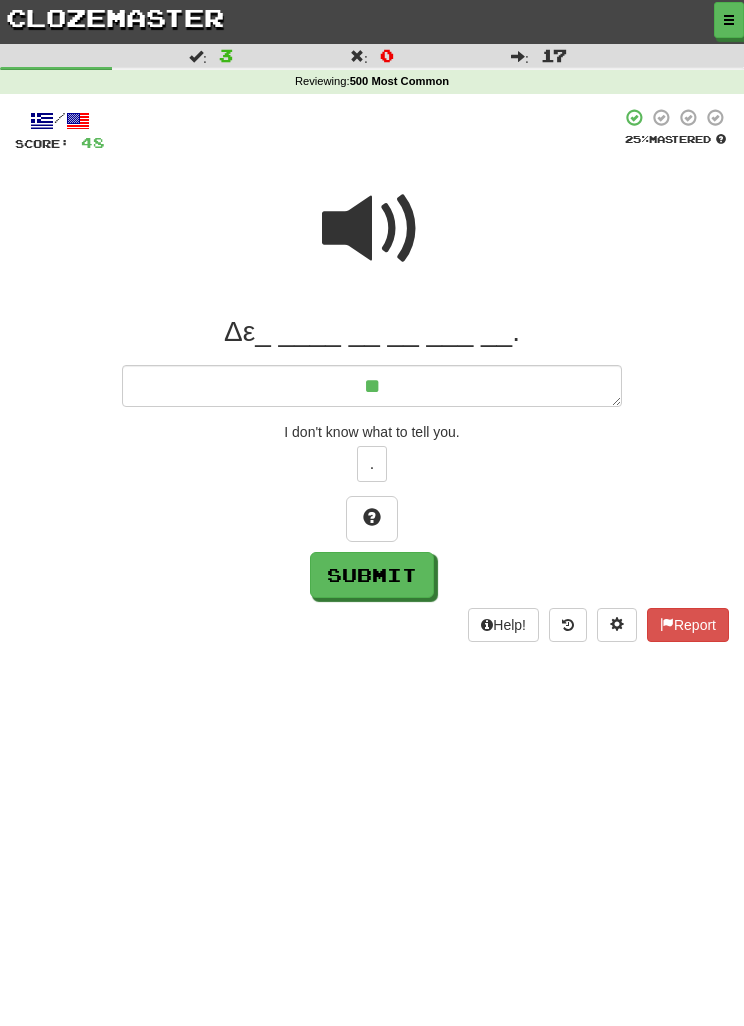 type on "*" 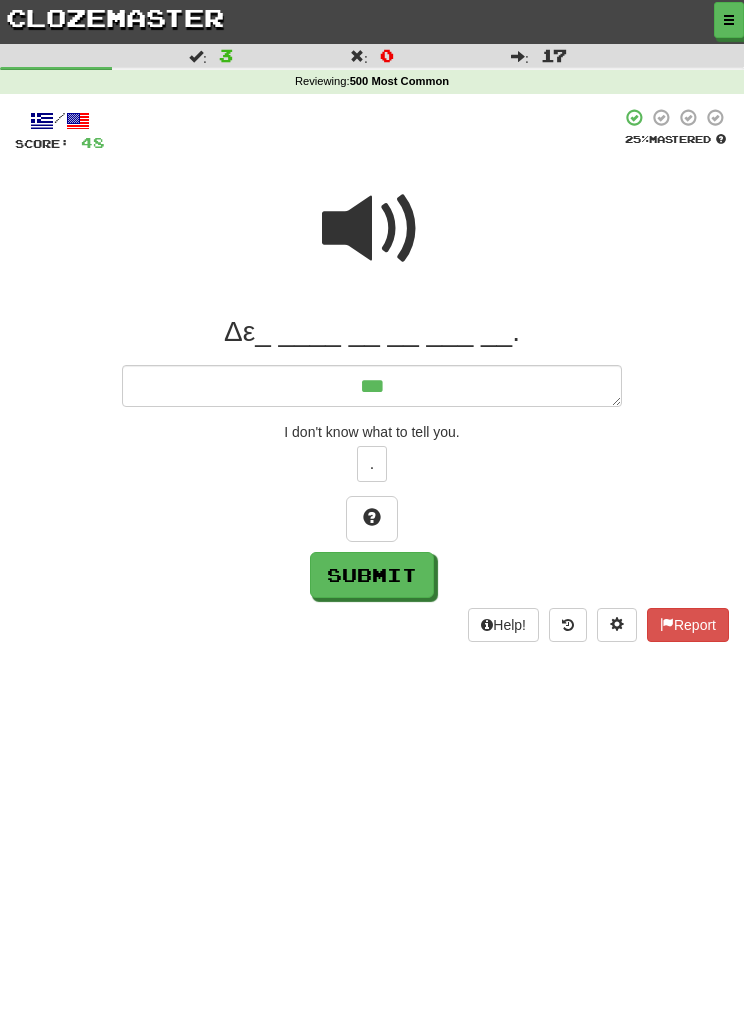 type on "*" 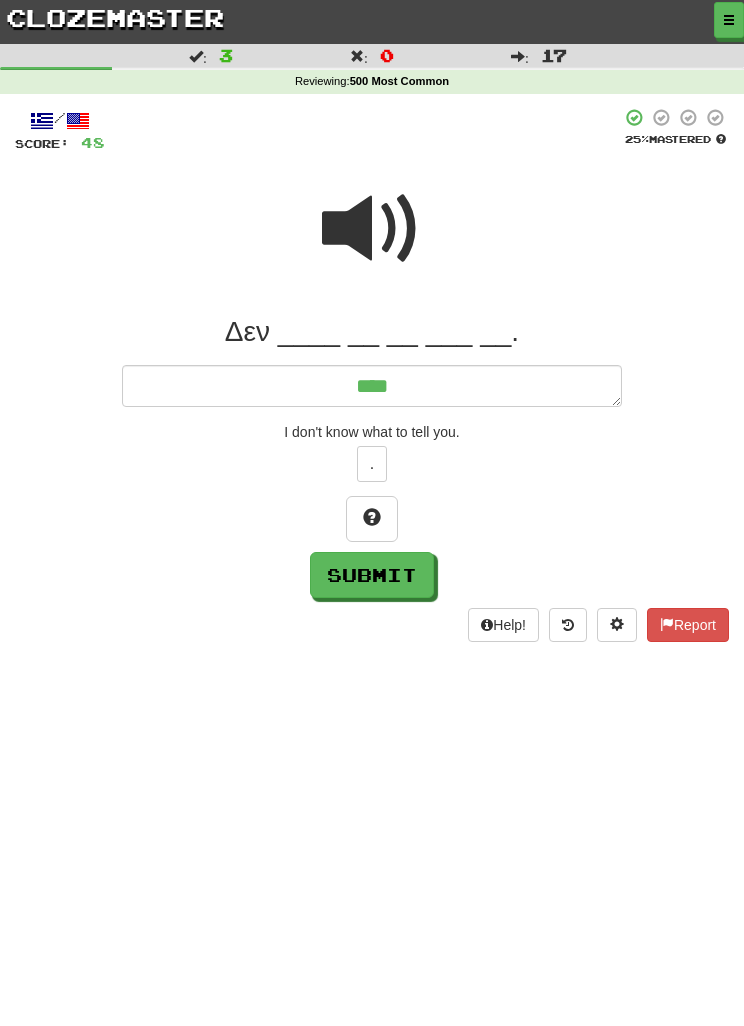 type on "*" 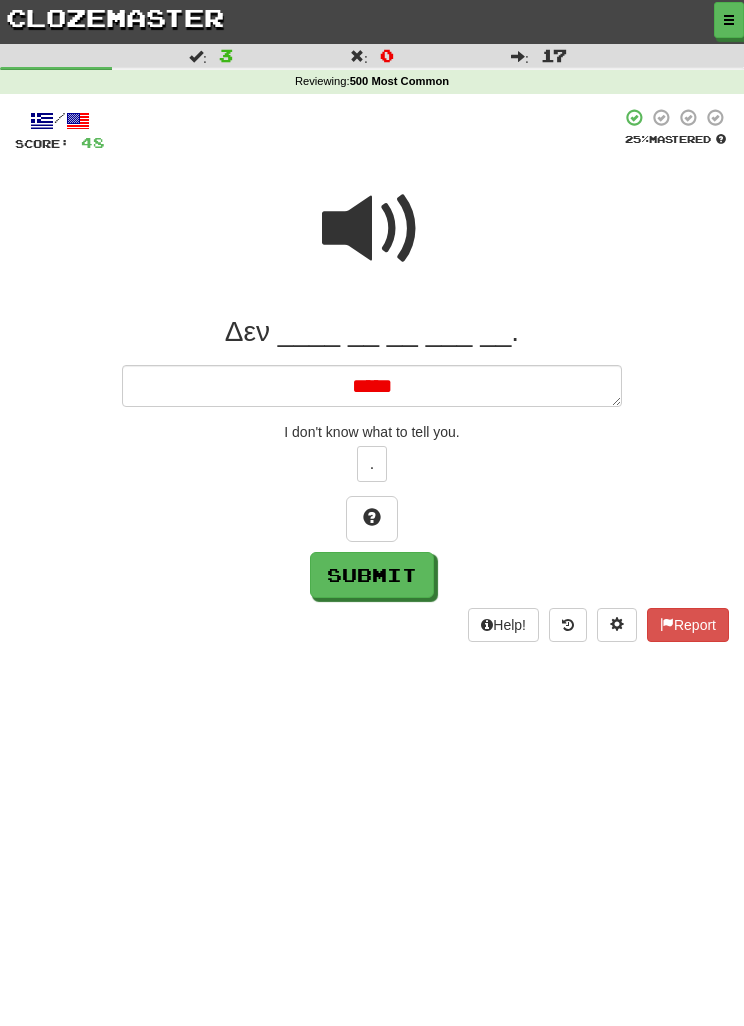 type on "*" 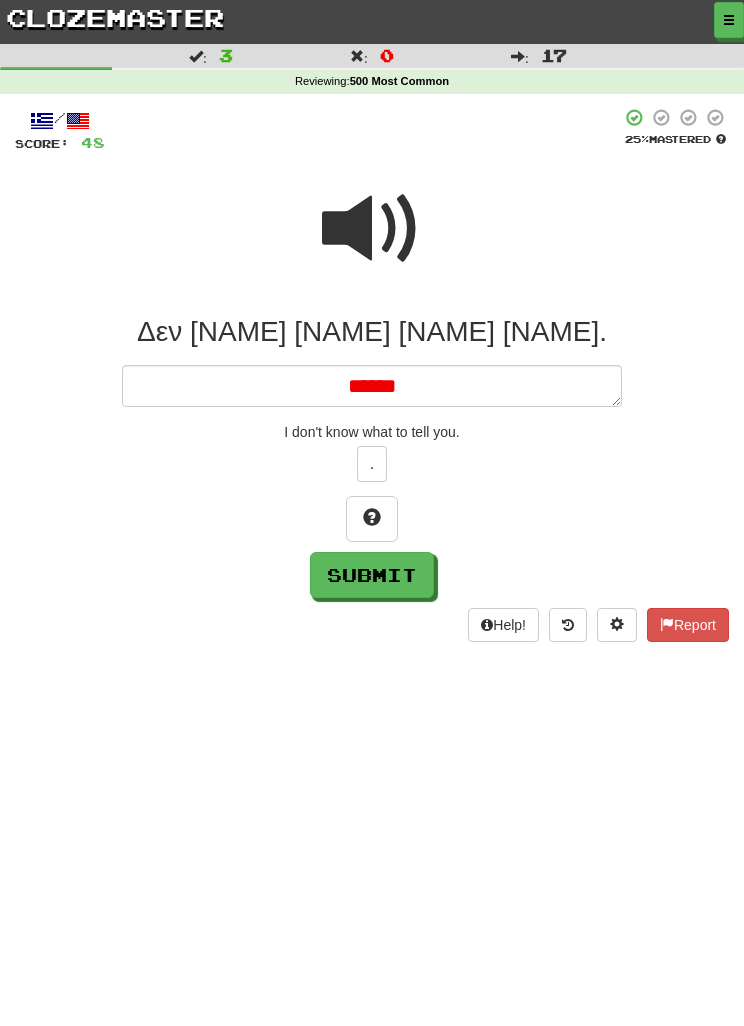 type on "*" 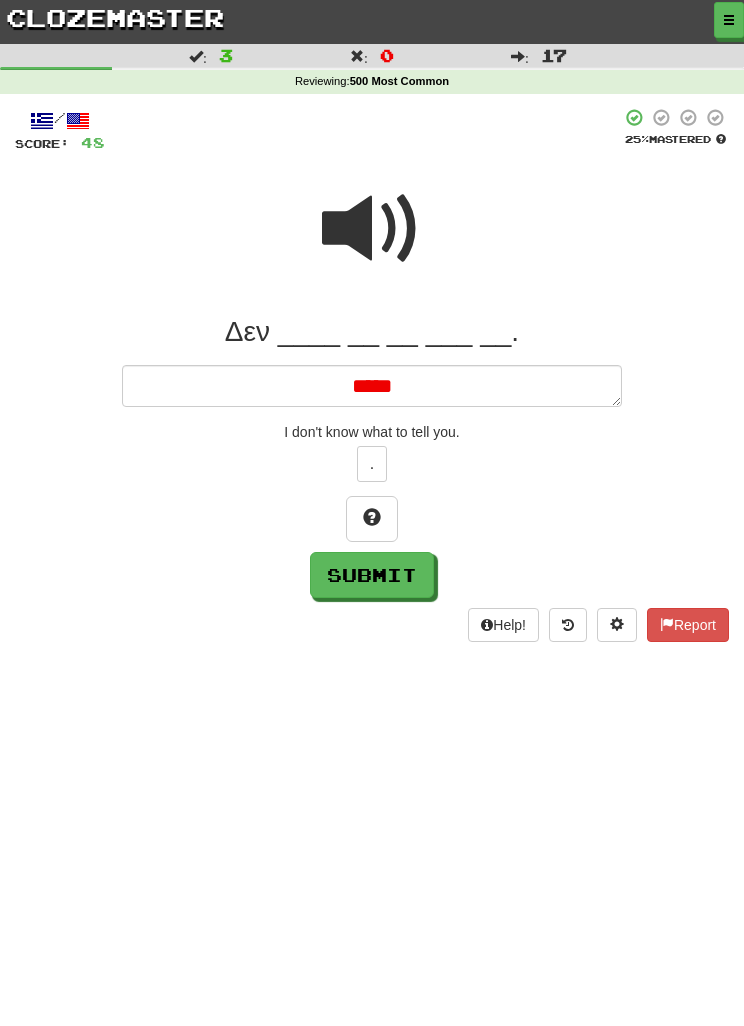 type 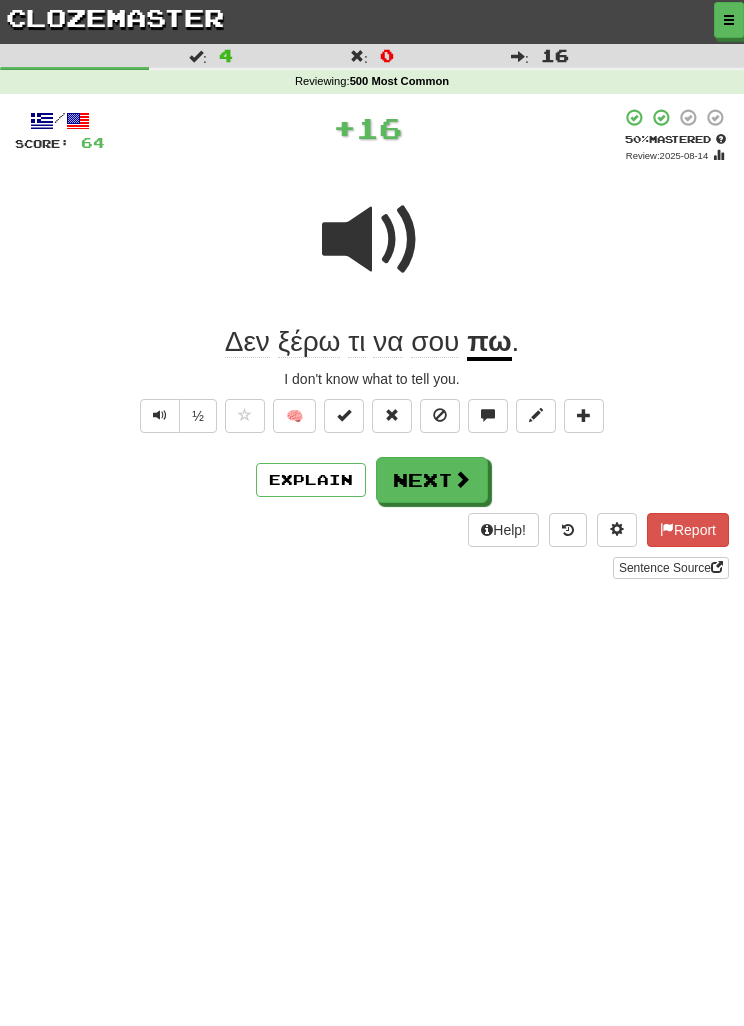 click on "Next" at bounding box center [432, 480] 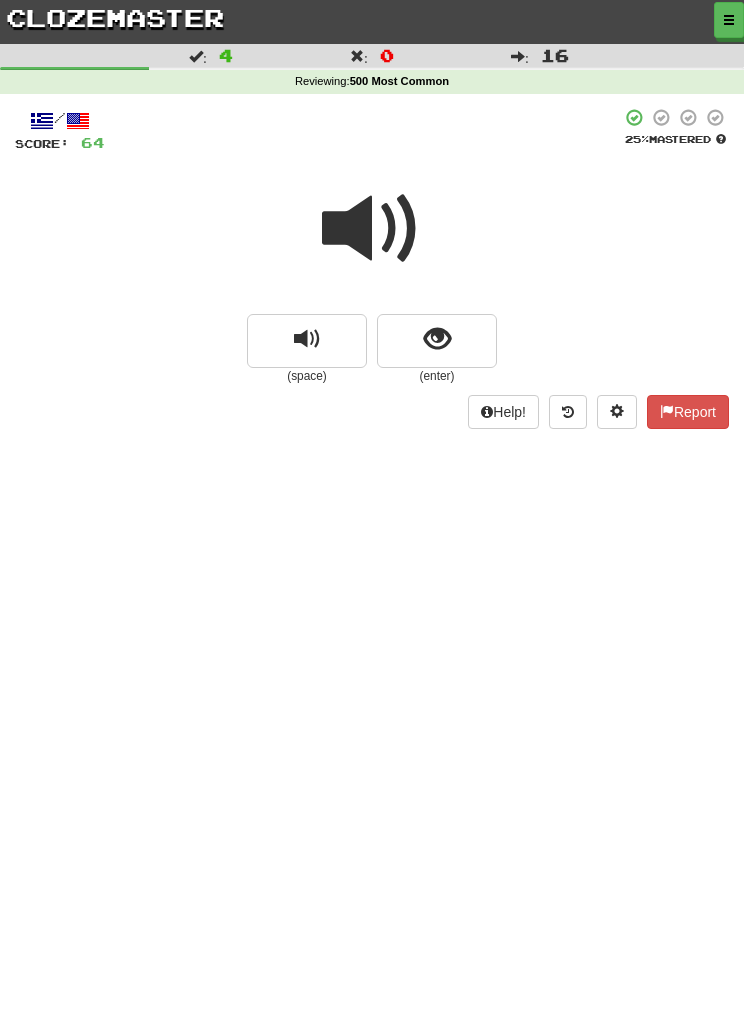 click at bounding box center (437, 339) 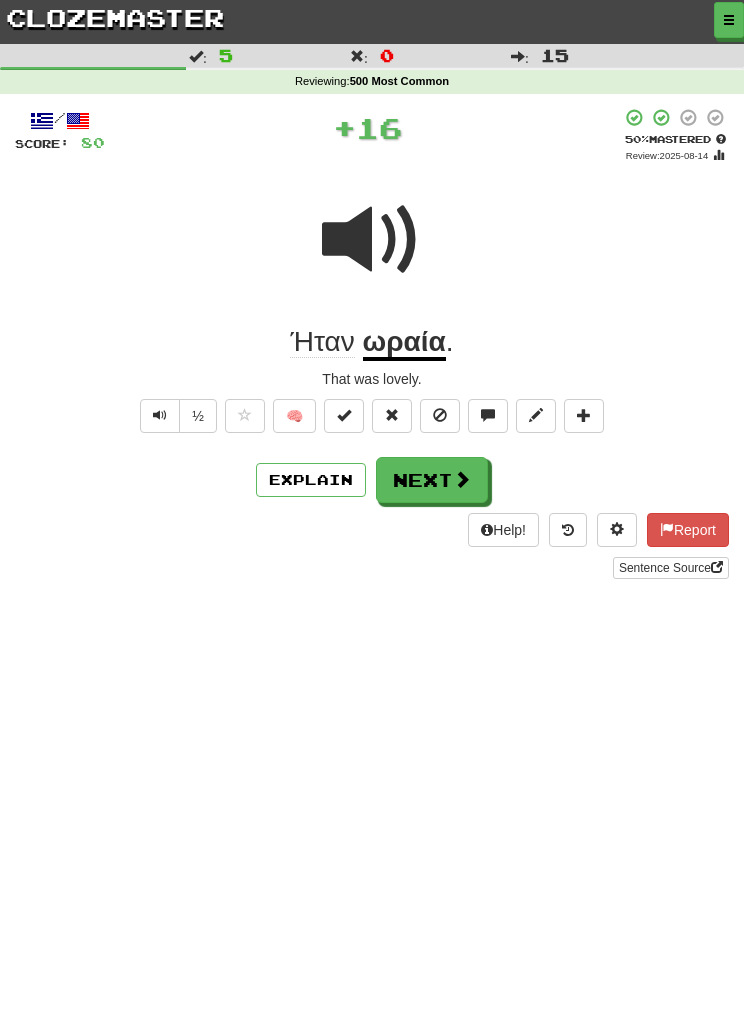 click on "Next" at bounding box center (432, 480) 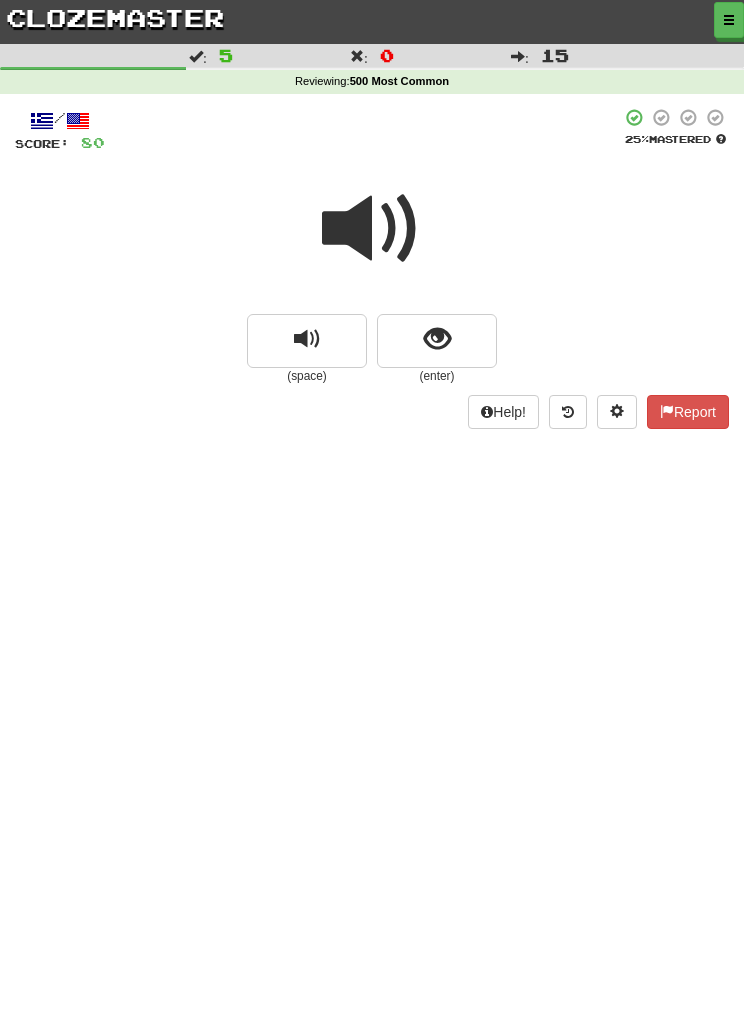 click at bounding box center (437, 341) 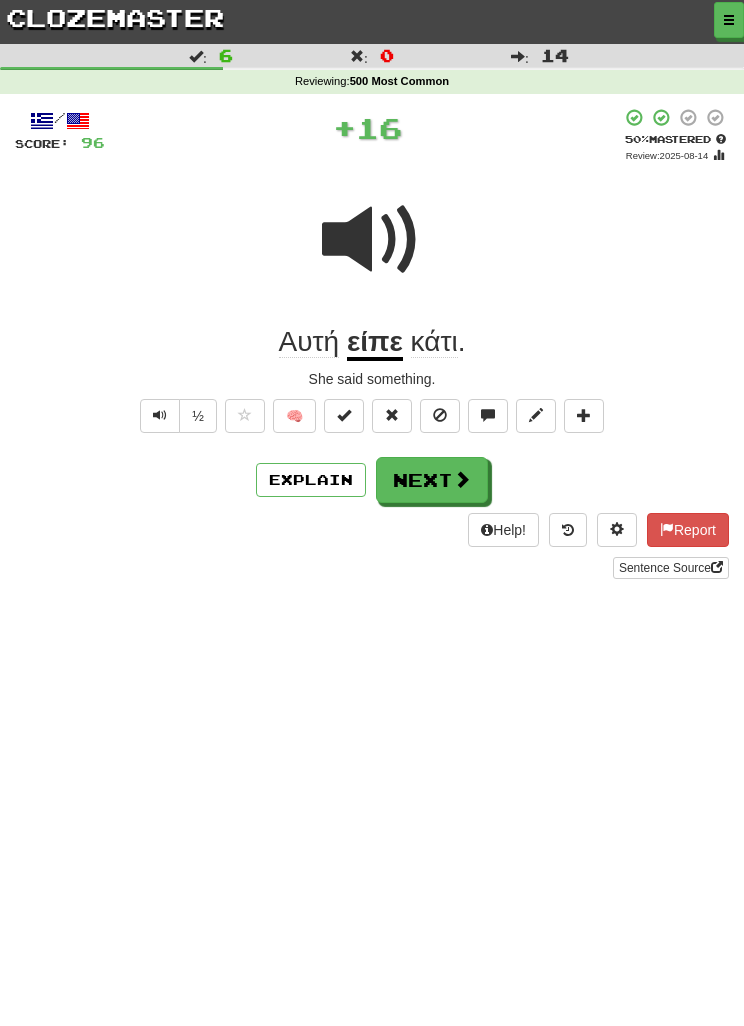click on "Next" at bounding box center [432, 480] 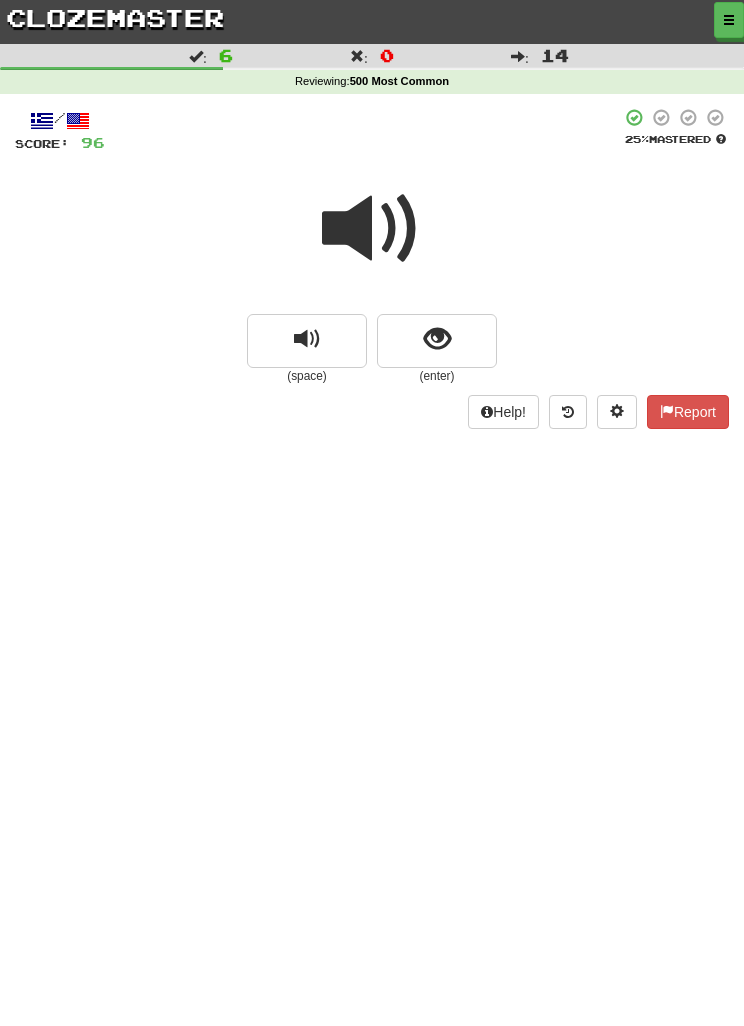 click at bounding box center [372, 229] 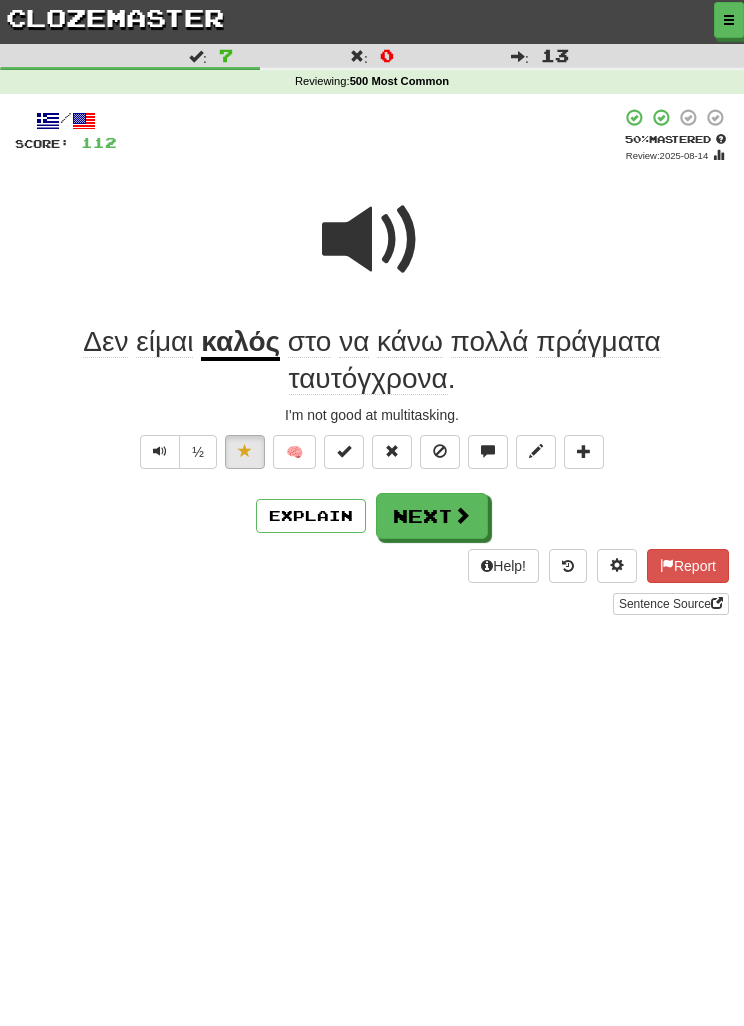 click on "Next" at bounding box center (432, 516) 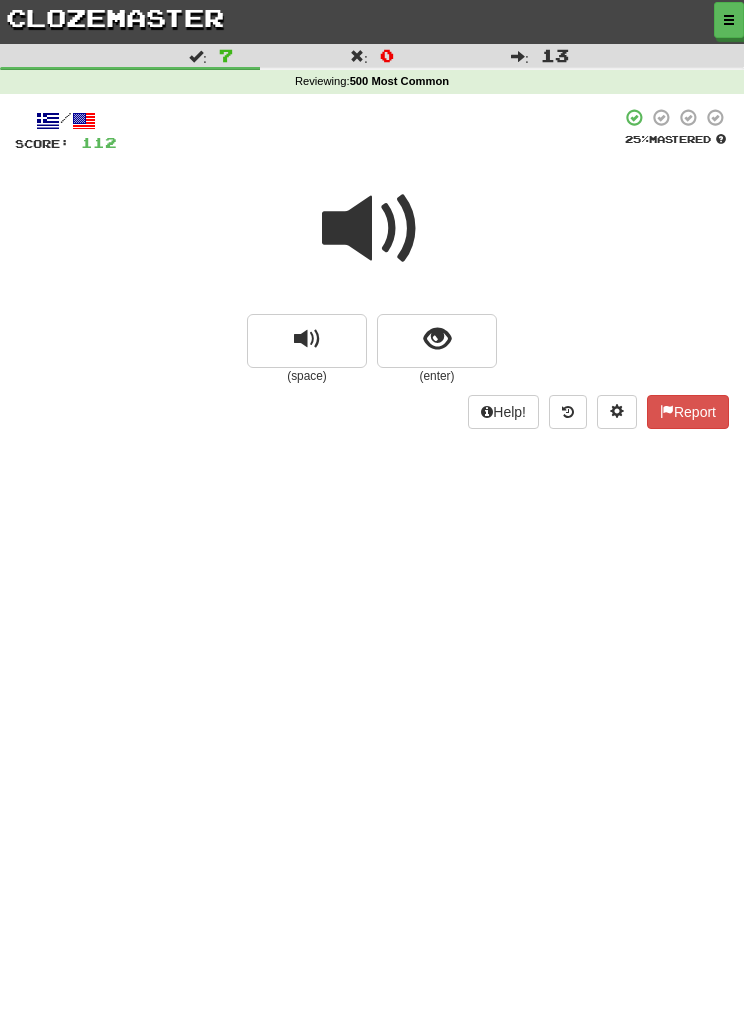 click at bounding box center [437, 339] 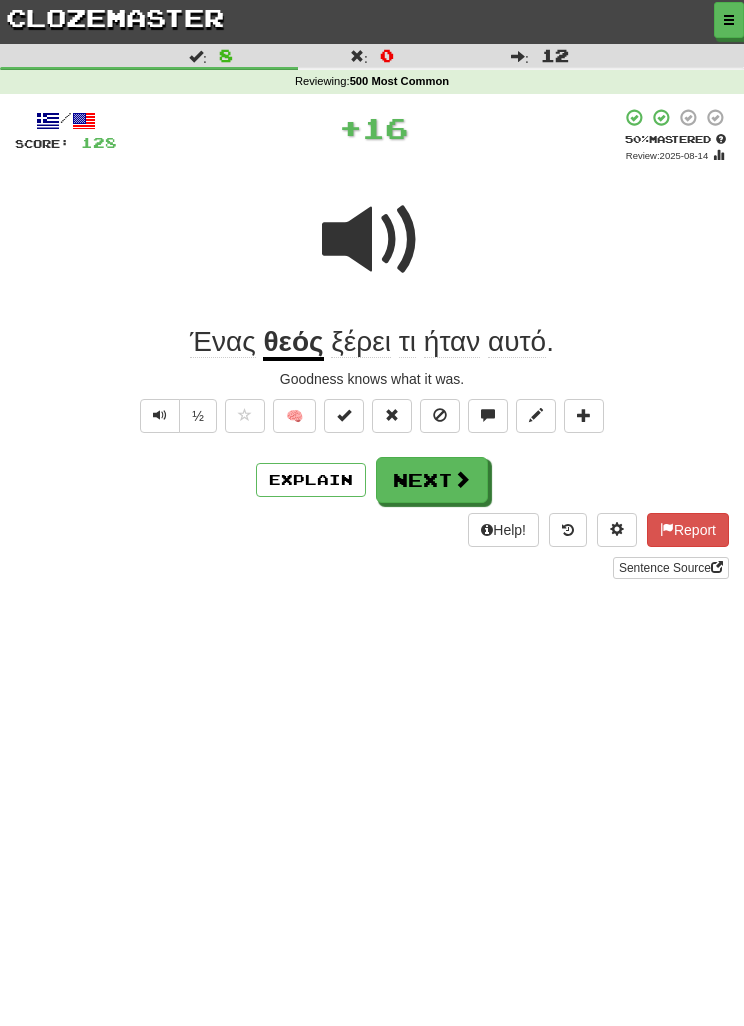 click on "Dashboard
Clozemaster
Daniel42
/
Toggle Dropdown
Dashboard
Leaderboard
Activity Feed
Notifications
Profile
Discussions
Deutsch
/
English
Streak:
415
Review:
24,673
Daily Goal:  1588 /500
Euskara
/
English
Streak:
415
Review:
35
Points Today: 280
Français
/
English
Streak:
415
Review:
25,473
Daily Goal:  536 /200
Íslenska
/
English
Streak:
553
Review:
80
Daily Goal:  464 /100
Italiano
/
English
Streak:
65
Review:
9
Points Today: 584
Latina
/
English
Streak:
770
Review:
5,241
Points Today: 108
Ελληνικά
/
English
Streak:
477
Review:
140" at bounding box center (372, 513) 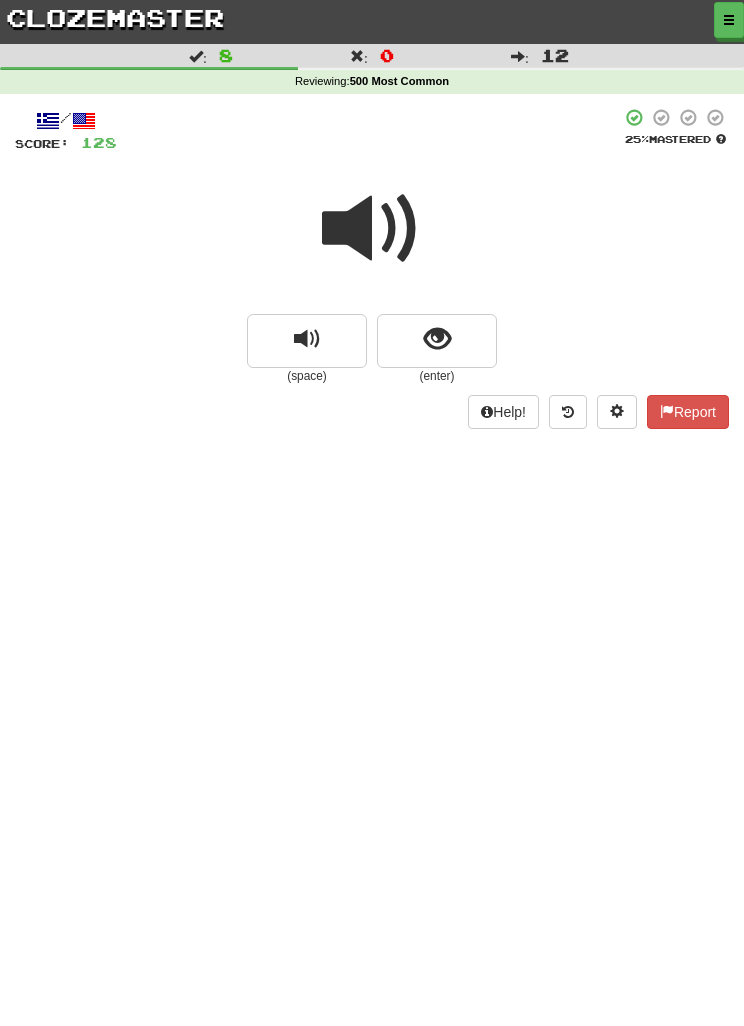 click at bounding box center (437, 341) 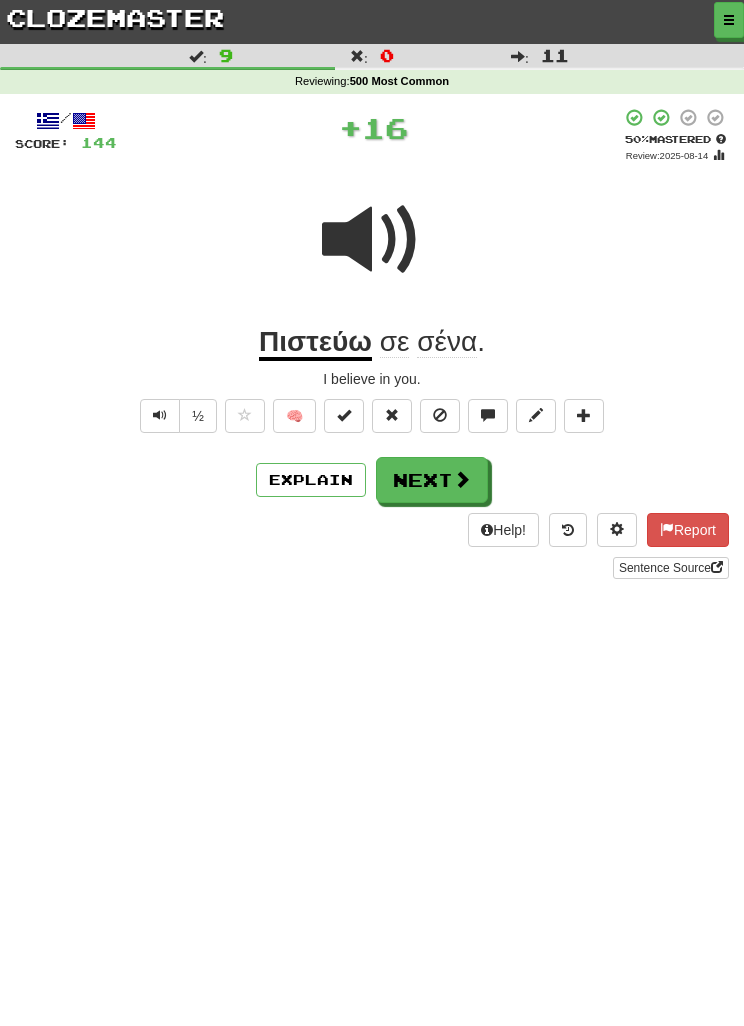 click on "Help!  Report Sentence Source" at bounding box center [372, 546] 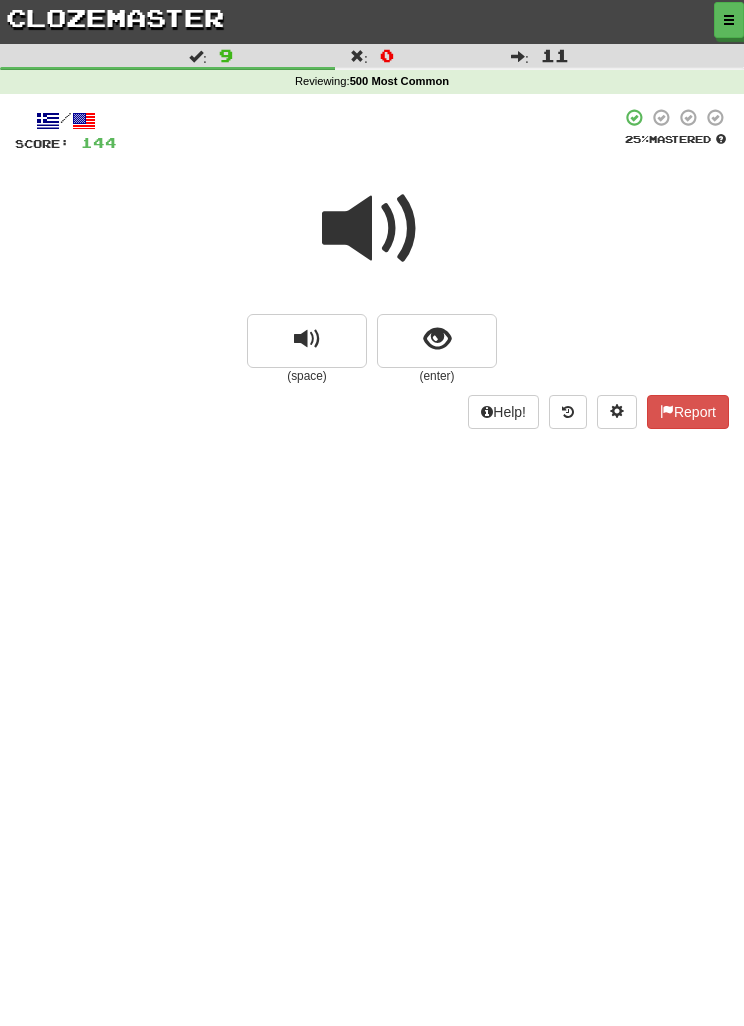 click at bounding box center (437, 341) 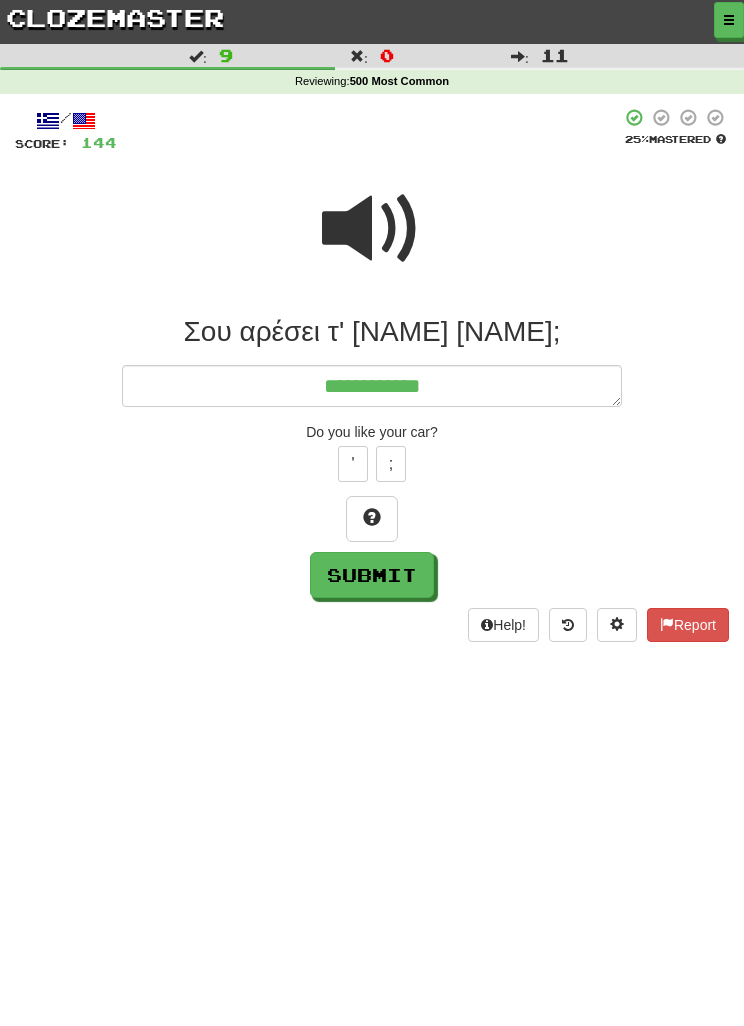 click on "'" at bounding box center [353, 464] 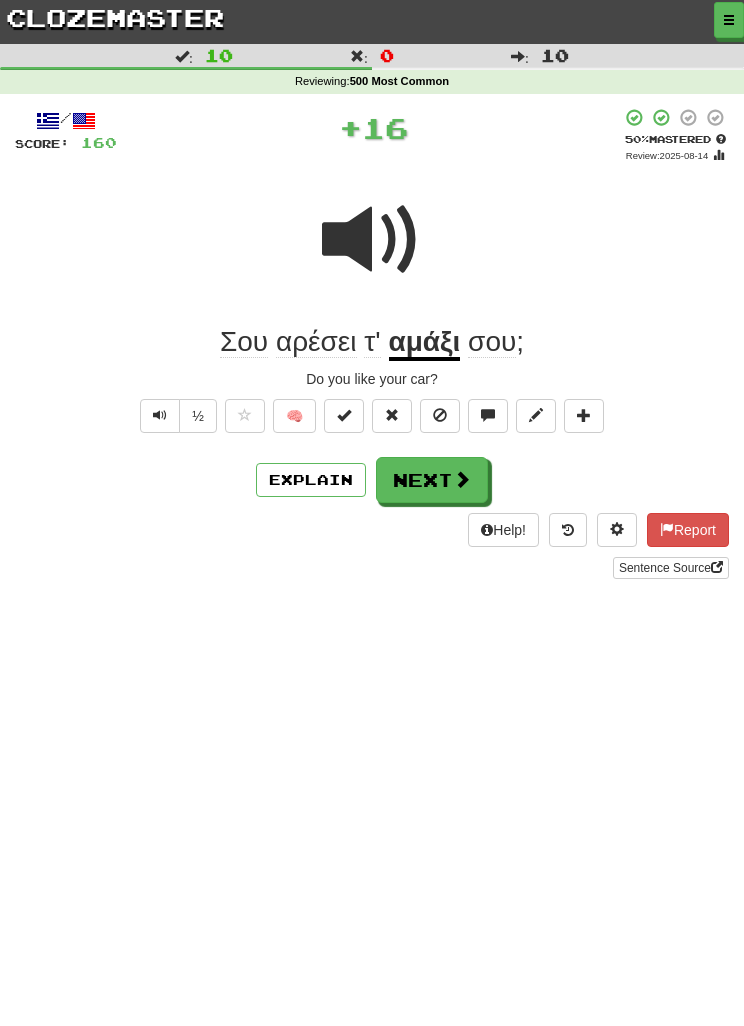click on "Next" at bounding box center (432, 480) 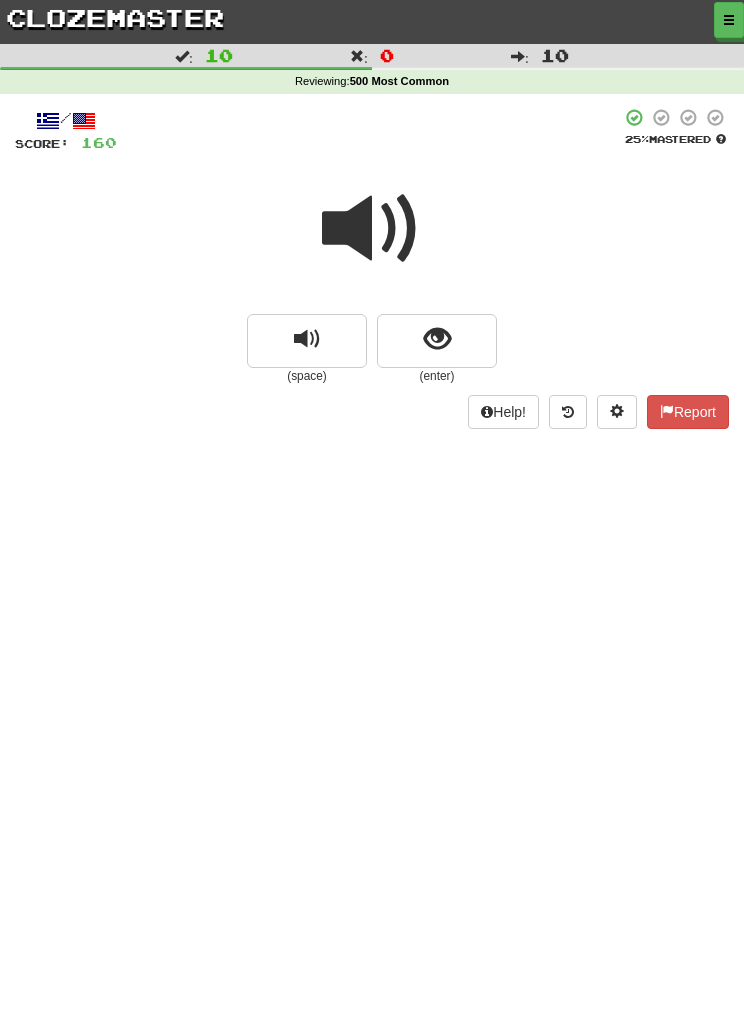 click at bounding box center [437, 341] 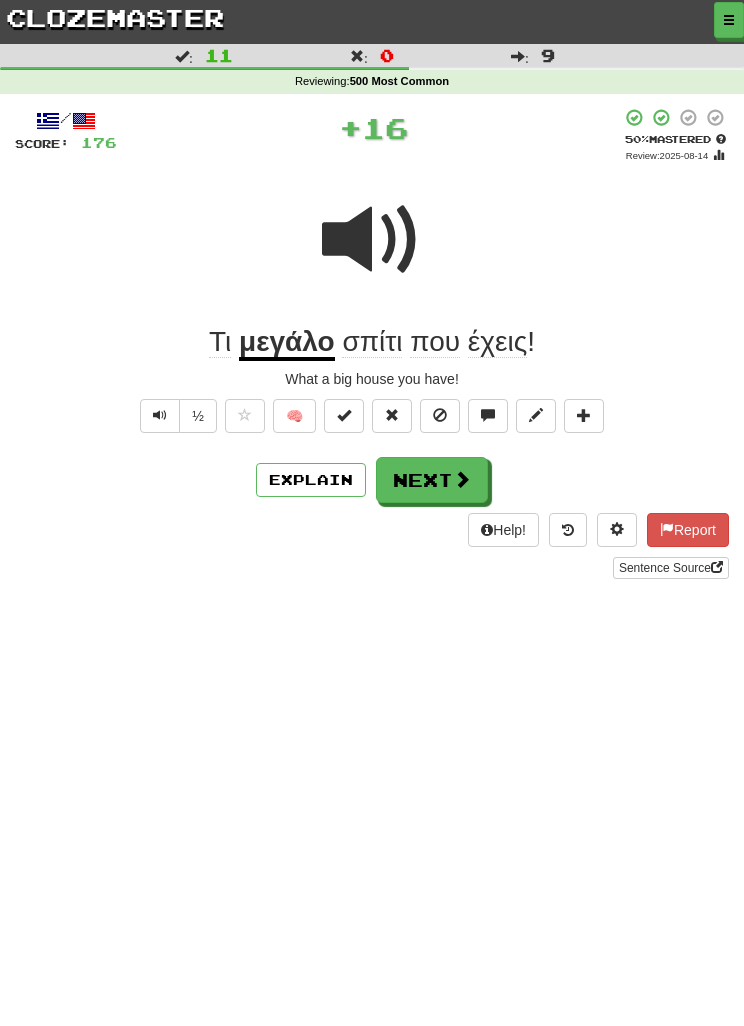click on "Next" at bounding box center (432, 480) 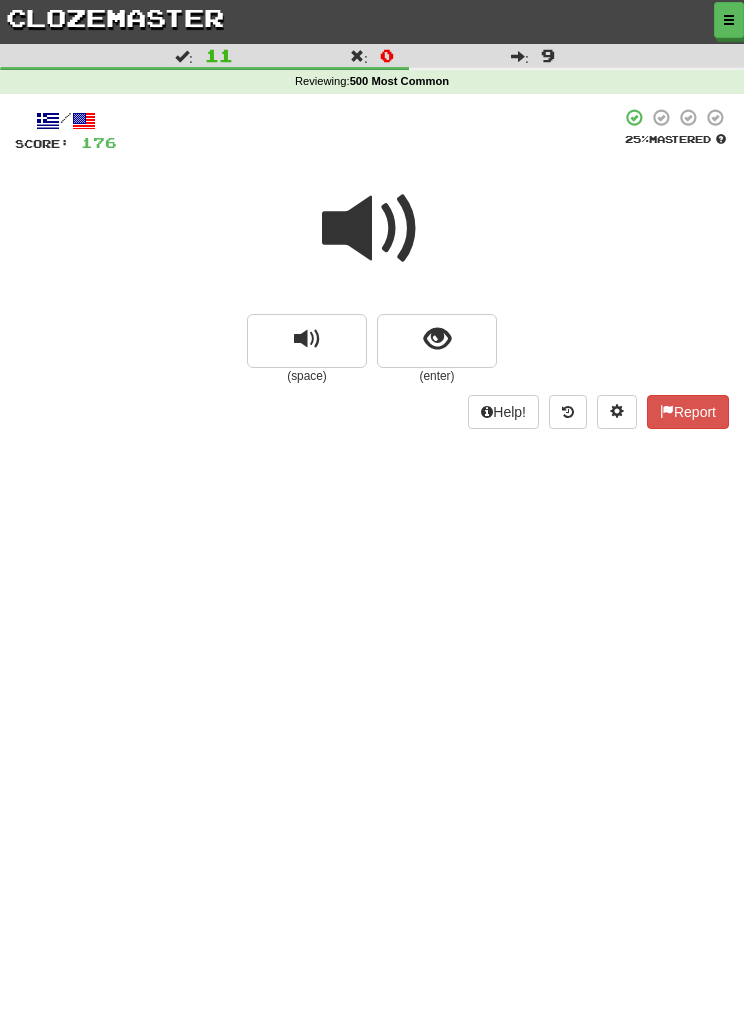 click at bounding box center (437, 341) 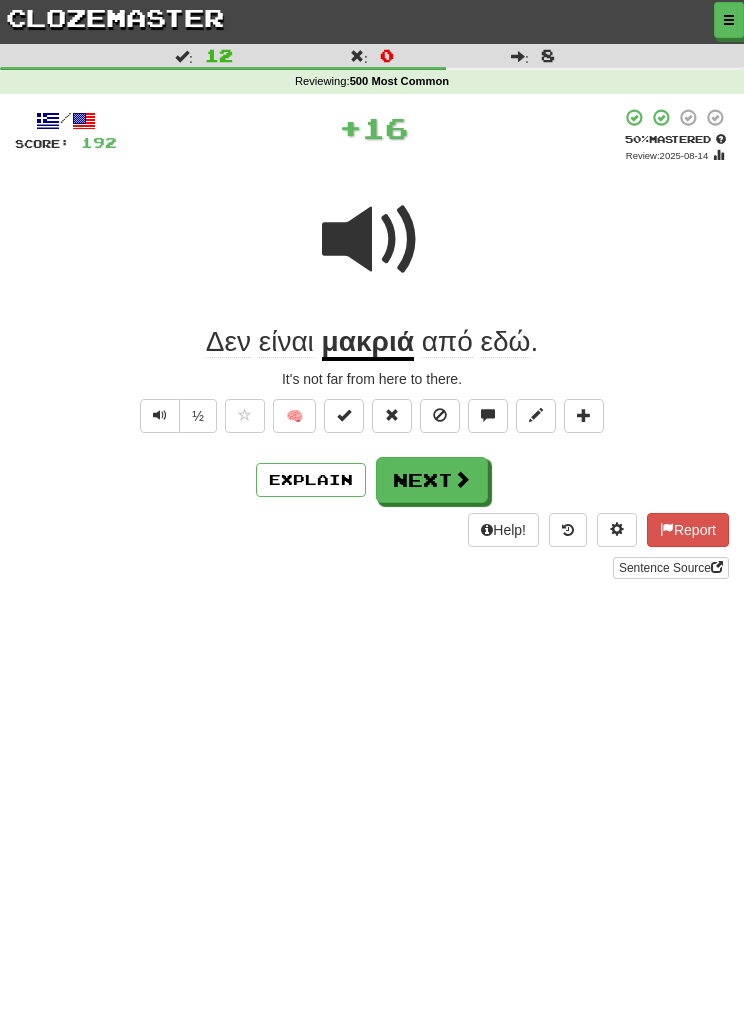 click on "Next" at bounding box center (432, 480) 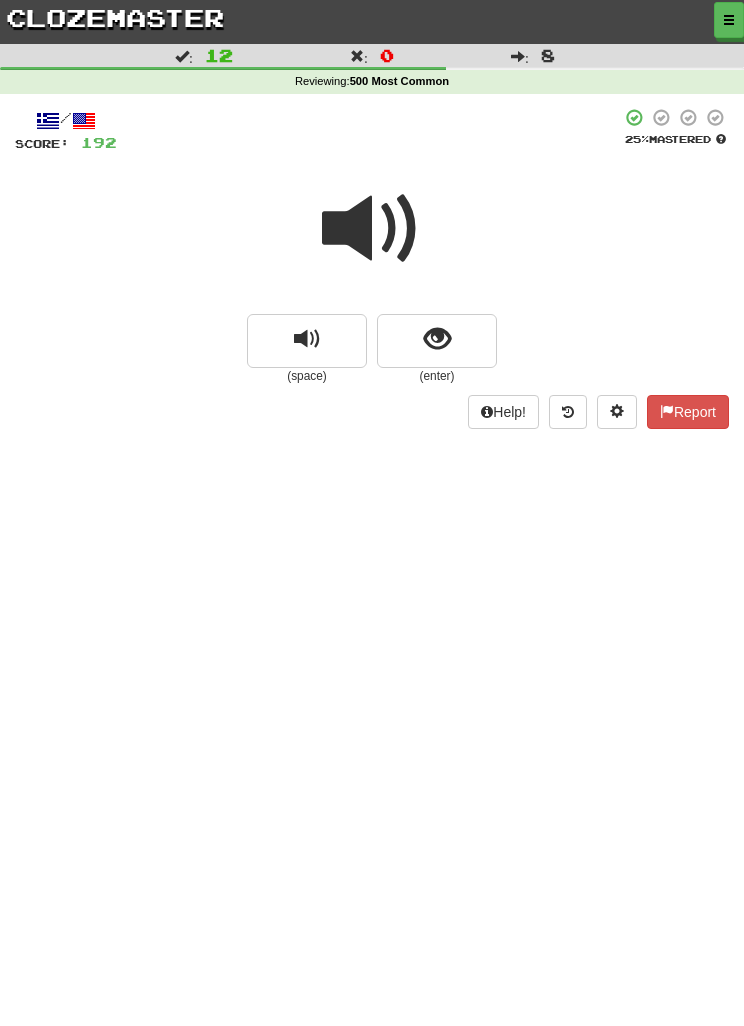 click at bounding box center (372, 229) 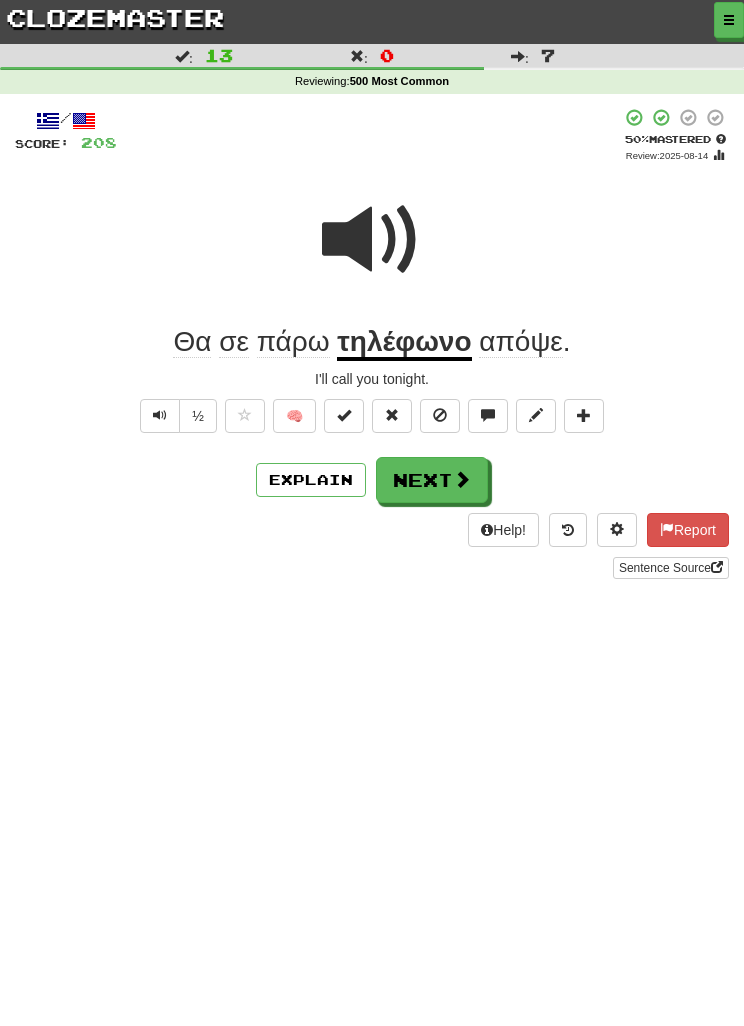 click on "Next" at bounding box center (432, 480) 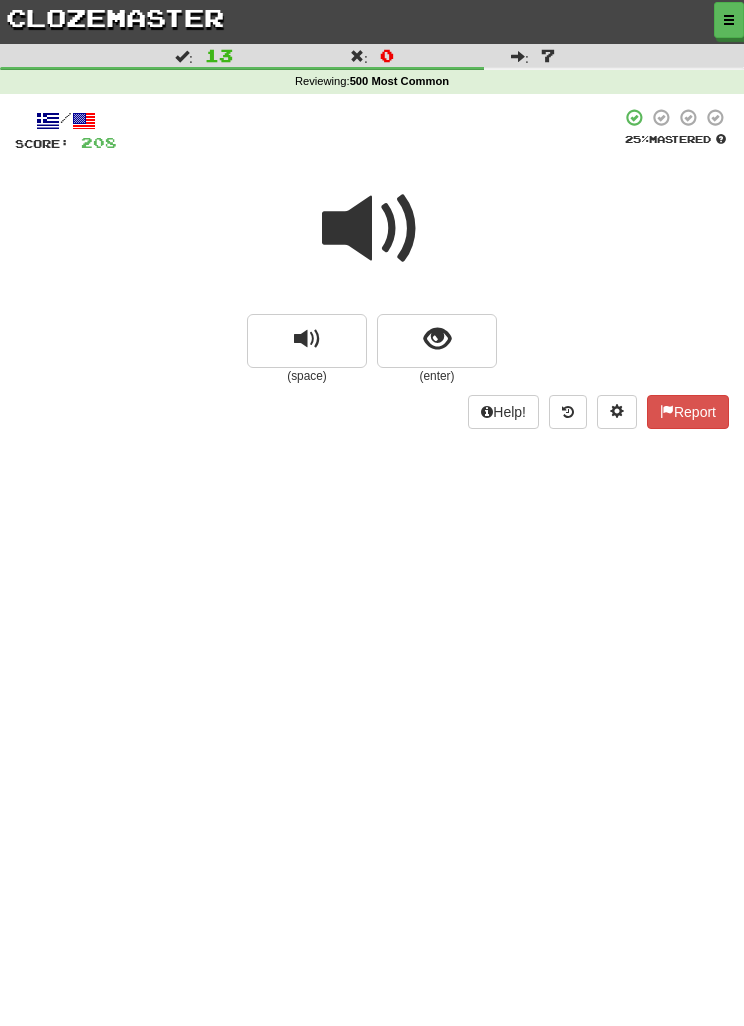 click at bounding box center [437, 341] 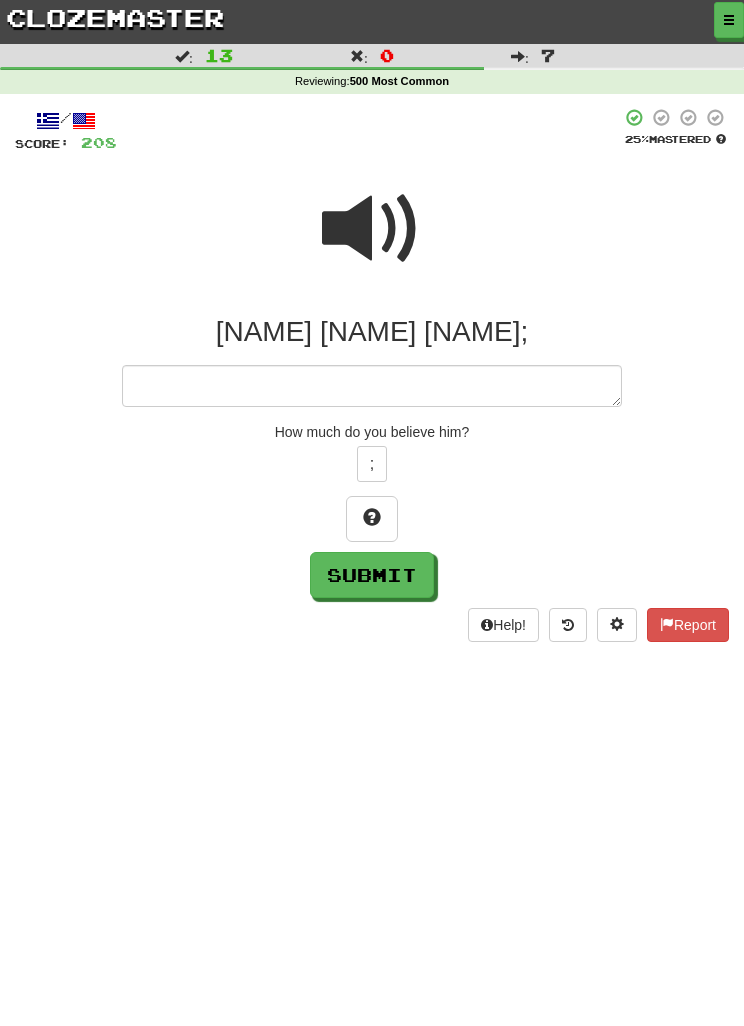 click at bounding box center [372, 229] 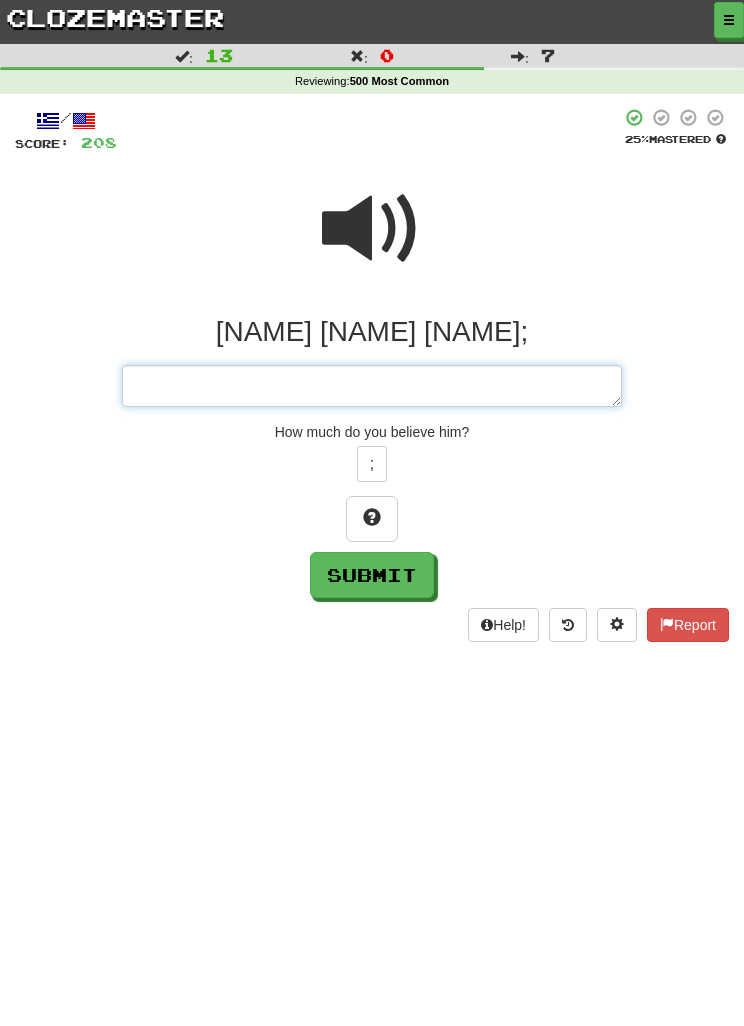 click at bounding box center (372, 386) 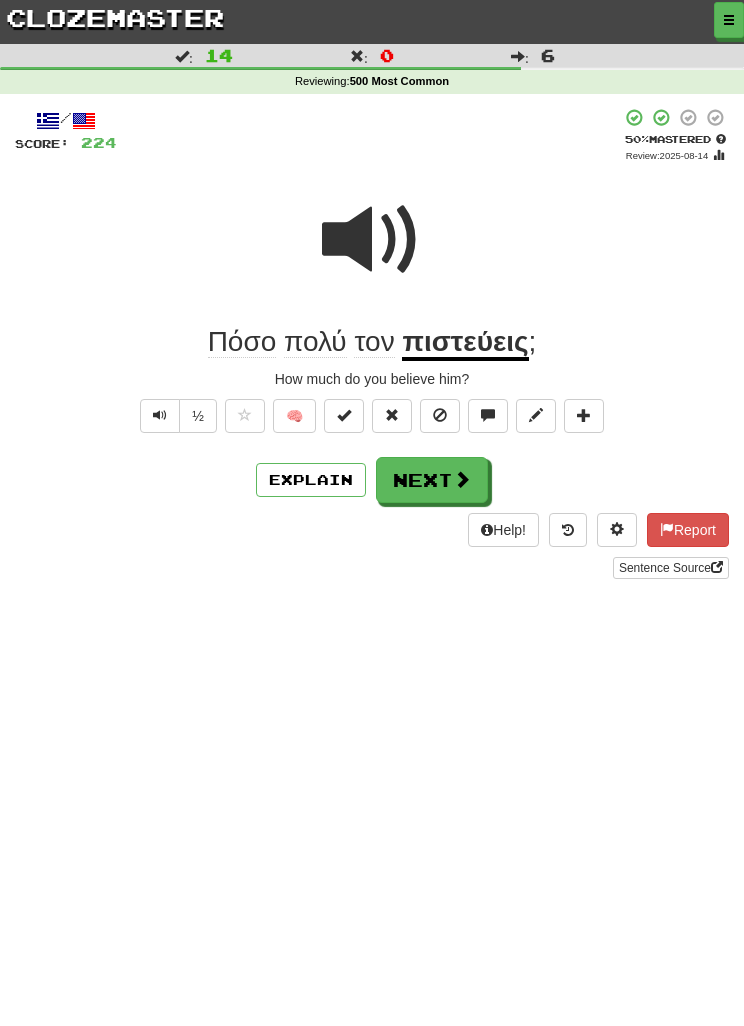 click on "Next" at bounding box center (432, 480) 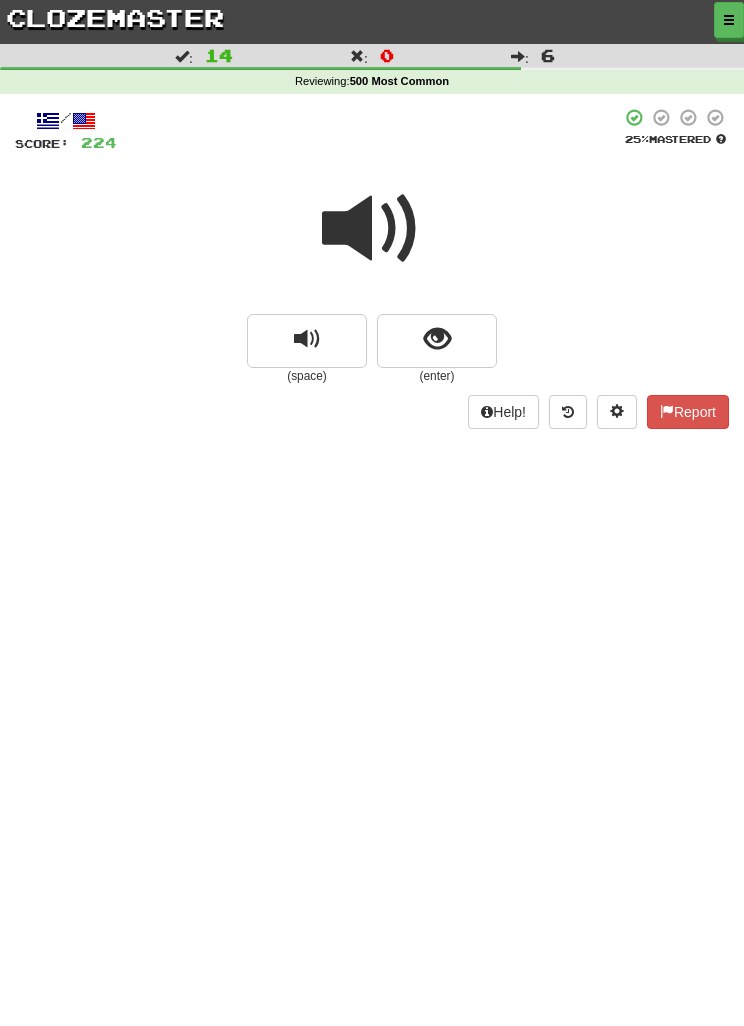 click at bounding box center (437, 341) 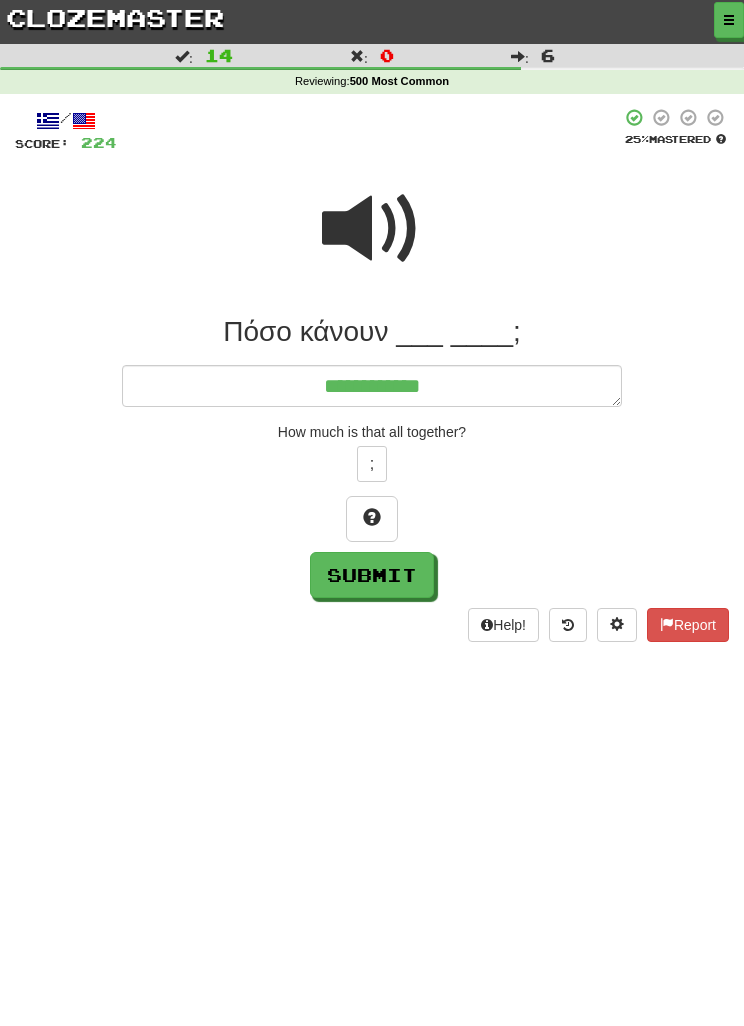 click at bounding box center (372, 229) 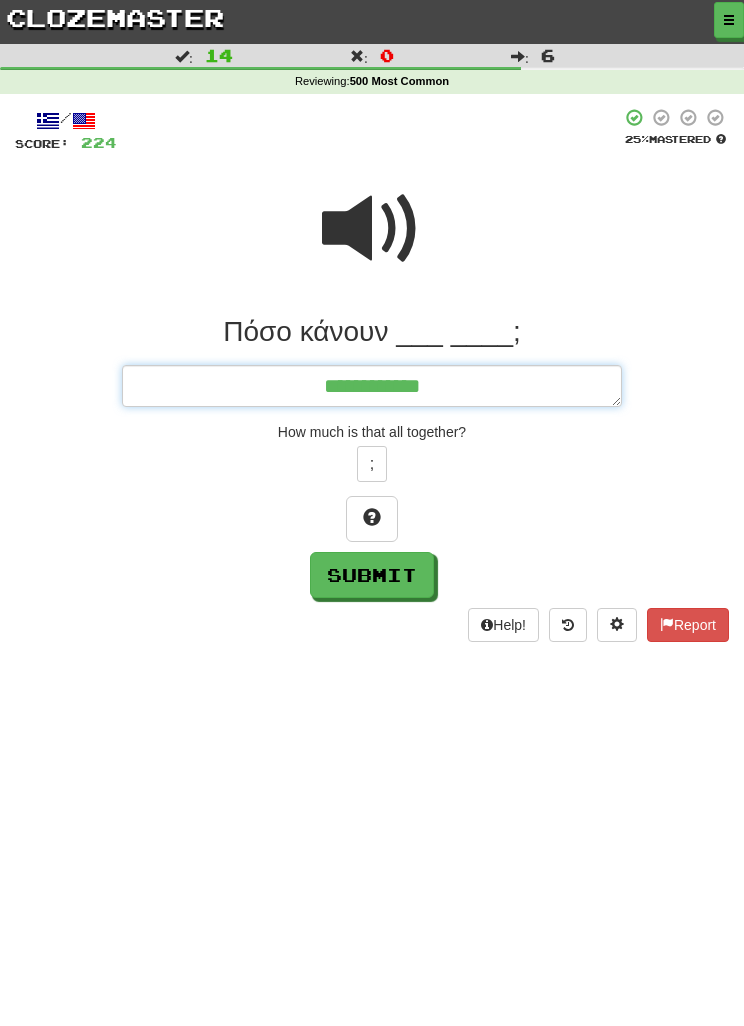 click on "**********" at bounding box center (372, 386) 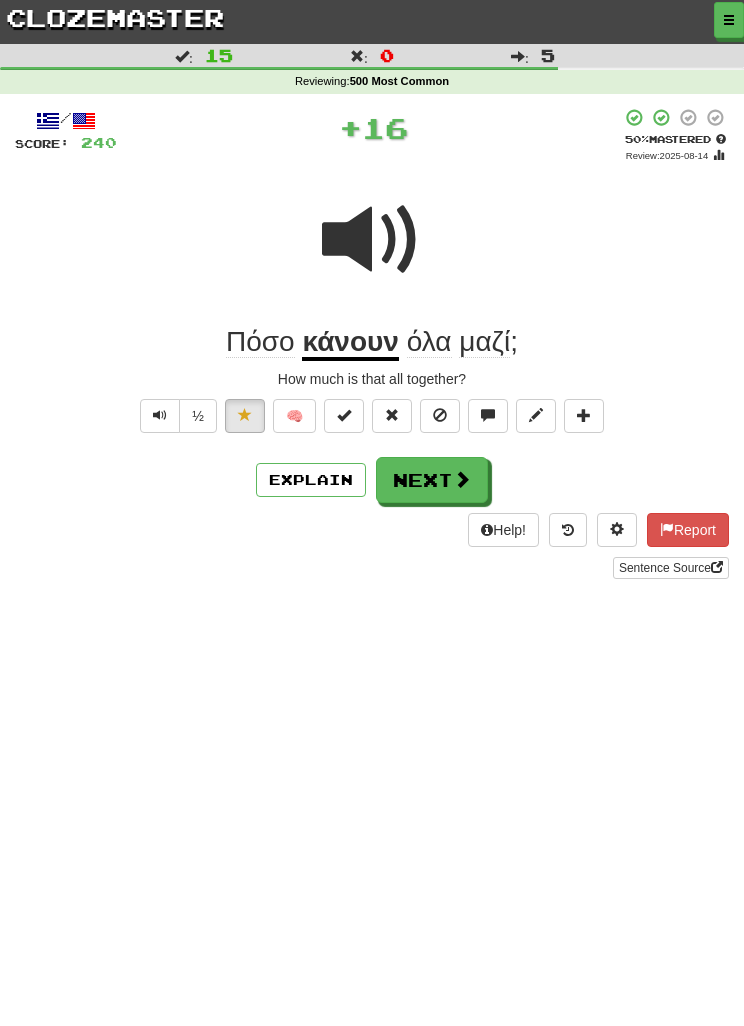 click on "Next" at bounding box center (432, 480) 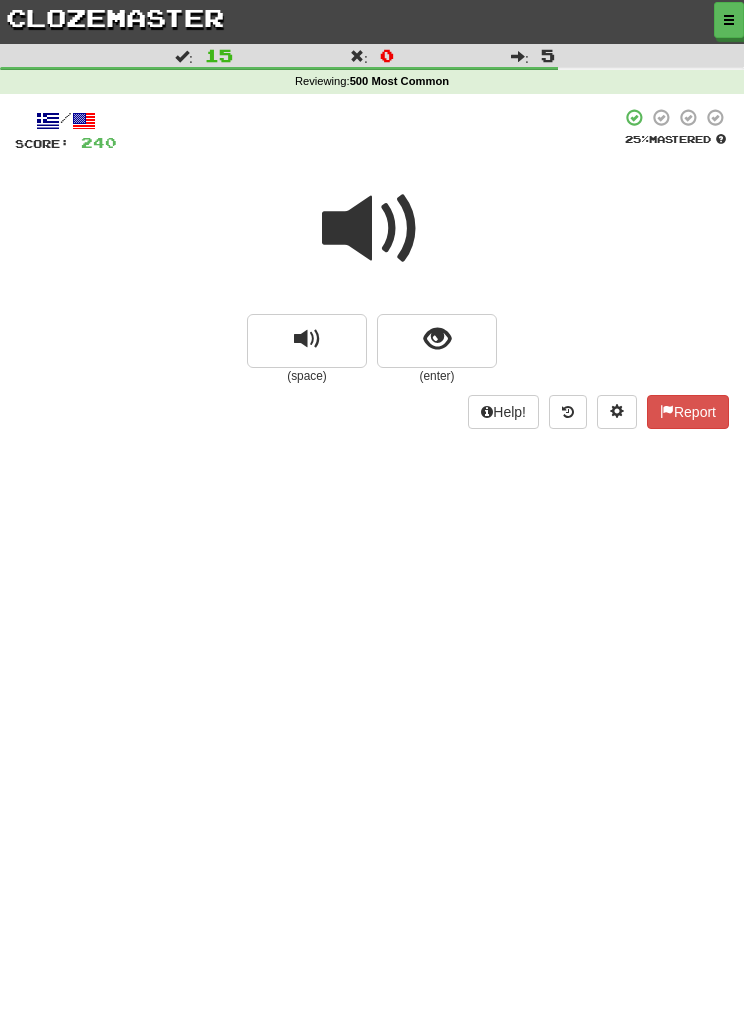 click at bounding box center [372, 229] 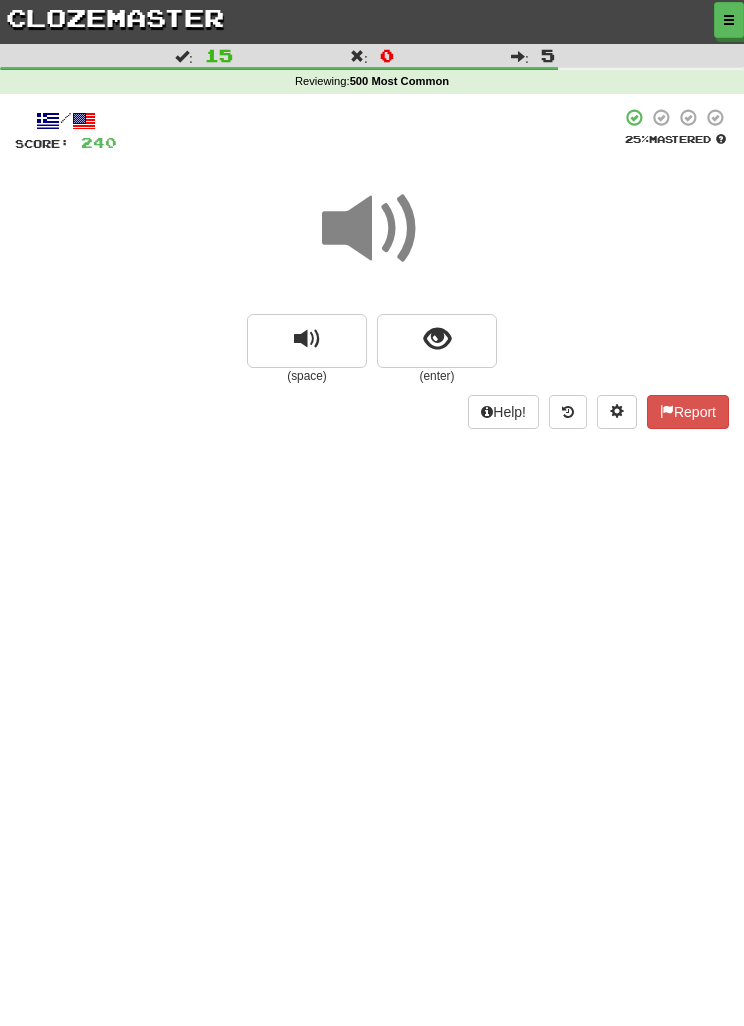 click at bounding box center (437, 339) 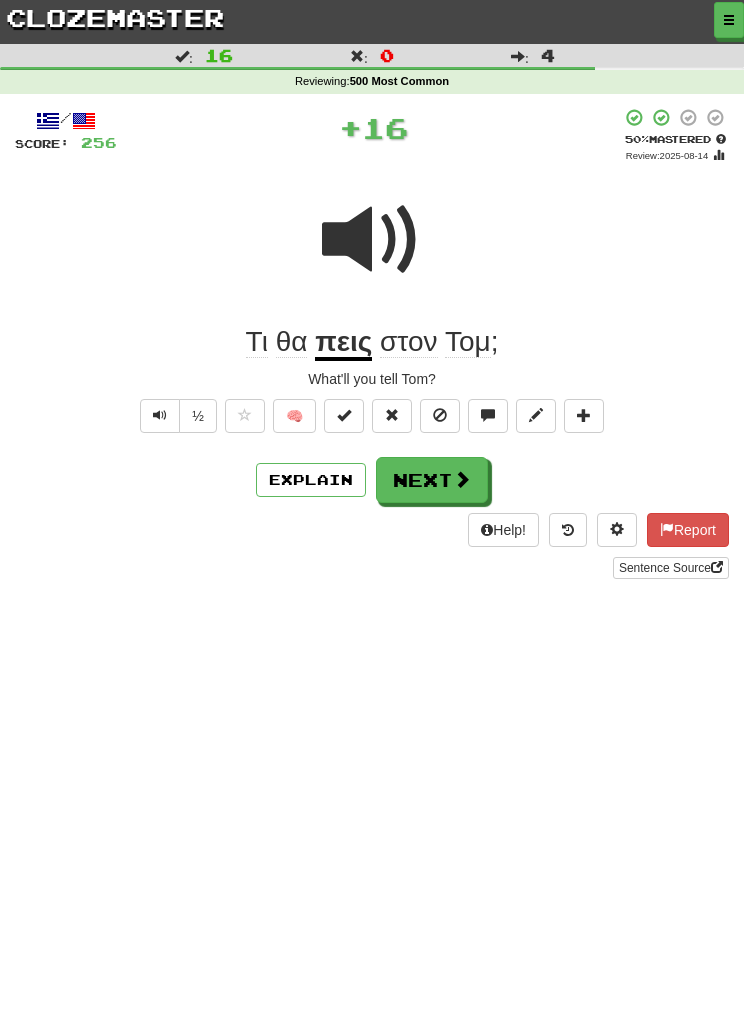 click on "Explain" at bounding box center (311, 480) 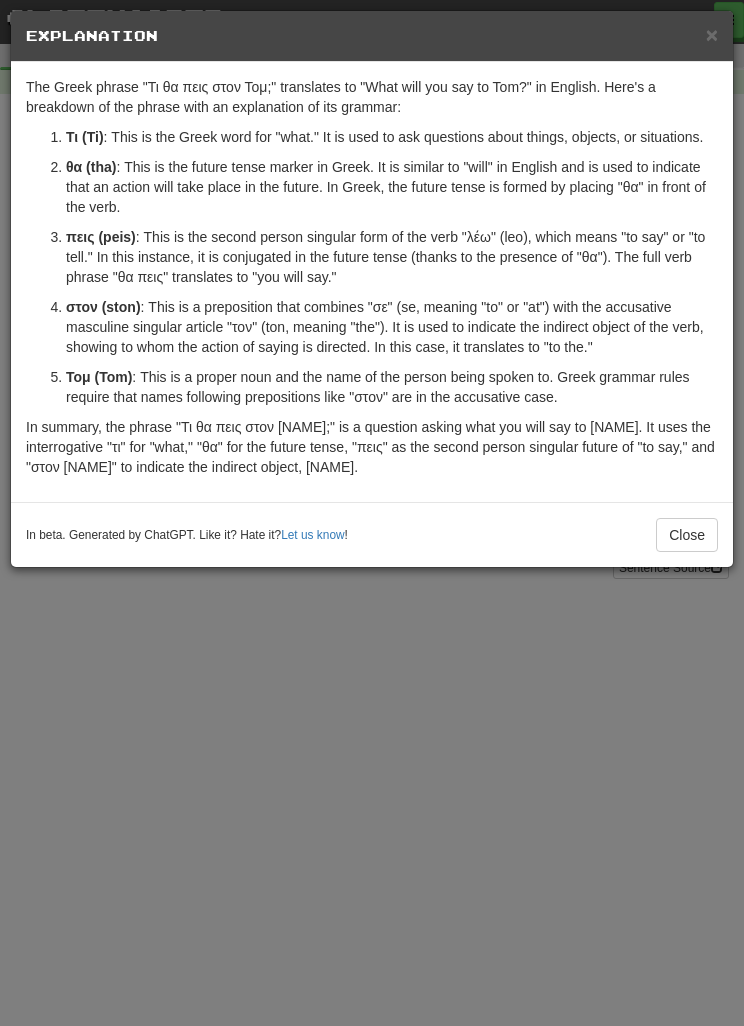 click on "× Explanation The Greek phrase "Τι θα πεις στον Τομ;" translates to "What will you say to Tom?" in English. Here's a breakdown of the phrase with an explanation of its grammar:
Τι (Ti) : This is the Greek word for "what." It is used to ask questions about things, objects, or situations.
θα (tha) : This is the future tense marker in Greek. It is similar to "will" in English and is used to indicate that an action will take place in the future. In Greek, the future tense is formed by placing "θα" in front of the verb.
πεις (peis) : This is the second person singular form of the verb "λέω" (leo), which means "to say" or "to tell." In this instance, it is conjugated in the future tense (thanks to the presence of "θα"). The full verb phrase "θα πεις" translates to "you will say."
στον (ston)
Τομ (Tom)
In beta. Generated by ChatGPT. Like it? Hate it?  Let us know ! Close" at bounding box center [372, 513] 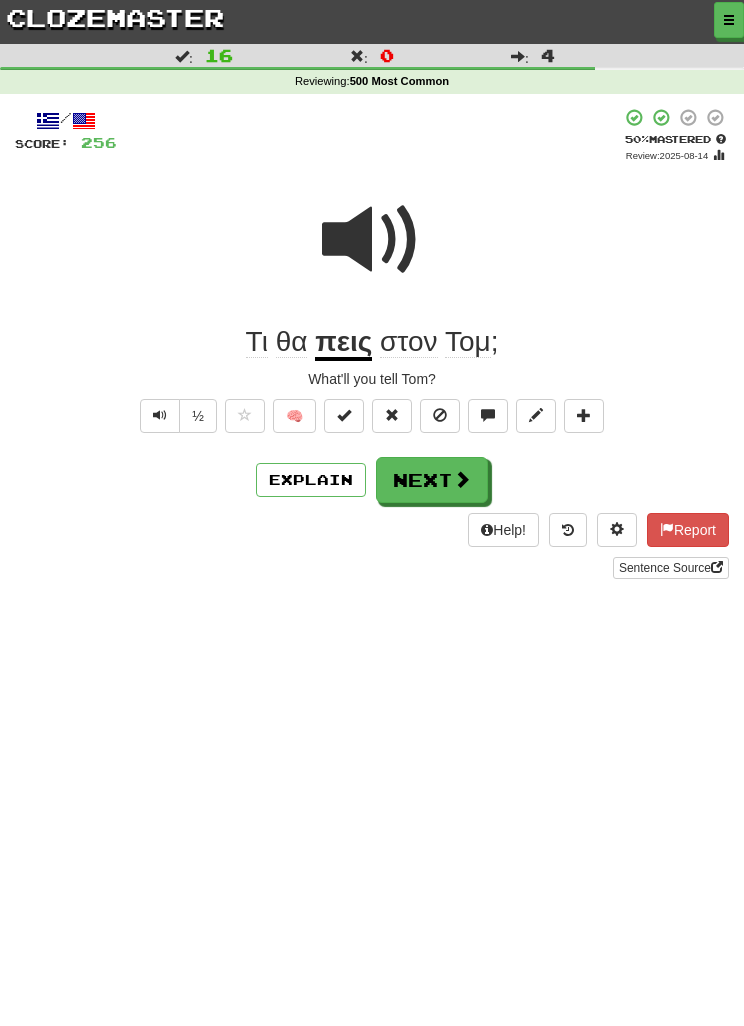 click on "Next" at bounding box center (432, 480) 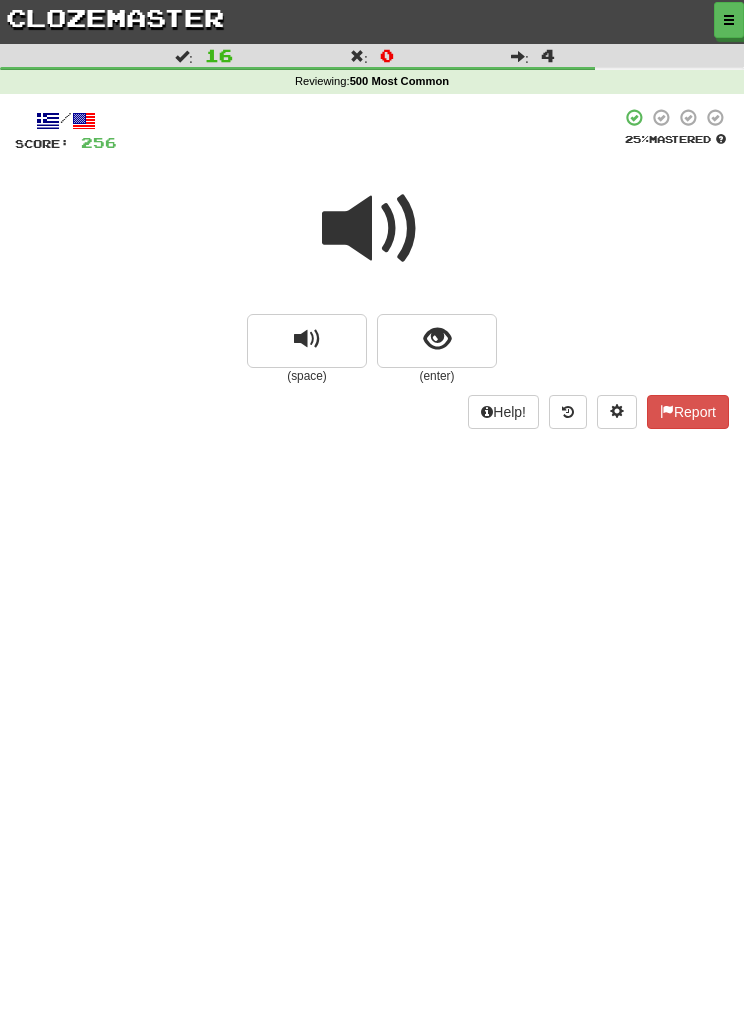 click at bounding box center [437, 341] 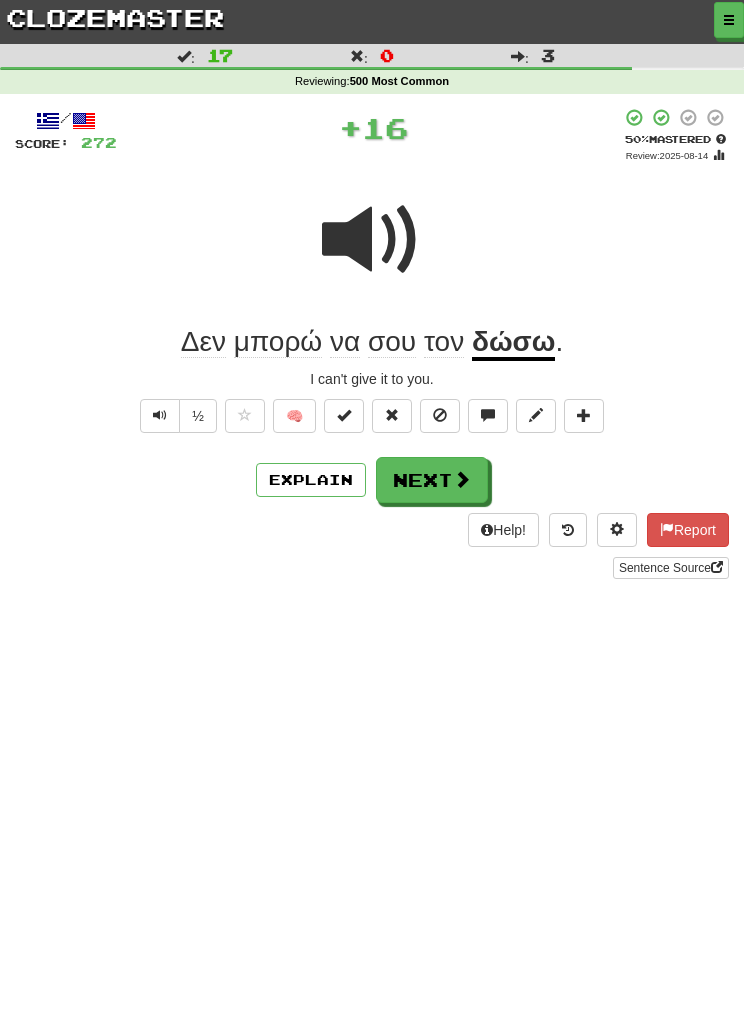 click on "Next" at bounding box center (432, 480) 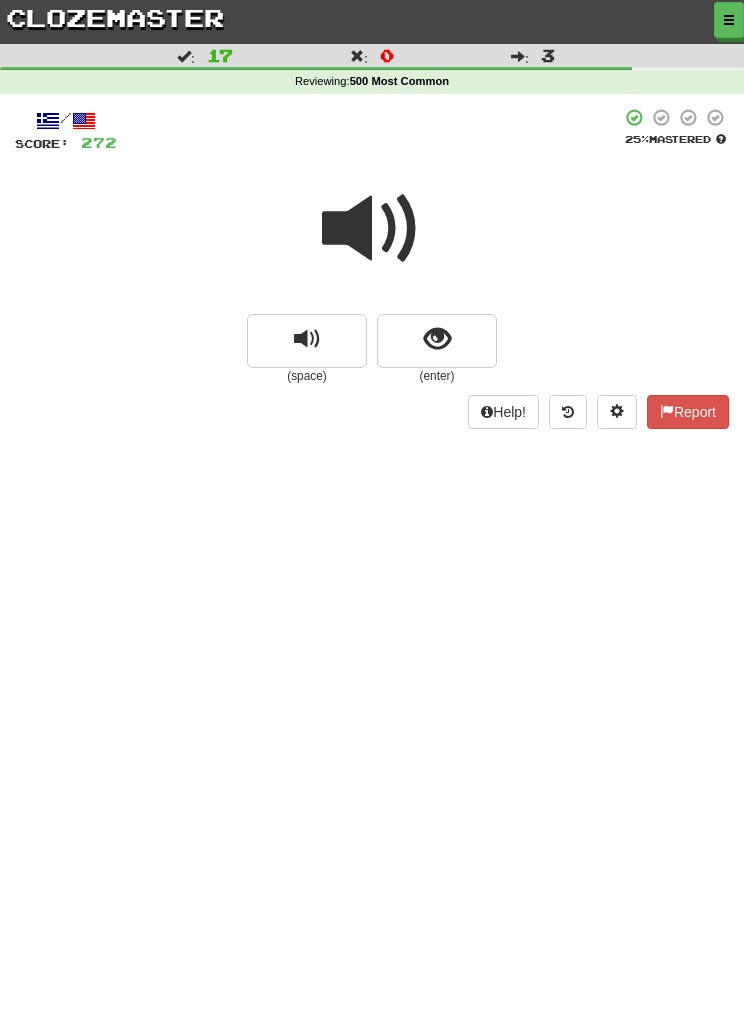 click at bounding box center [437, 341] 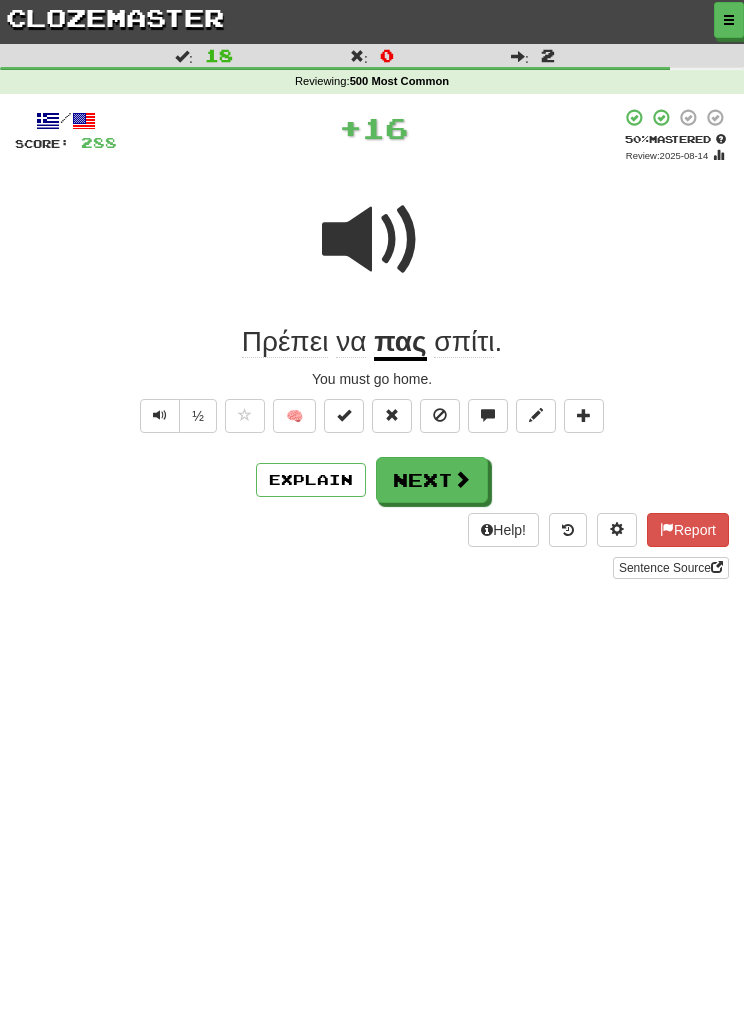click on "Next" at bounding box center [432, 480] 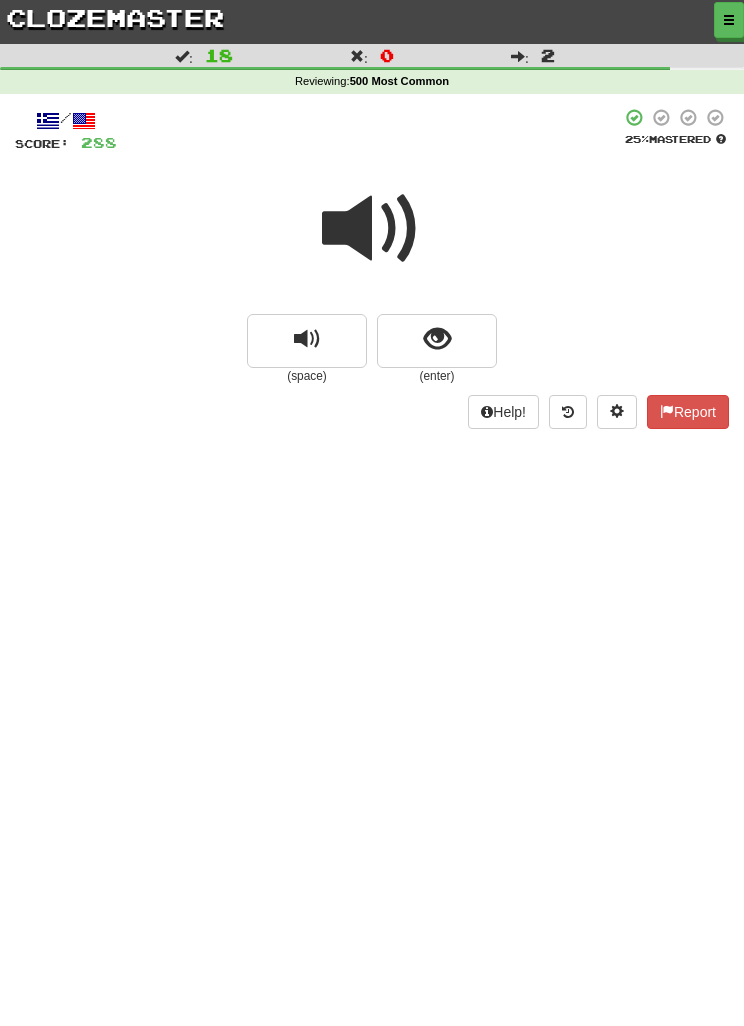 click at bounding box center (372, 229) 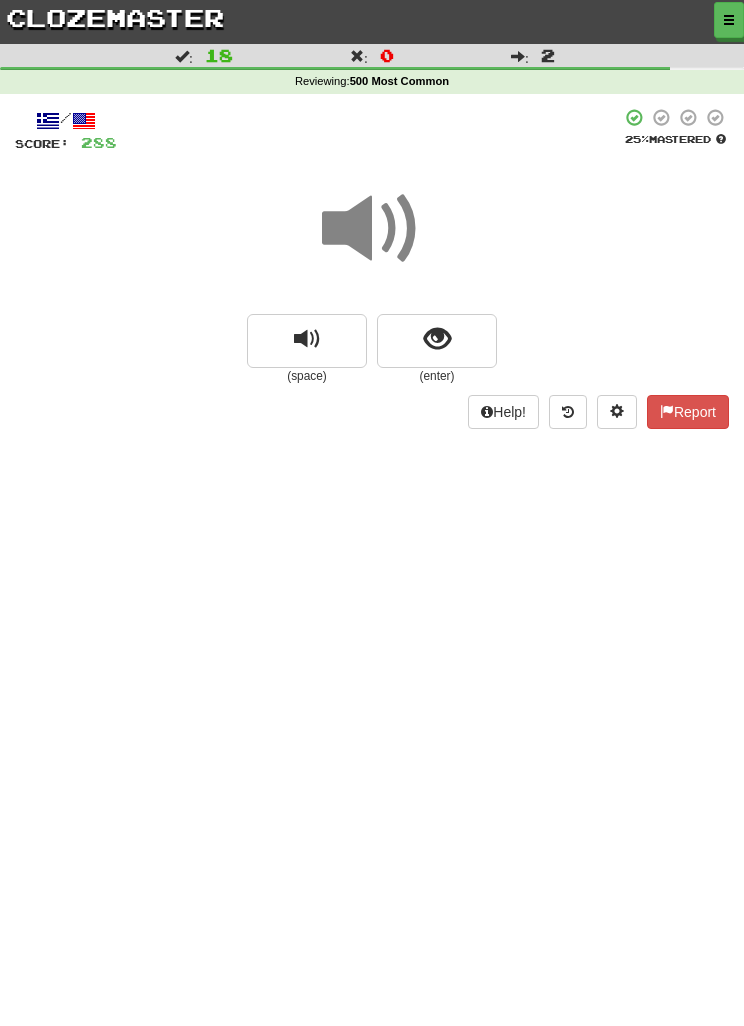 click at bounding box center [437, 339] 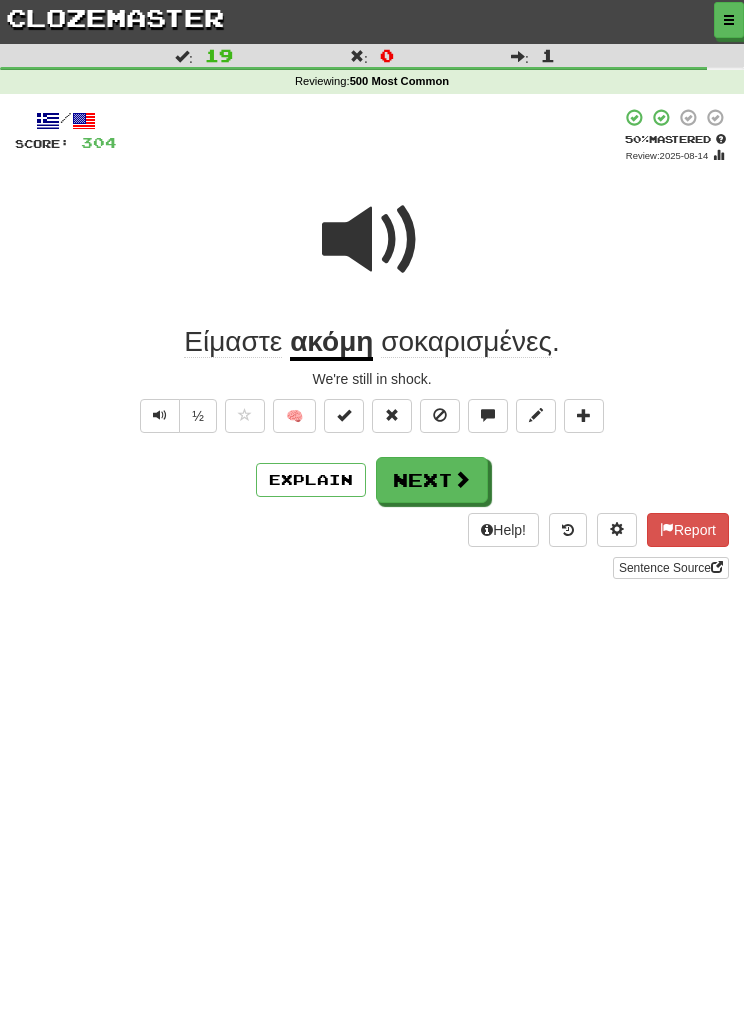 click on "Next" at bounding box center [432, 480] 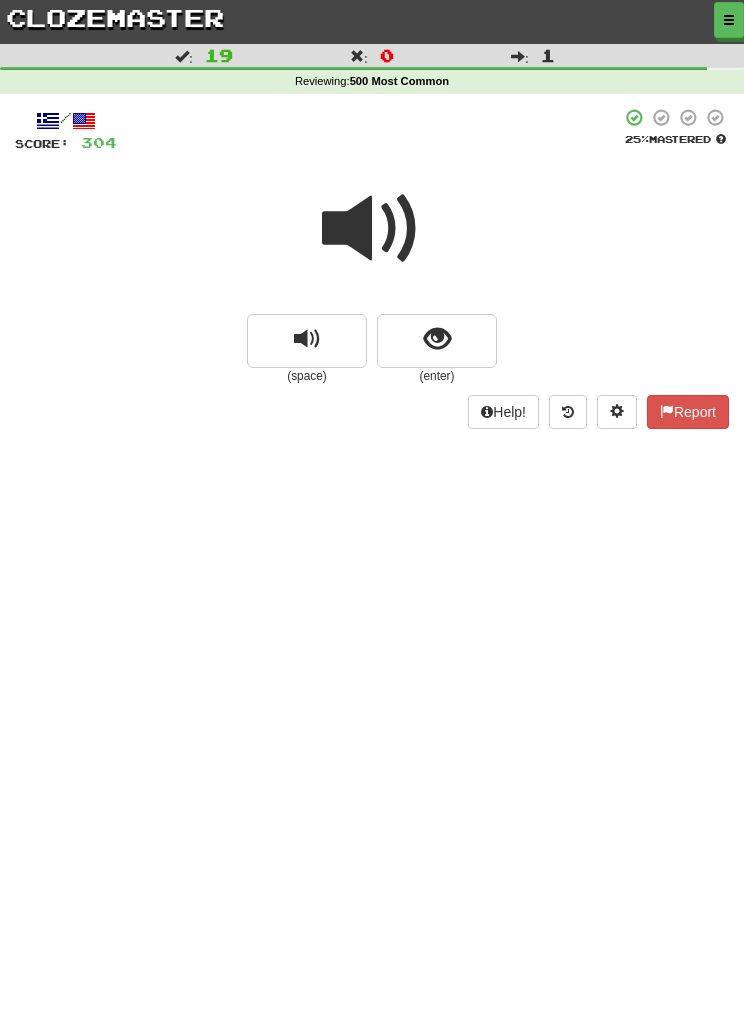 click at bounding box center [437, 339] 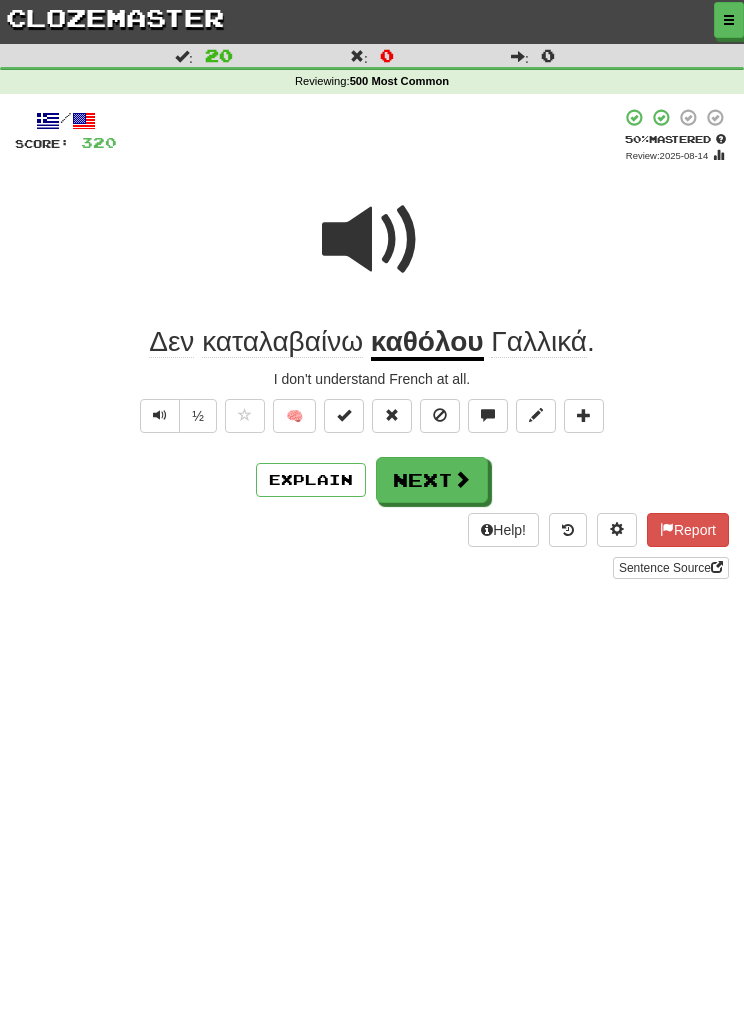click on "Next" at bounding box center (432, 480) 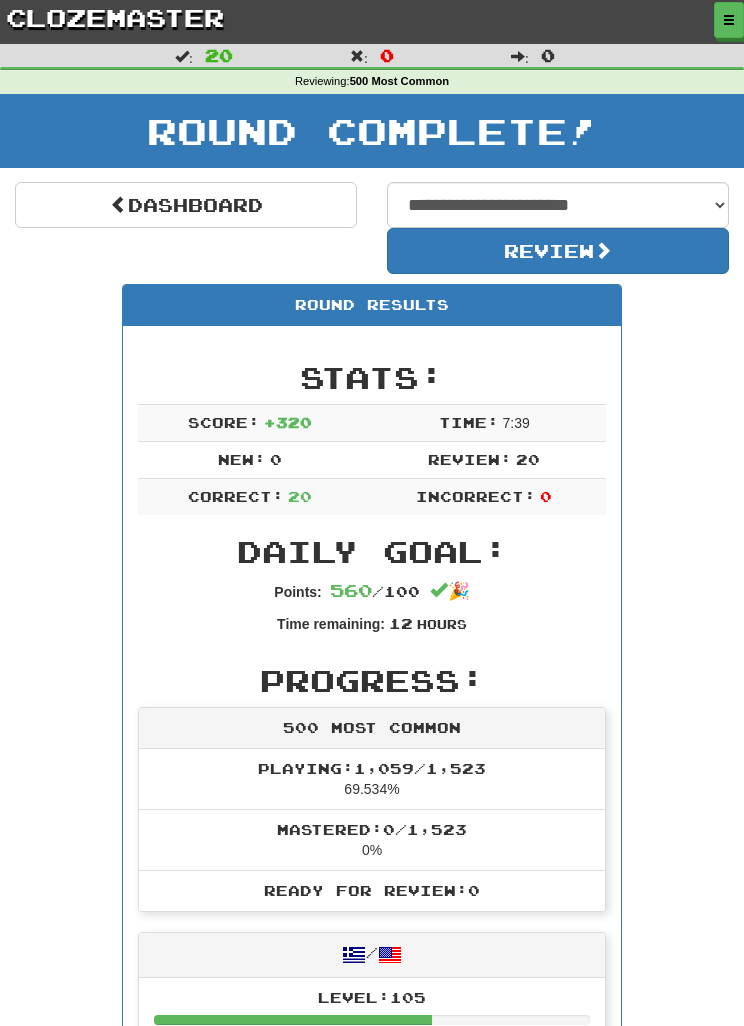 click at bounding box center [729, 20] 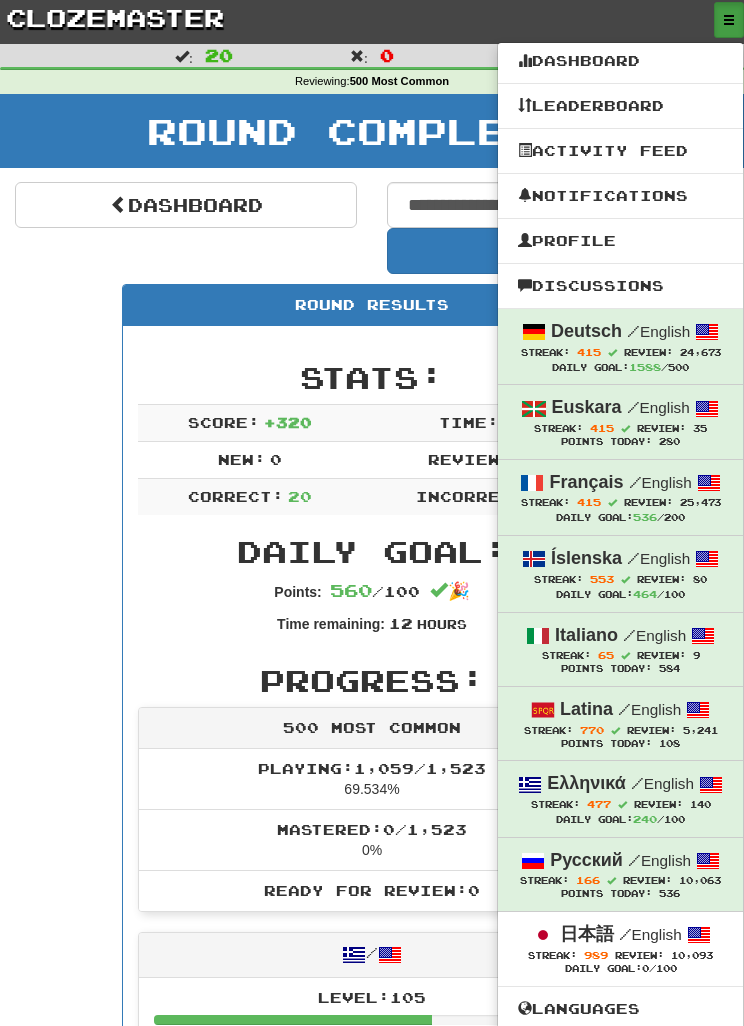 click on "日本語" at bounding box center [587, 934] 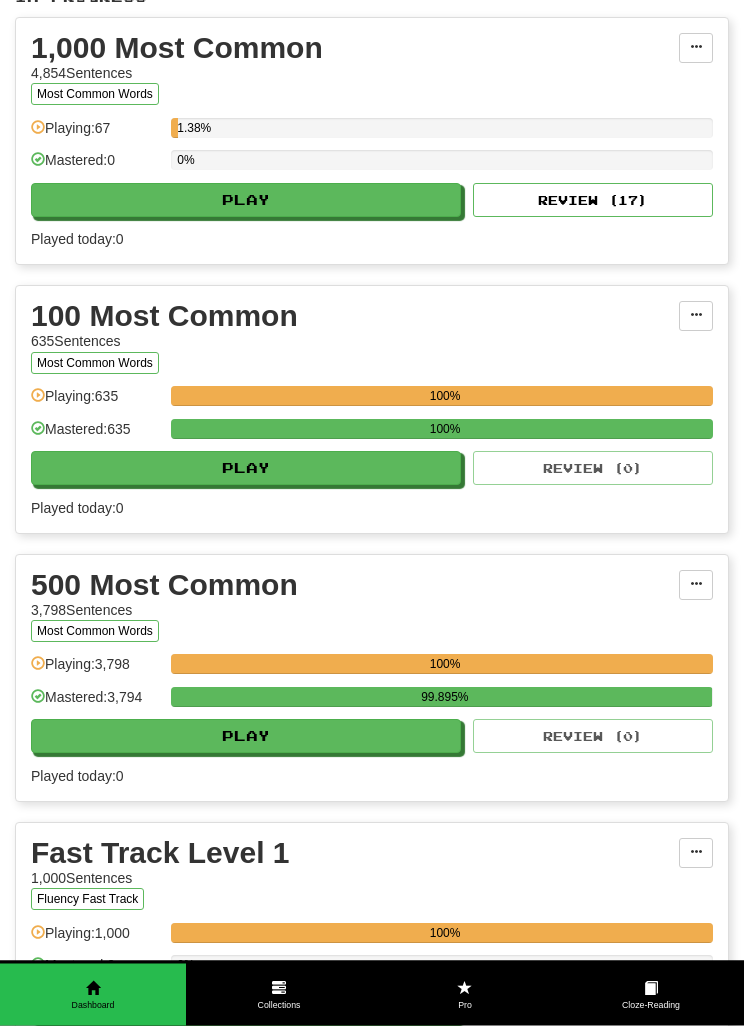 scroll, scrollTop: 380, scrollLeft: 0, axis: vertical 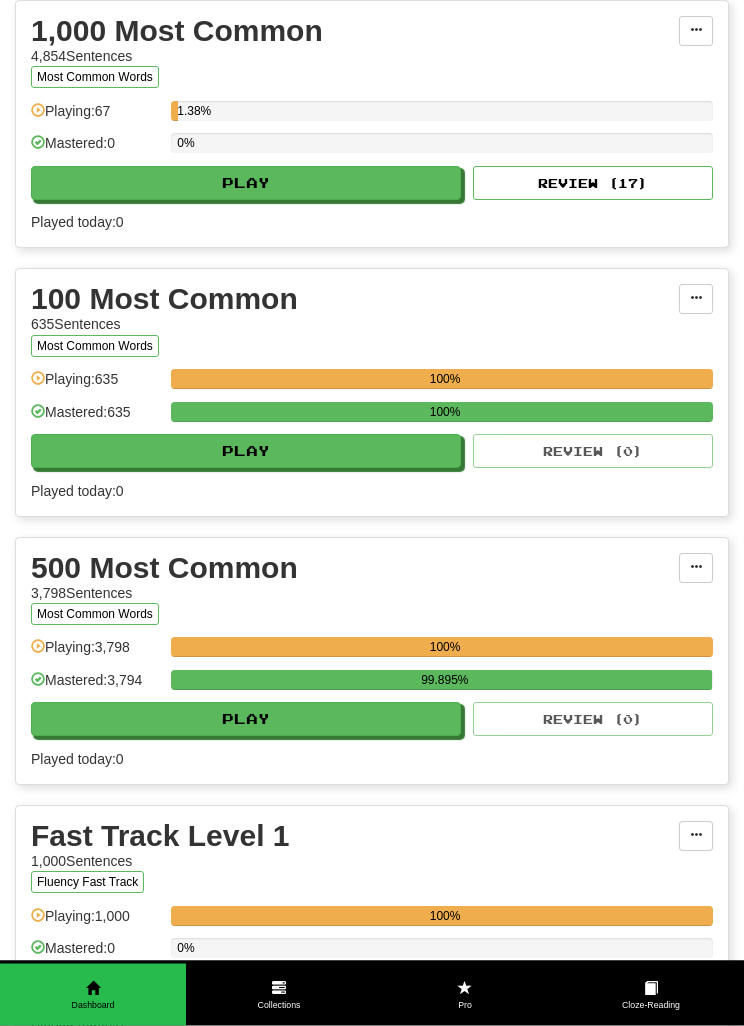click on "Play" at bounding box center (246, 720) 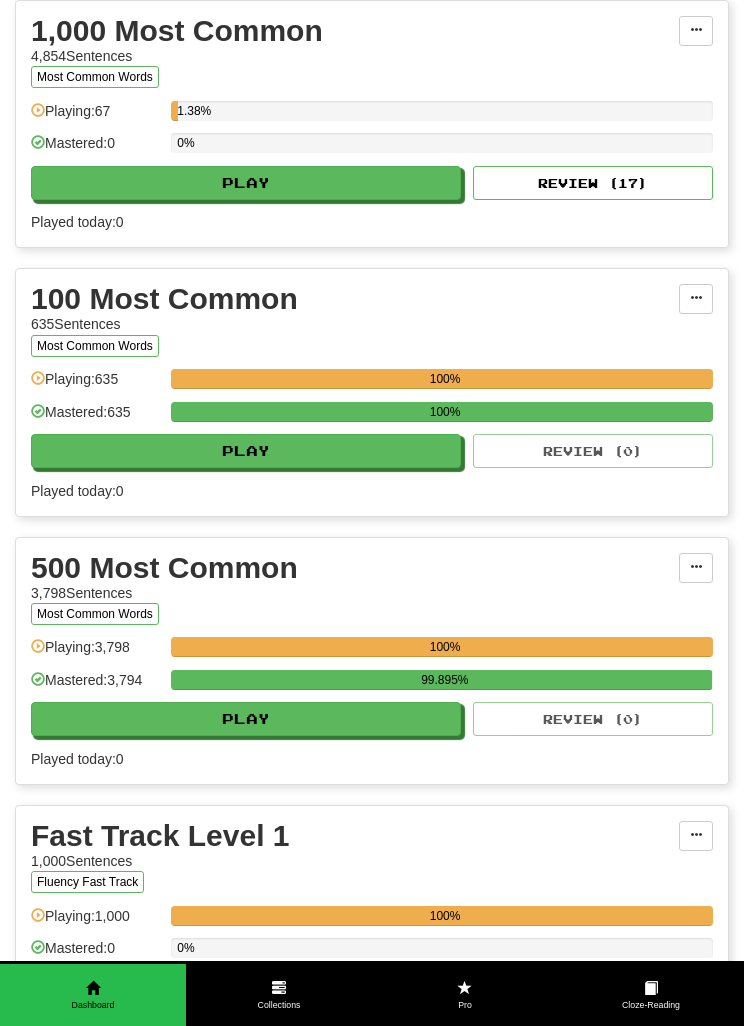 select on "**" 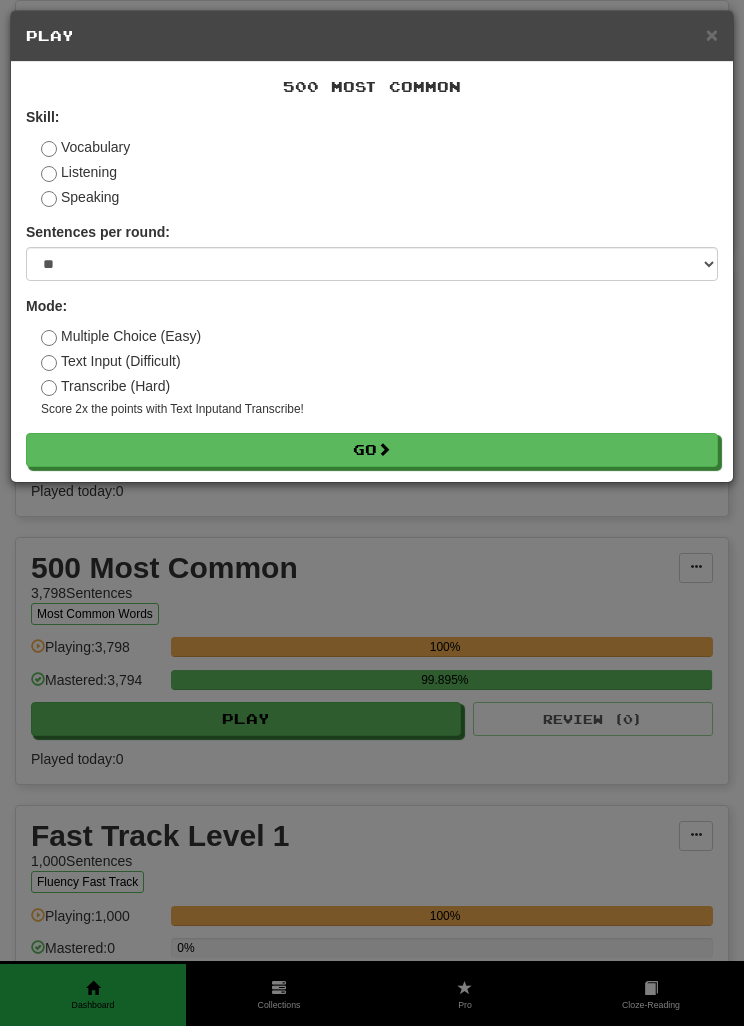 click on "× Play 500 Most Common Skill: Vocabulary Listening Speaking Sentences per round: * ** ** ** ** ** *** ******** Mode: Multiple Choice (Easy) Text Input (Difficult) Transcribe (Hard) Score 2x the points with Text Input  and Transcribe ! Go" at bounding box center (372, 513) 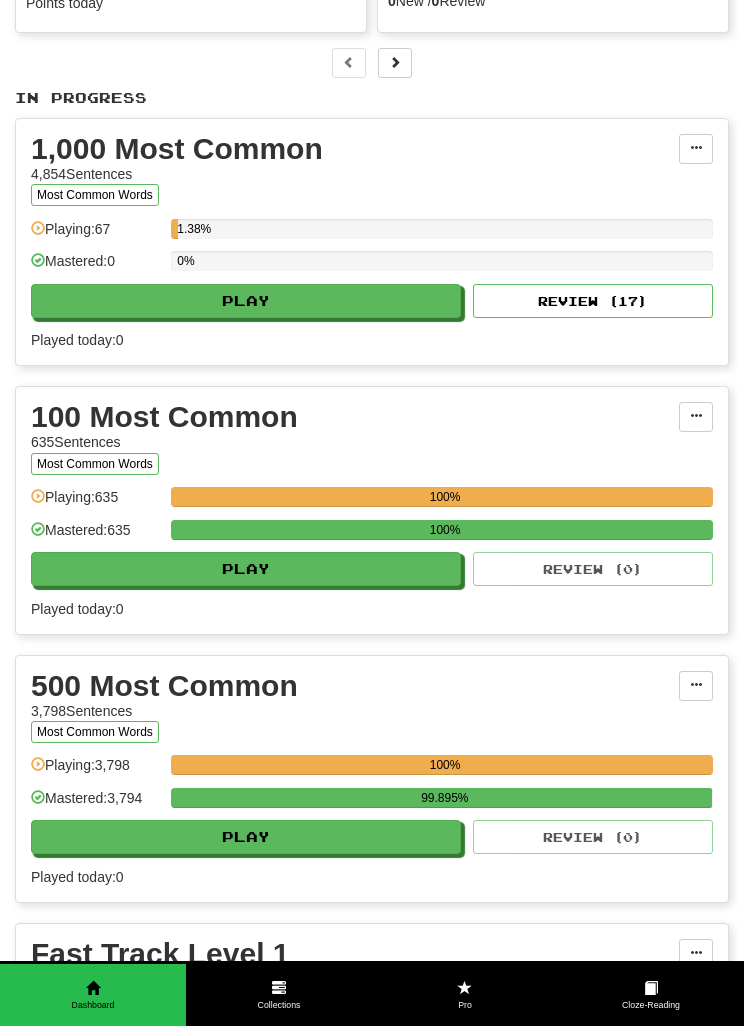 scroll, scrollTop: 193, scrollLeft: 0, axis: vertical 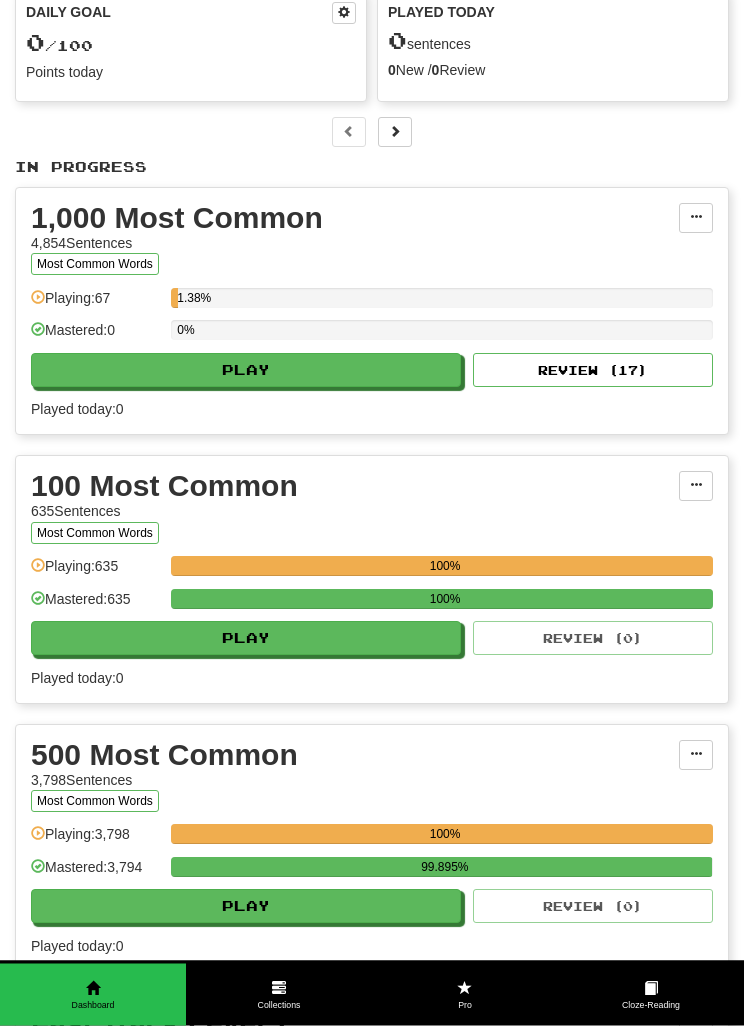 click on "Play" at bounding box center [246, 371] 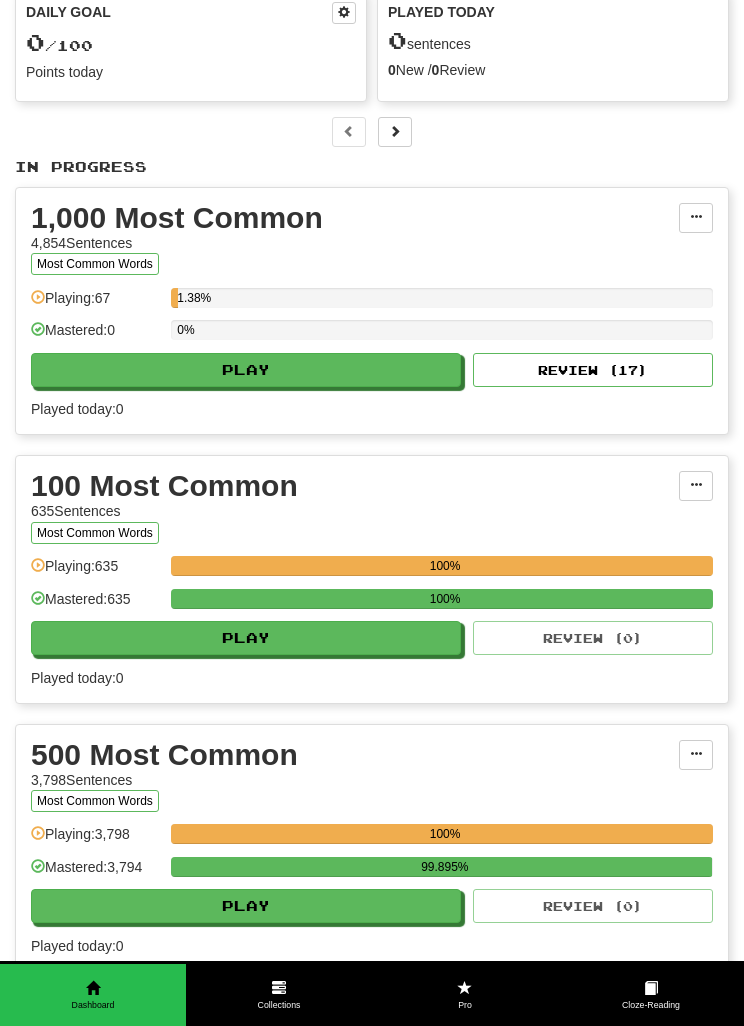 select on "**" 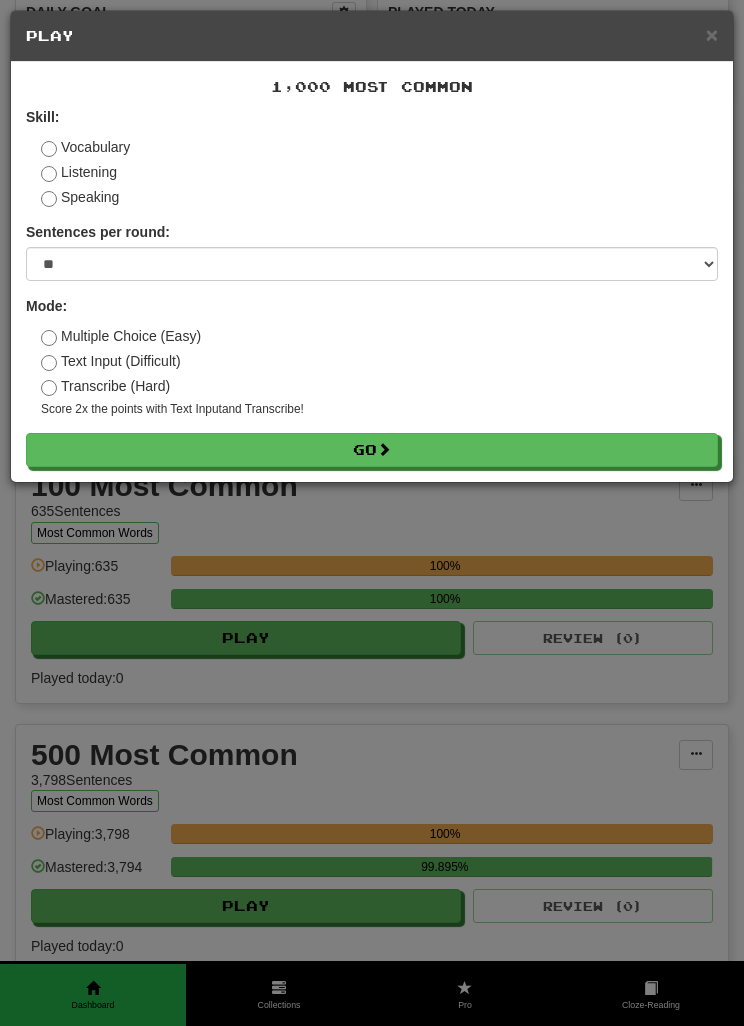 click on "Vocabulary" at bounding box center (85, 147) 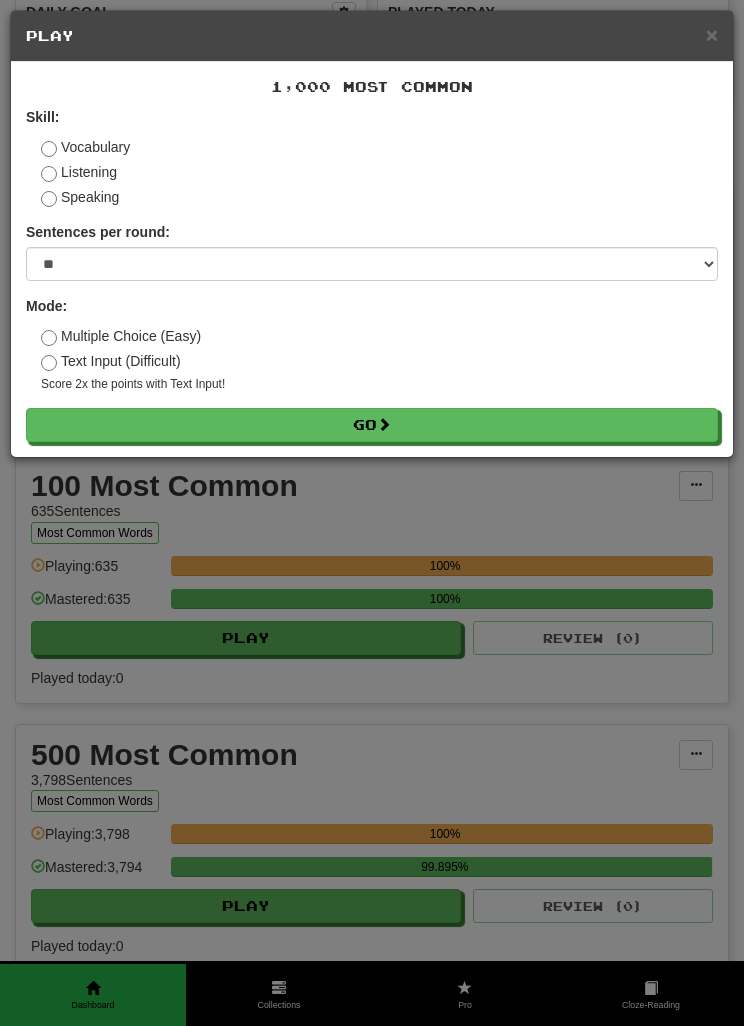 click on "Text Input (Difficult)" at bounding box center (111, 361) 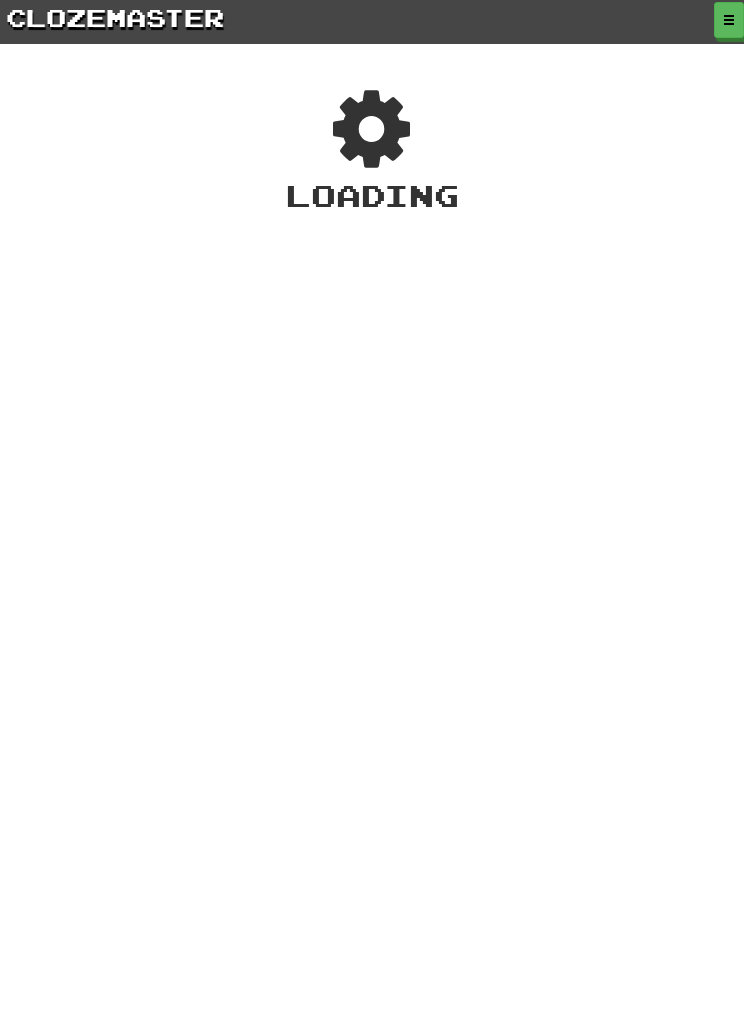 scroll, scrollTop: 0, scrollLeft: 0, axis: both 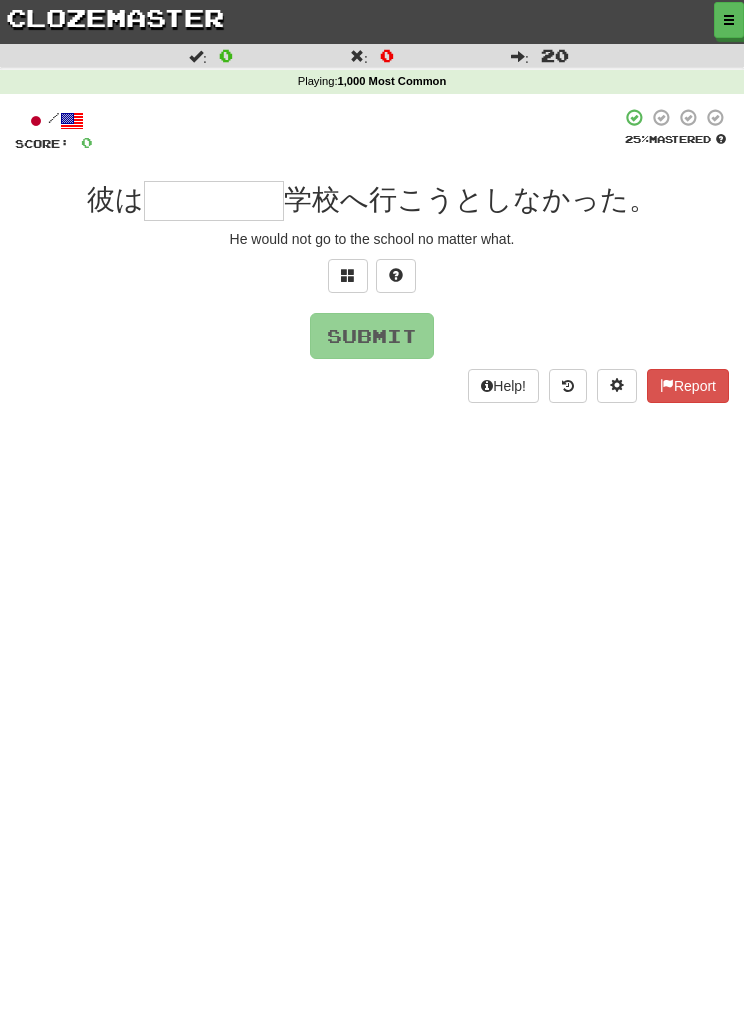 click at bounding box center (214, 201) 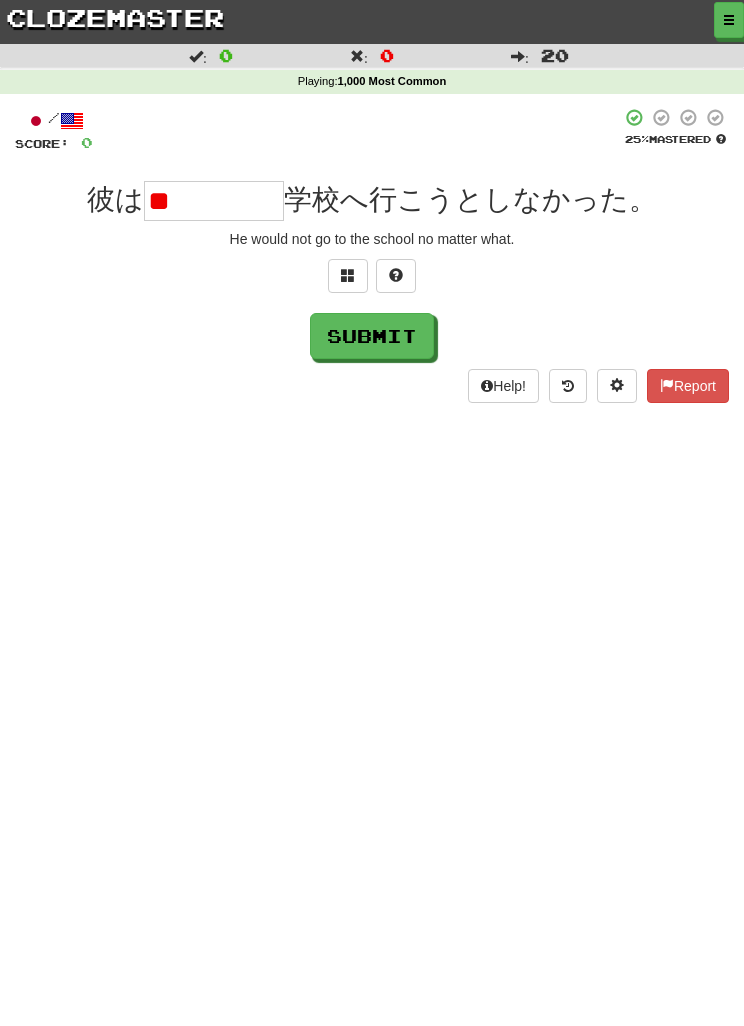 type on "*" 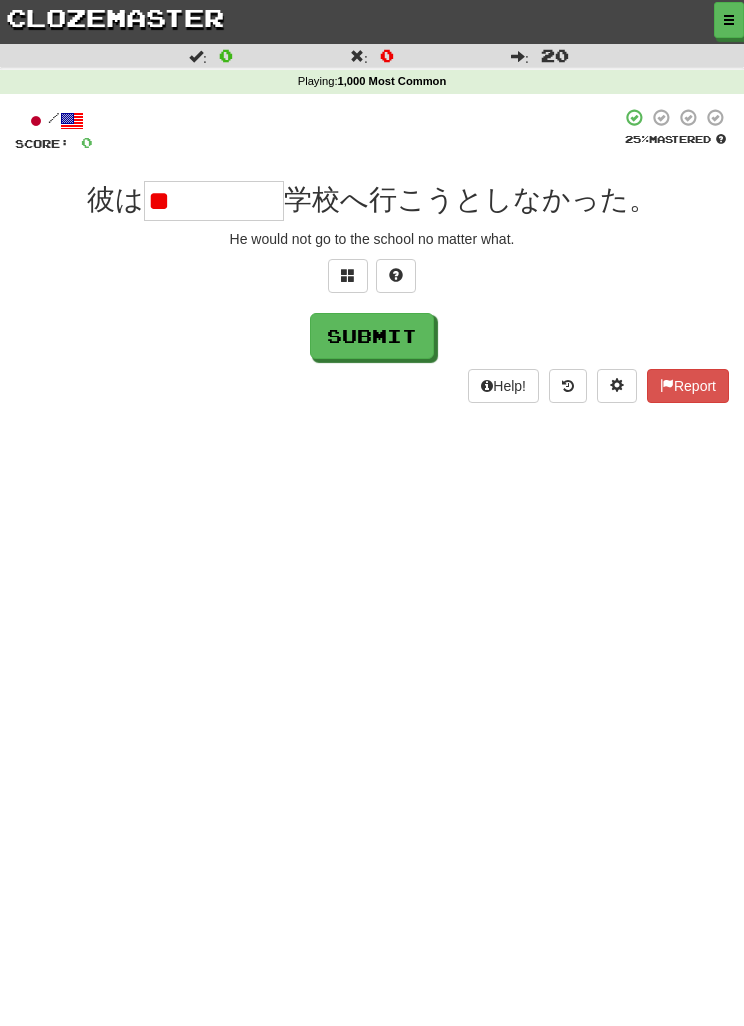 type on "*" 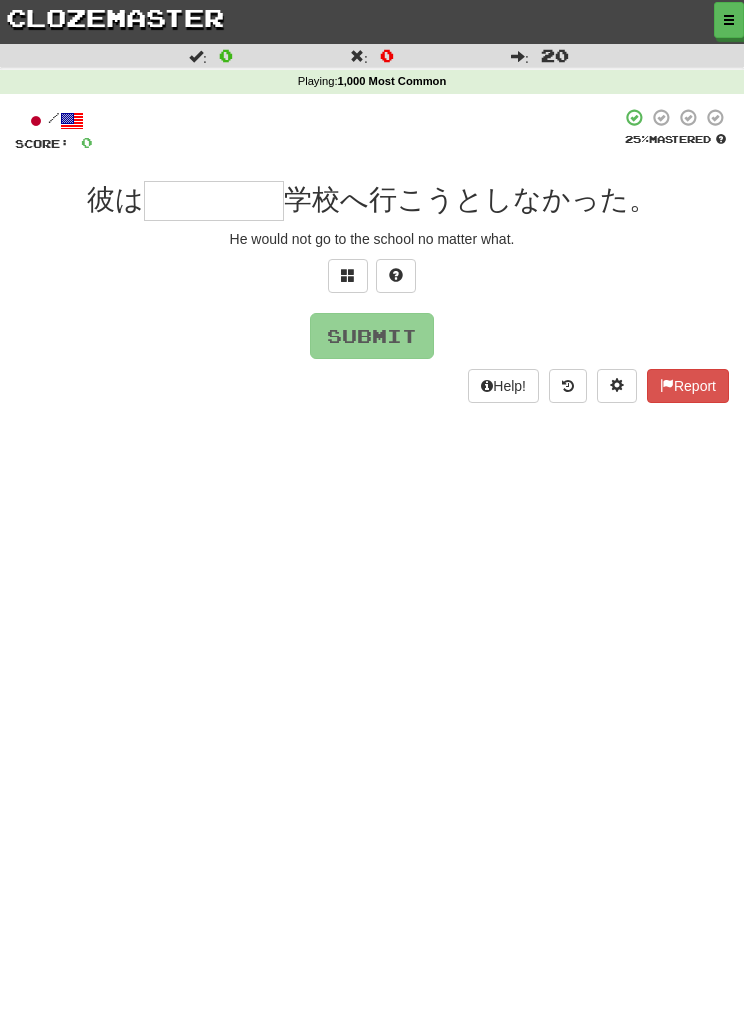 click at bounding box center [348, 275] 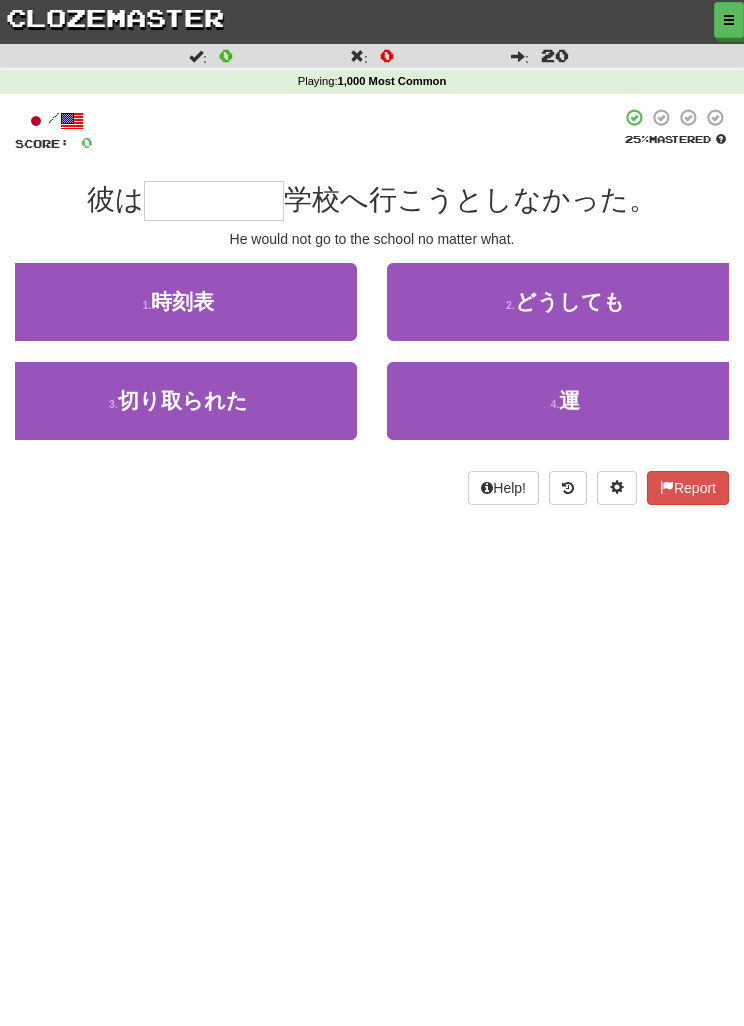 click on "2 .  どうしても" at bounding box center [565, 302] 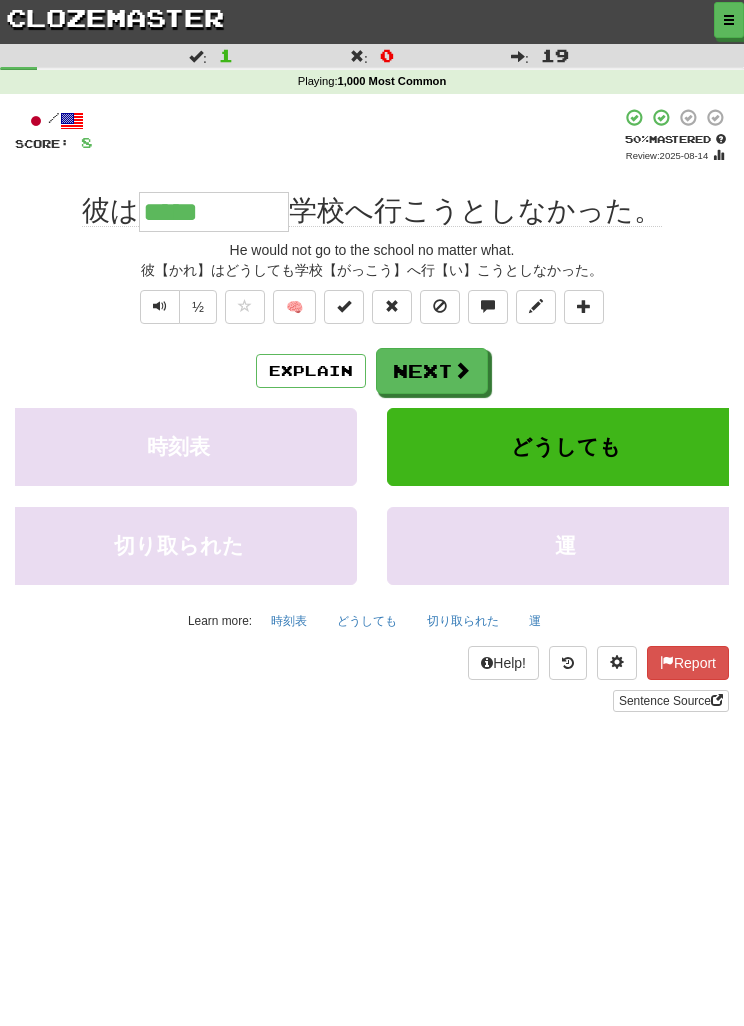 click on "Next" at bounding box center [432, 371] 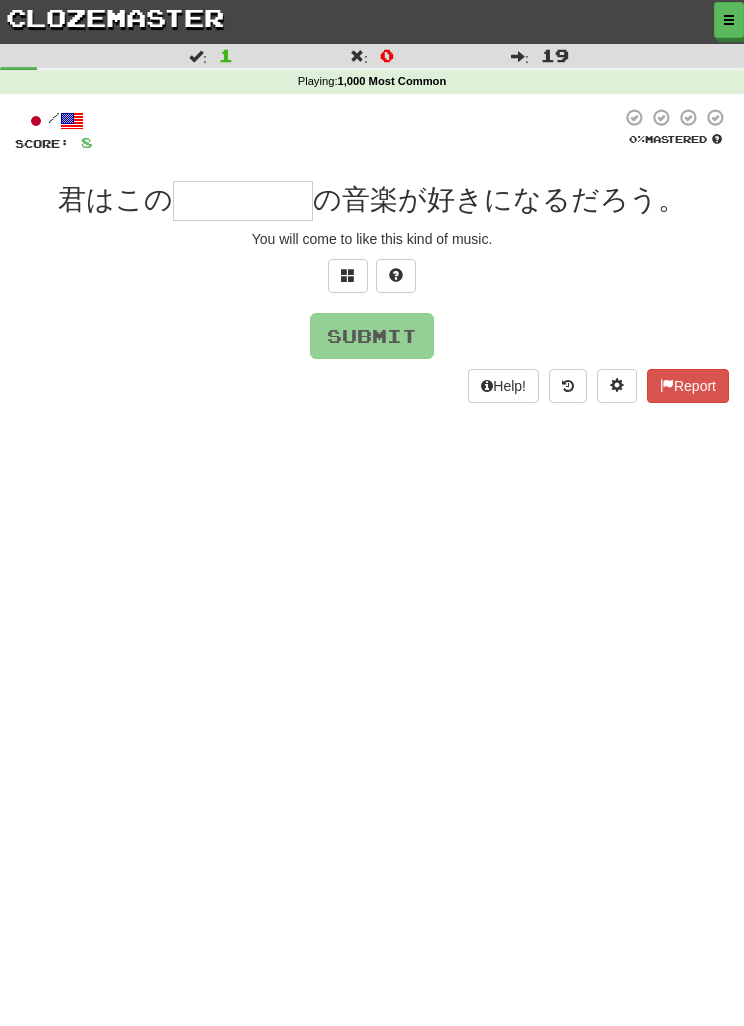 click at bounding box center (348, 276) 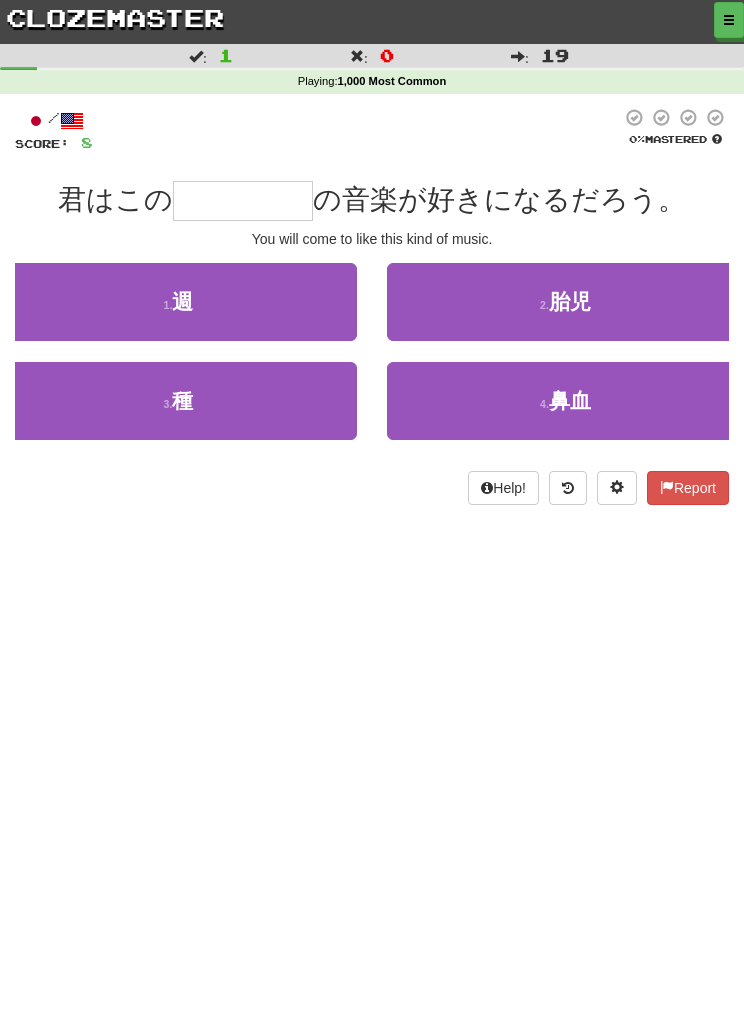 click on "1 .  週" at bounding box center (178, 302) 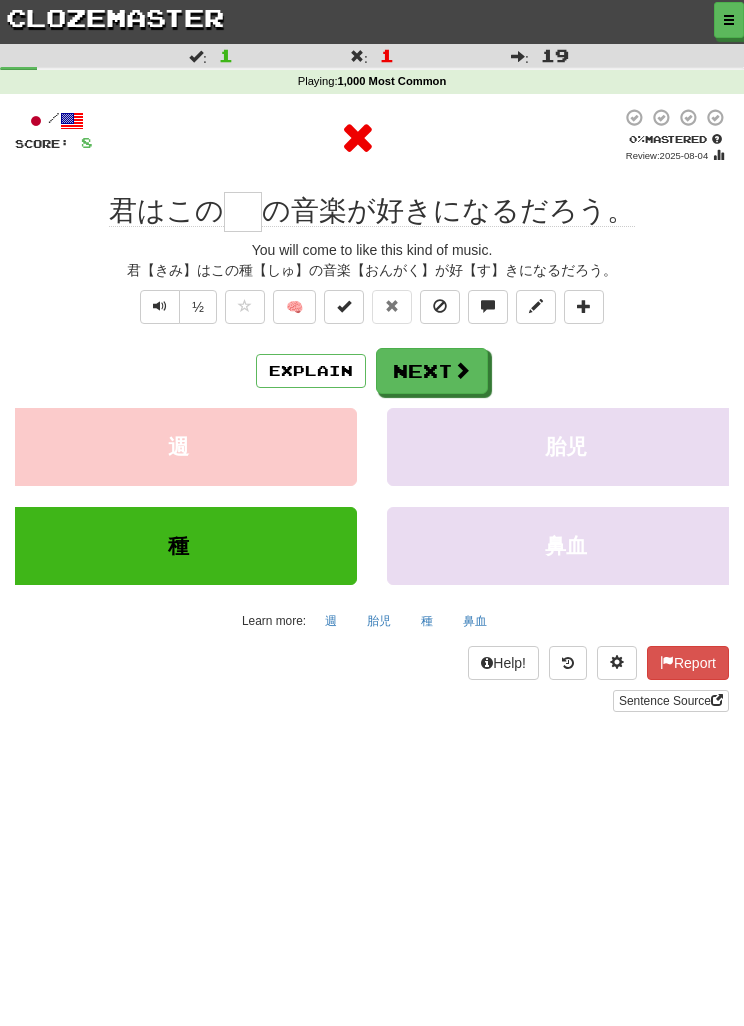 type on "*" 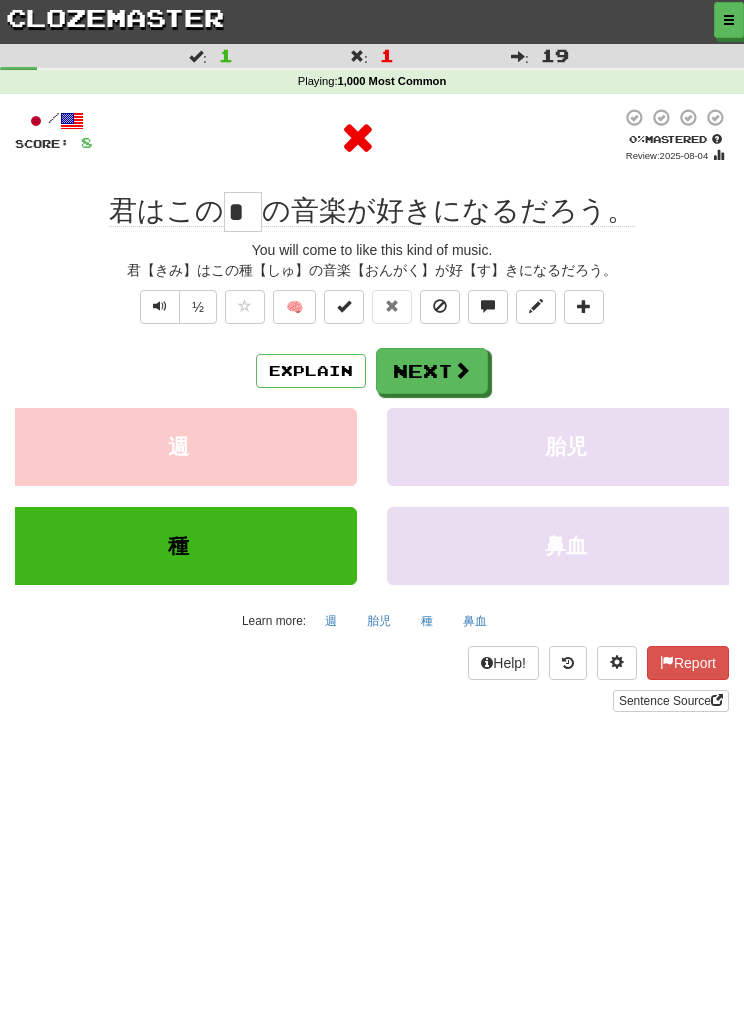 click on "種" at bounding box center (427, 621) 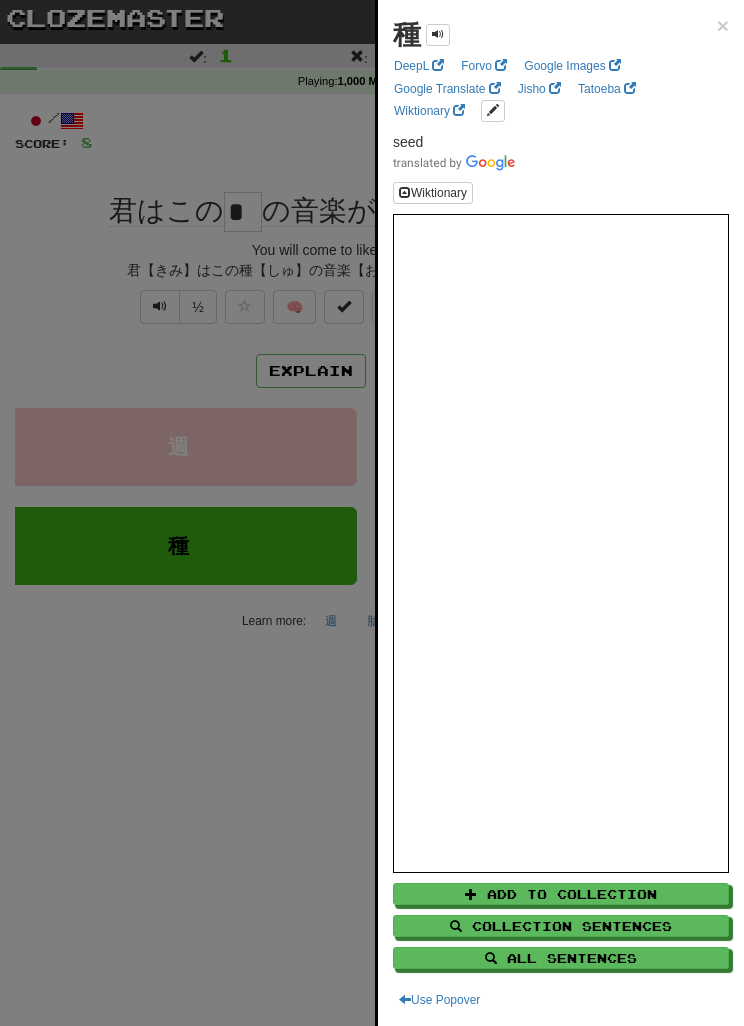 click at bounding box center [372, 513] 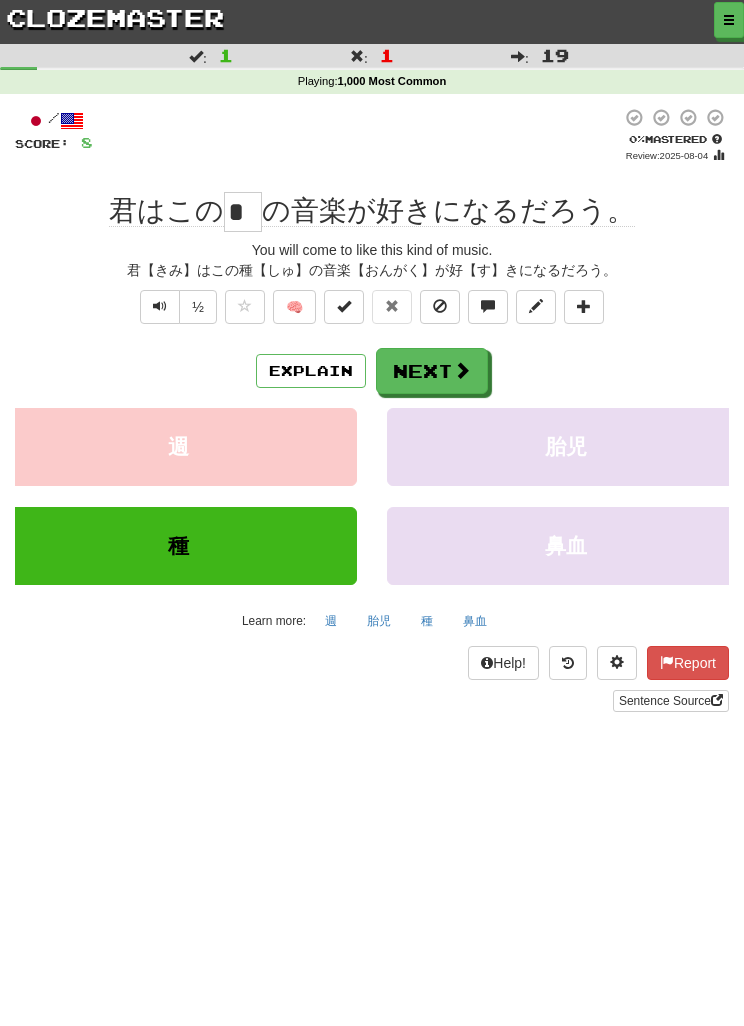 click at bounding box center (160, 306) 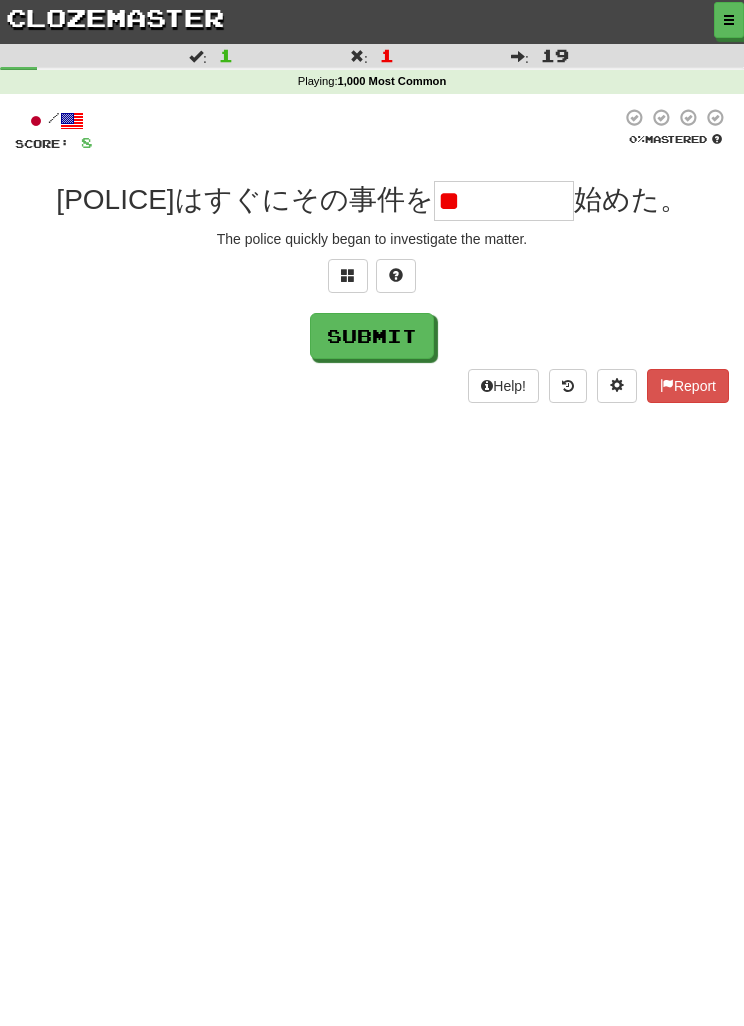 type on "*" 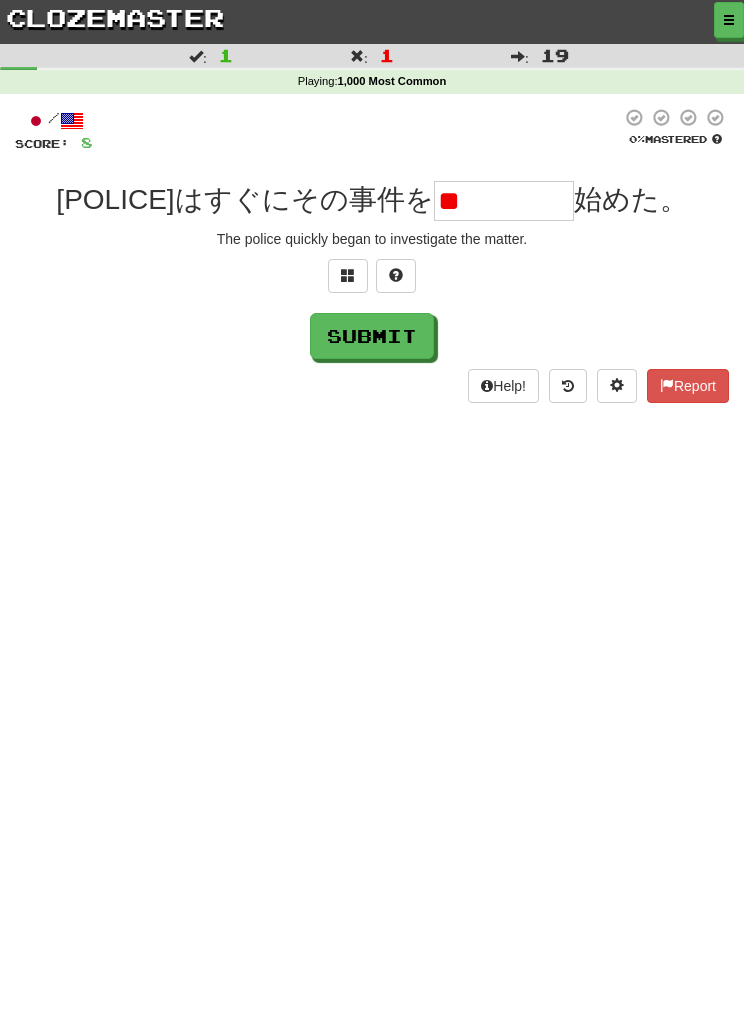 type on "*" 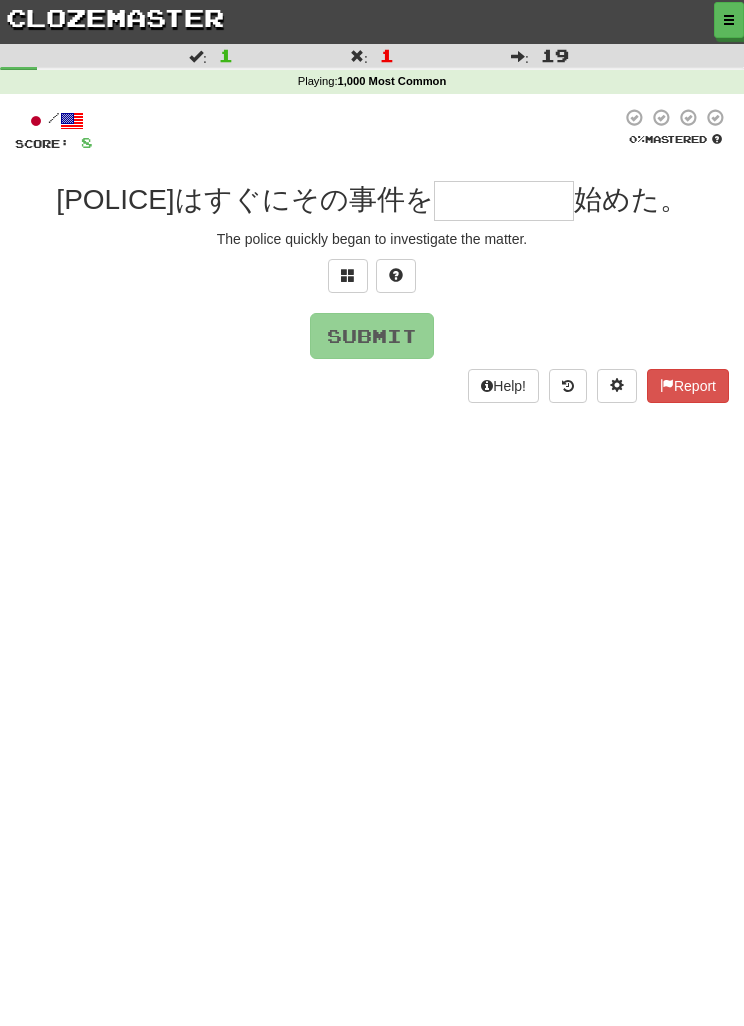click at bounding box center [348, 275] 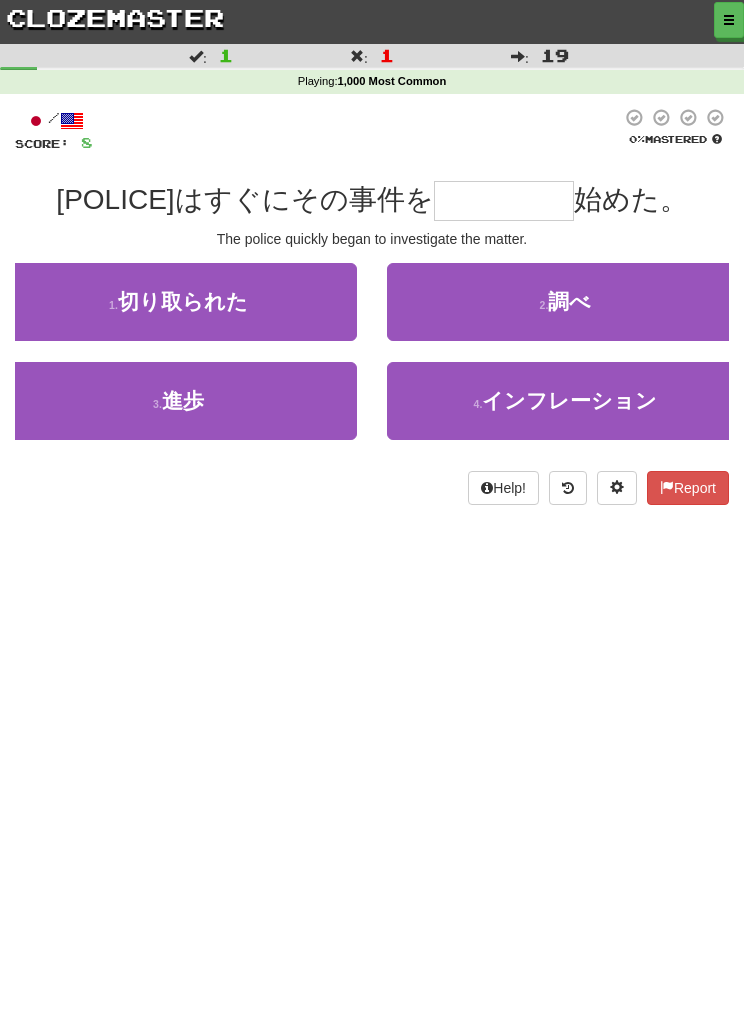 click on "2 .  調べ" at bounding box center (565, 302) 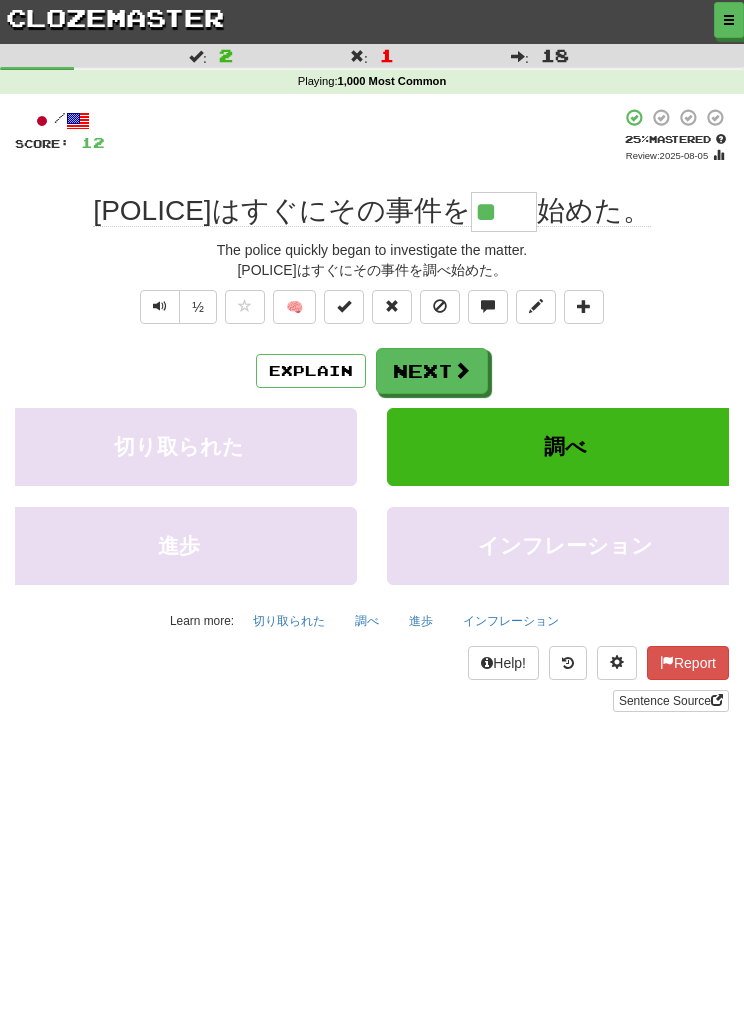 click on "Next" at bounding box center [432, 371] 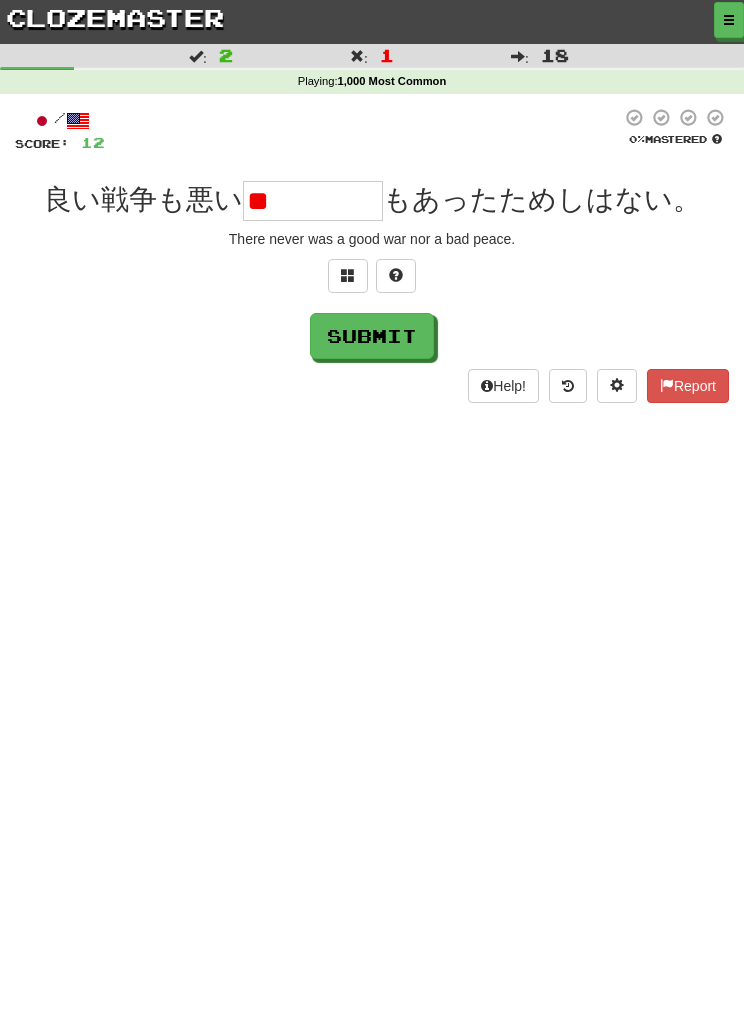 type on "*" 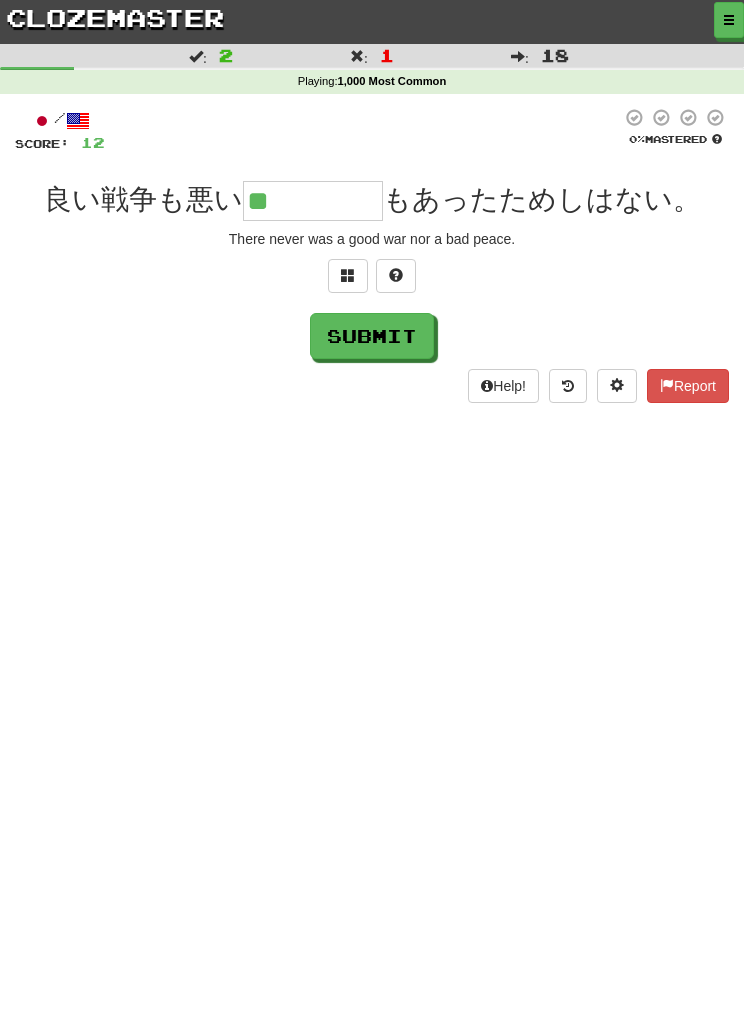 type on "**" 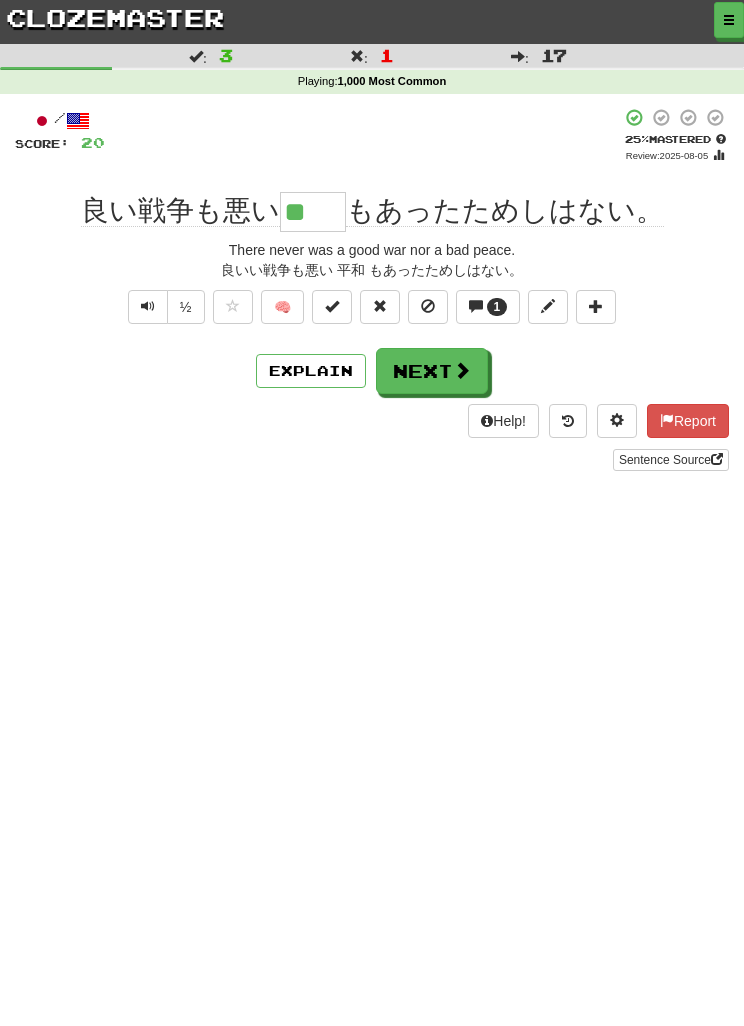 click on "1" at bounding box center [497, 307] 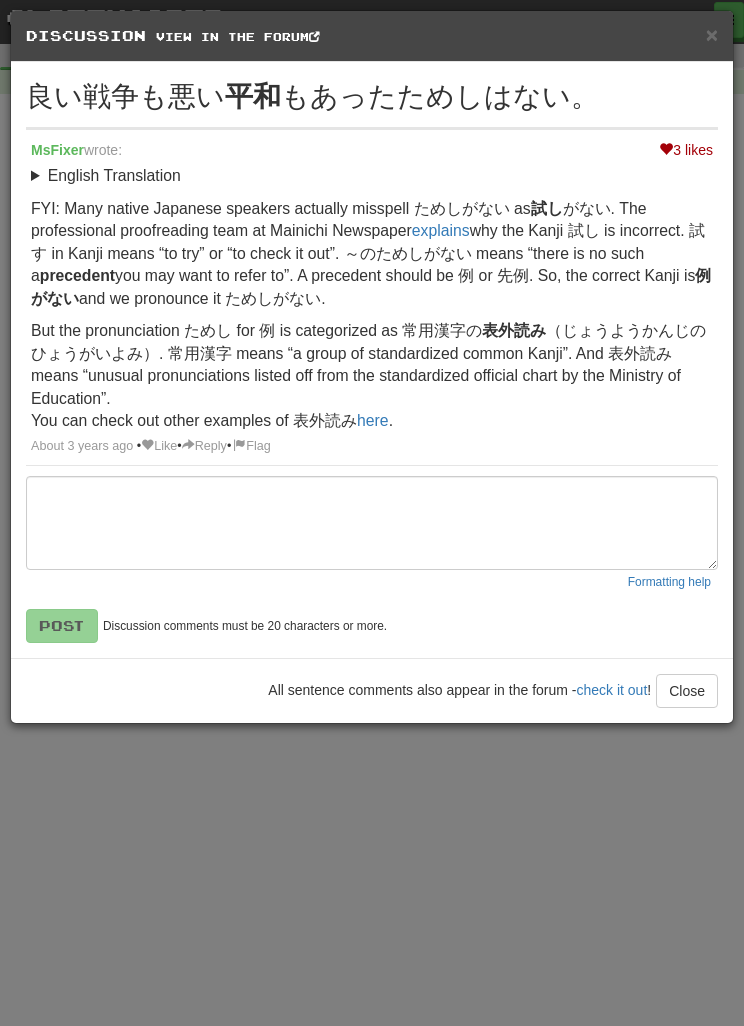 click on "× Discussion View in the forum  良い戦争も悪い 平和 もあったためしはない。
3
likes
MsFixer
wrote:
English Translation
There never was a good war nor a bad peace.
FYI: Many native Japanese speakers actually misspell ためしがない as  試し がない. The professional proofreading team at Mainichi Newspaper  explains  why the Kanji 試し is incorrect. 試す in Kanji means “to try” or “to check it out”. ～のためしがない means “there is no such a  precedent  you may want to refer to”. A precedent should be 例 or 先例. So, the correct Kanji is  例がない  and we pronounce it ためしがない.
But the pronunciation ためし for 例 is categorized as 常用漢字の 表外読み （じょうようかんじのひょうがいよみ）. 常用漢字 means “a group of standardized common Kanji”. And 表外読み means “unusual pronunciations listed off from the standardized official chart by the Ministry of Education”. here ." at bounding box center (372, 513) 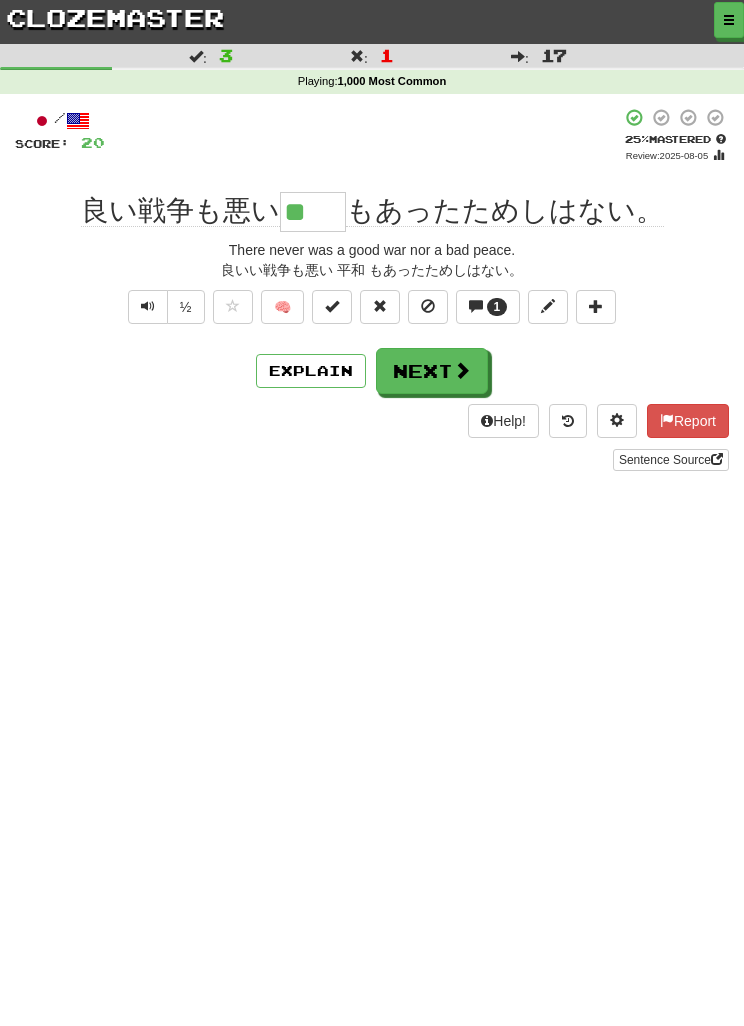 click on "Next" at bounding box center (432, 371) 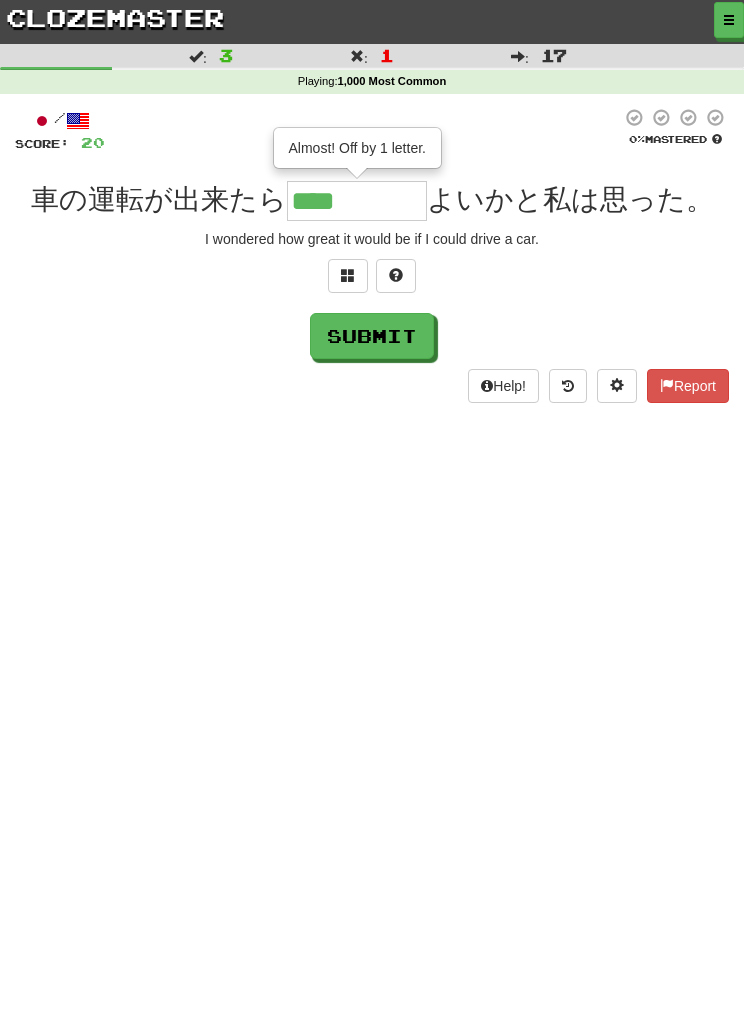 type on "****" 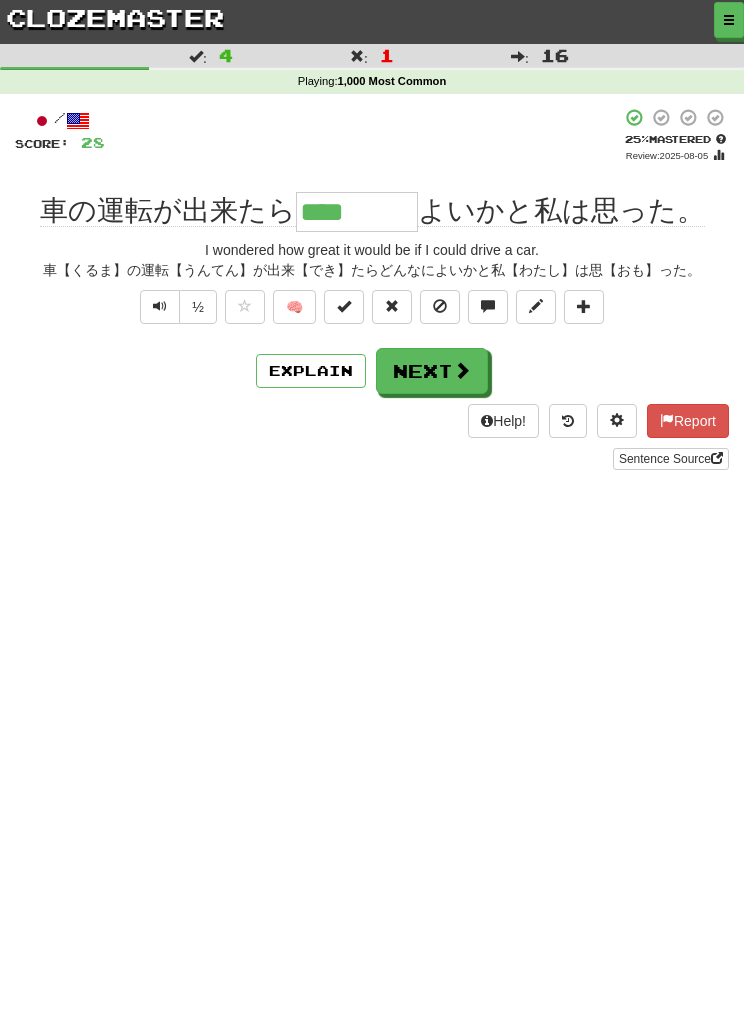 click on "Next" at bounding box center (432, 371) 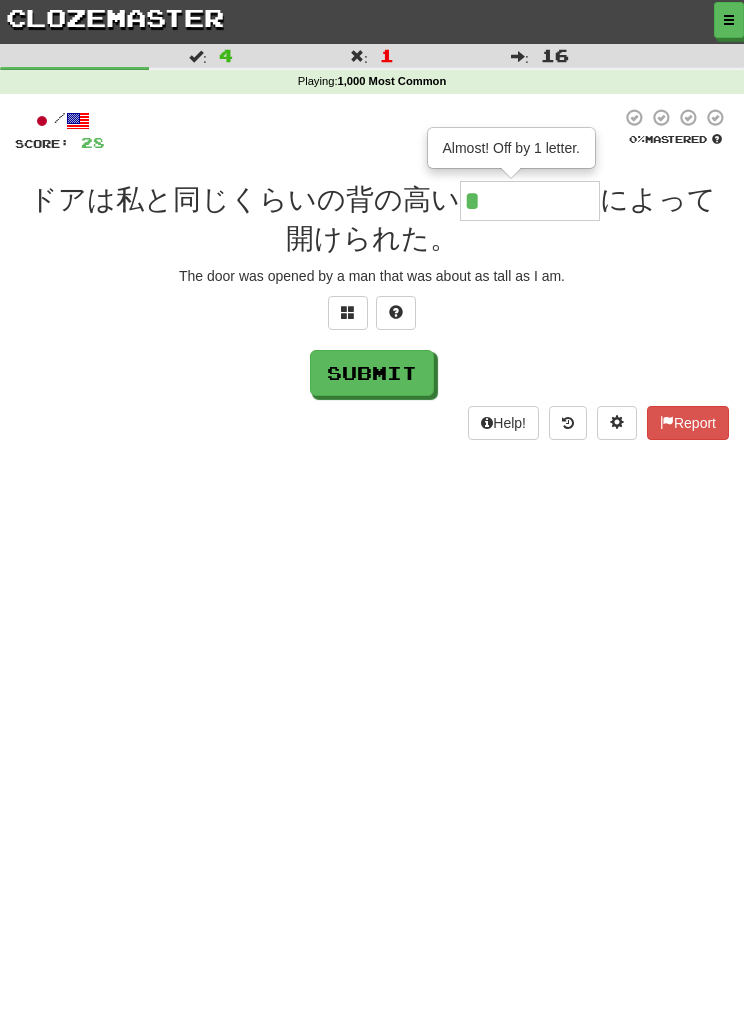 type on "*" 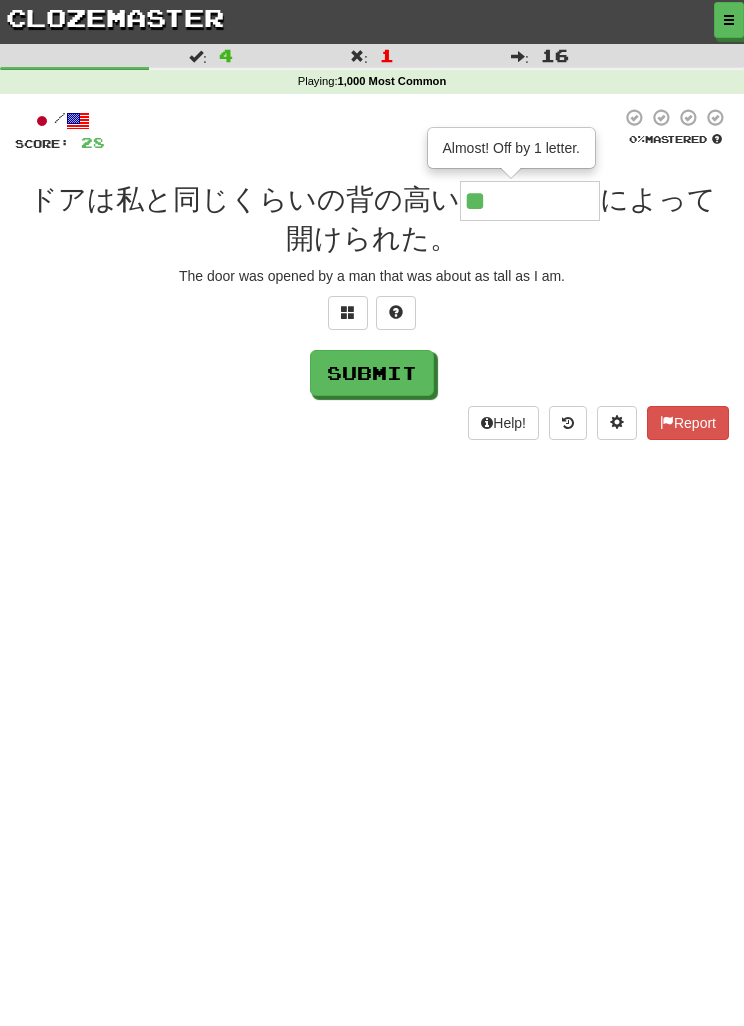 type on "**" 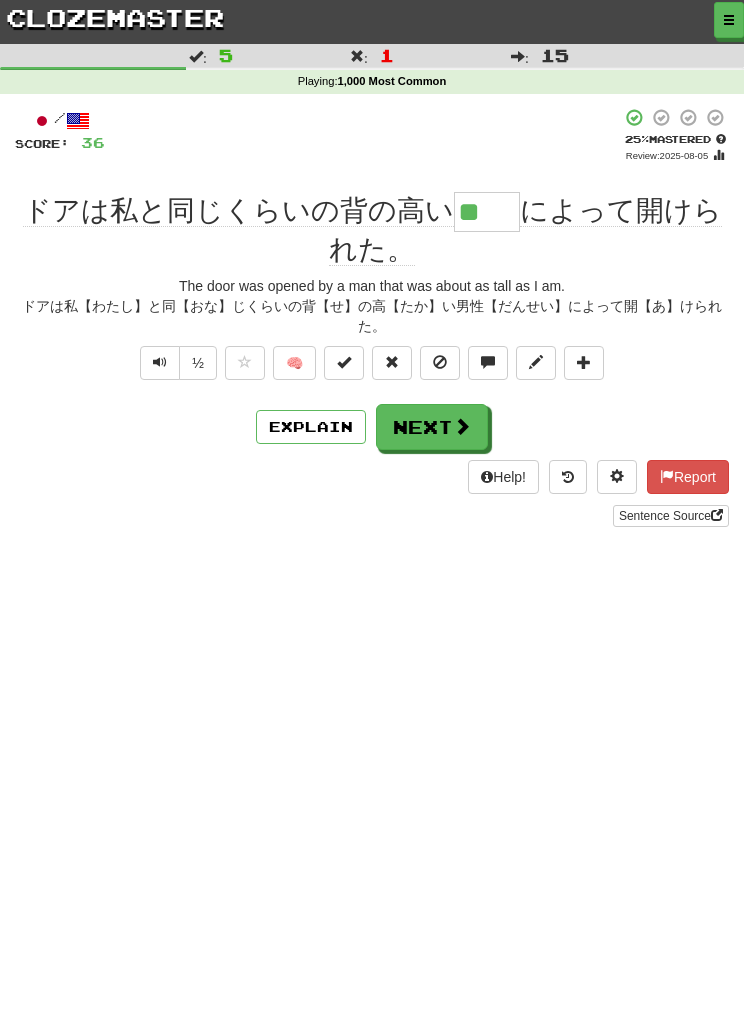 click on "Explain" at bounding box center (311, 427) 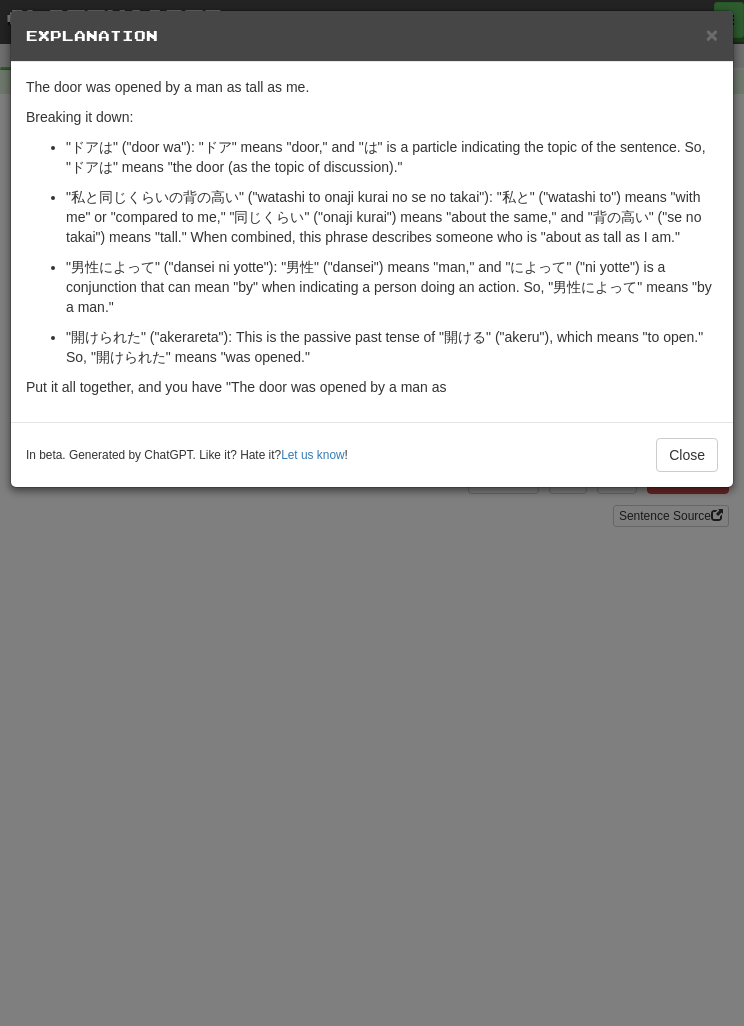 click on "× Explanation The sentence "ドアは私と同じくらいの背の高い男性によって開けられた。" translates to "The door was opened by a man as tall as me."
Breaking it down:
"ドアは" ("door wa"): "ドア" means "door," and "は" is a particle indicating the topic of the sentence. So, "ドアは" means "the door (as the topic of discussion)."
"私と同じくらいの背の高い" ("watashi to onaji kurai no se no takai"): "私と" ("watashi to") means "with me" or "compared to me," "同じくらい" ("onaji kurai") means "about the same," and "背の高い" ("se no takai") means "tall." When combined, this phrase describes someone who is "about as tall as I am."
"男性によって" ("dansei ni yotte"): "男性" ("dansei") means "man," and "によって" ("ni yotte") is a conjunction that can mean "by" when indicating a person doing an action. So, "男性によって" means "by a man."
Put it all together, and you have "The door was opened by a man as ! Close" at bounding box center [372, 513] 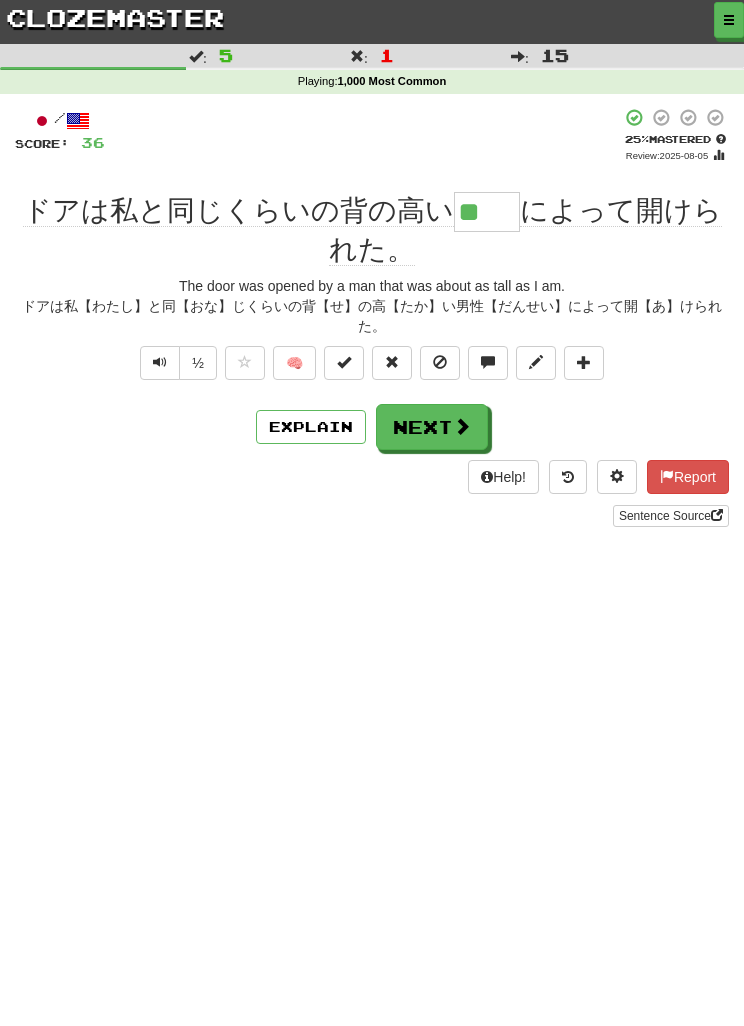 click at bounding box center [462, 426] 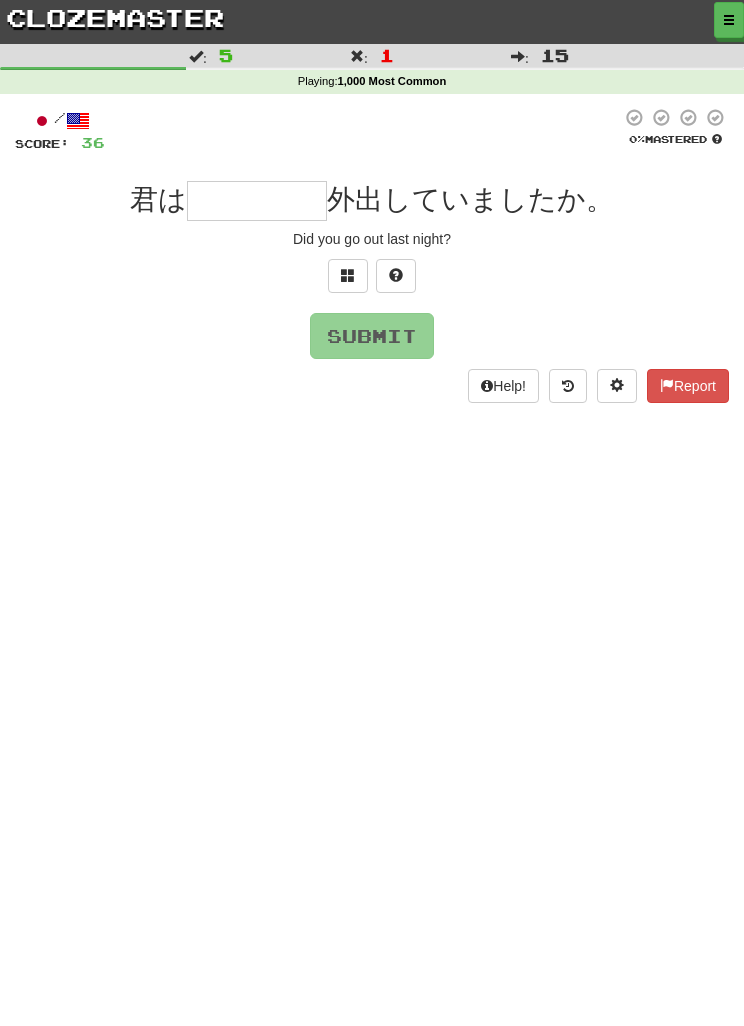 click at bounding box center [348, 276] 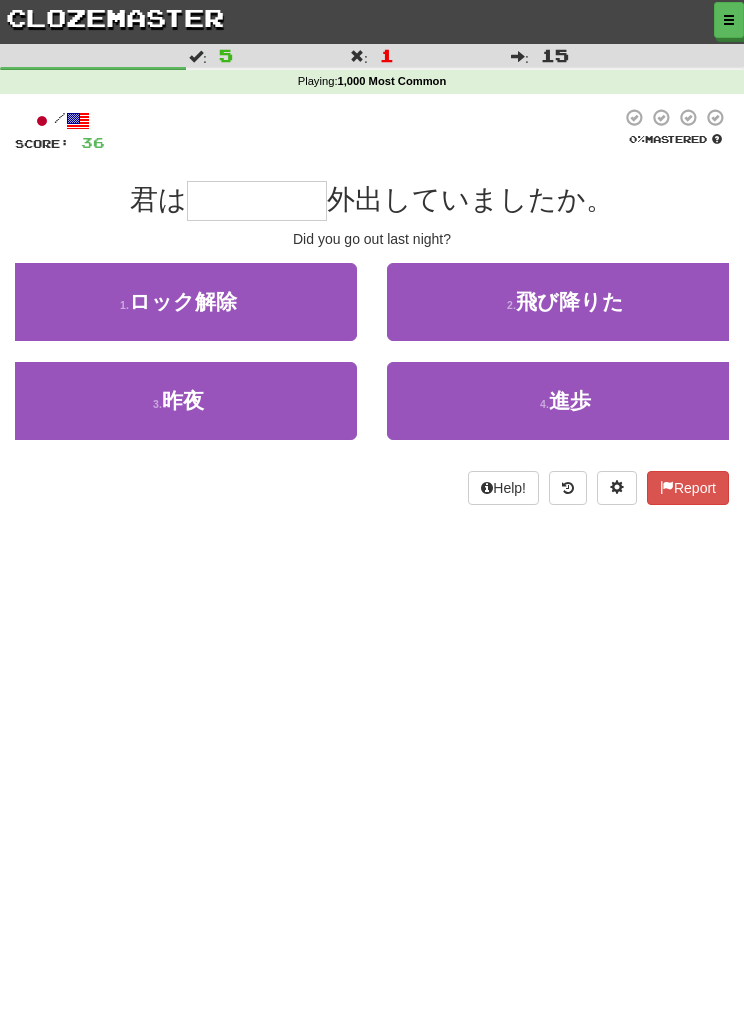 click on "3 .  昨夜" at bounding box center [178, 401] 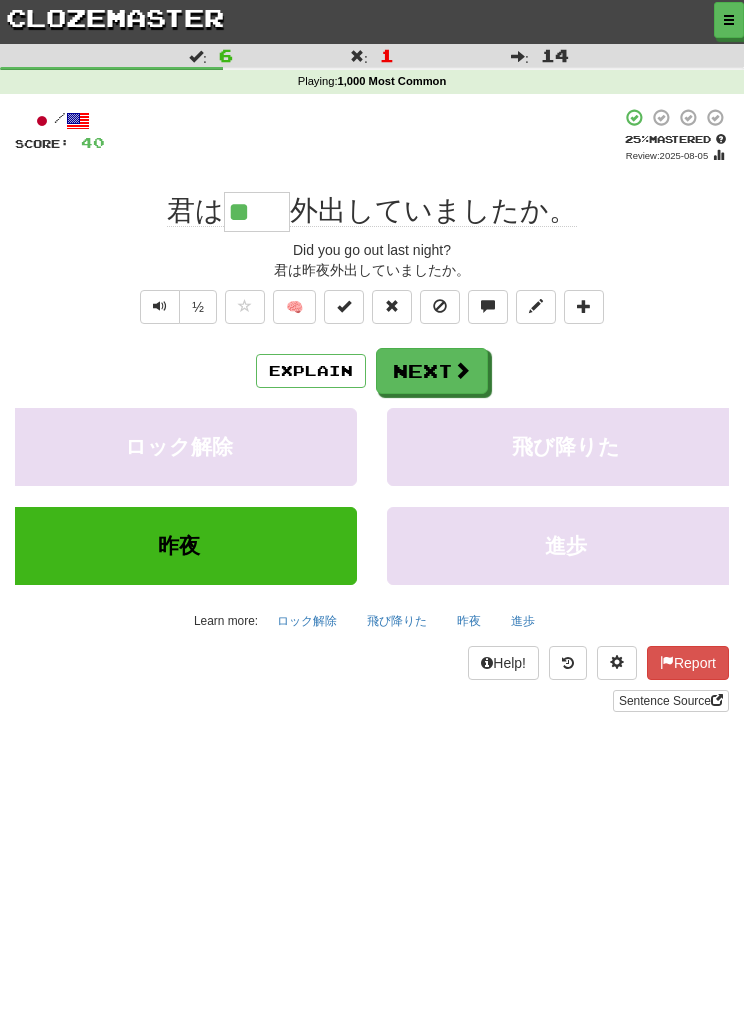 click on "昨夜" at bounding box center [469, 621] 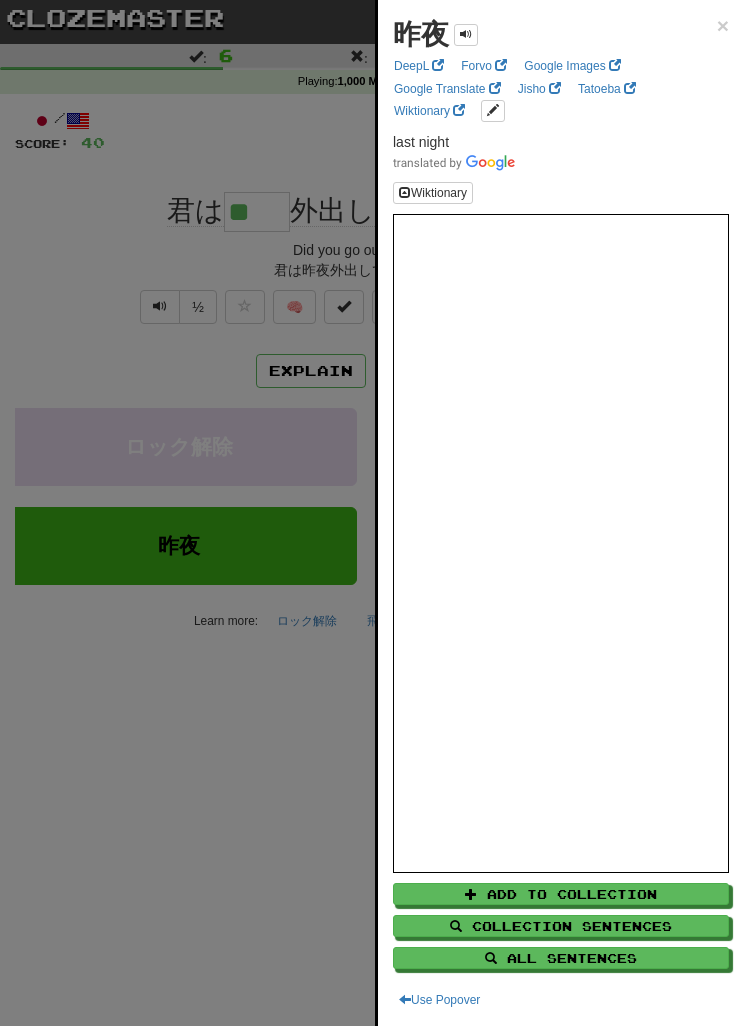 click at bounding box center (372, 513) 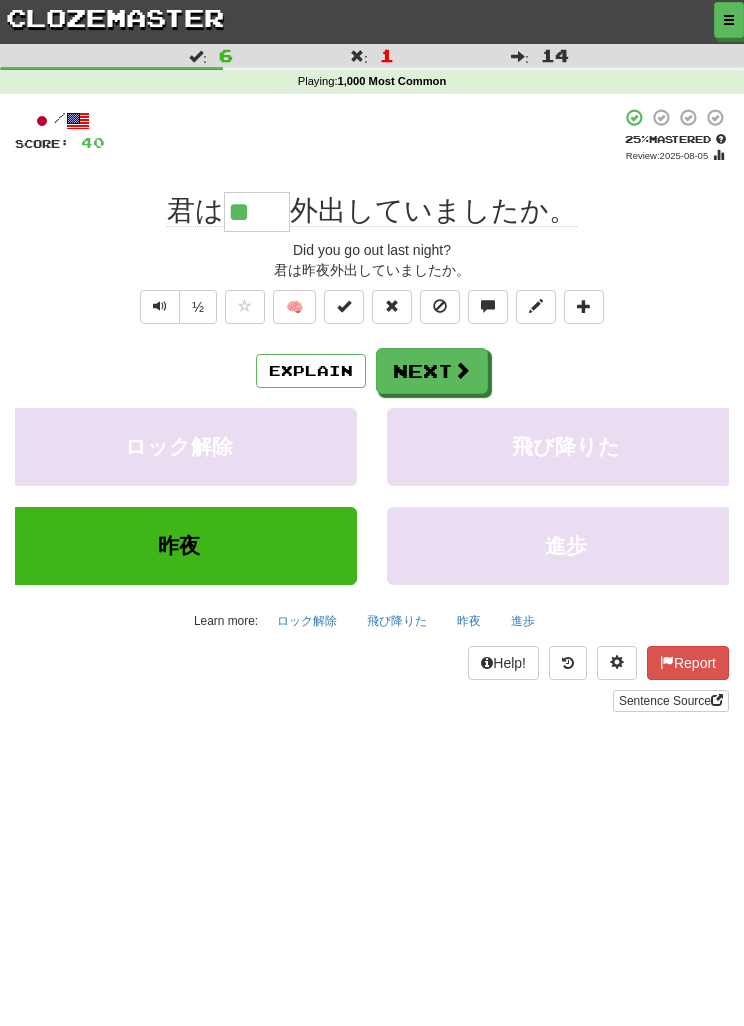click on "Next" at bounding box center [432, 371] 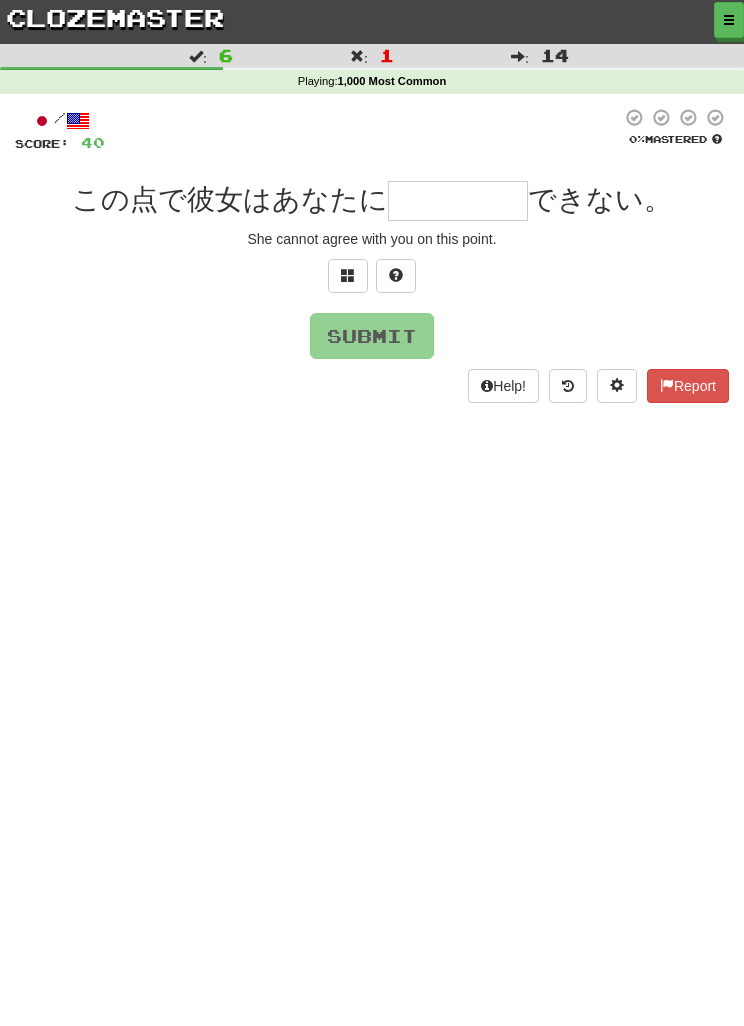 click at bounding box center [348, 275] 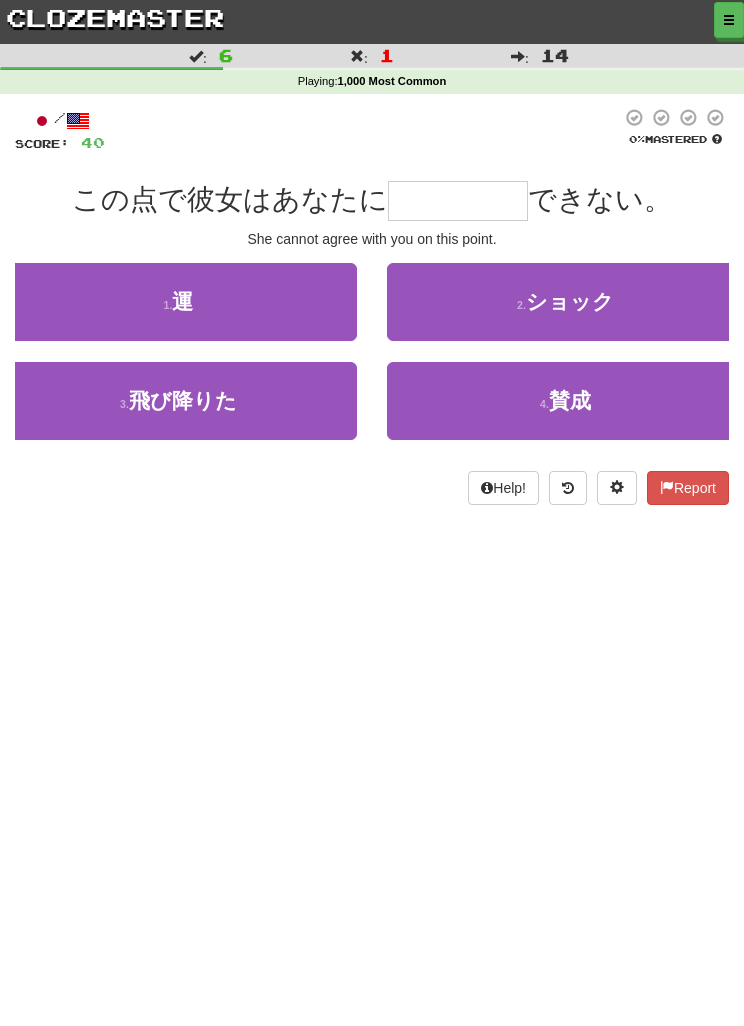 click on "4 .  賛成" at bounding box center (565, 401) 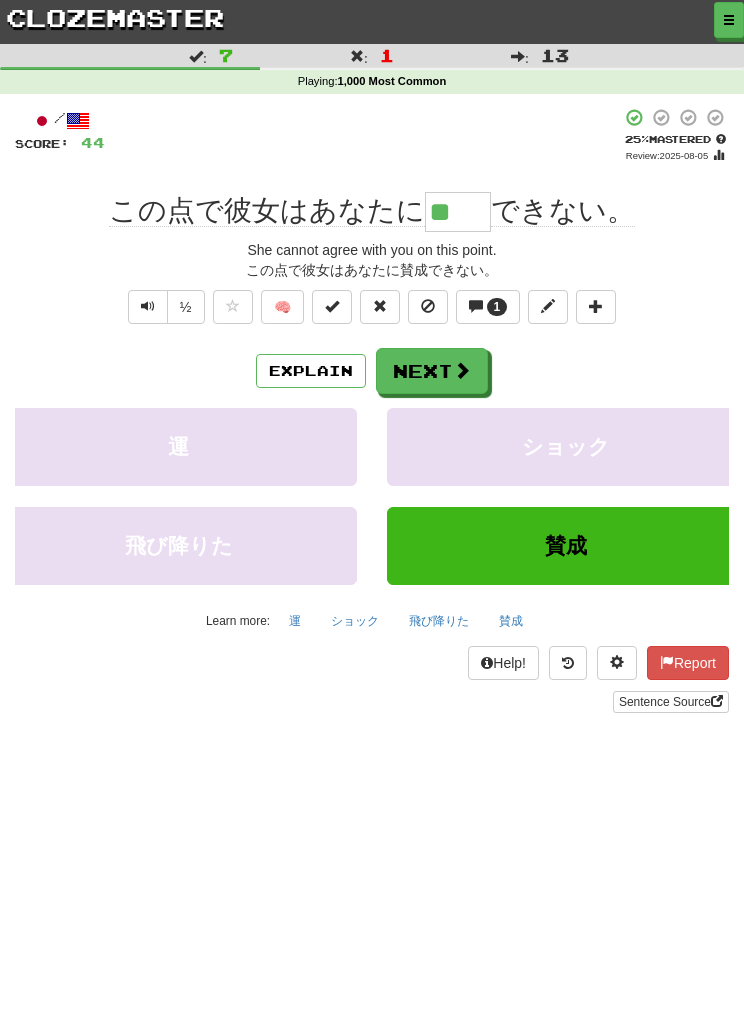 click on "1" at bounding box center [488, 307] 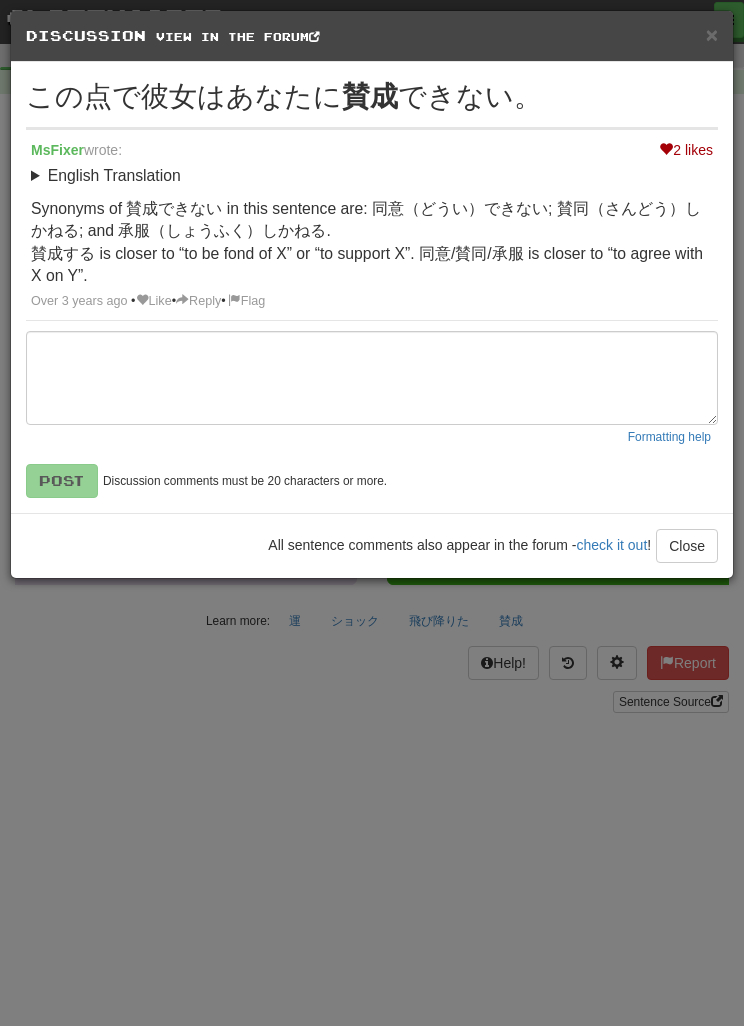 click on "× Discussion View in the forum  この点で彼女はあなたに 賛成 できない。
2
likes
MsFixer
wrote:
English Translation
She cannot agree with you on this point.
Synonyms of 賛成できない in this sentence are: 同意（どうい）できない; 賛同（さんどう）しかねる; and 承服（しょうふく）しかねる.
賛成する is closer to “to be fond of X” or “to support X”. 同意/賛同/承服 is closer to “to agree with X on Y”.
Over 3 years ago
•
Like
•
Reply
•
Flag
Formatting help Post Discussion comments must be 20 characters or more. All sentence comments also appear in the forum -  check it out ! Close Loading .." at bounding box center (372, 513) 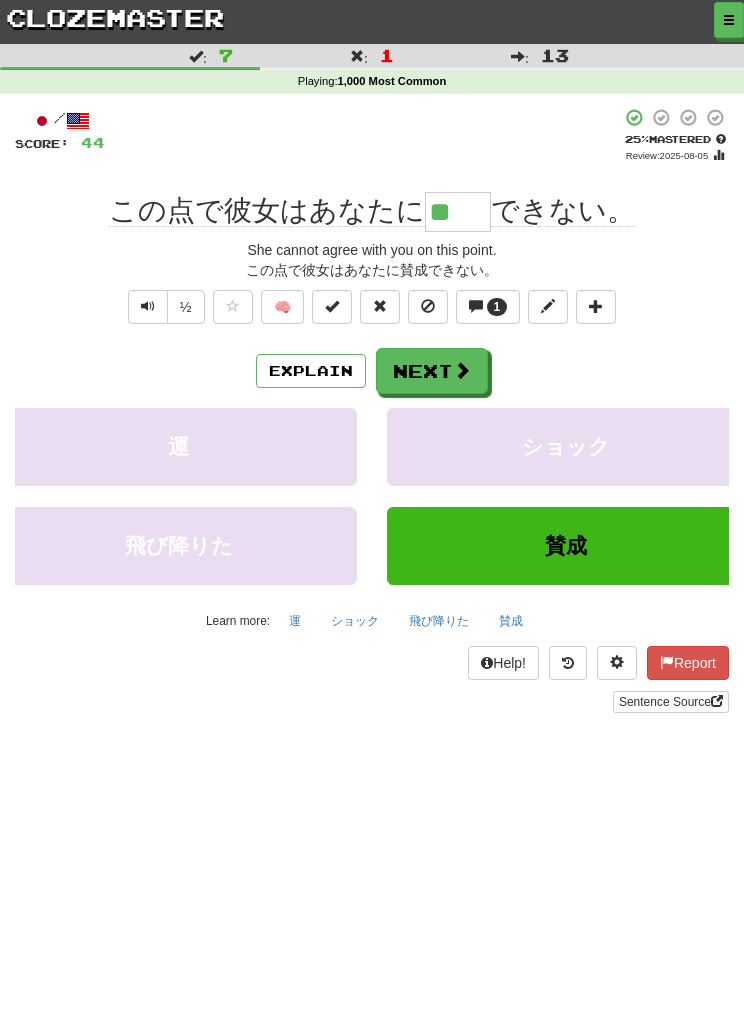 click on "Next" at bounding box center [432, 371] 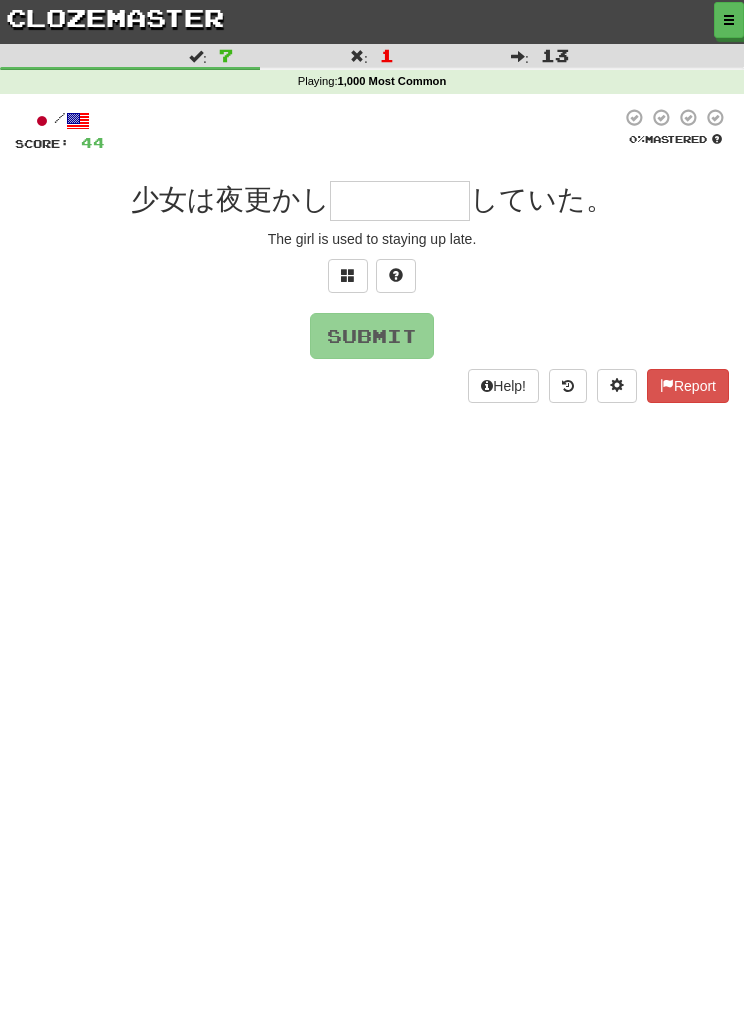 click at bounding box center (348, 275) 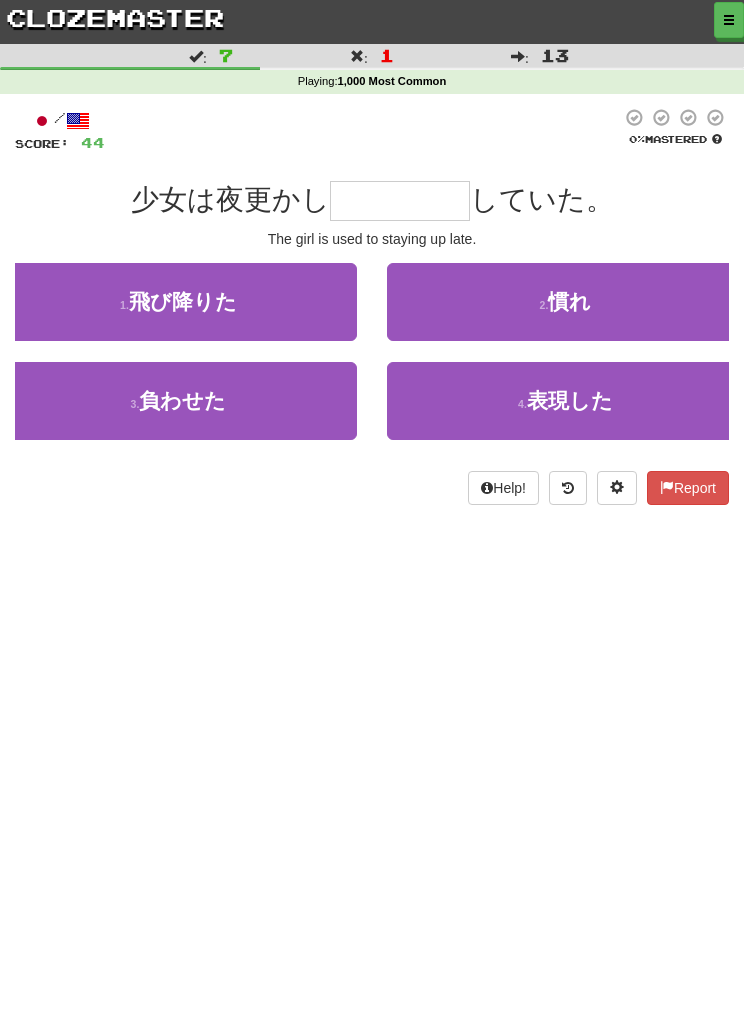 click on "2 .  慣れ" at bounding box center [565, 302] 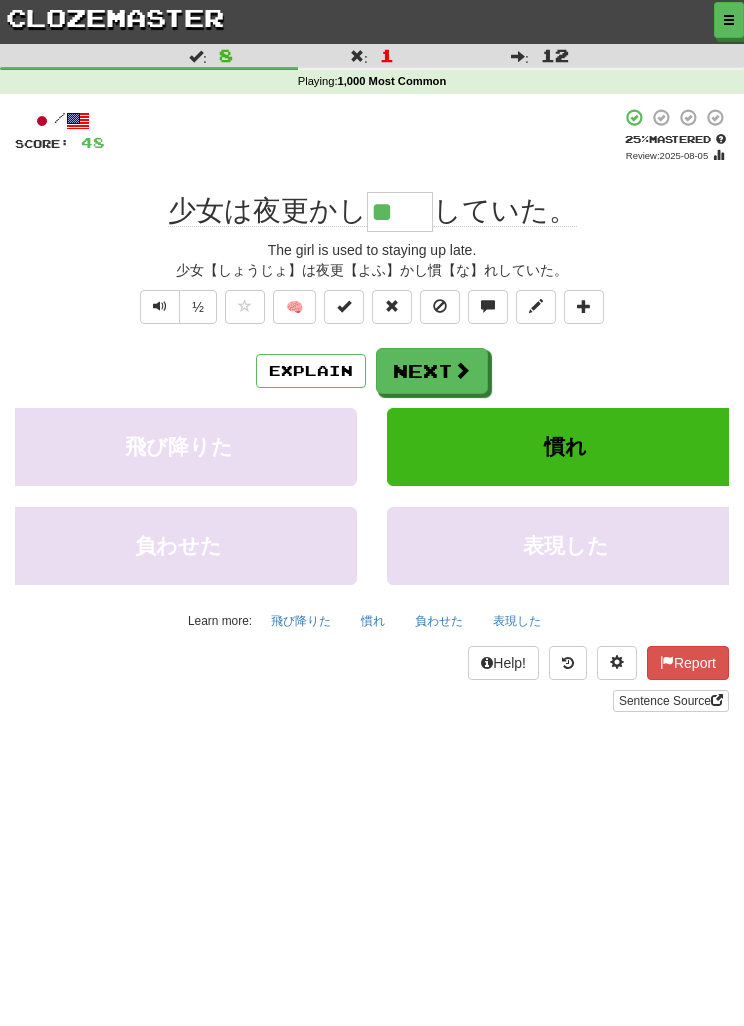 click on "Explain" at bounding box center (311, 371) 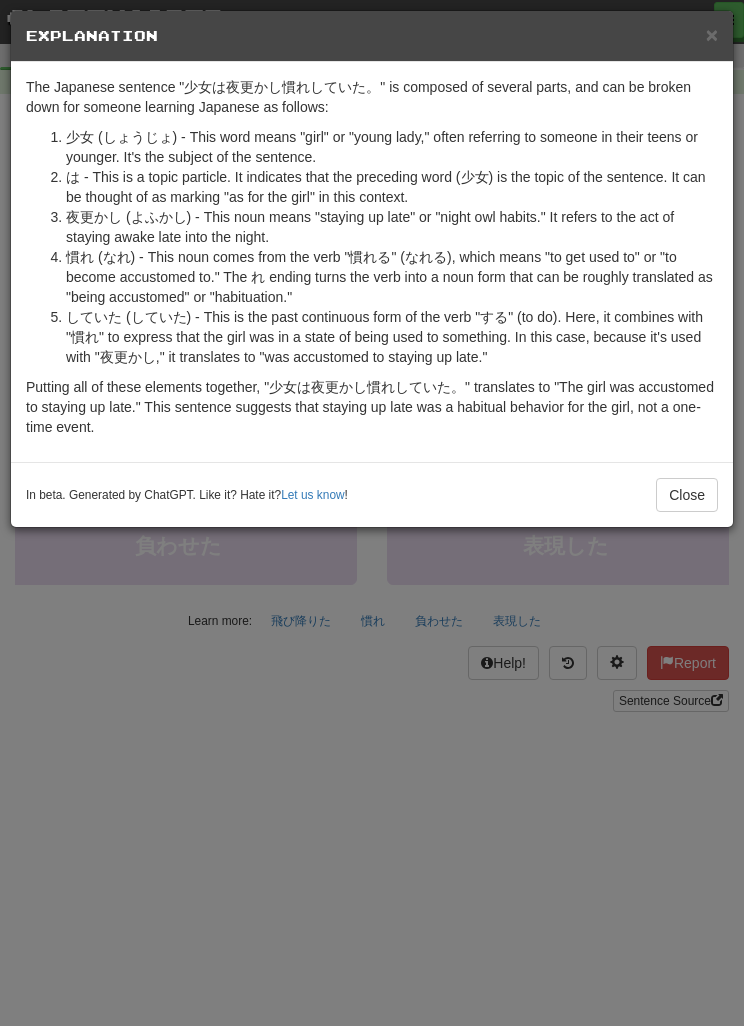 click on "× Explanation The Japanese sentence "少女は夜更かし慣れしていた。" is composed of several parts, and can be broken down for someone learning Japanese as follows:
少女 (しょうじょ) - This word means "girl" or "young lady," often referring to someone in their teens or younger. It's the subject of the sentence.
は - This is a topic particle. It indicates that the preceding word (少女) is the topic of the sentence. It can be thought of as marking "as for the girl" in this context.
夜更かし (よふかし) - This noun means "staying up late" or "night owl habits." It refers to the act of staying awake late into the night.
慣れ (なれ) - This noun comes from the verb "慣れる" (なれる), which means "to get used to" or "to become accustomed to." The れ ending turns the verb into a noun form that can be roughly translated as "being accustomed" or "habituation."
In beta. Generated by ChatGPT. Like it? Hate it?  Let us know ! Close" at bounding box center (372, 513) 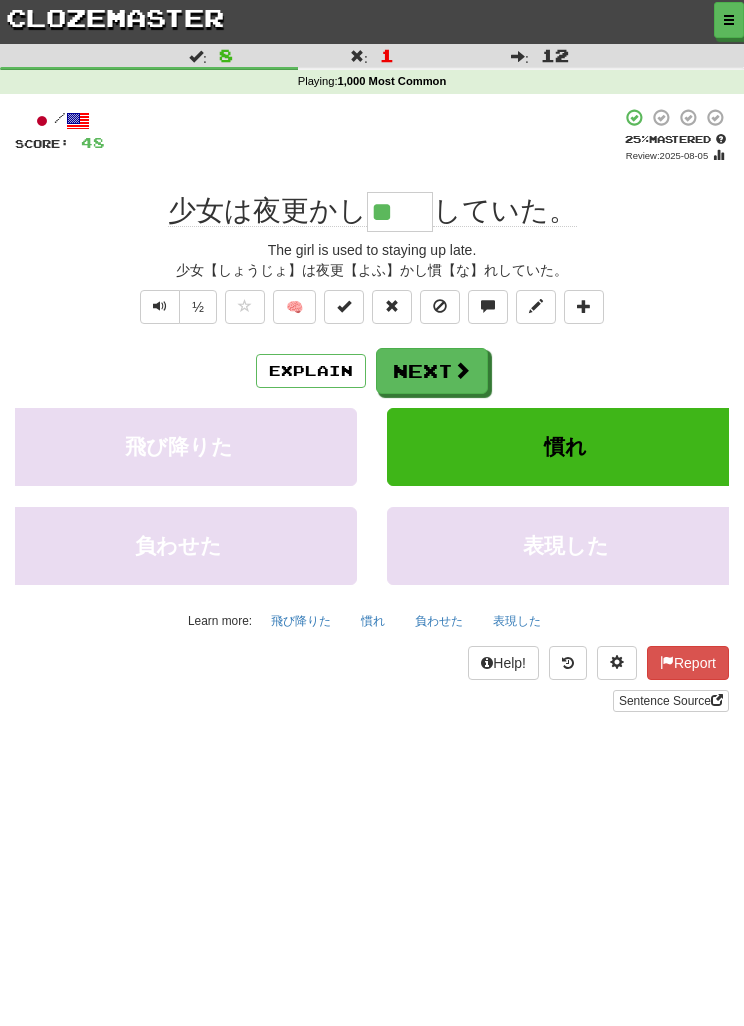 click on "Explain" at bounding box center [311, 371] 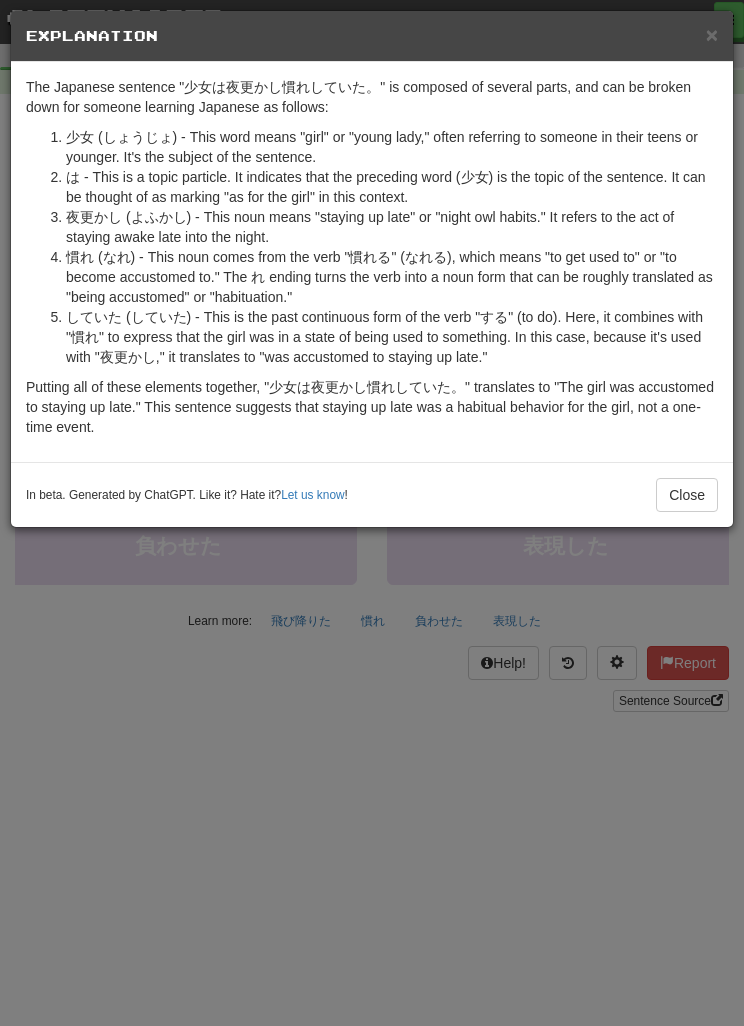 click on "× Explanation The Japanese sentence "少女は夜更かし慣れしていた。" is composed of several parts, and can be broken down for someone learning Japanese as follows:
少女 (しょうじょ) - This word means "girl" or "young lady," often referring to someone in their teens or younger. It's the subject of the sentence.
は - This is a topic particle. It indicates that the preceding word (少女) is the topic of the sentence. It can be thought of as marking "as for the girl" in this context.
夜更かし (よふかし) - This noun means "staying up late" or "night owl habits." It refers to the act of staying awake late into the night.
慣れ (なれ) - This noun comes from the verb "慣れる" (なれる), which means "to get used to" or "to become accustomed to." The れ ending turns the verb into a noun form that can be roughly translated as "being accustomed" or "habituation."
In beta. Generated by ChatGPT. Like it? Hate it?  Let us know ! Close" at bounding box center [372, 513] 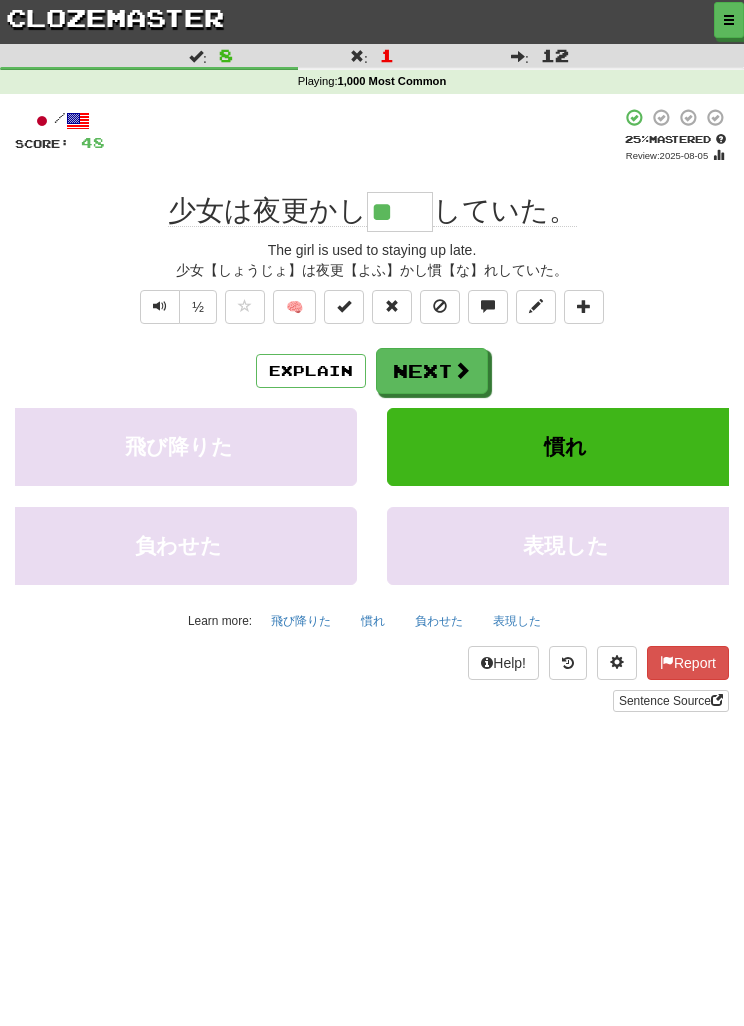 click on "Next" at bounding box center (432, 371) 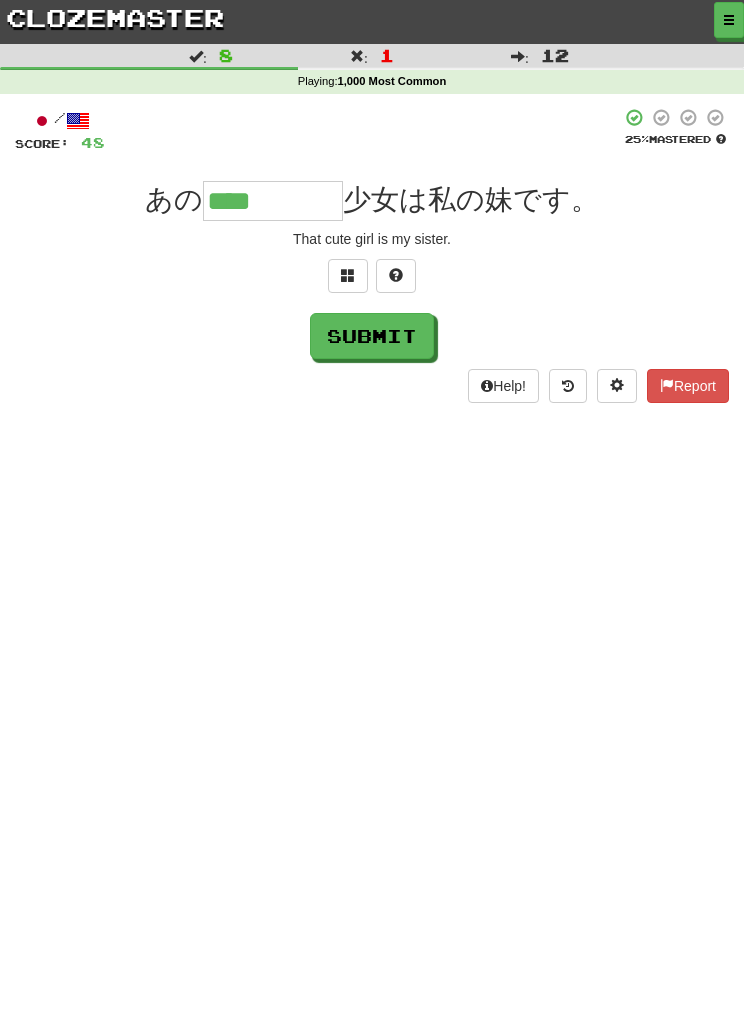 type on "****" 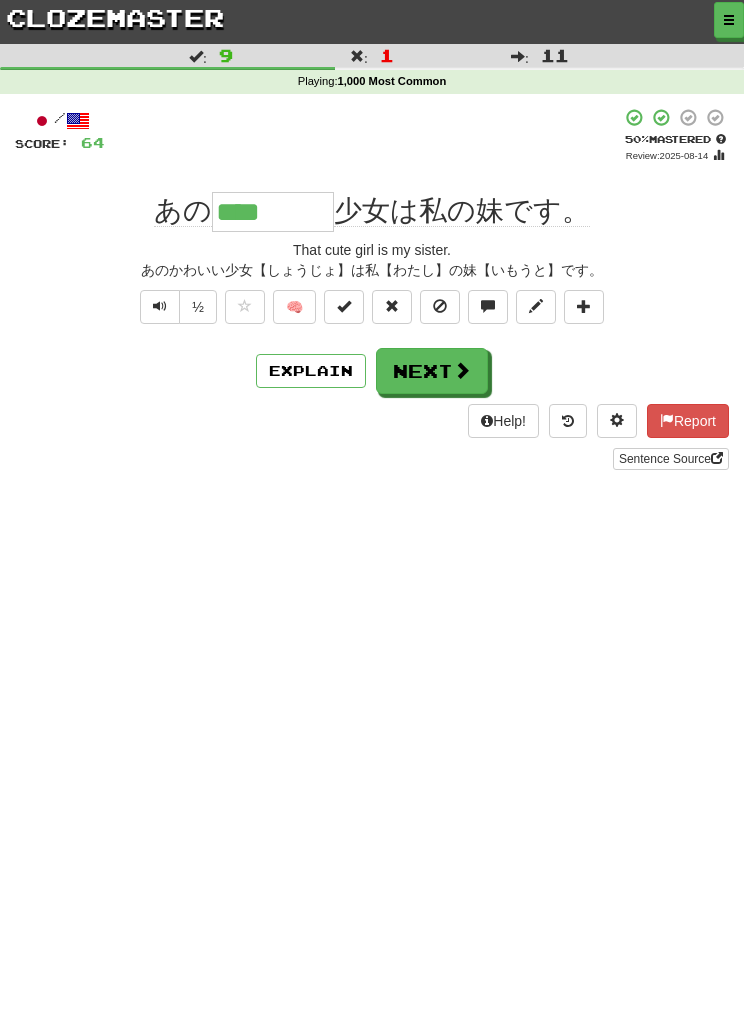 click at bounding box center (462, 370) 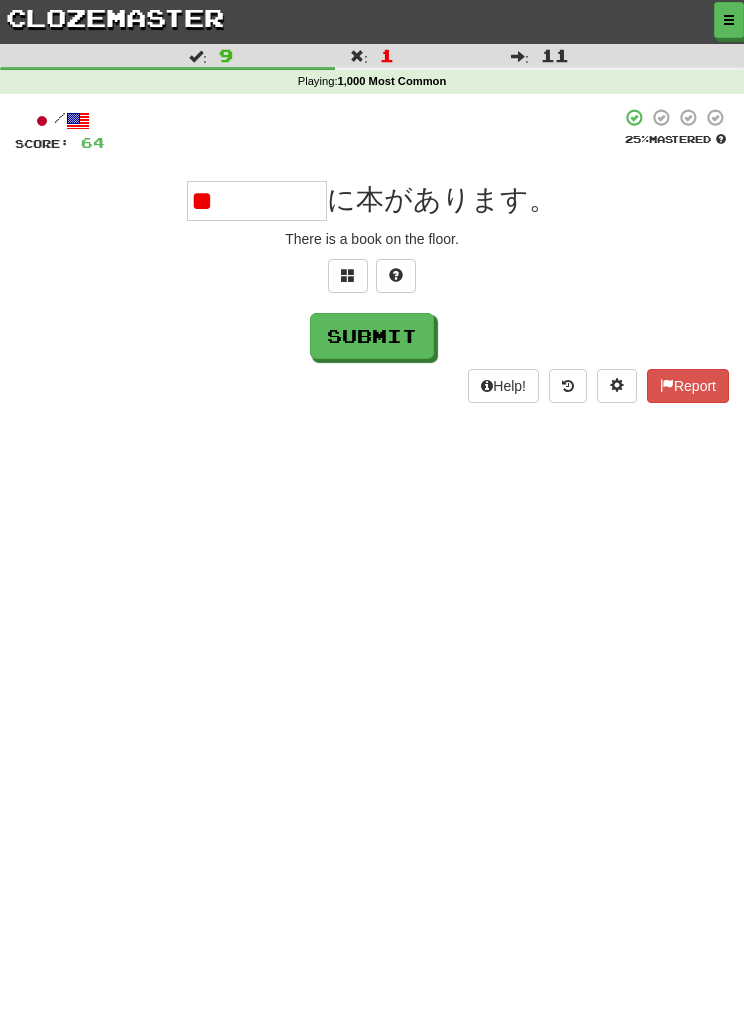 type on "*" 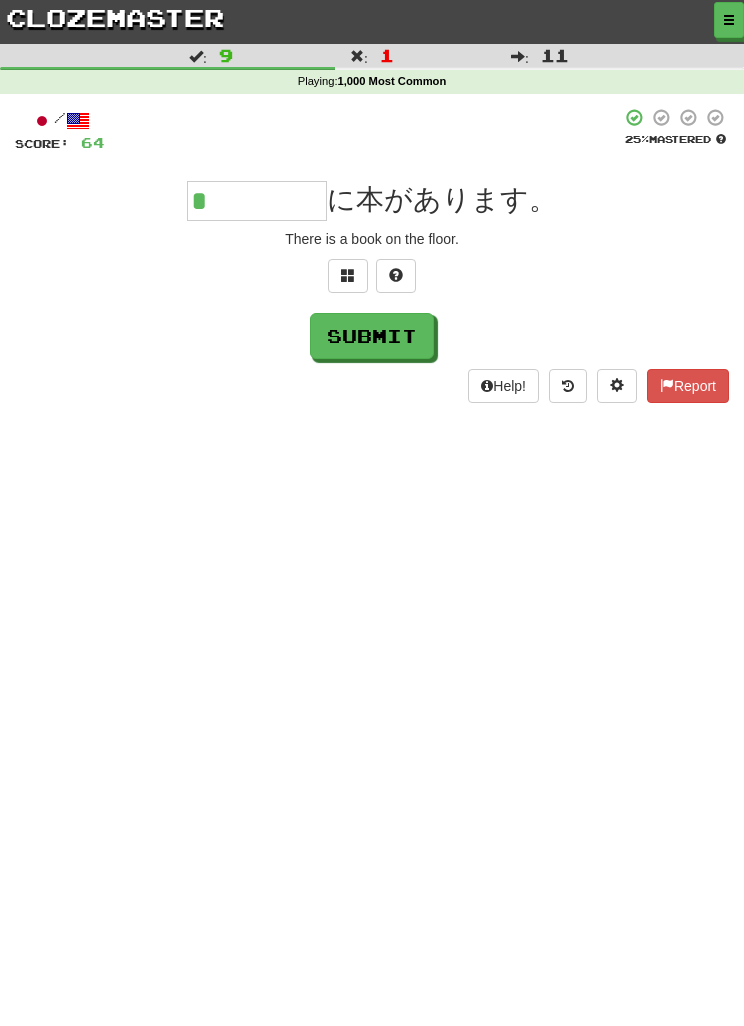 type on "*" 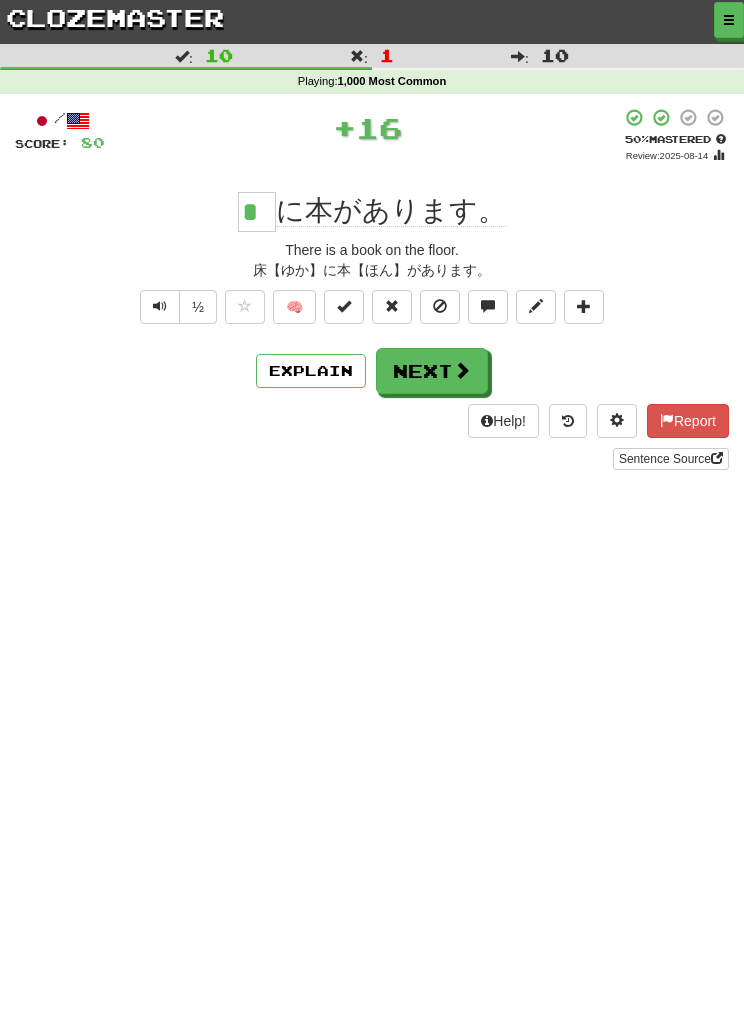 click on "Next" at bounding box center [432, 371] 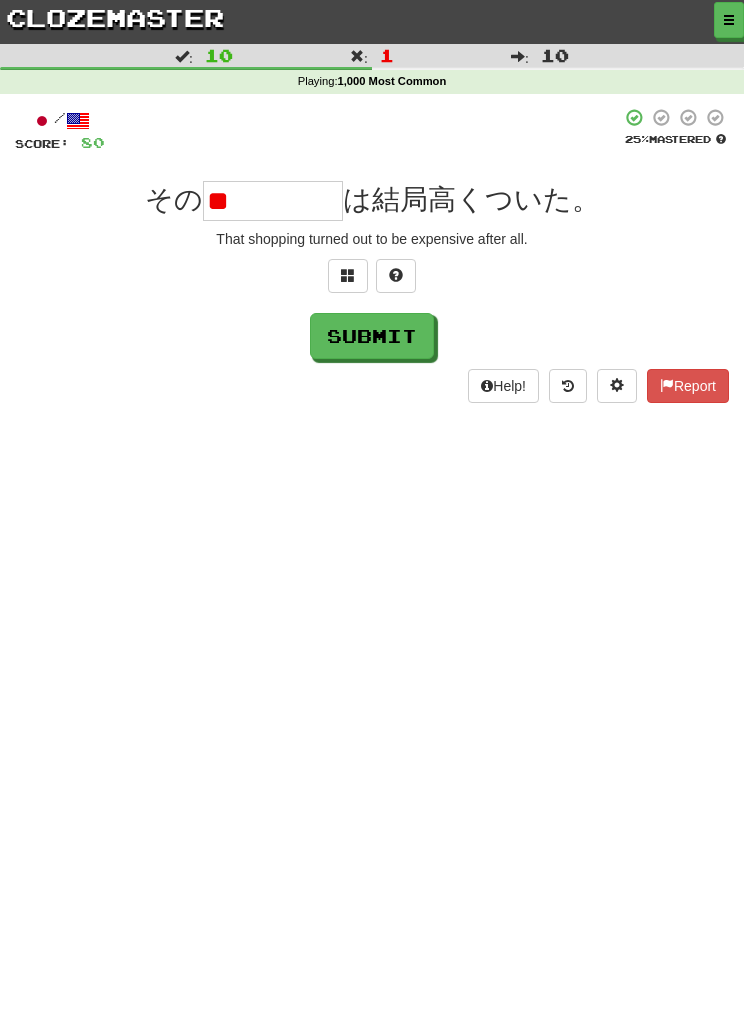 type on "*" 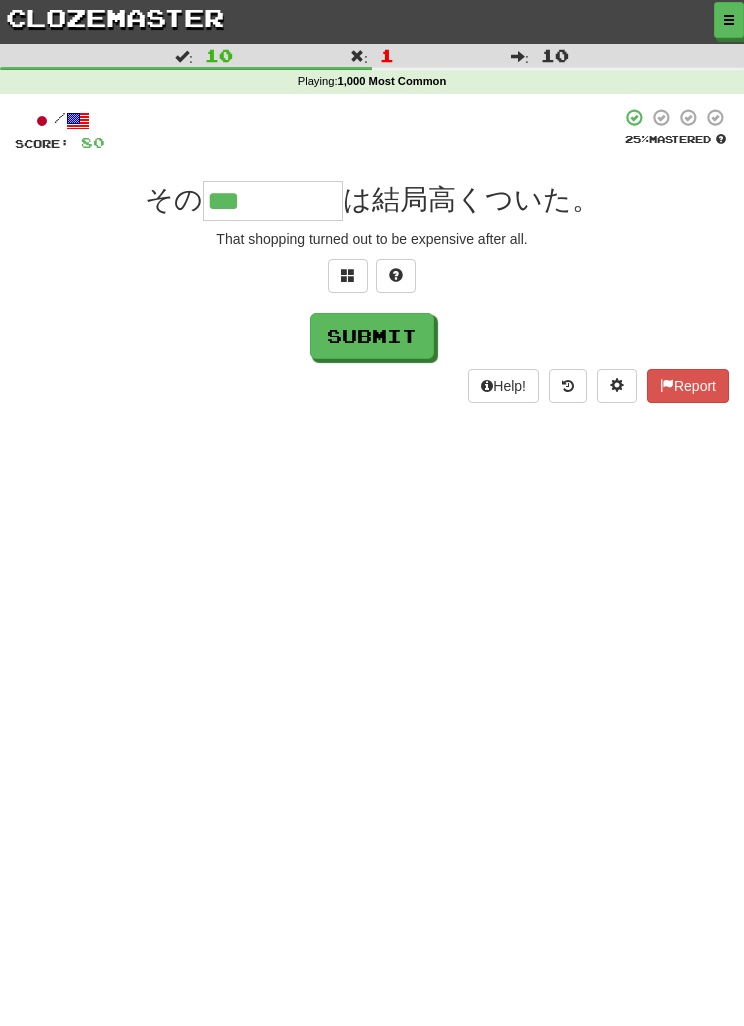 type on "***" 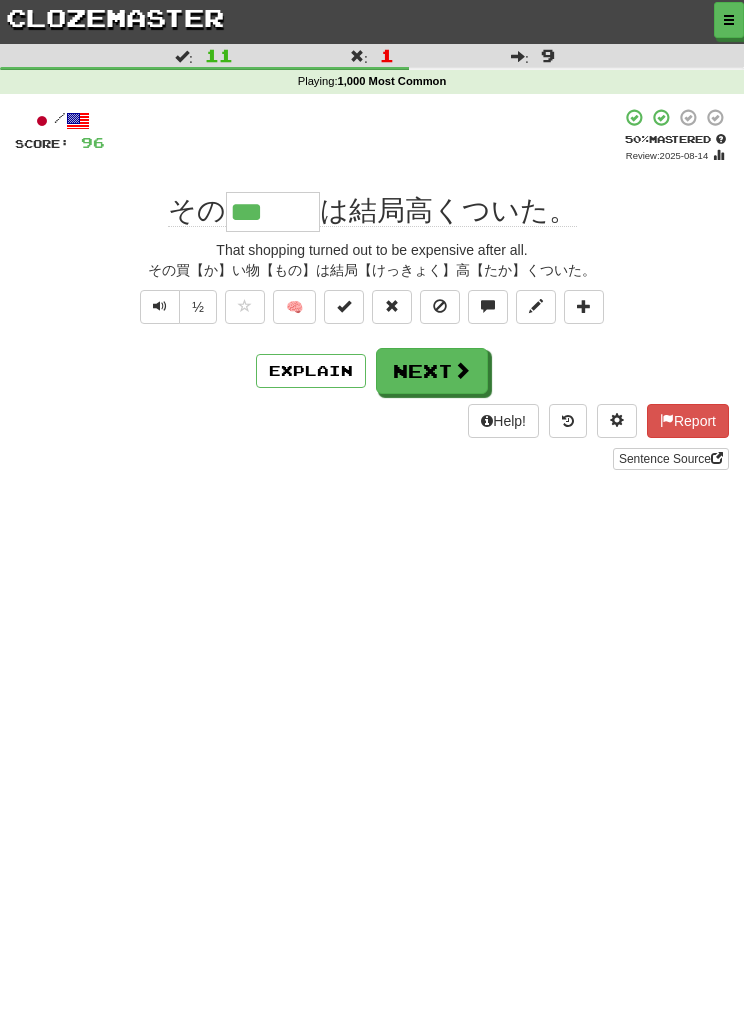 click on "Next" at bounding box center [432, 371] 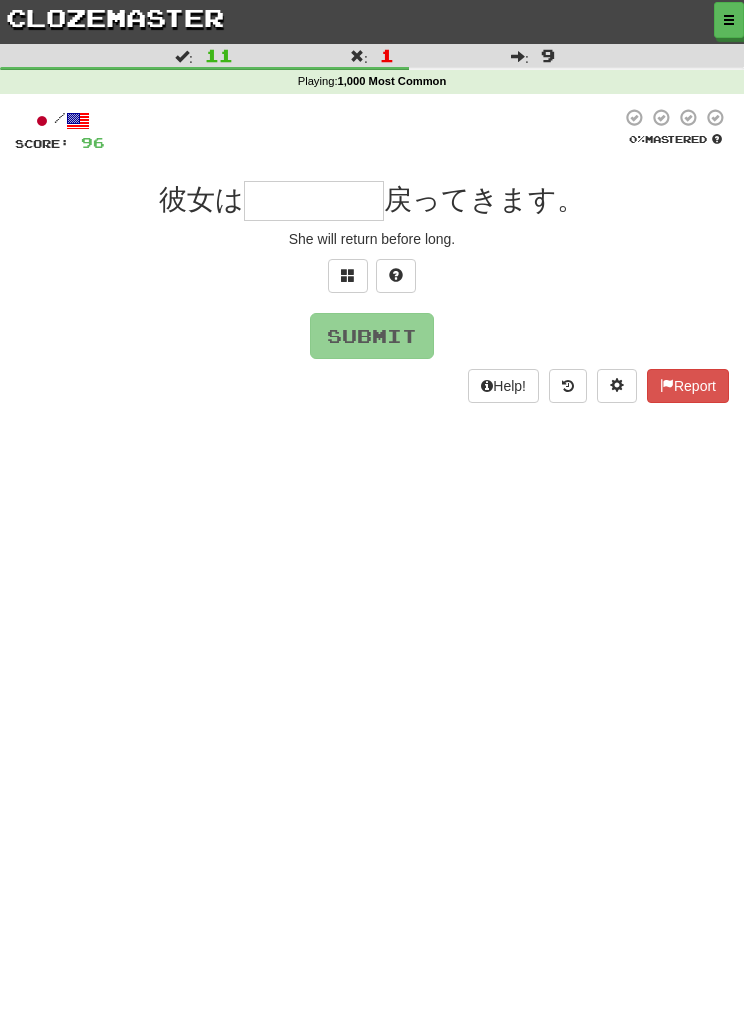 click at bounding box center (348, 276) 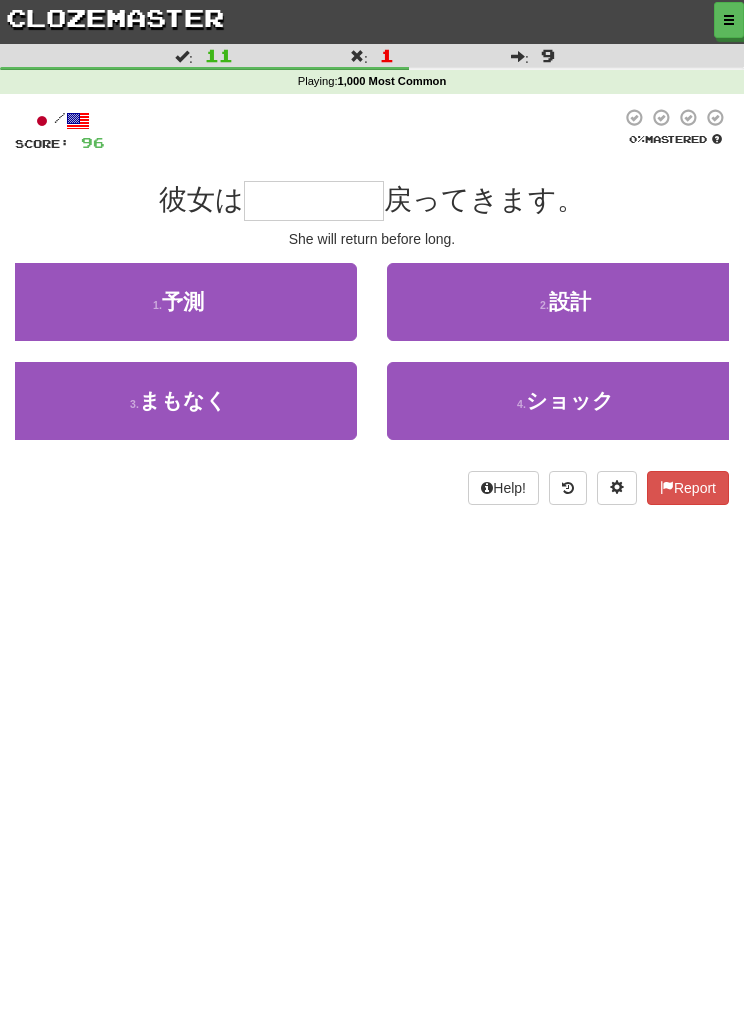 click on "1 .  予測" at bounding box center [178, 302] 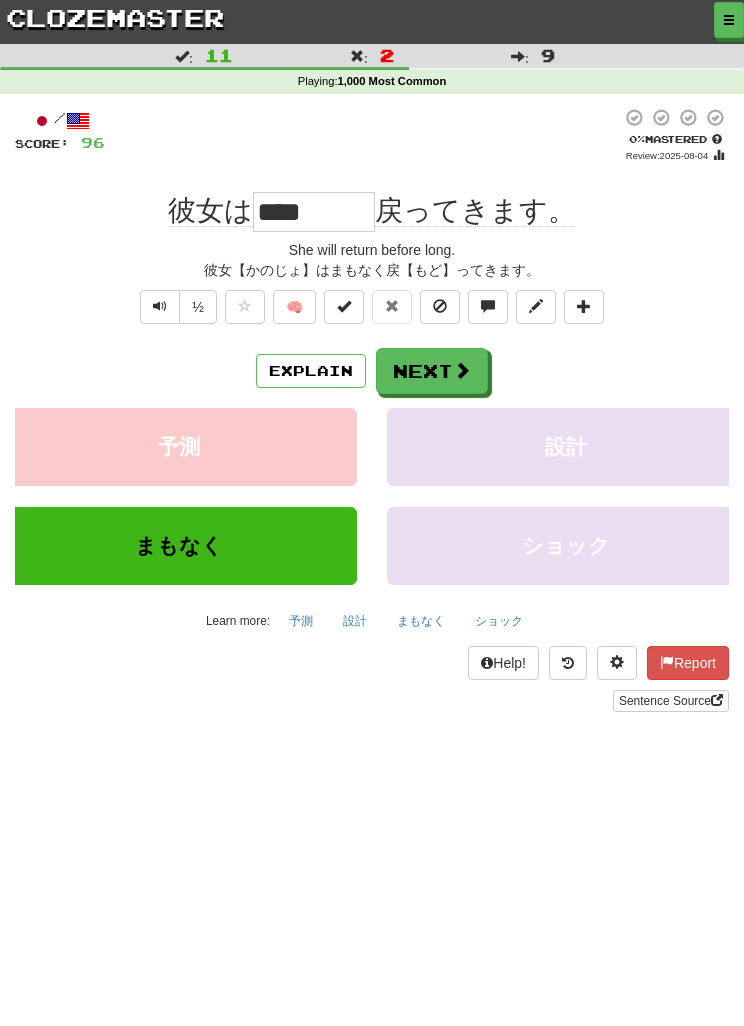 click on "Next" at bounding box center [432, 371] 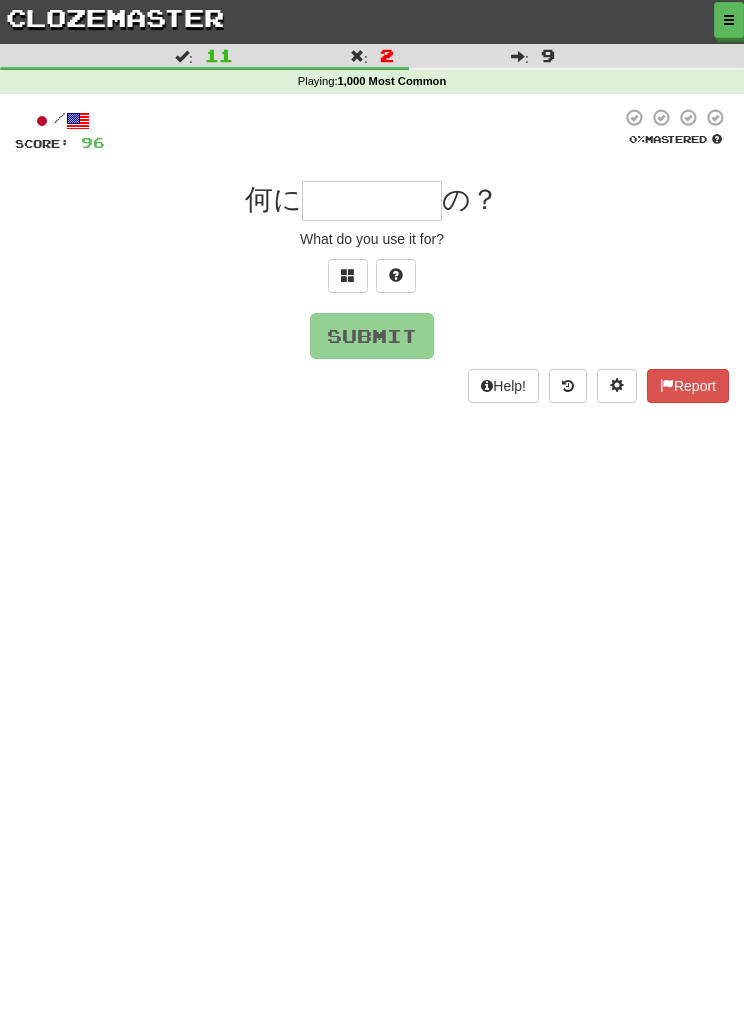 click at bounding box center (348, 276) 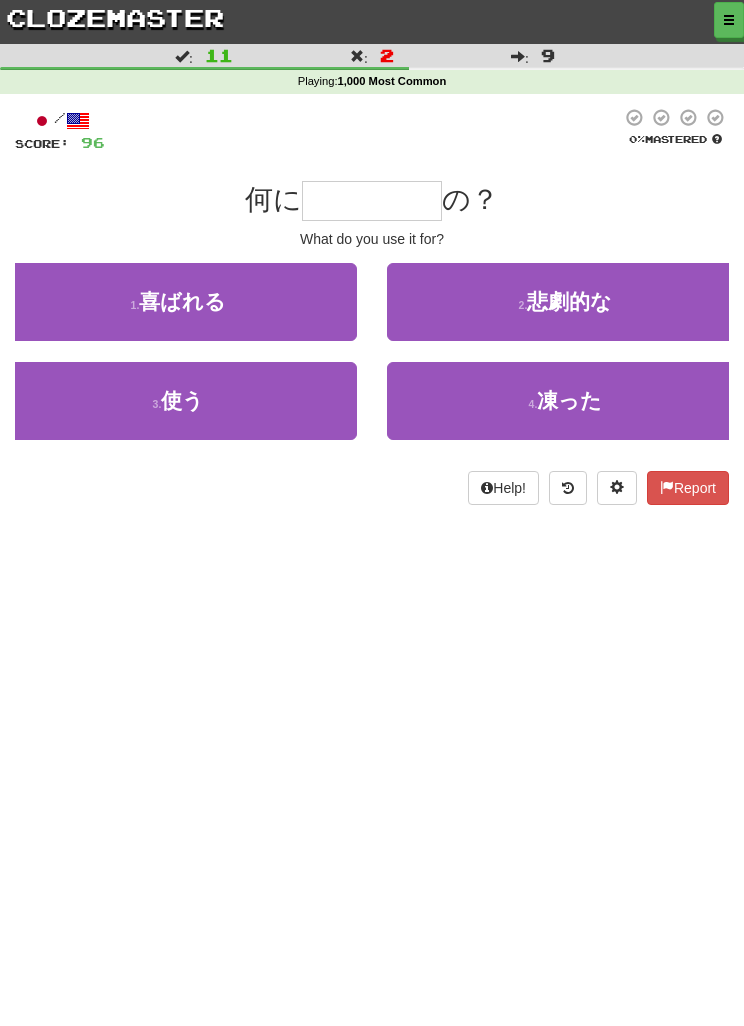click on "3 .  使う" at bounding box center (178, 401) 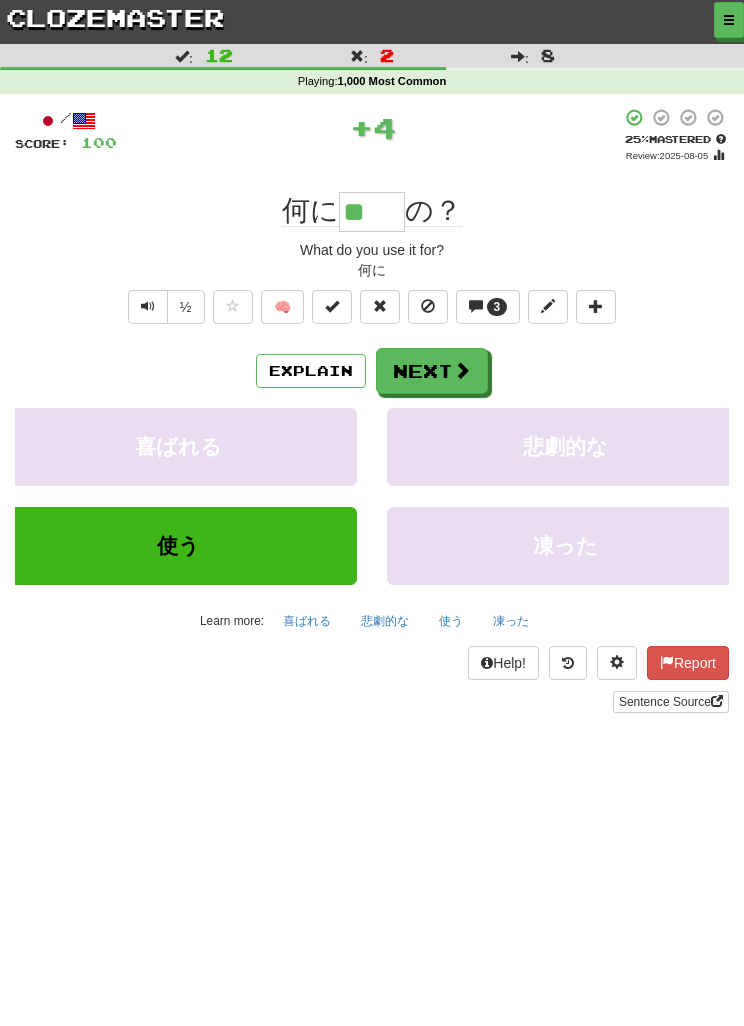 click on "3" at bounding box center [488, 307] 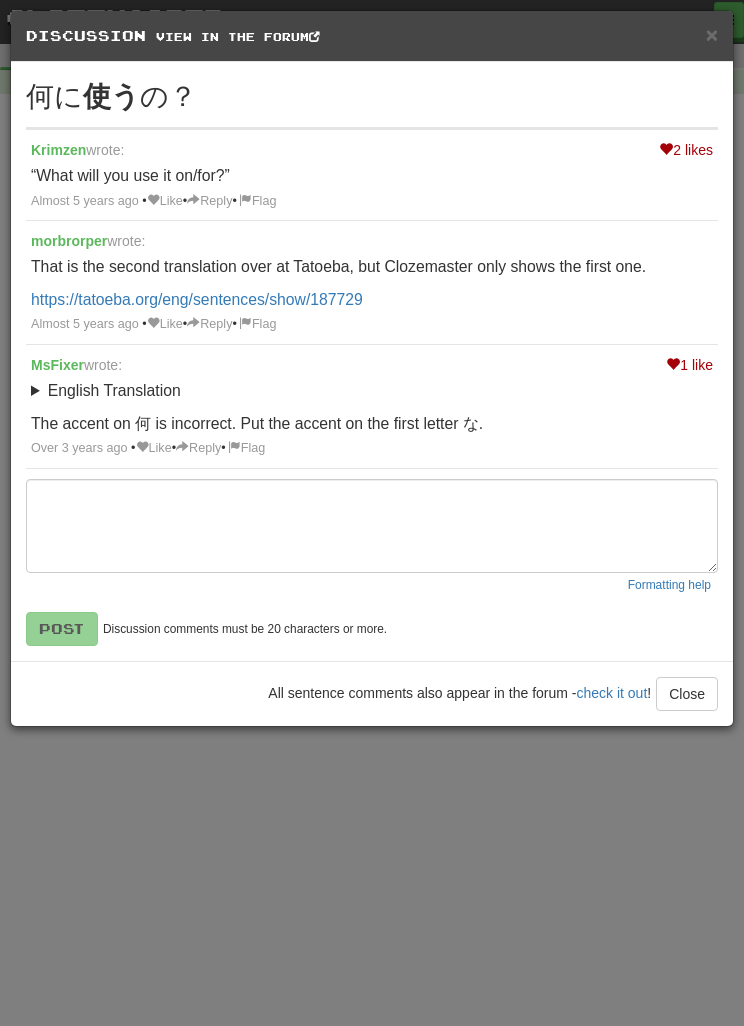 click on "× Discussion View in the forum  何に 使う の？
2
likes
Krimzen
wrote:
“What will you use it on/for?”
Almost 5 years ago
•
Like
•
Reply
•
Flag
morbrorper
wrote:
That is the second translation over at Tatoeba, but Clozemaster only shows the first one.
https://tatoeba.org/eng/sentences/show/187729
Almost 5 years ago
•
Like
•
Reply
•
Flag
1
like
MsFixer
wrote:
English Translation
What do you use it for?
The accent on 何 is incorrect. Put the accent on the first letter な.
Over 3 years ago
•
Like
•
Reply
•
Flag
Formatting help Post Discussion comments must be 20 characters or more. All sentence comments also appear in the forum -  check it out ! Close Loading" at bounding box center (372, 513) 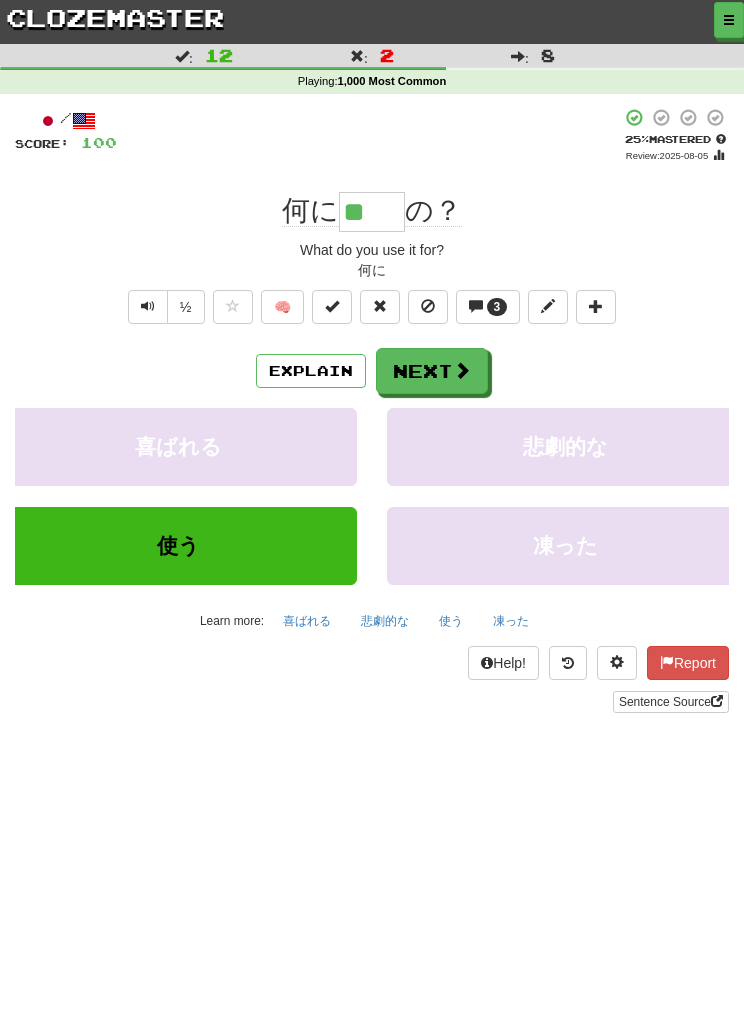 click at bounding box center (148, 307) 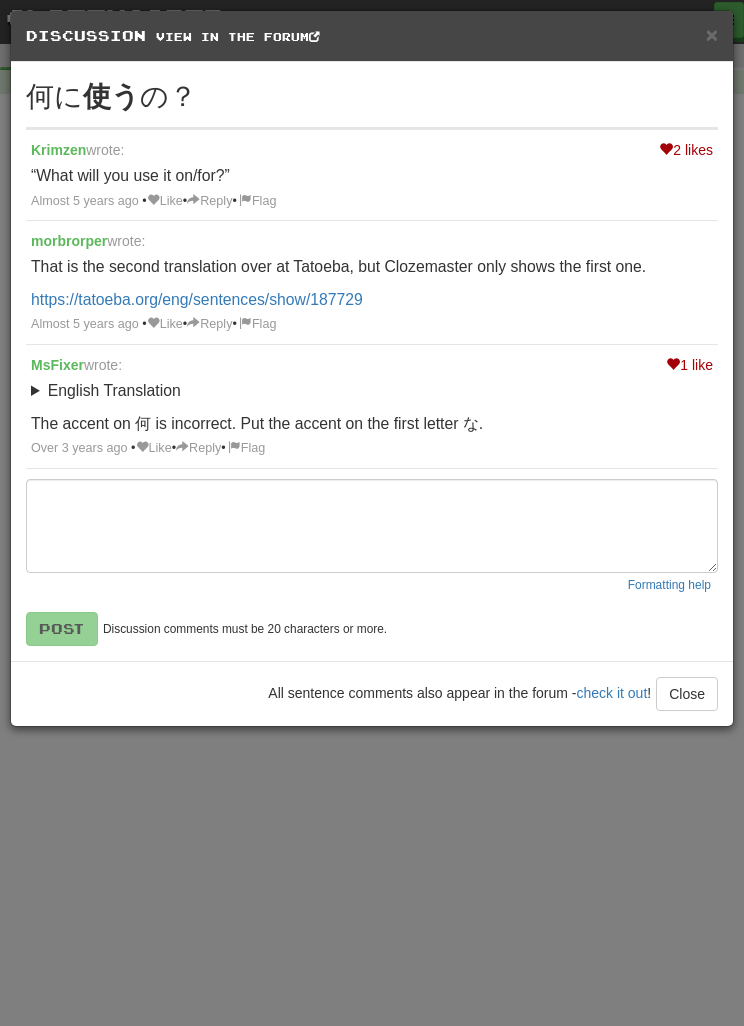 click on "Like" at bounding box center [154, 448] 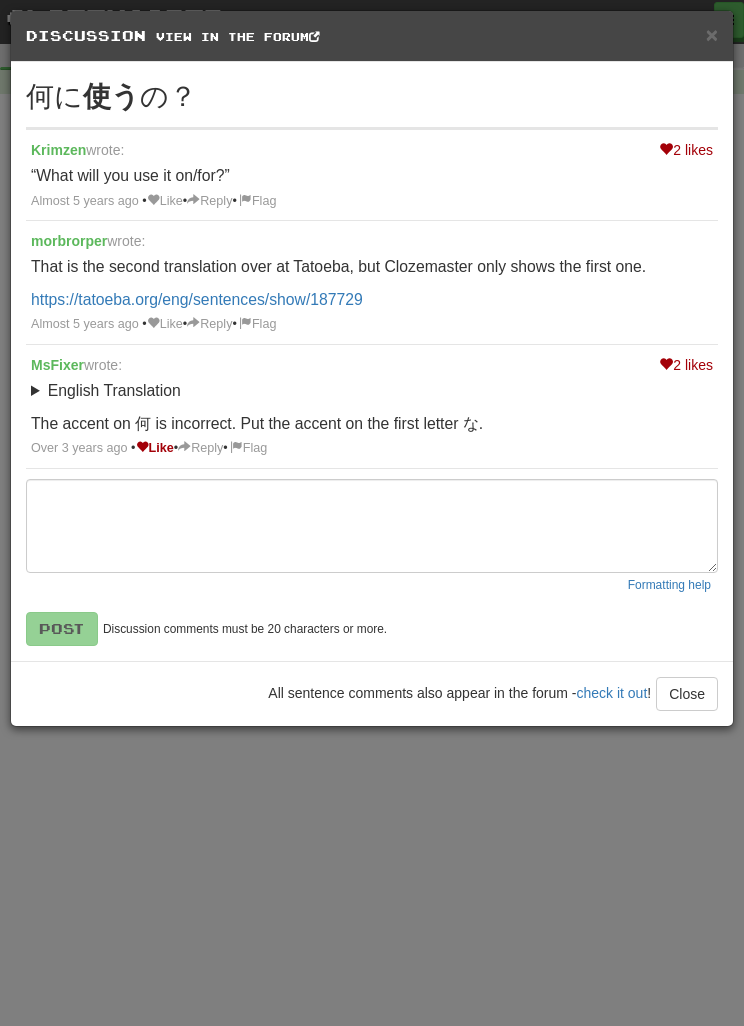 click on "“What will you use it on/for?”
MsFixer
wrote:
English Translation
What do you use it for?
The accent on 何 is incorrect. Put the accent on the first letter な.
Over 3 years ago
•
Like
•
Reply
•
Flag
Formatting help Post Discussion comments must be 20 characters or more. All sentence comments also appear in the forum -  check it out ! Close Loading" at bounding box center [372, 513] 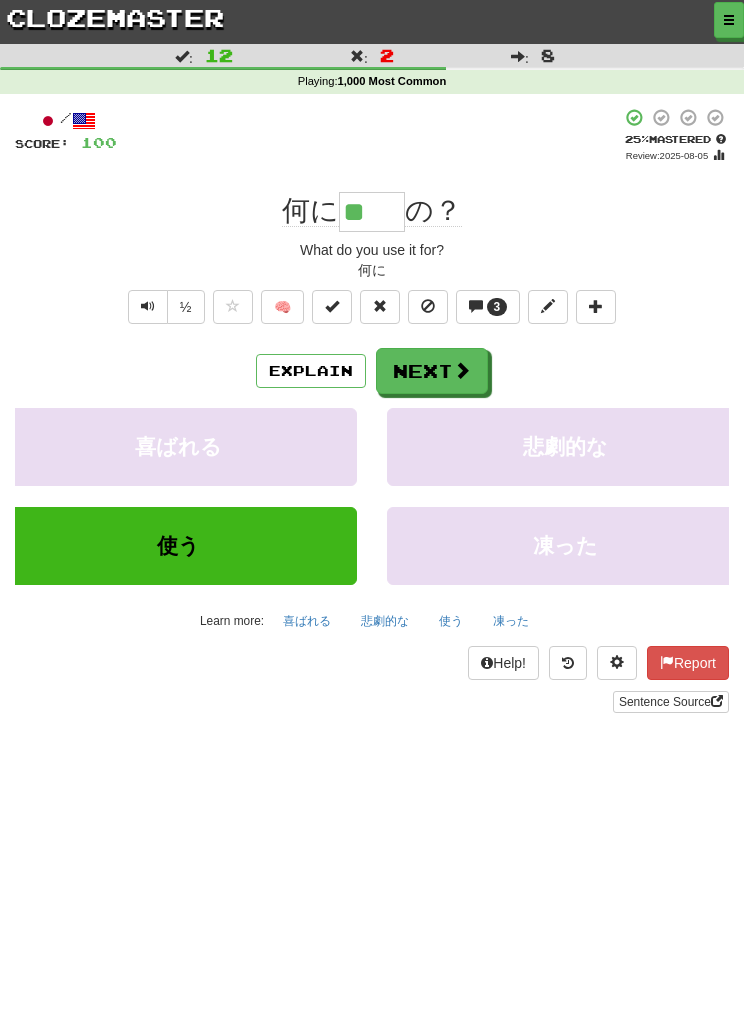 click on "Next" at bounding box center [432, 371] 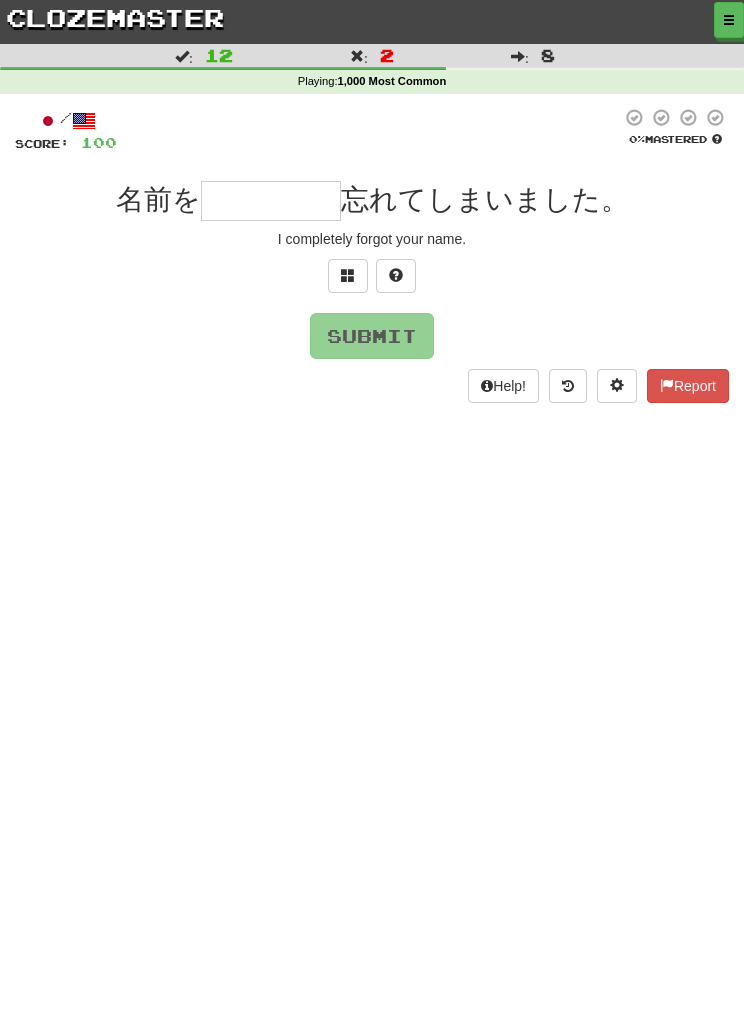 click at bounding box center (348, 276) 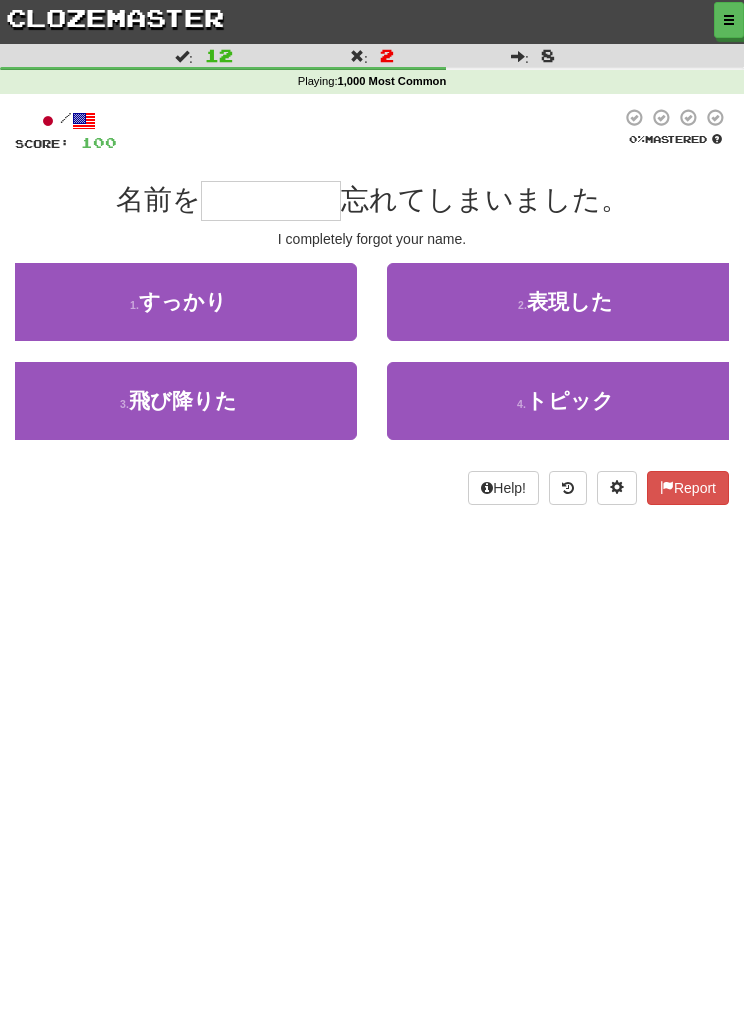click on "1 .  すっかり" at bounding box center (178, 302) 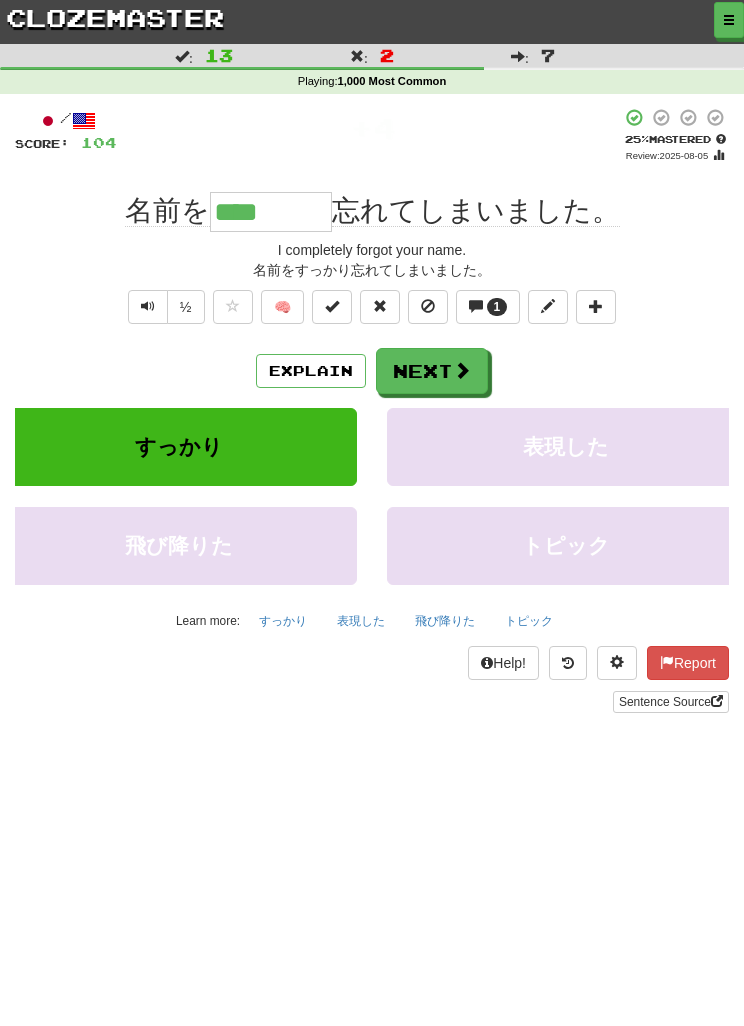 click on "Next" at bounding box center [432, 371] 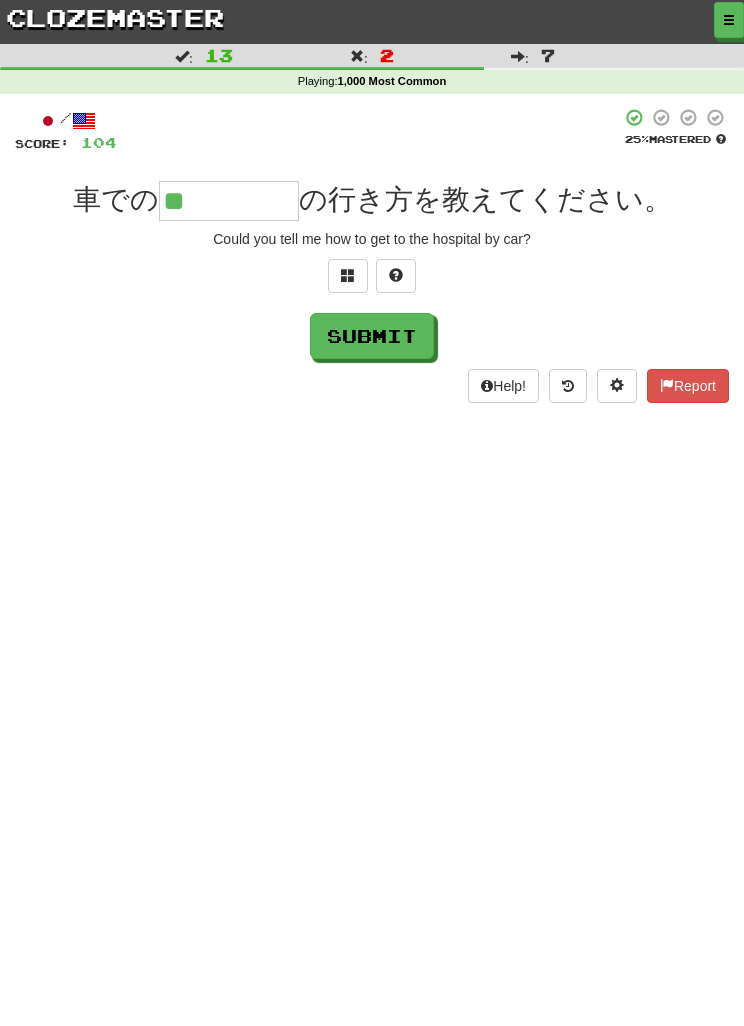 type on "**" 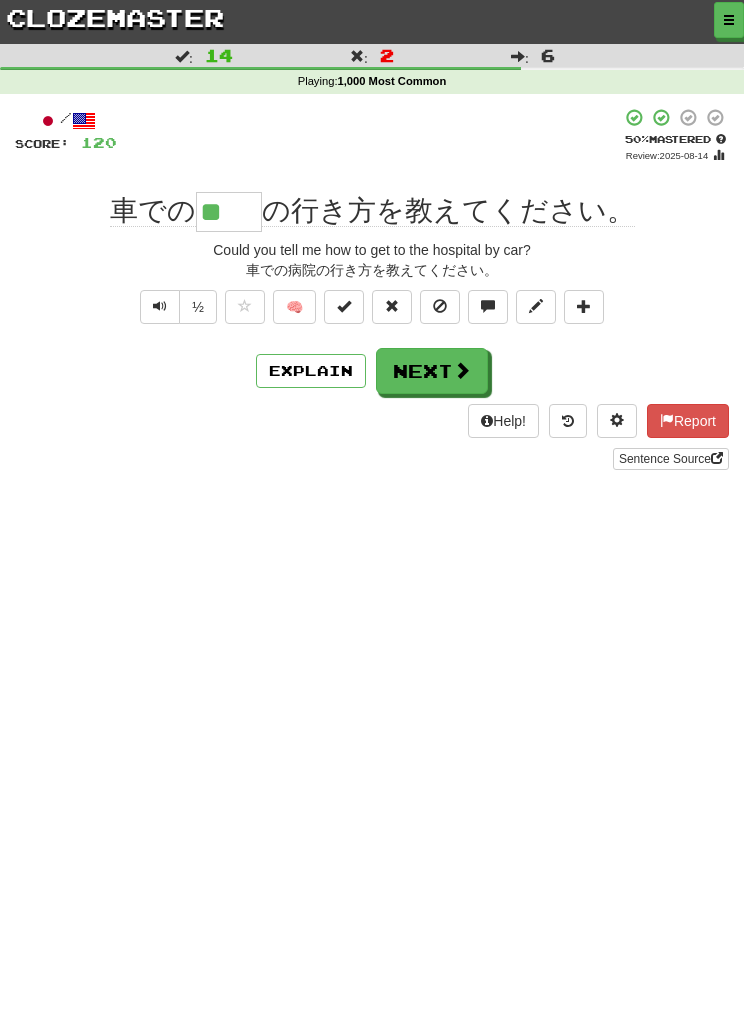 click on "Next" at bounding box center (432, 371) 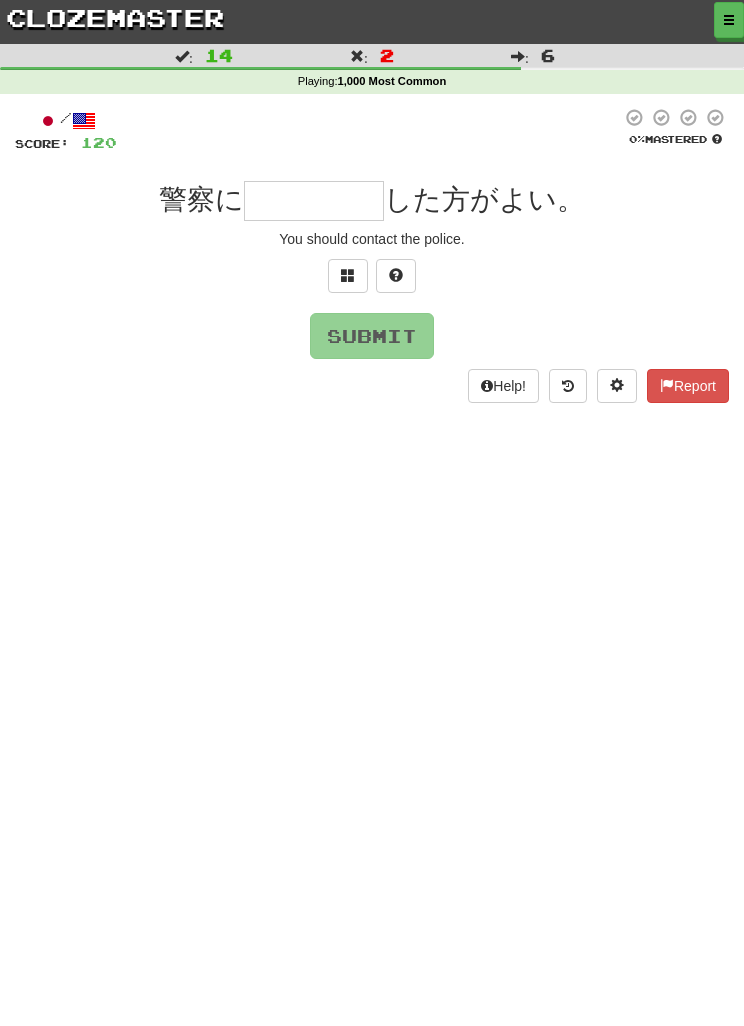 click at bounding box center (348, 275) 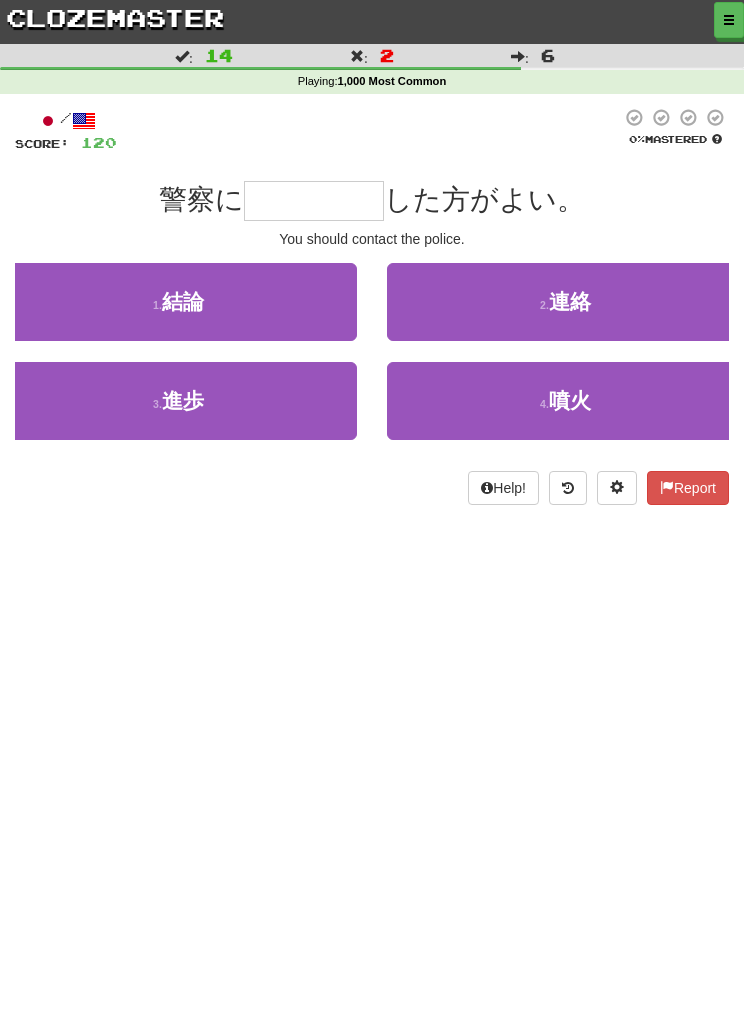 click on "2 .  連絡" at bounding box center (565, 302) 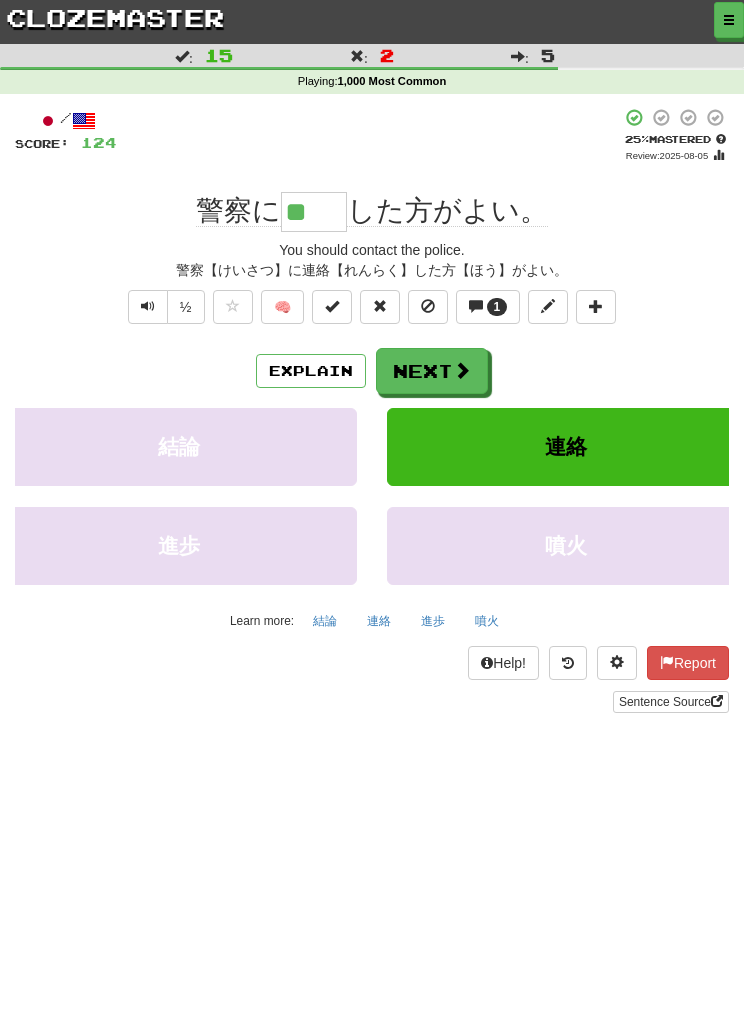 click on "Explain" at bounding box center [311, 371] 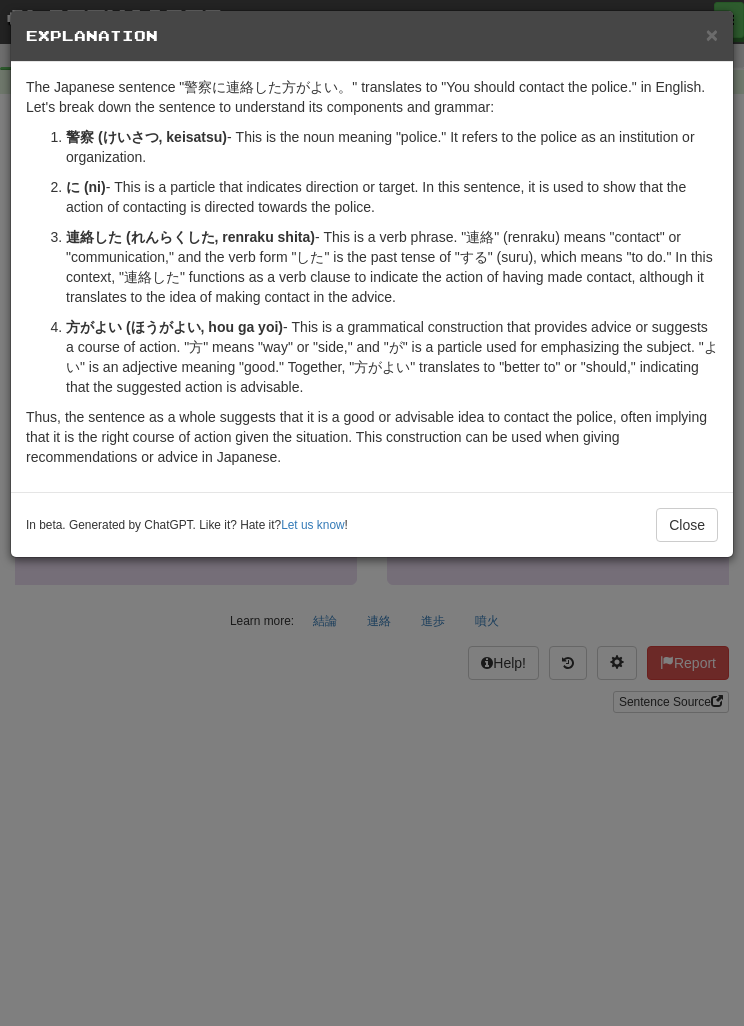 click on "[POLICE]に連絡した方がよい。" at bounding box center [372, 513] 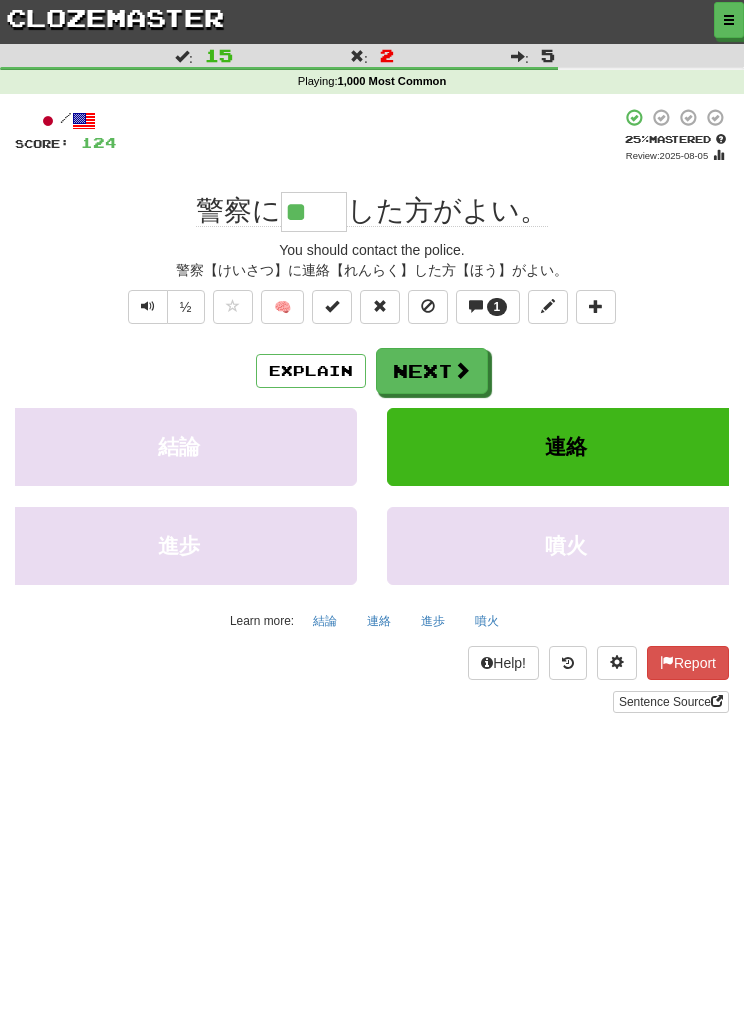 click on "1" at bounding box center (488, 307) 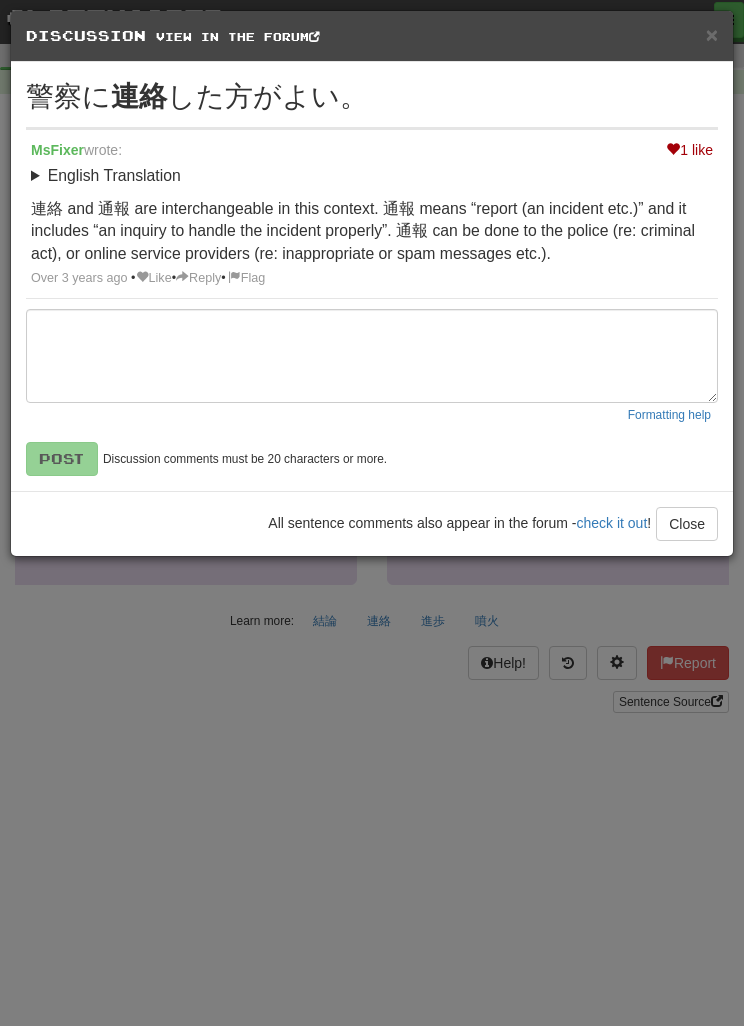 click on "Certainly! "おかげで元気にしております。" is a formal and polite Japanese phrase that expresses someone's current well-being due to someone else's help or influence. Below I will break down the phrase to explain its grammar and usage:
おかげで (okagede): This part of the phrase comes from おかげ, which means "thanks to" or "due to" and is a way to express gratitude for some good outcome due to someone else's assistance or influence. The で (de) is a particle that can be translated as "because of" or "due to" in this context, pointing to the cause or reason for something. Together, おかげで means "thanks to" or "because of".
When put together, "おかげで元気にしております。" translates to "Thanks to you, I am doing well." or more literally "Because of you, I am in good health." The speaker is expressing that their good condition or positive state is a result of the listener's help or benevolence.
Let us know ! Close" at bounding box center [372, 513] 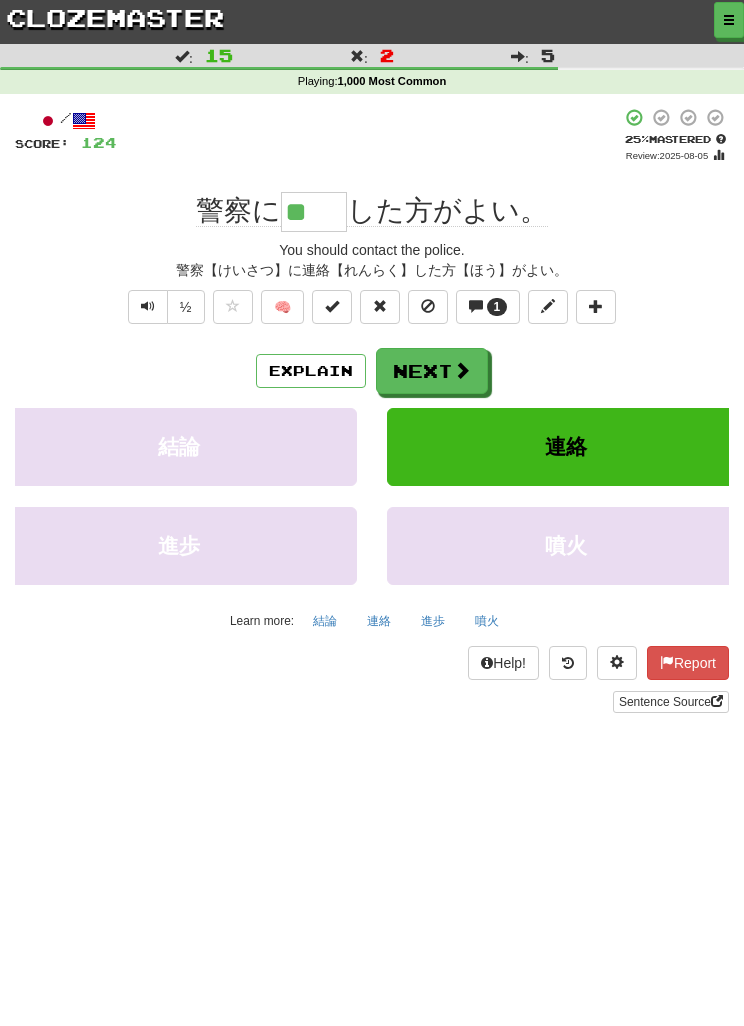 click on "Next" at bounding box center [432, 371] 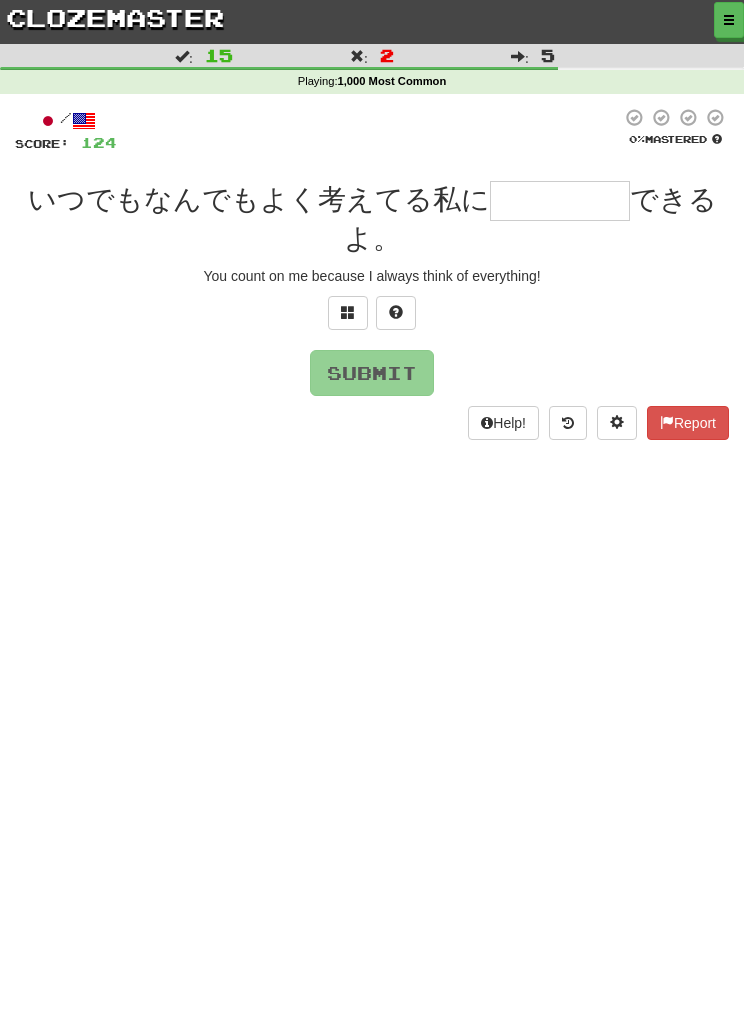 click at bounding box center [348, 312] 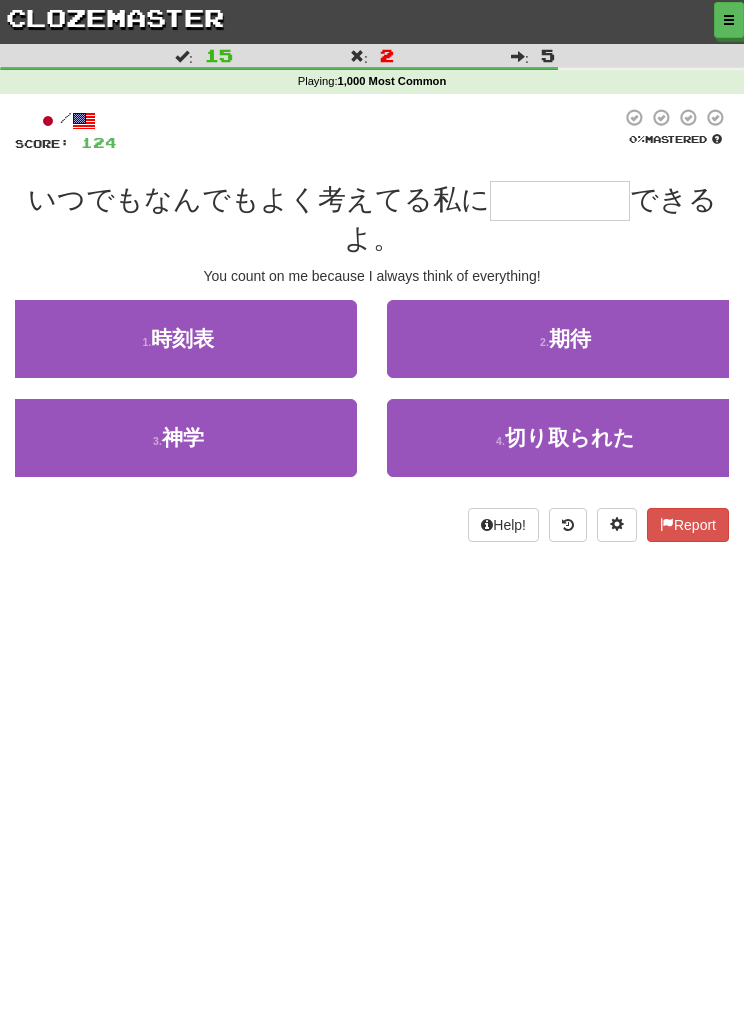 click on "3 .  神学" at bounding box center [178, 438] 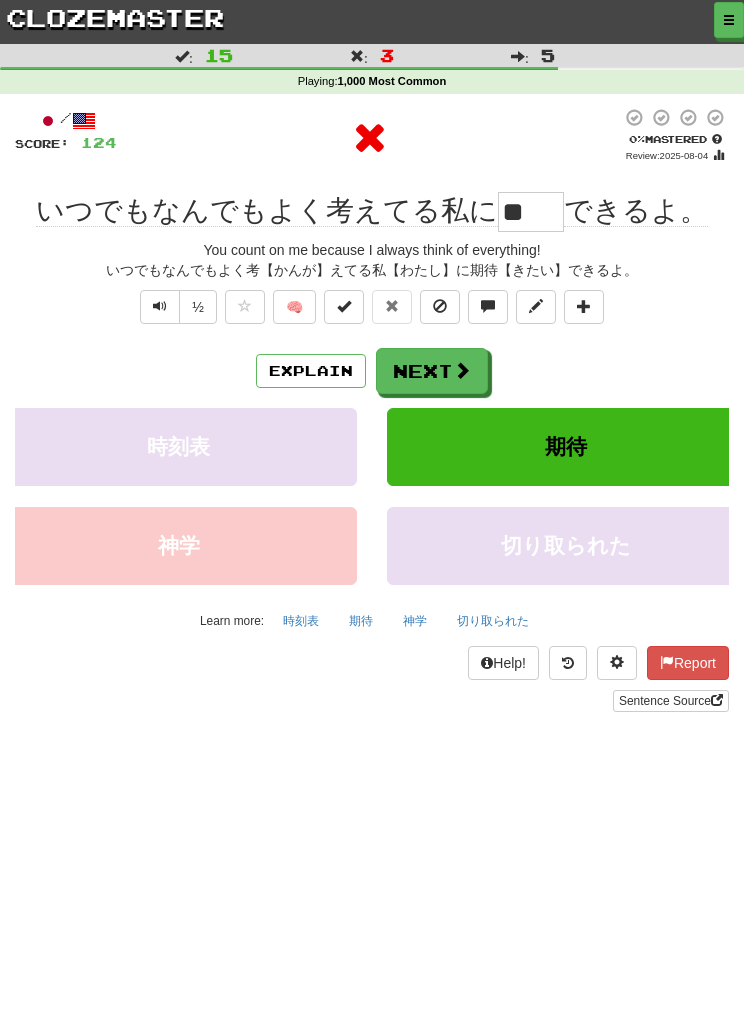 click on "神学" at bounding box center [415, 621] 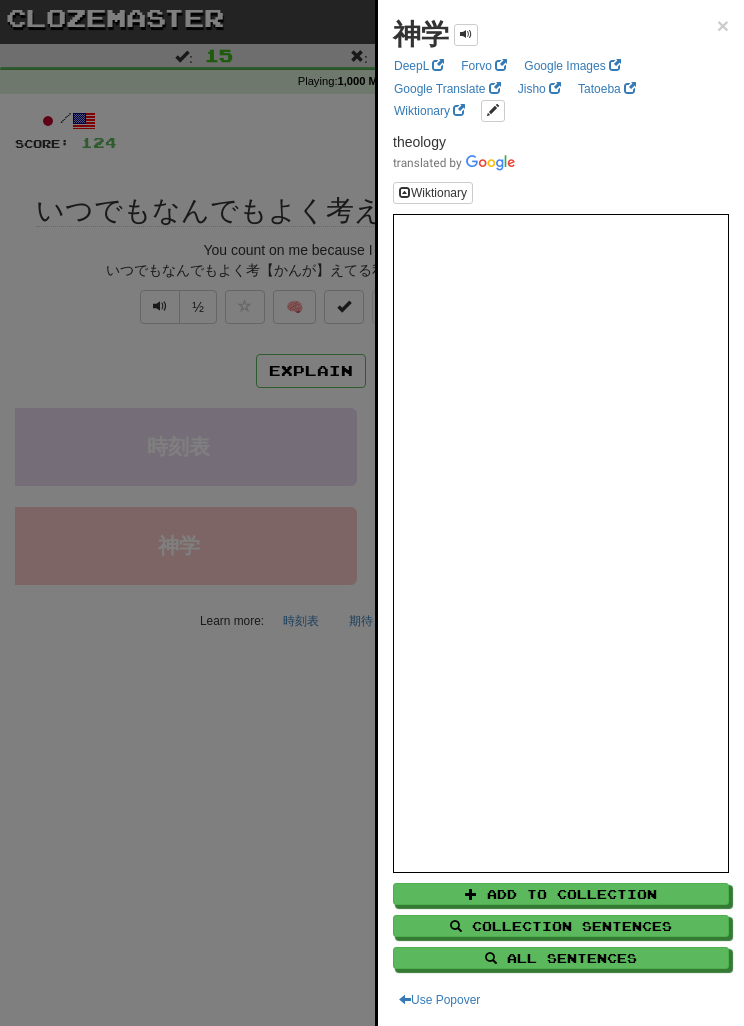 click at bounding box center (372, 513) 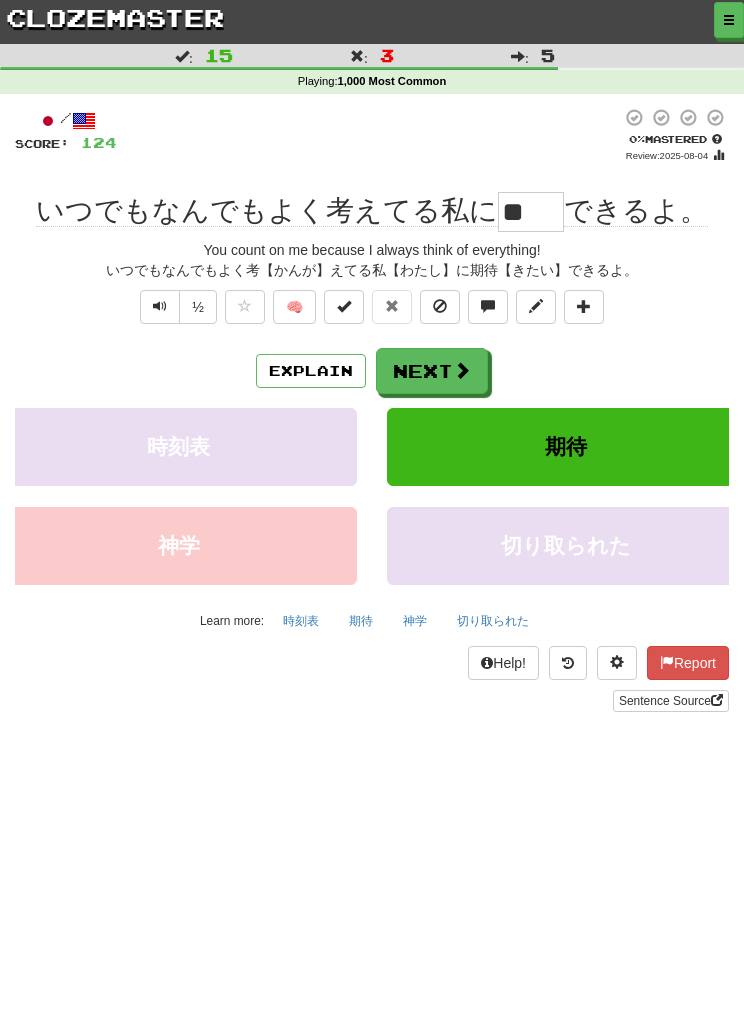 click on "期待" at bounding box center (361, 621) 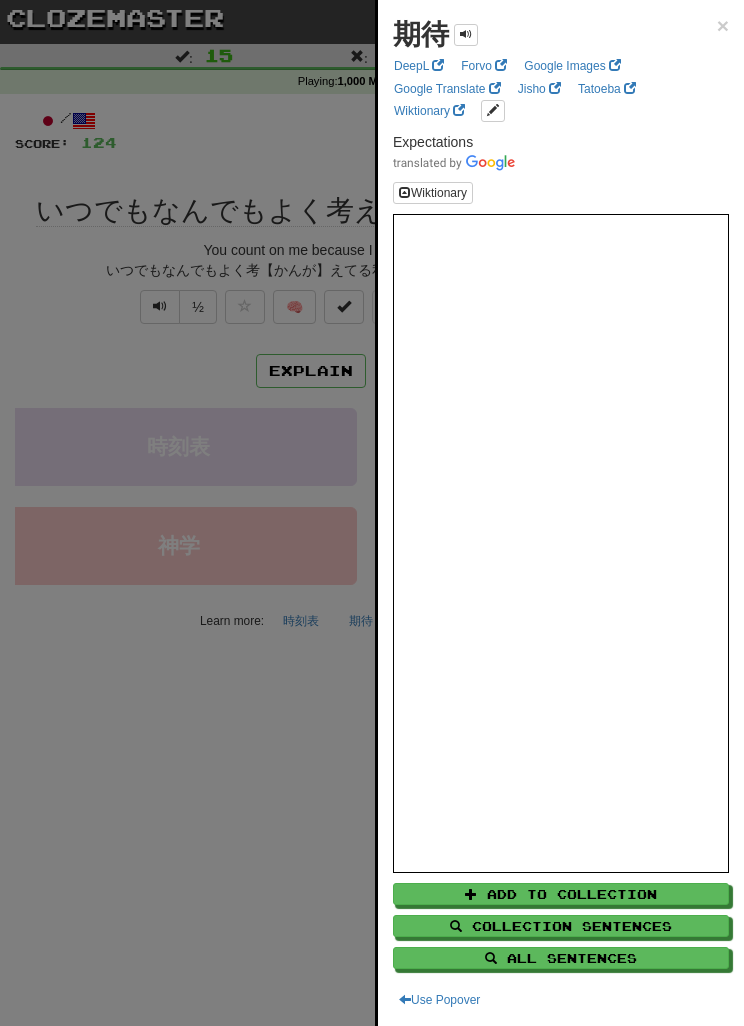 click at bounding box center (372, 513) 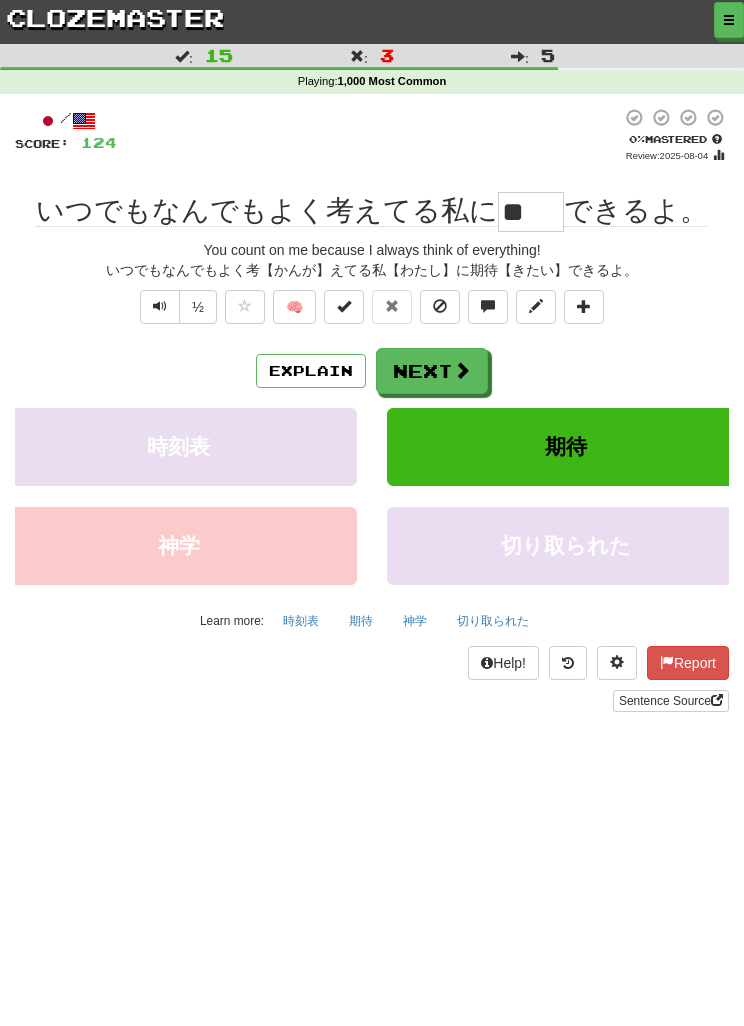 click on "Next" at bounding box center (432, 371) 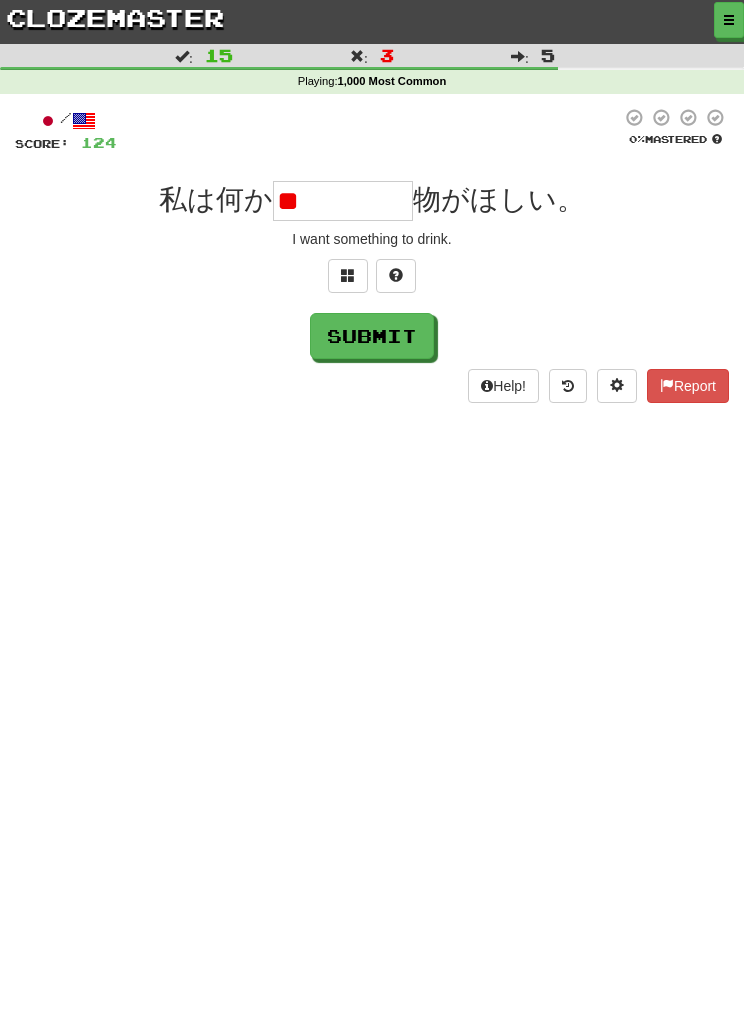 type on "*" 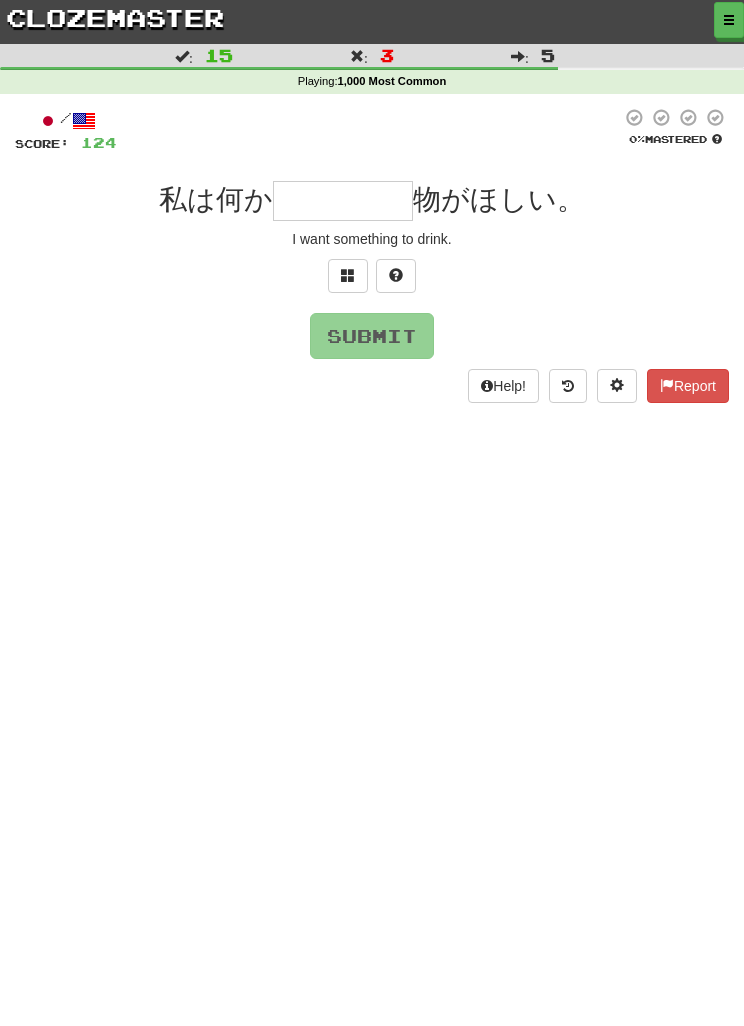type on "*" 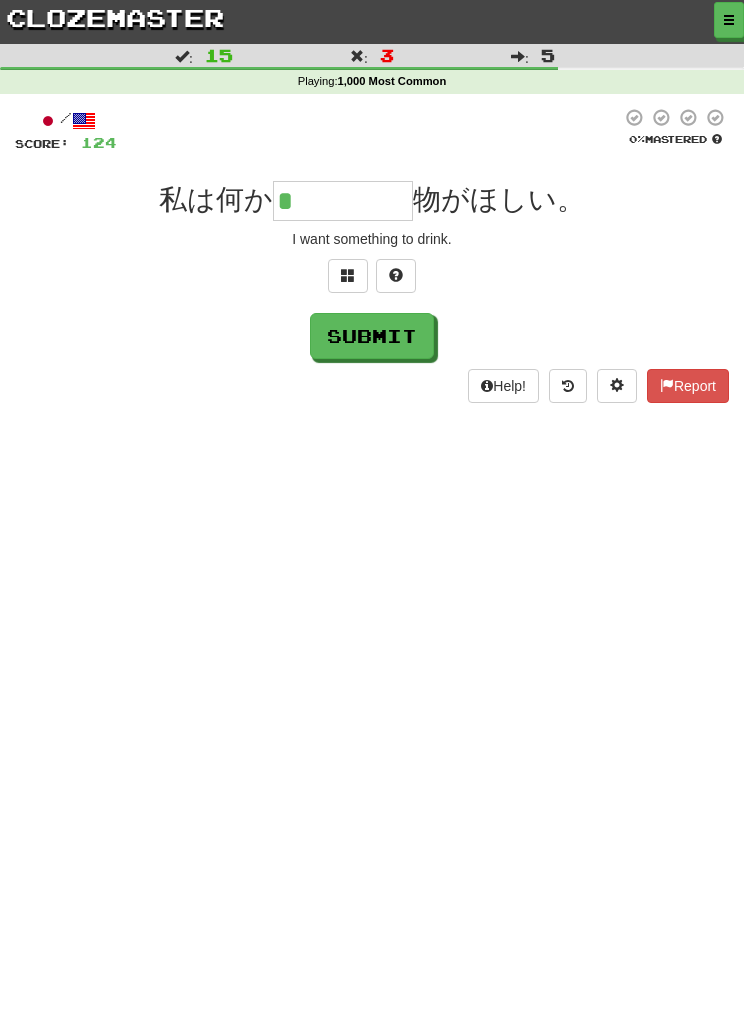 click at bounding box center [396, 276] 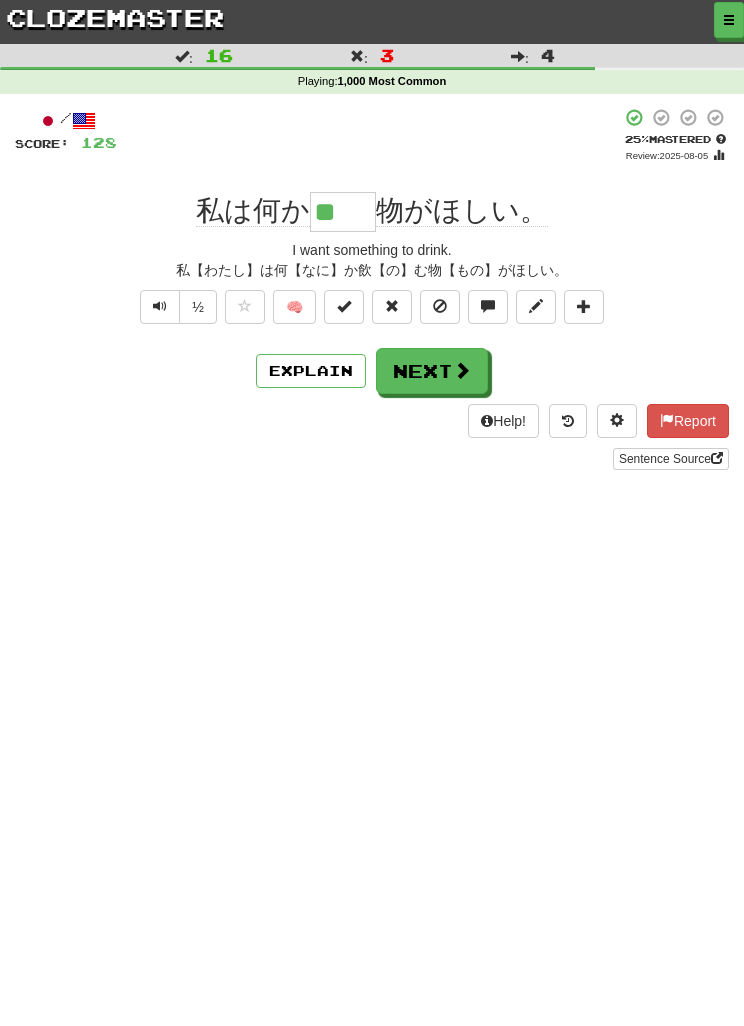 click on "Explain" at bounding box center [311, 371] 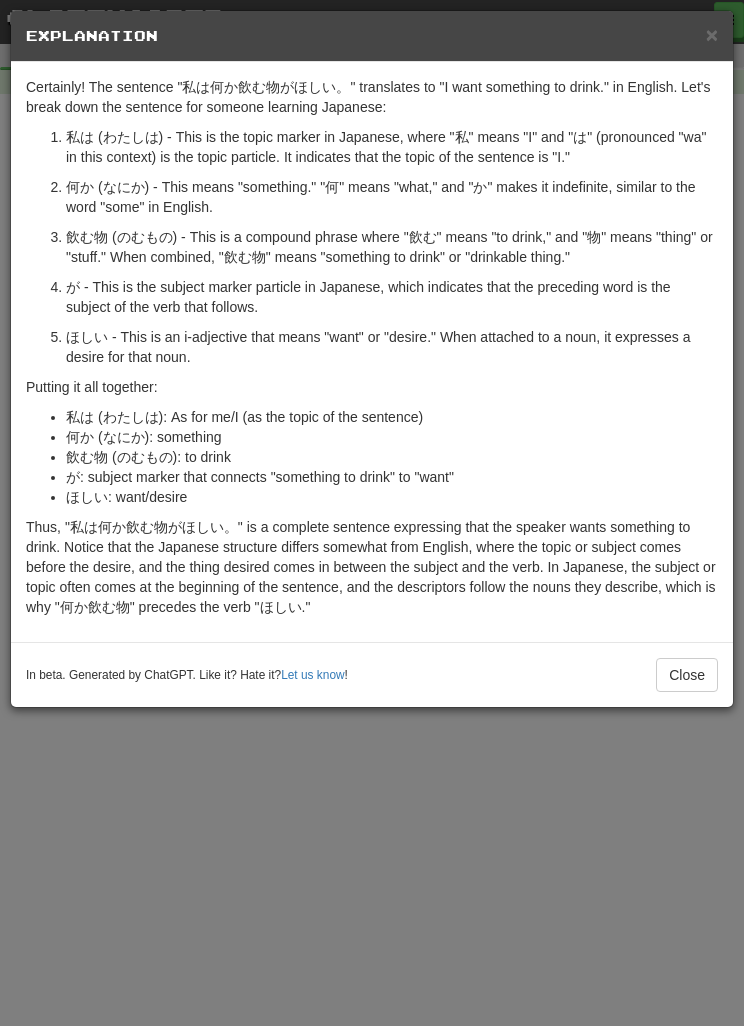 click on "× Explanation Certainly! The sentence "私は何か飲む物がほしい。" translates to "I want something to drink." in English. Let's break down the sentence for someone learning Japanese:
私は (わたしは) - This is the topic marker in Japanese, where "私" means "I" and "は" (pronounced "wa" in this context) is the topic particle. It indicates that the topic of the sentence is "I."
何か (なにか) - This means "something." "何" means "what," and "か" makes it indefinite, similar to the word "some" in English.
飲む物 (のむもの) - This is a compound phrase where "飲む" means "to drink," and "物" means "thing" or "stuff." When combined, "飲む物" means "something to drink" or "drinkable thing."
が - This is the subject marker particle in Japanese, which indicates that the preceding word is the subject of the verb that follows.
ほしい - This is an i-adjective that means "want" or "desire." When attached to a noun, it expresses a desire for that noun." at bounding box center (372, 513) 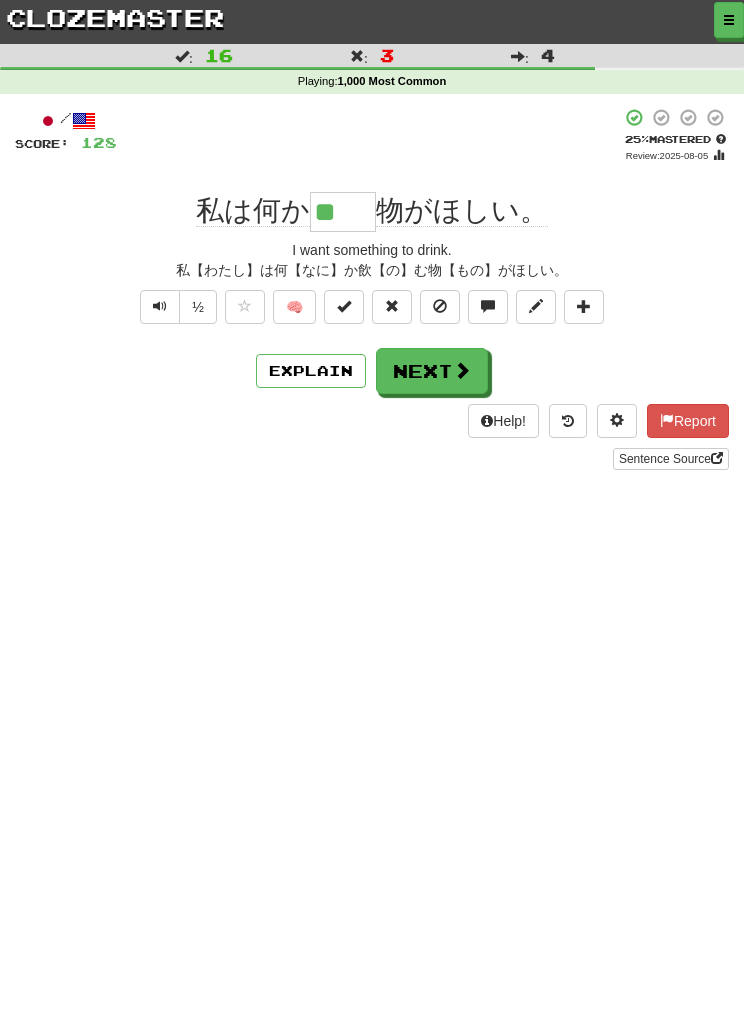 click on "Next" at bounding box center [432, 371] 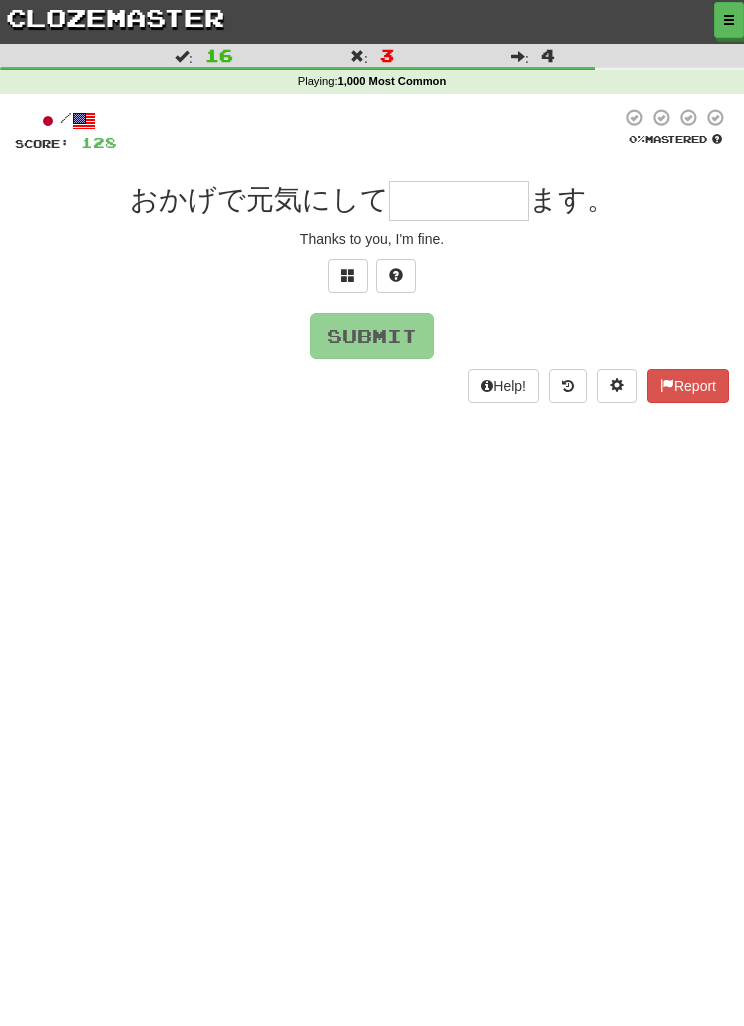 click at bounding box center (348, 275) 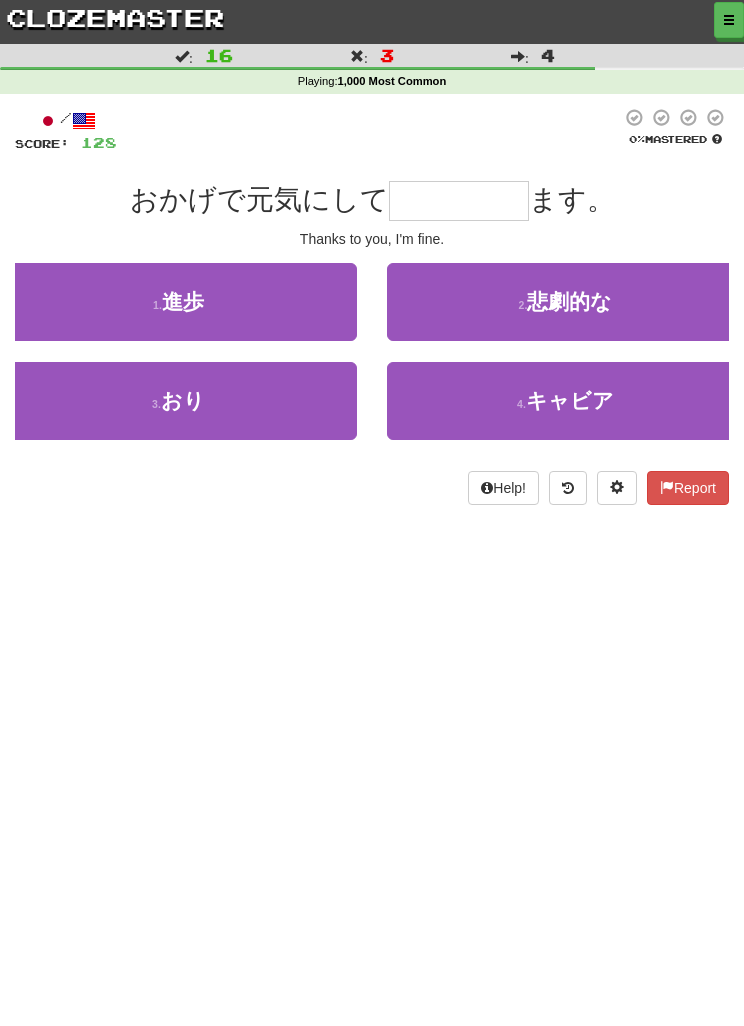 click on "3 .  おり" at bounding box center [178, 401] 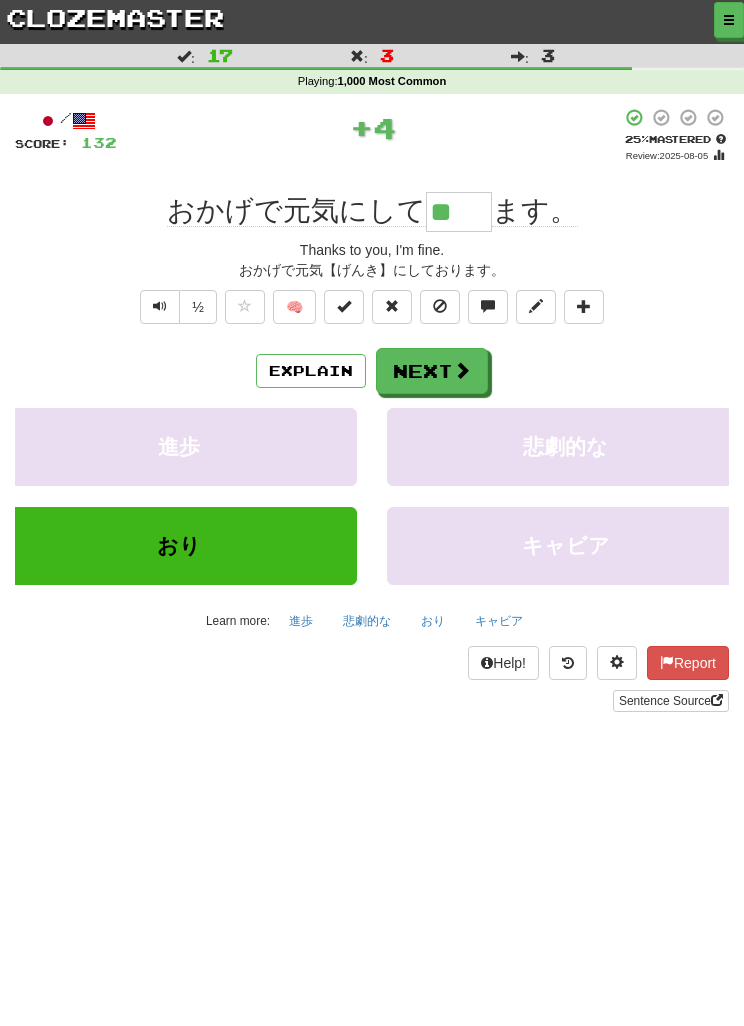 click on "Explain" at bounding box center [311, 371] 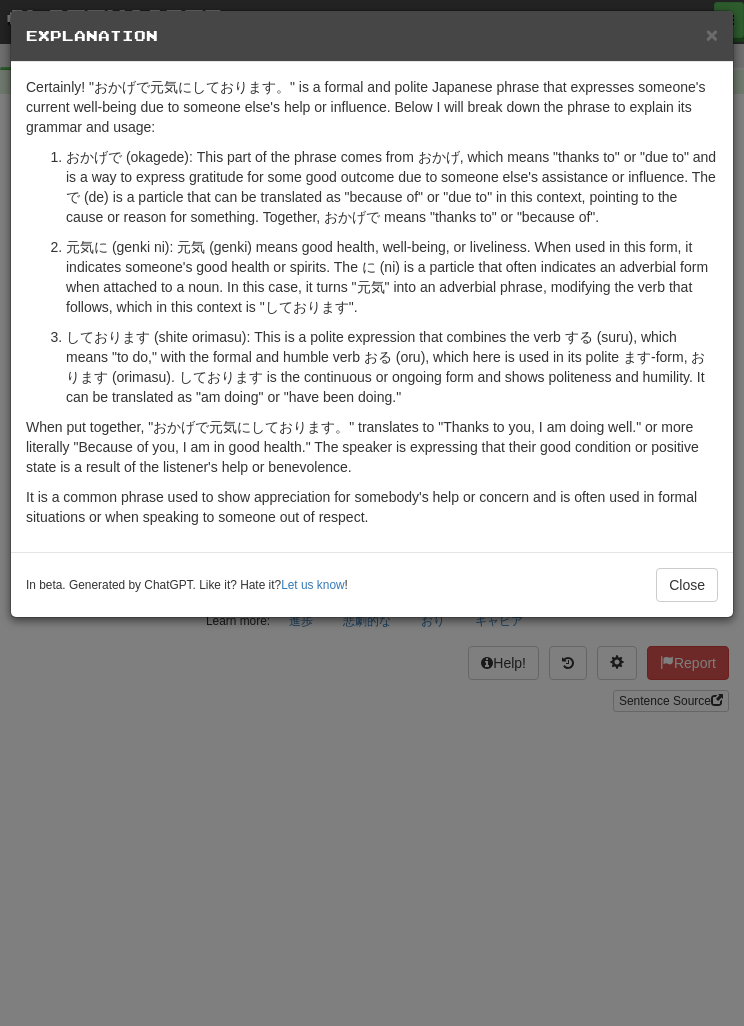 click on "Certainly! "おかげで元気にしております。" is a formal and polite Japanese phrase that expresses someone's current well-being due to someone else's help or influence. Below I will break down the phrase to explain its grammar and usage:
おかげで (okagede): This part of the phrase comes from おかげ, which means "thanks to" or "due to" and is a way to express gratitude for some good outcome due to someone else's assistance or influence. The で (de) is a particle that can be translated as "because of" or "due to" in this context, pointing to the cause or reason for something. Together, おかげで means "thanks to" or "because of".
When put together, "おかげで元気にしております。" translates to "Thanks to you, I am doing well." or more literally "Because of you, I am in good health." The speaker is expressing that their good condition or positive state is a result of the listener's help or benevolence.
Let us know ! Close" at bounding box center (372, 513) 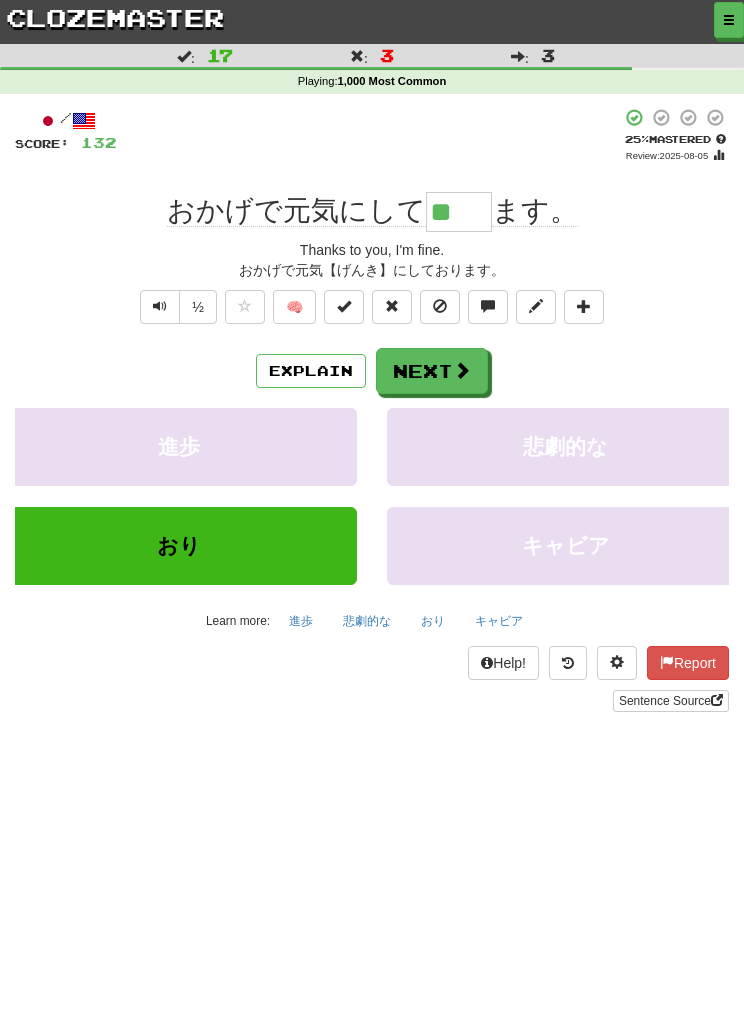 click on "Next" at bounding box center (432, 371) 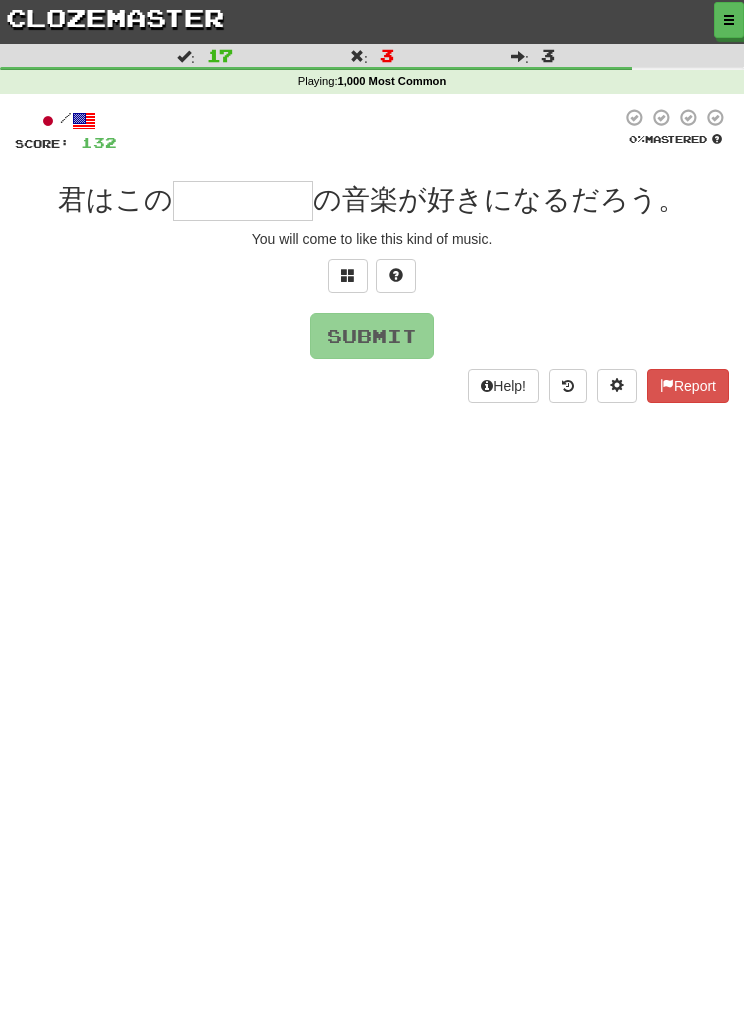 click at bounding box center [348, 275] 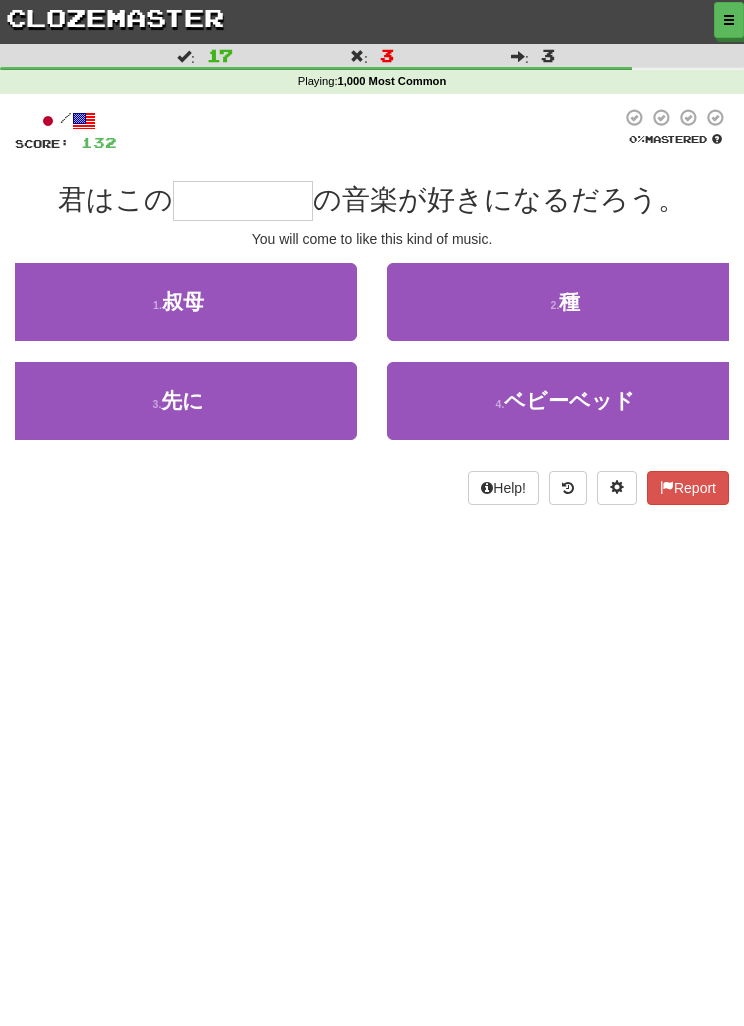 click on "2 .  種" at bounding box center (565, 302) 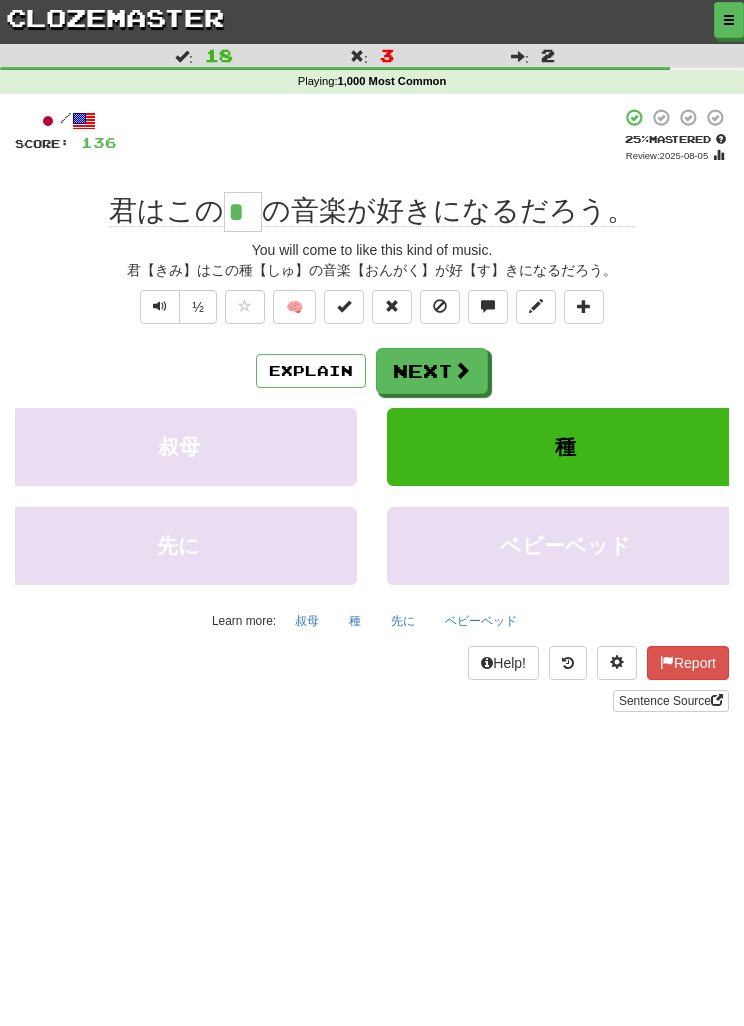 click on "Next" at bounding box center (432, 371) 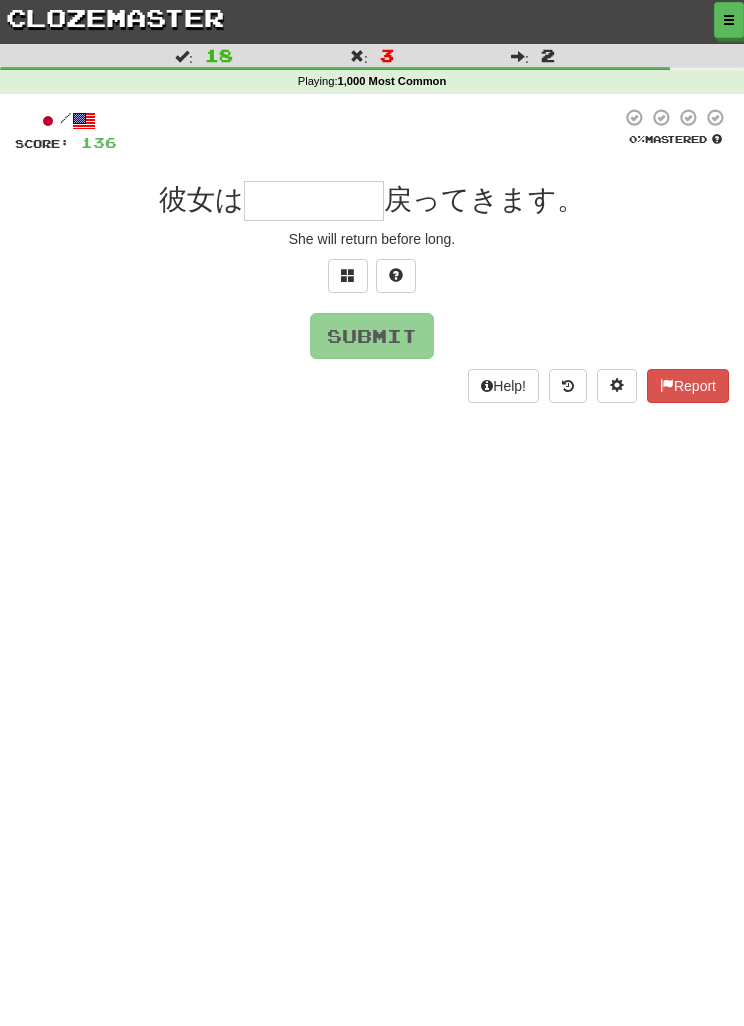 click at bounding box center [348, 276] 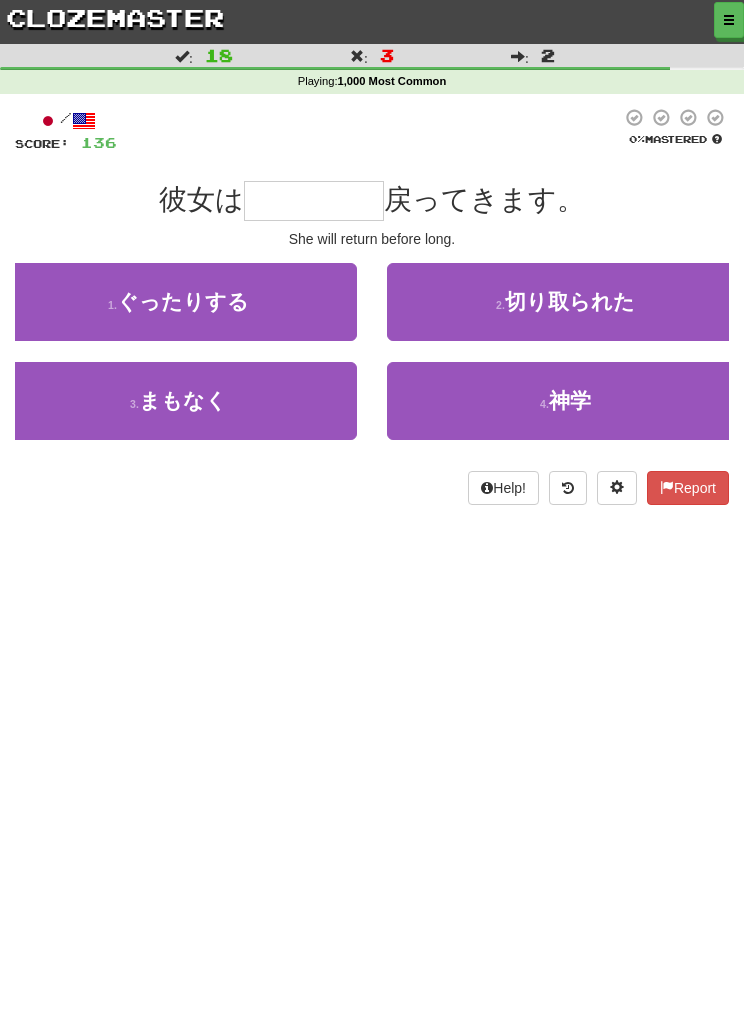 click on "3 .  まもなく" at bounding box center (178, 401) 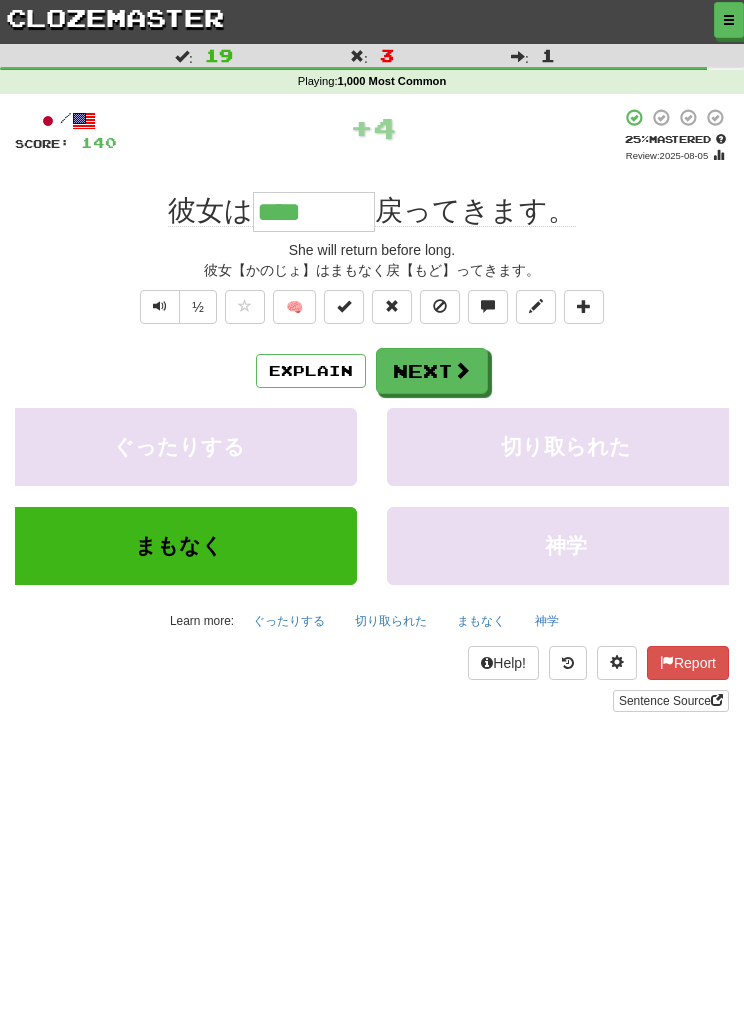 click on "Next" at bounding box center [432, 371] 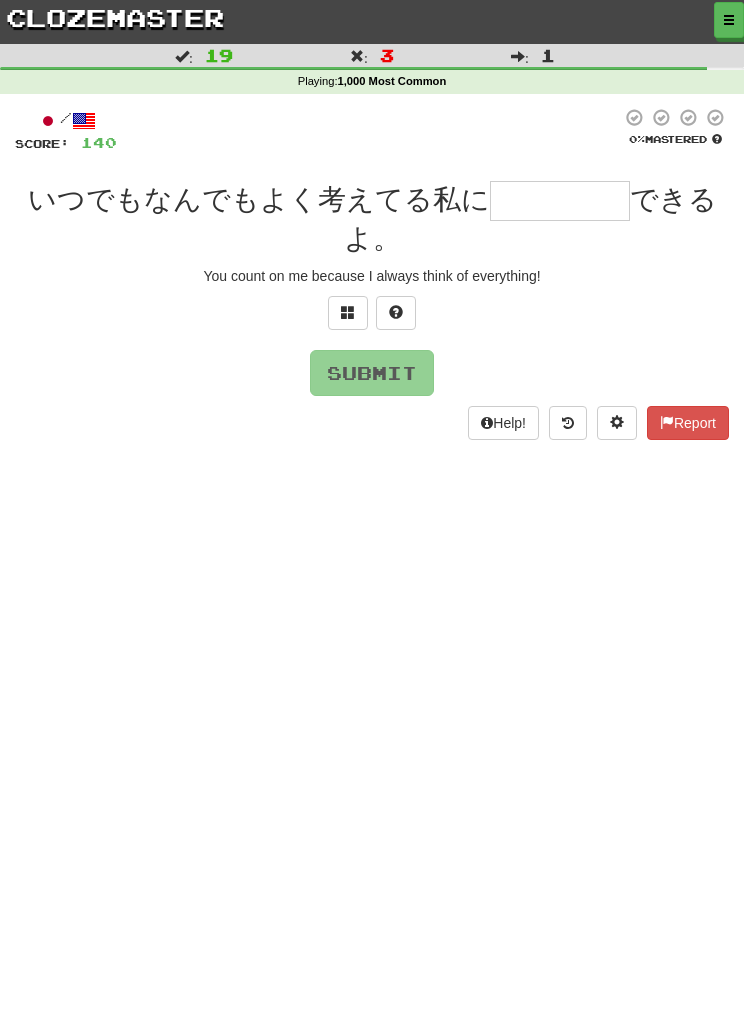 click at bounding box center [348, 313] 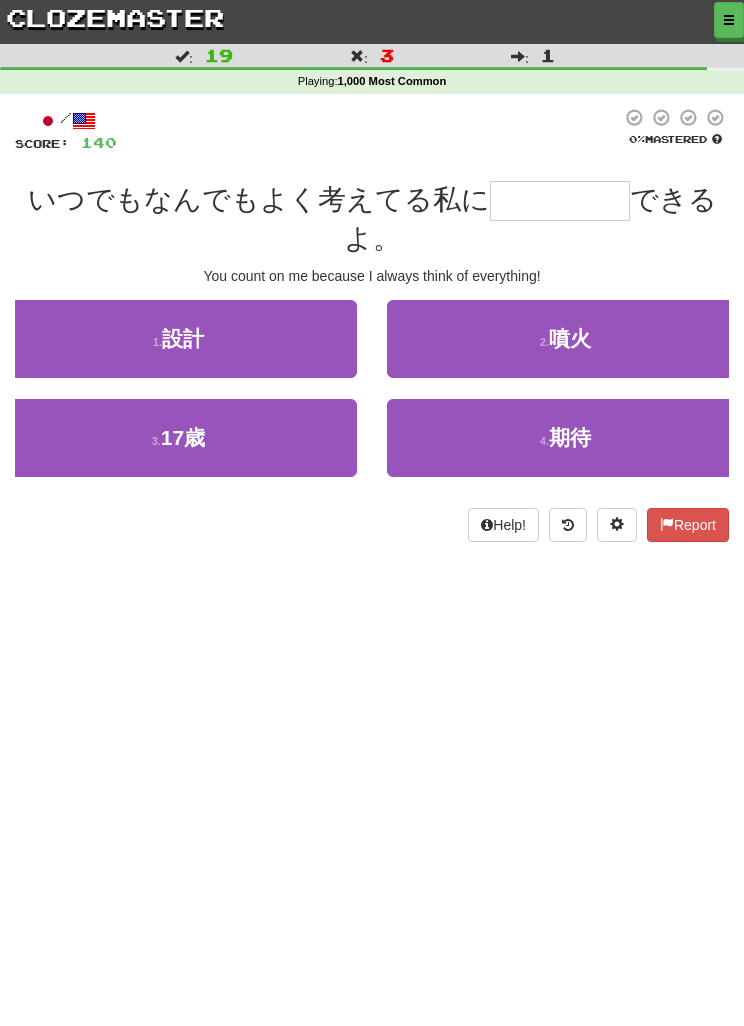 click on "4 .  期待" at bounding box center (565, 438) 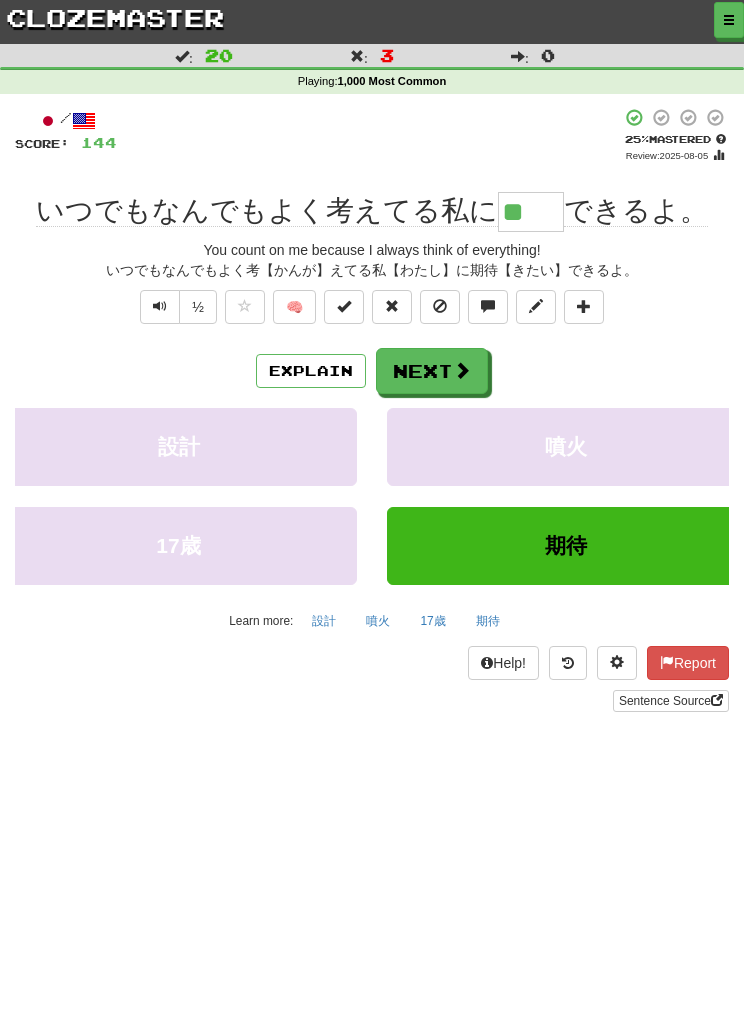 click on "Next" at bounding box center [432, 371] 